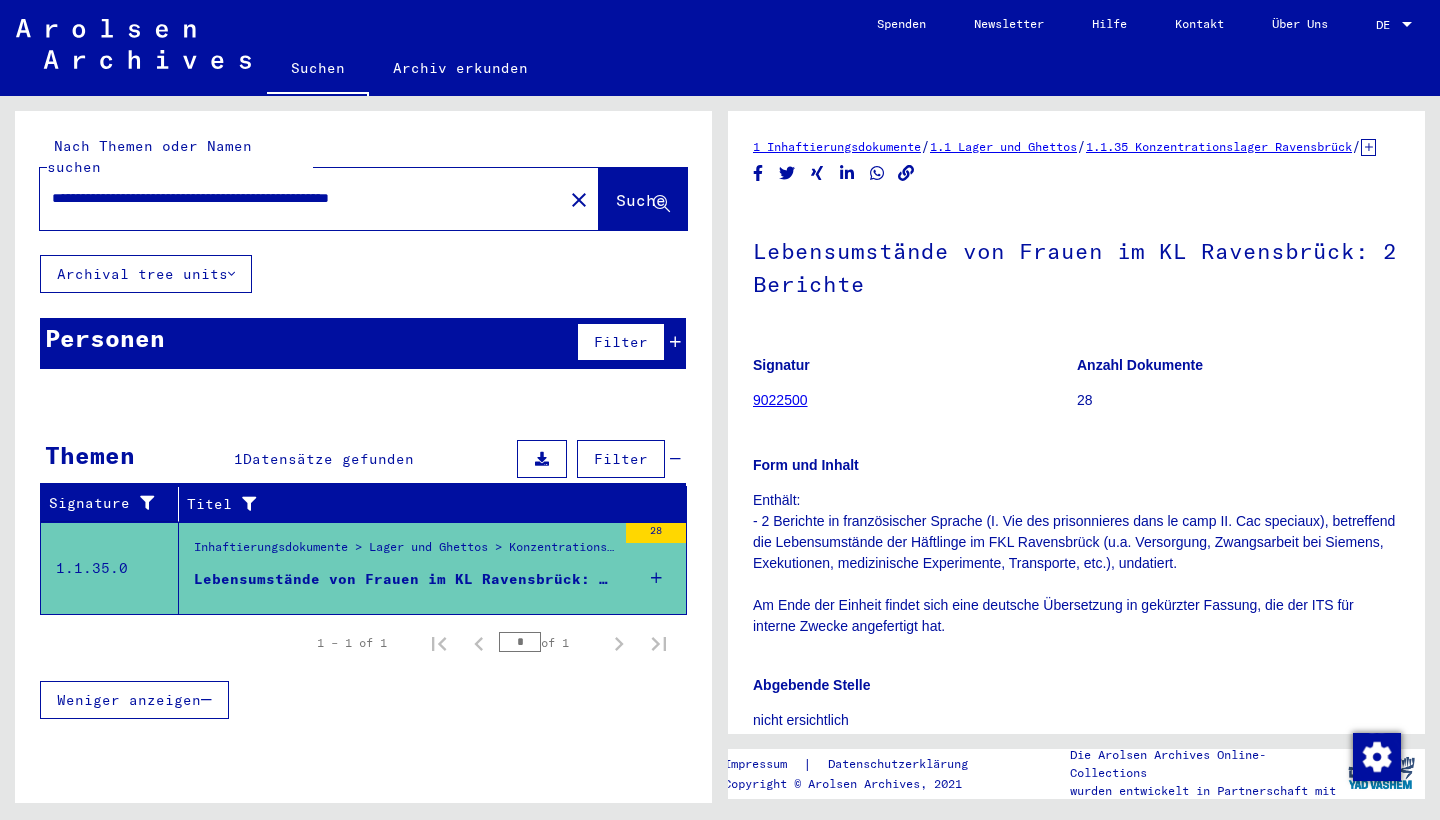 scroll, scrollTop: 0, scrollLeft: 0, axis: both 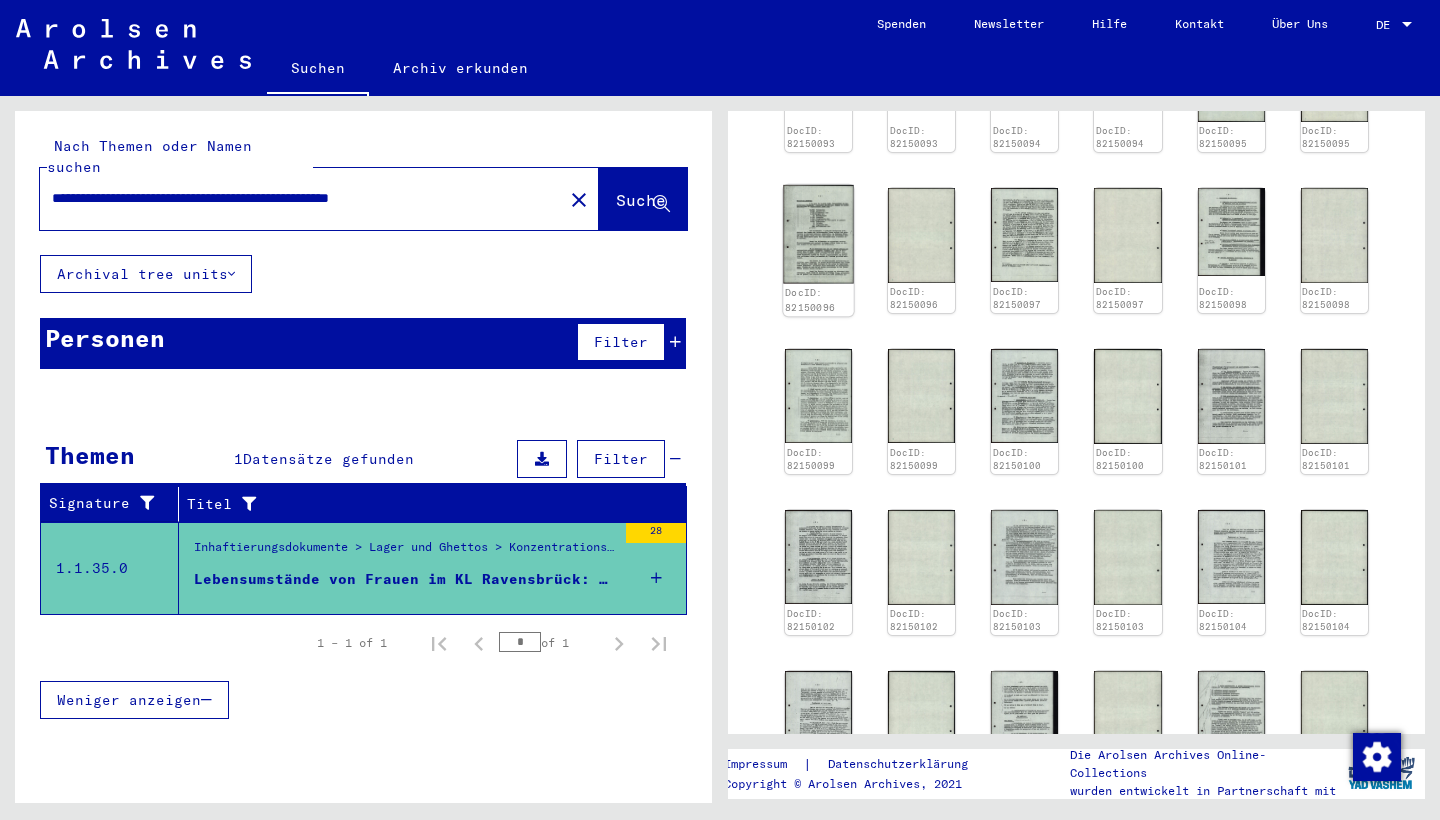 click 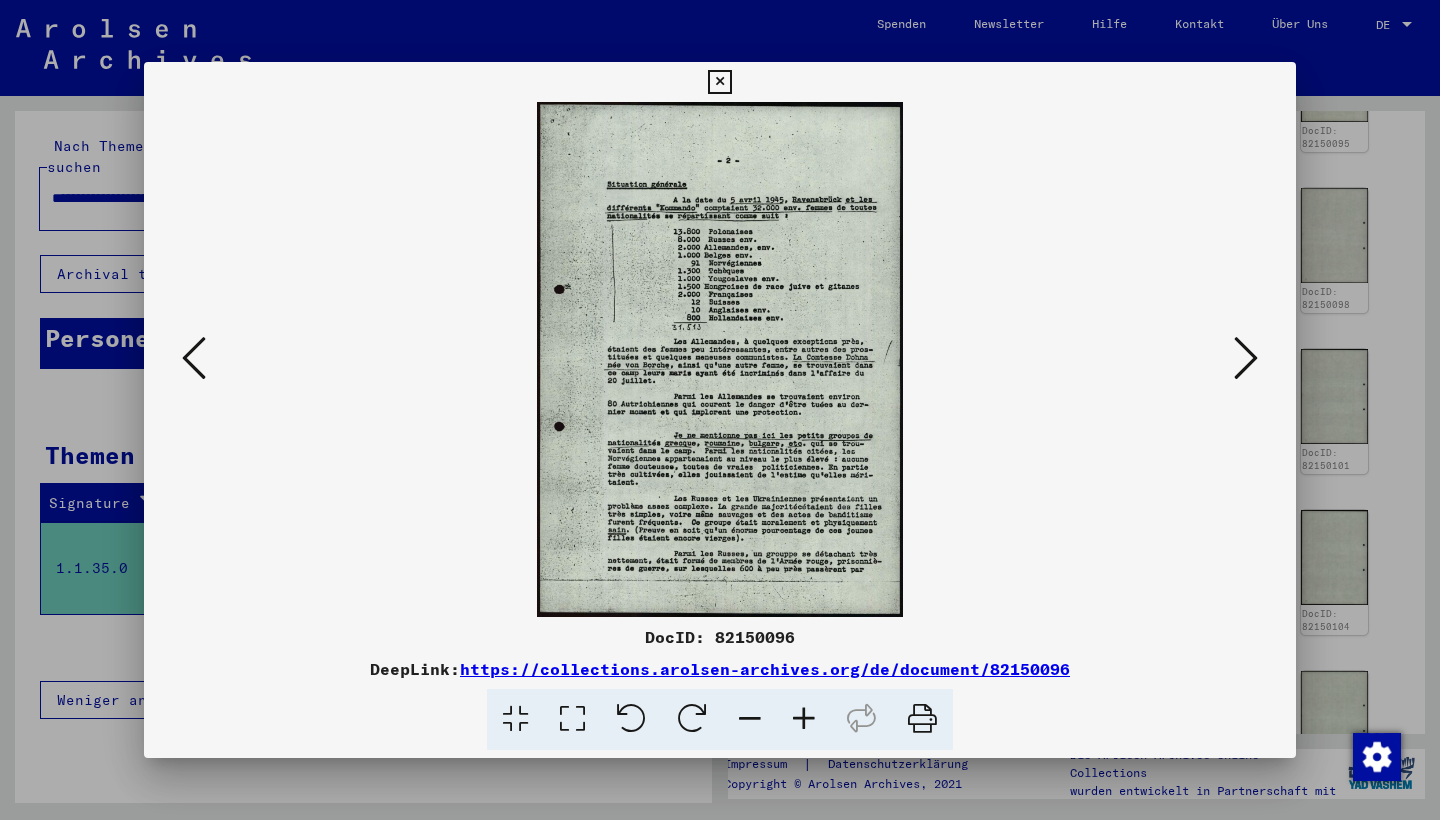 click at bounding box center (719, 82) 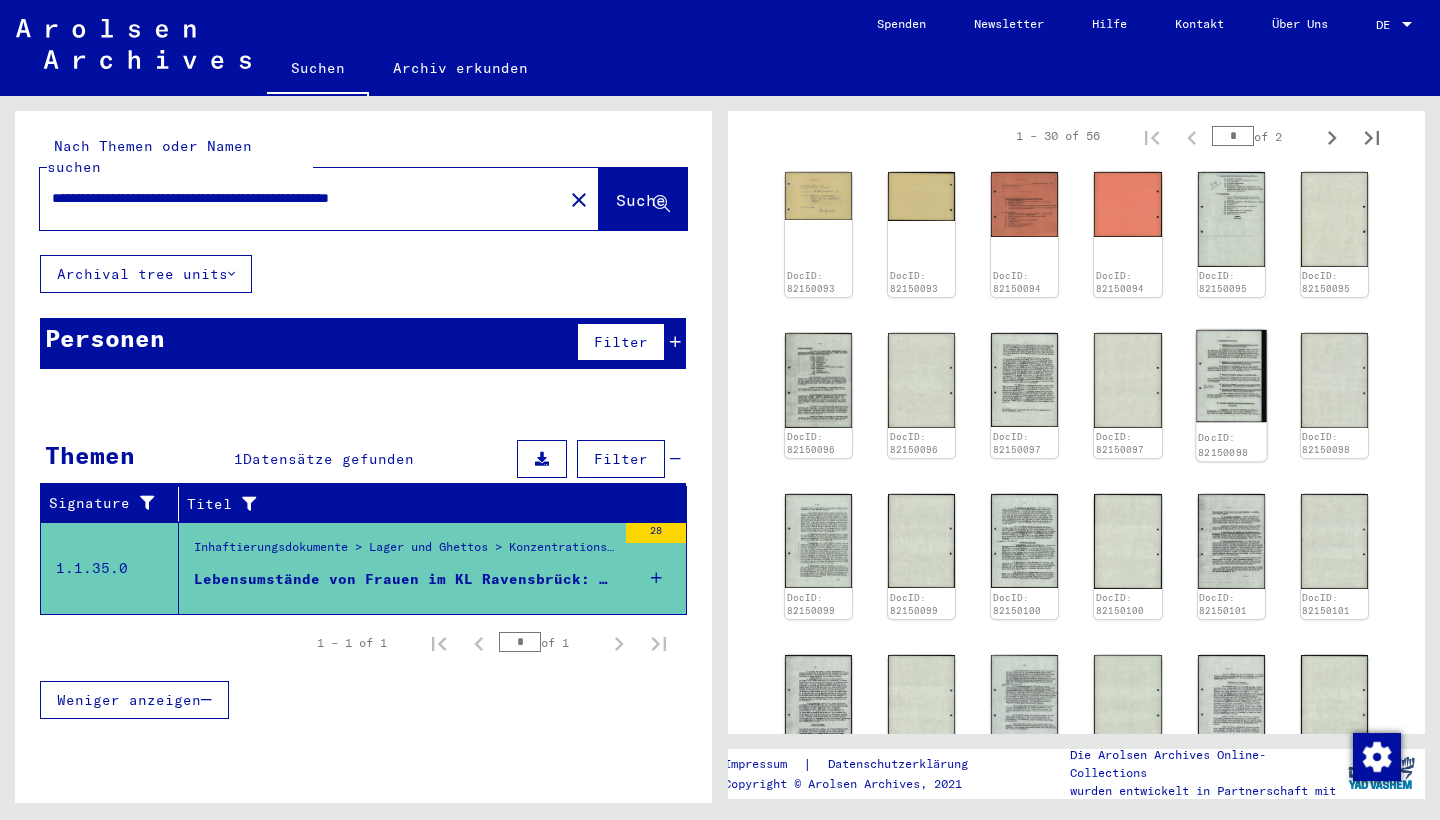 scroll, scrollTop: 676, scrollLeft: 0, axis: vertical 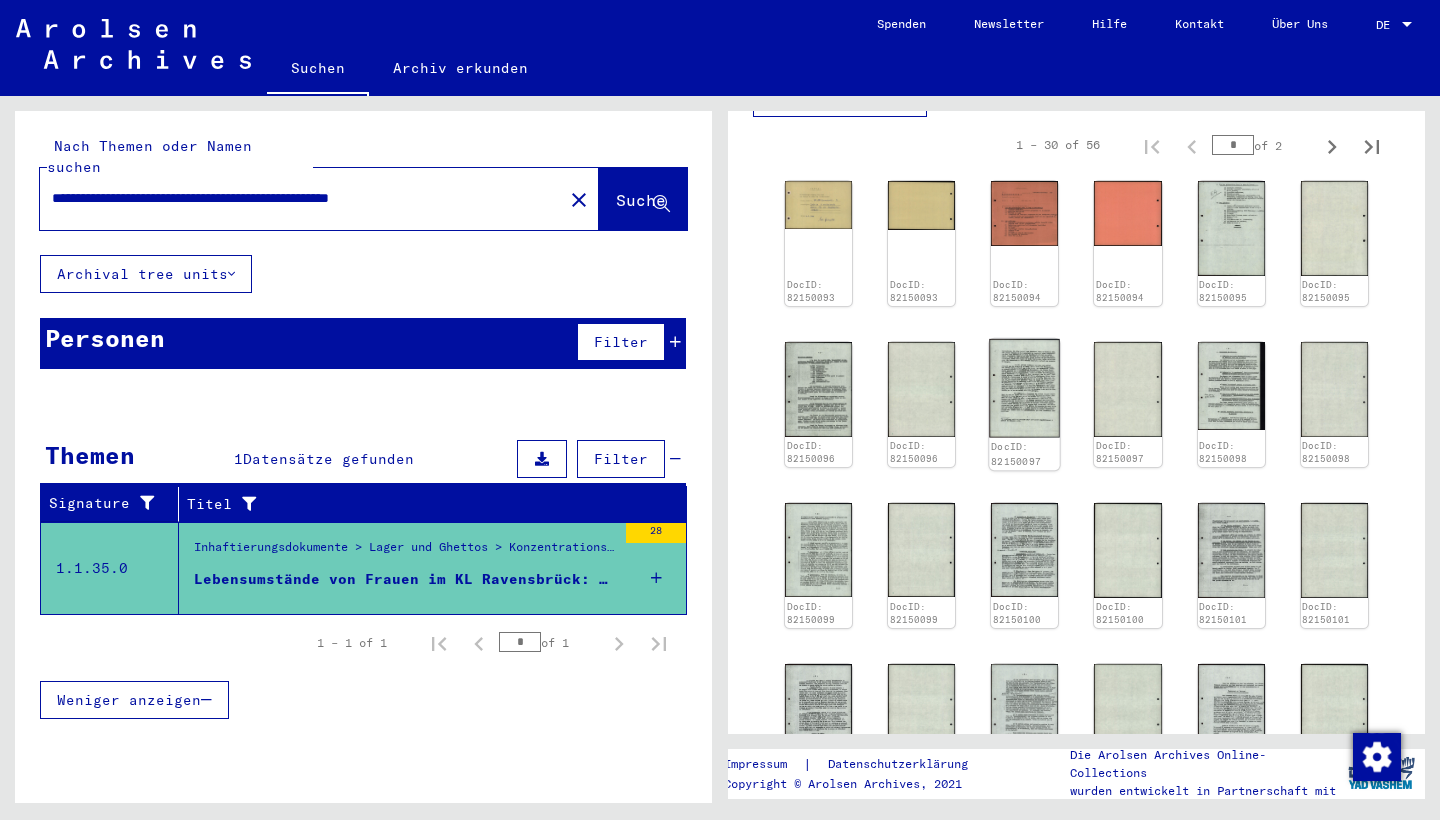 click 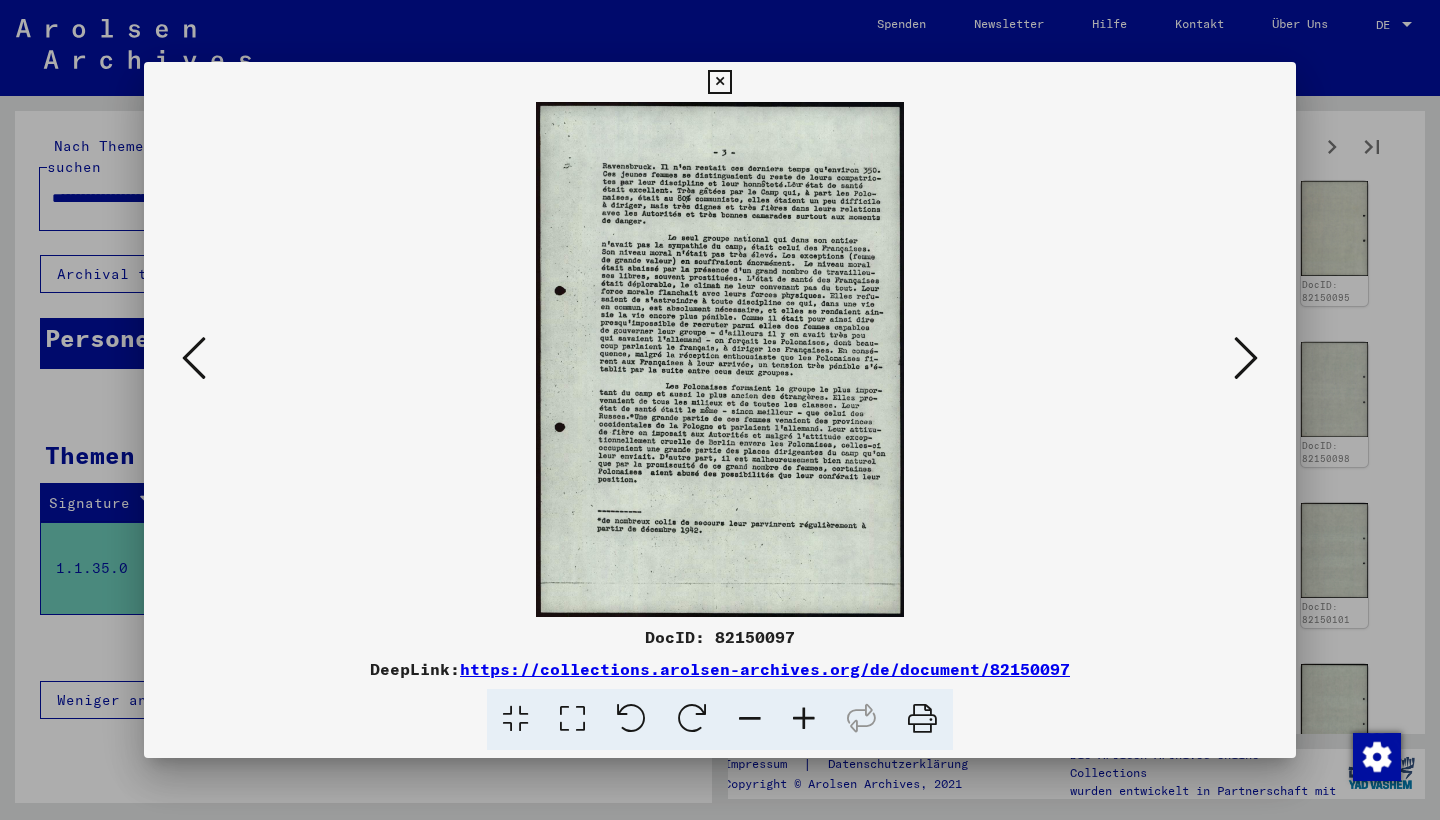click at bounding box center [804, 719] 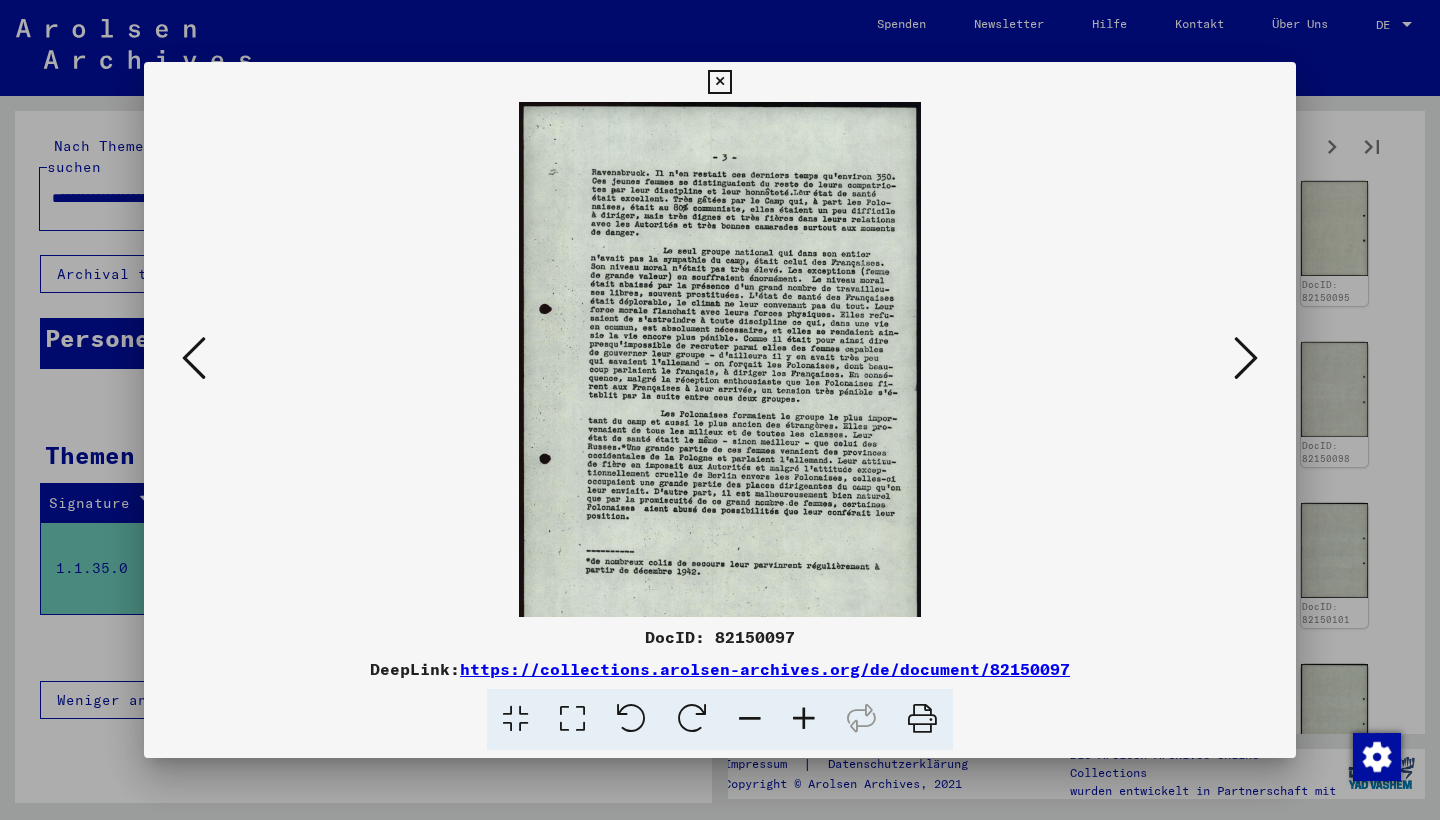 click at bounding box center [804, 719] 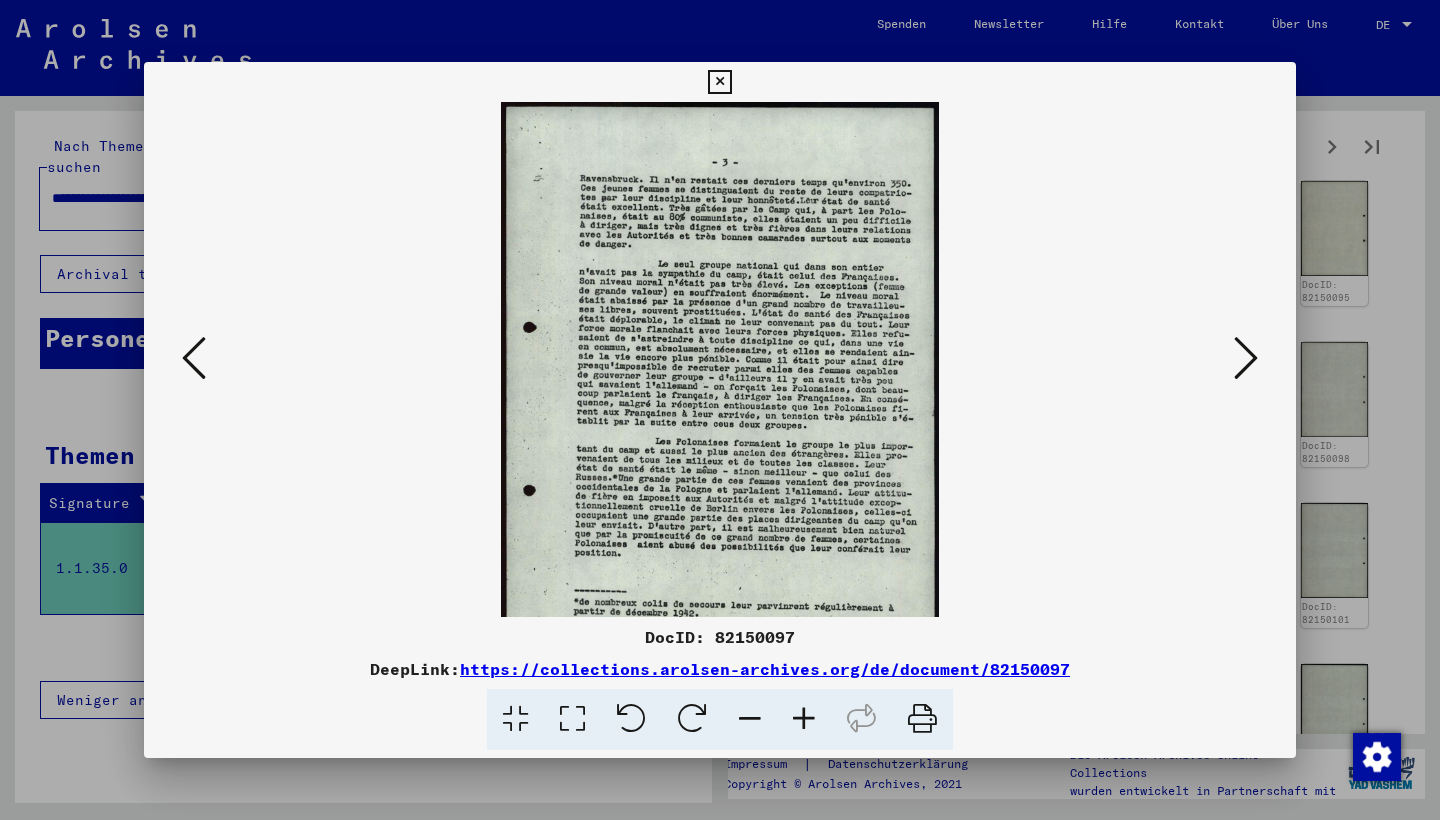 click at bounding box center [804, 719] 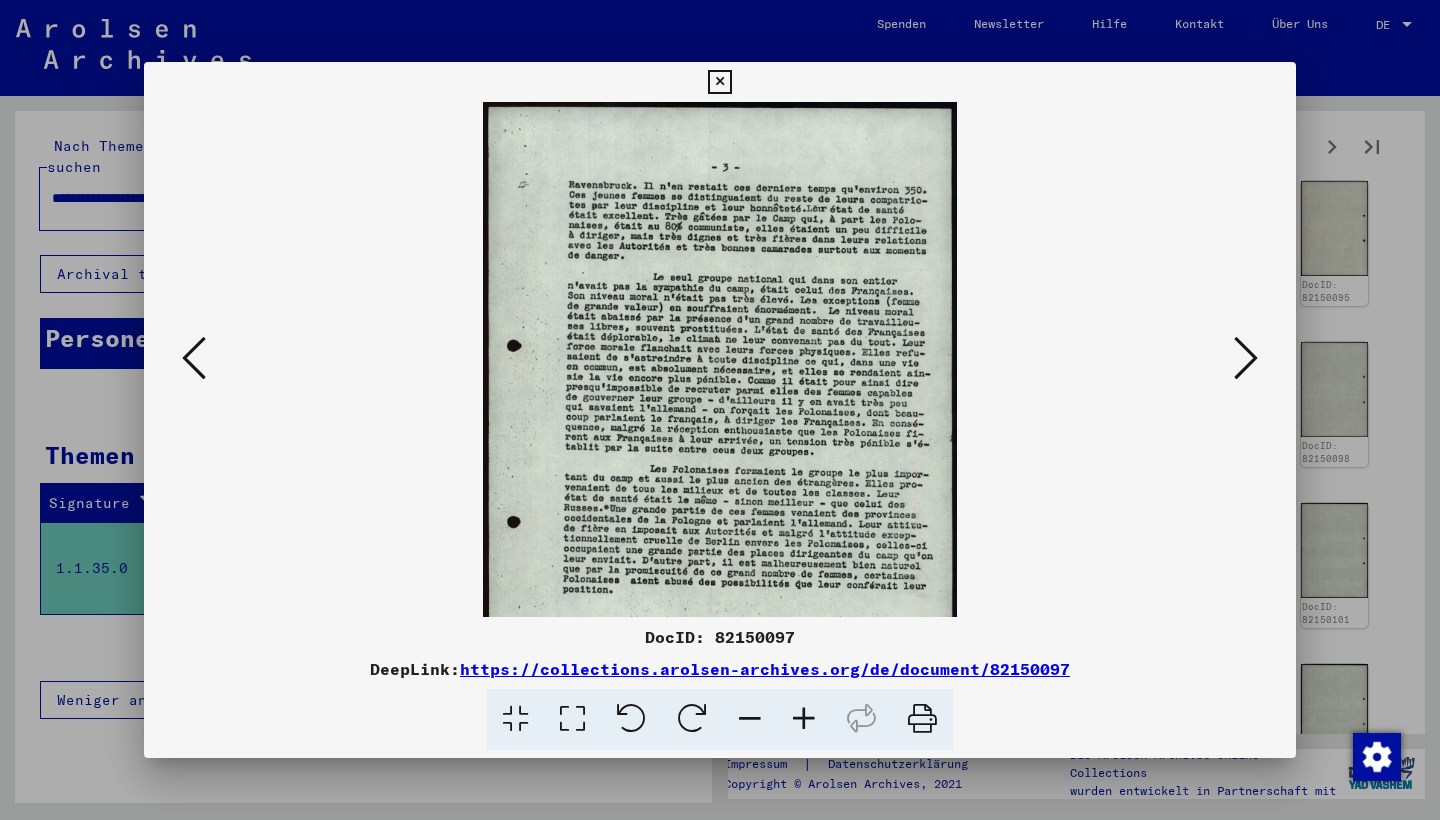 click at bounding box center [804, 719] 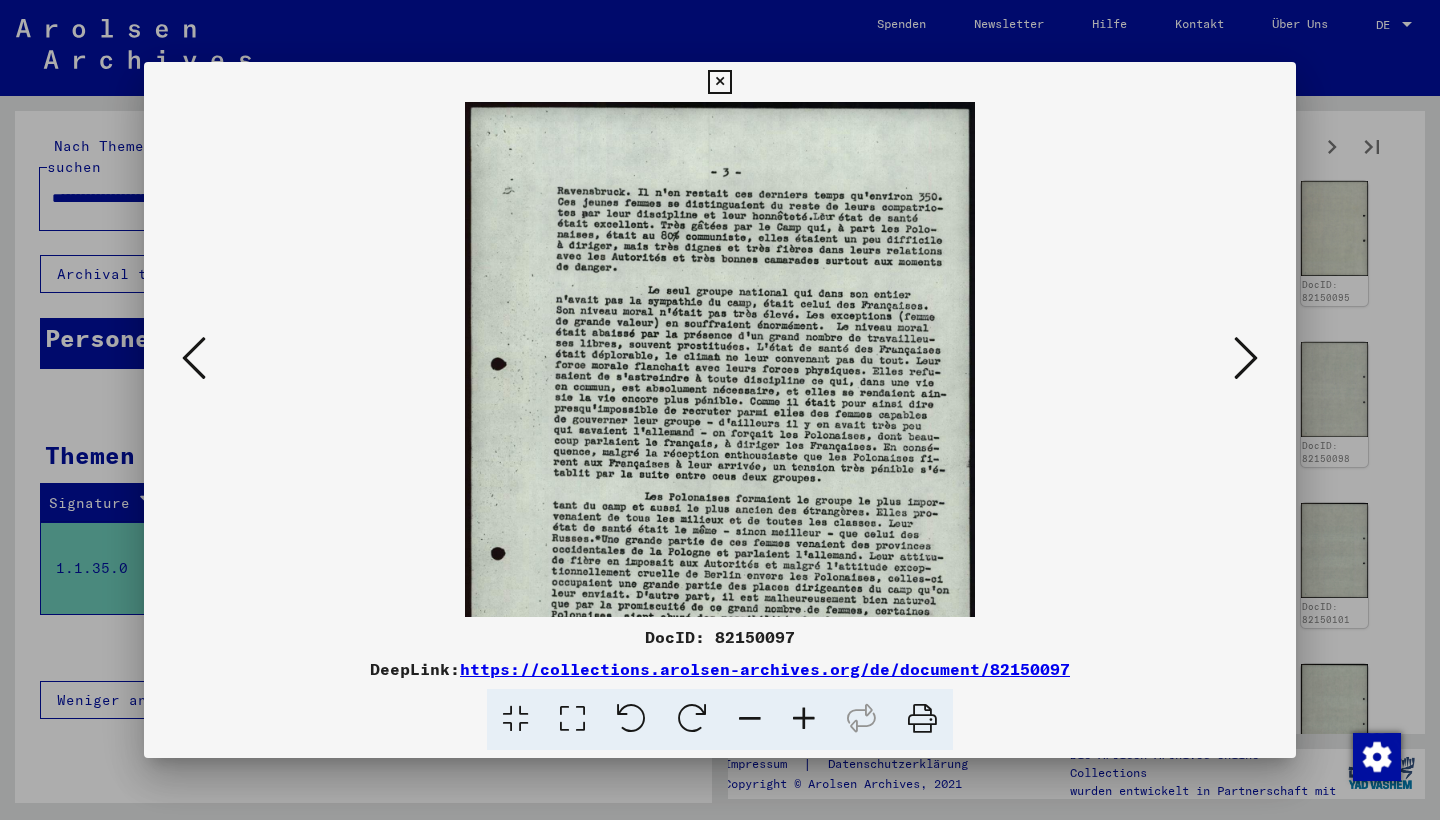 click at bounding box center [804, 719] 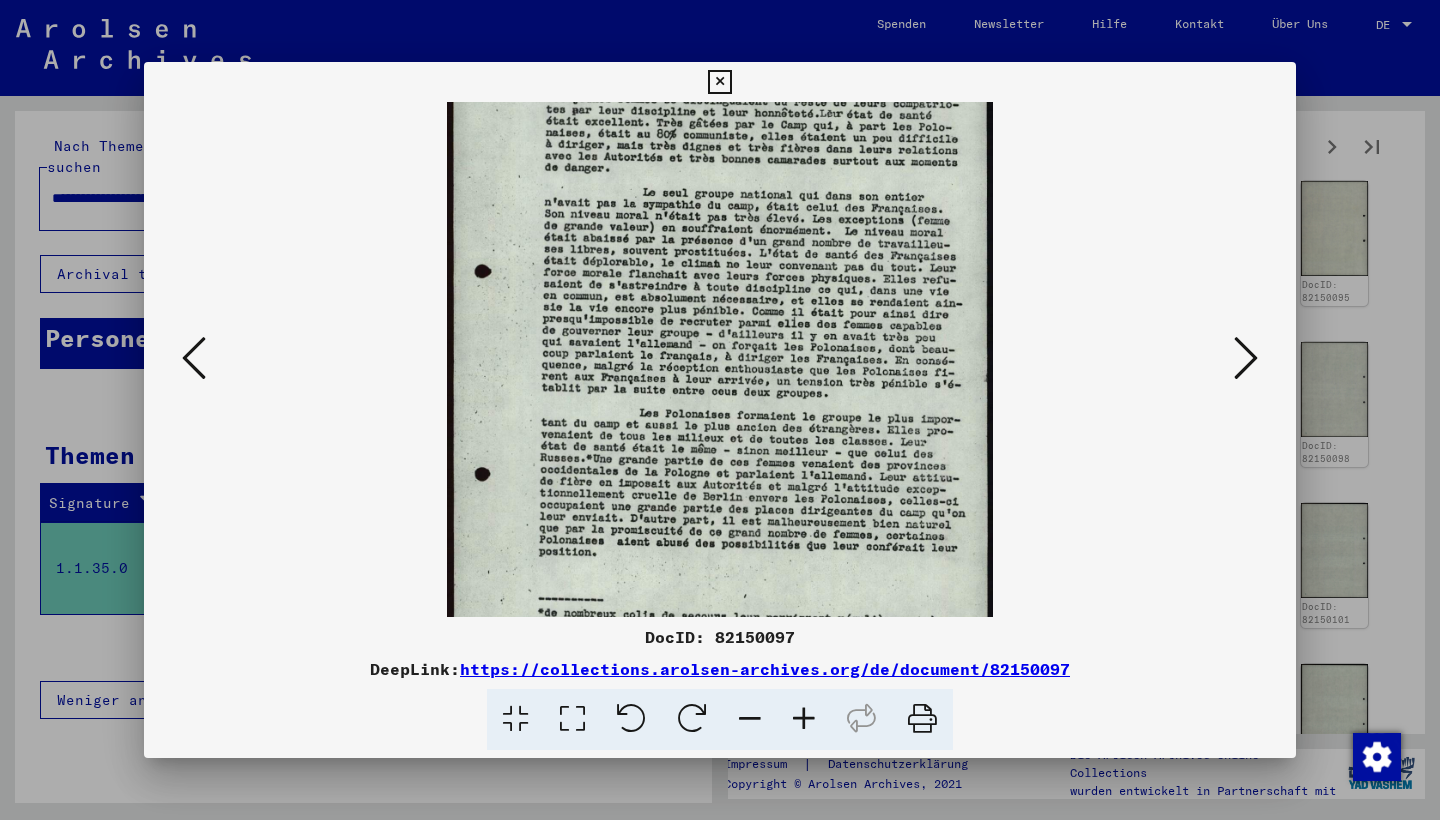 drag, startPoint x: 746, startPoint y: 449, endPoint x: 742, endPoint y: 338, distance: 111.07205 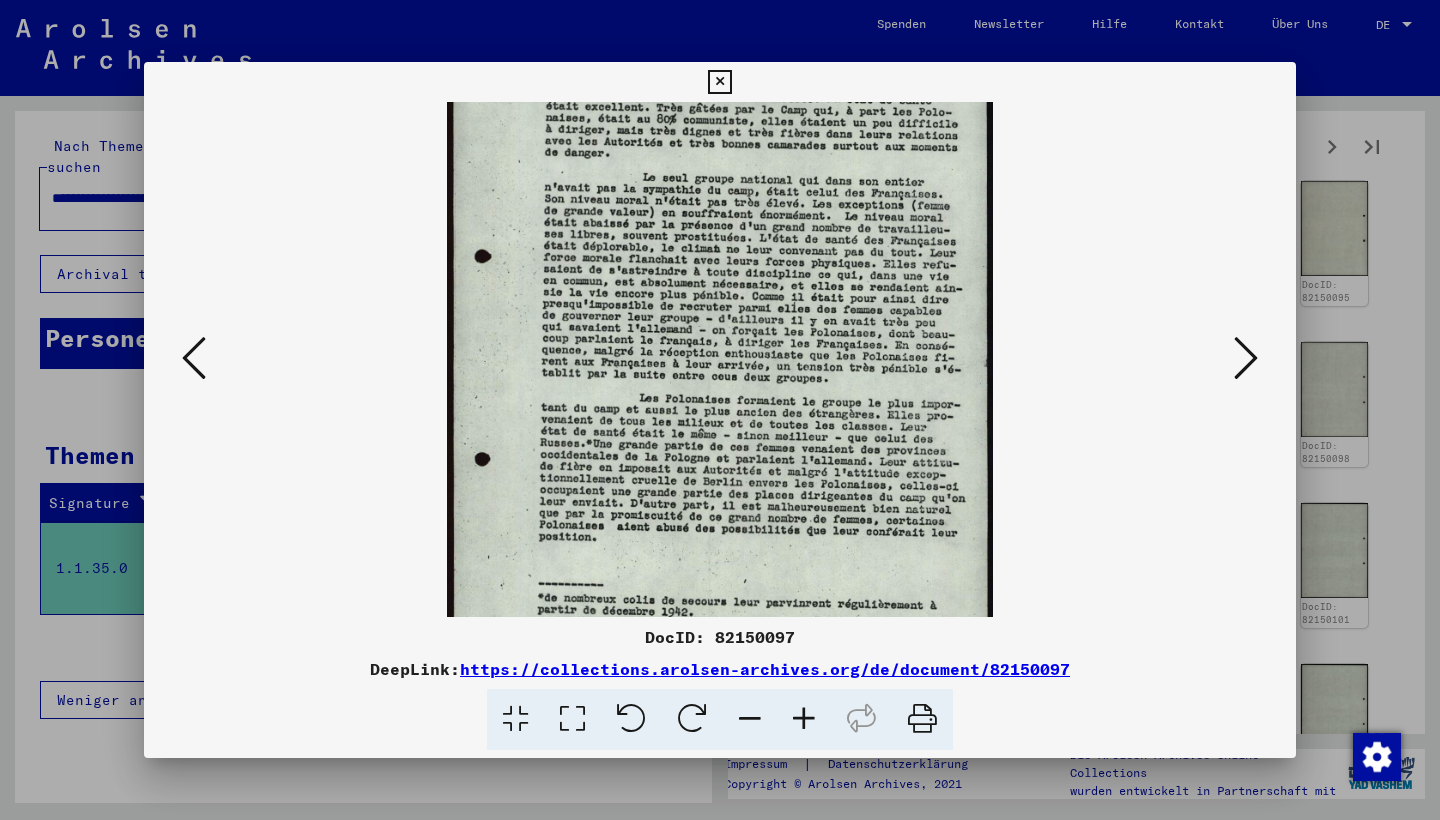 scroll, scrollTop: 127, scrollLeft: 0, axis: vertical 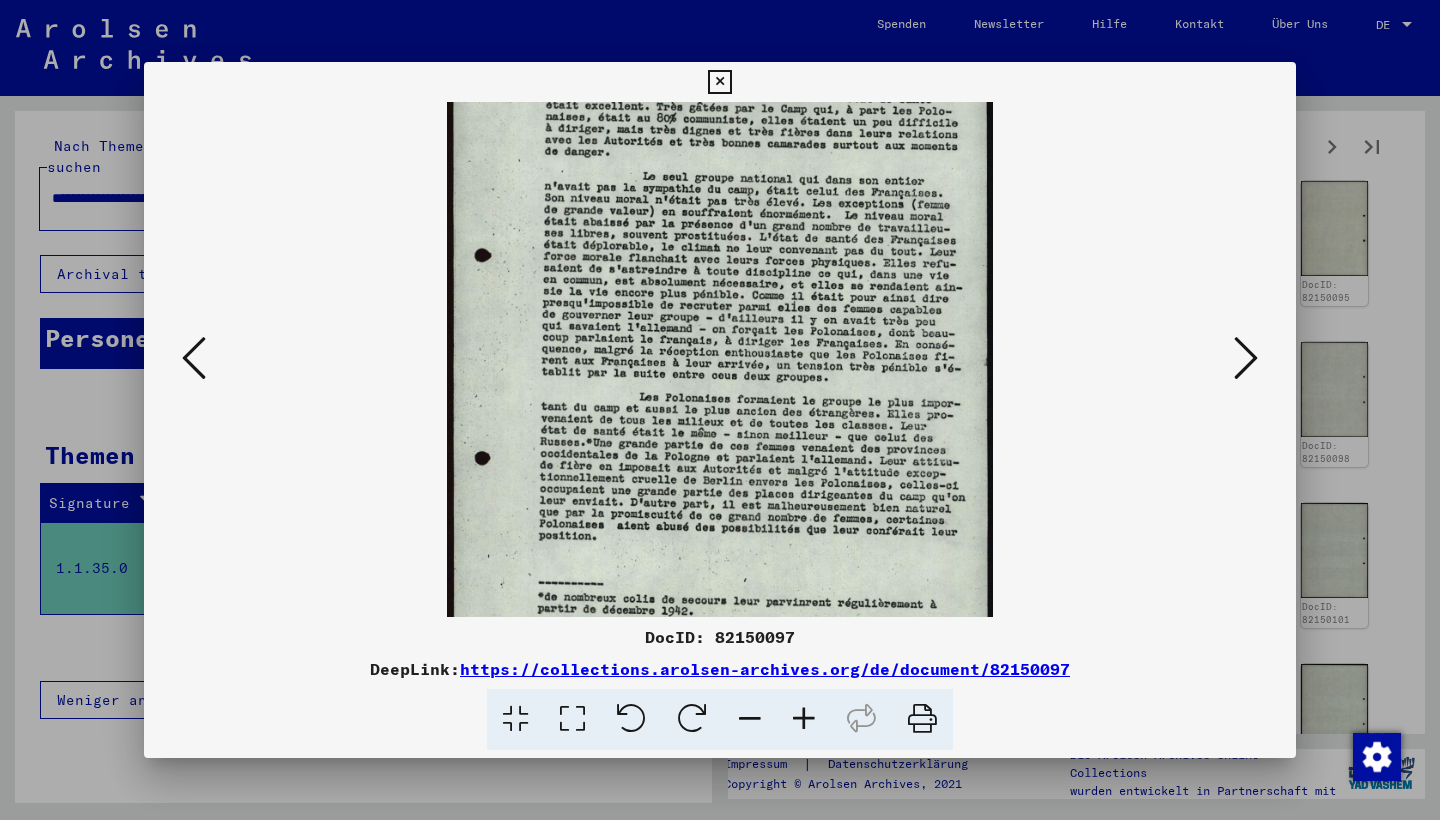 drag, startPoint x: 742, startPoint y: 338, endPoint x: 742, endPoint y: 322, distance: 16 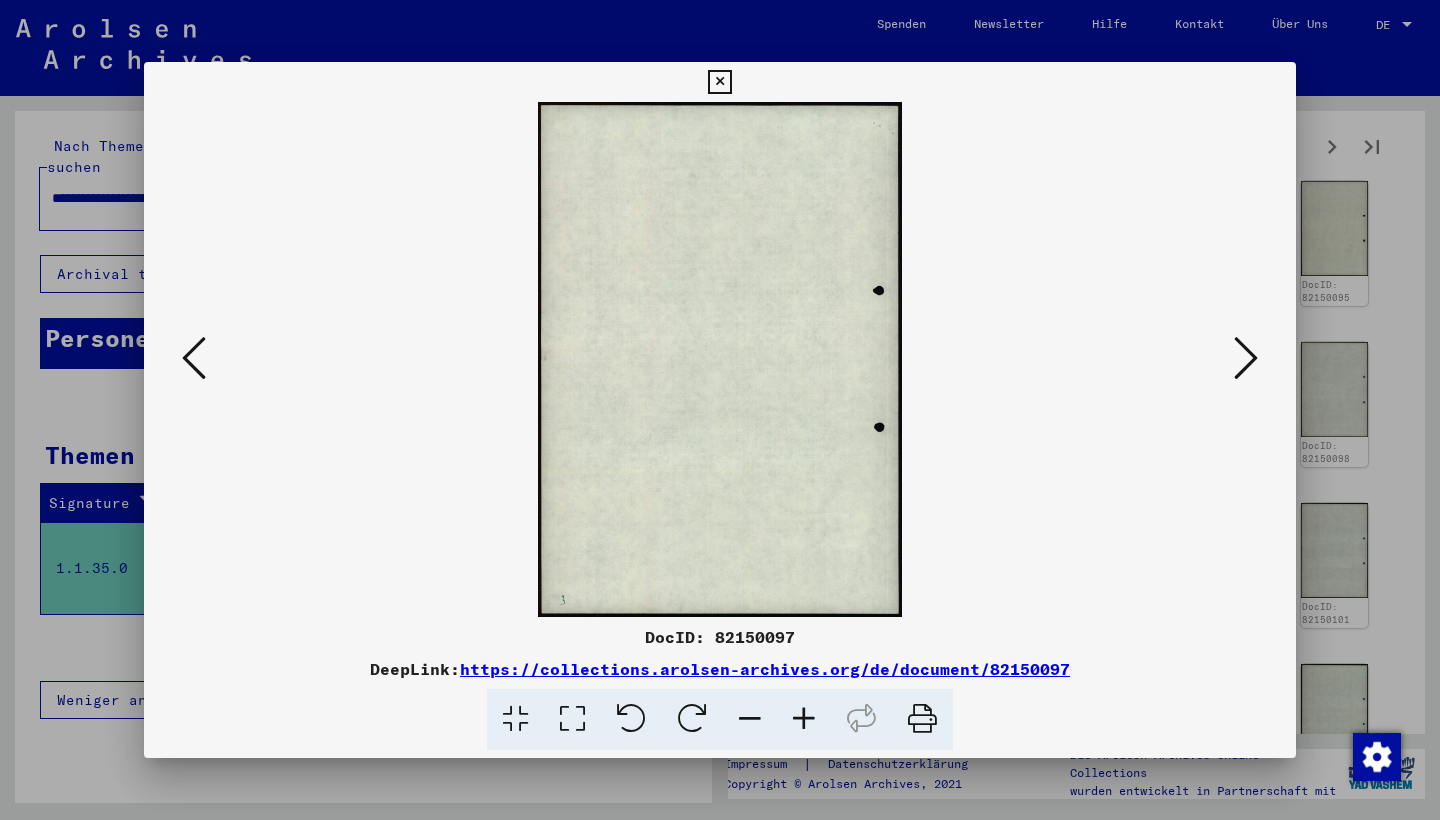 click at bounding box center (1246, 358) 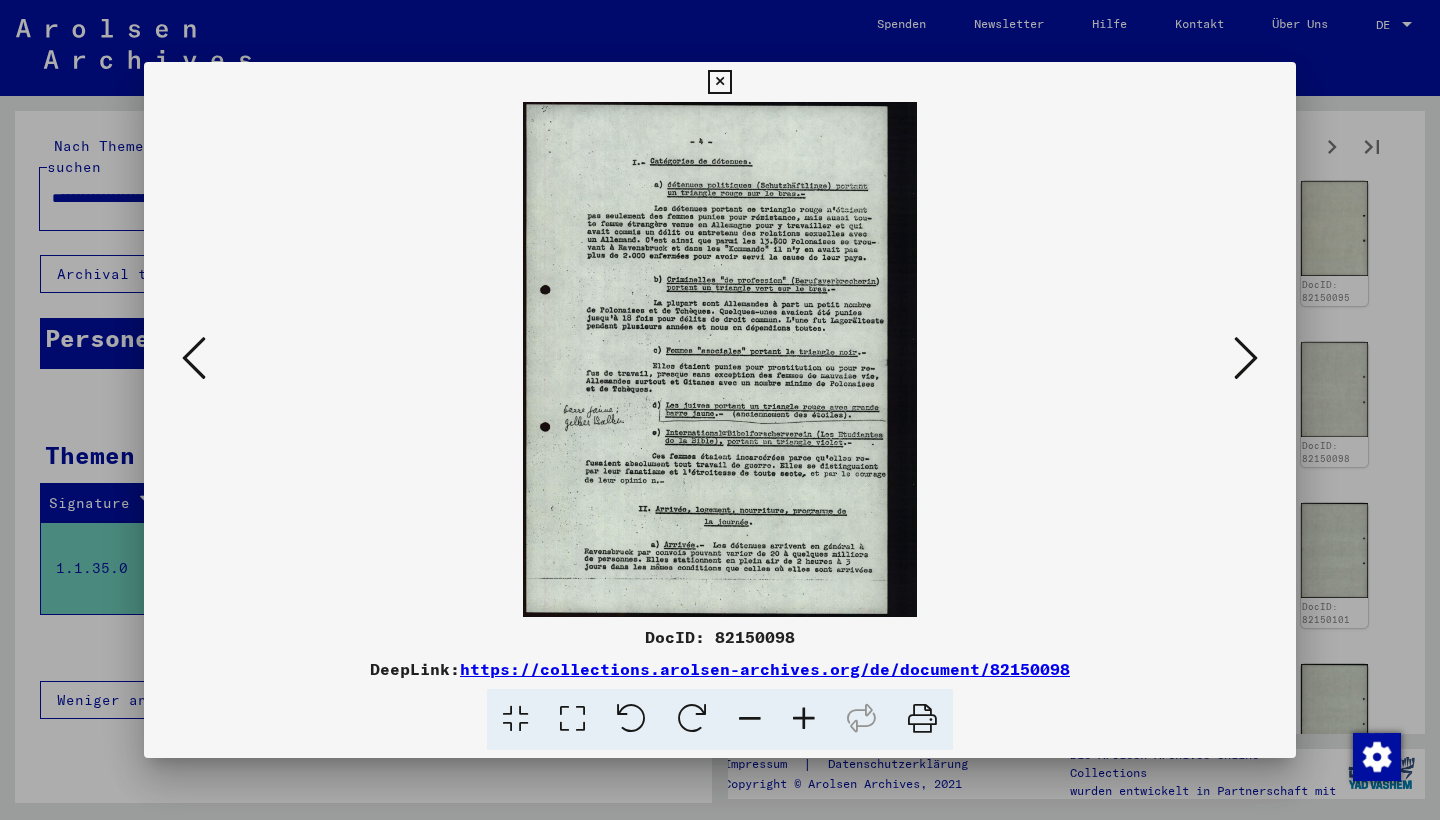 click at bounding box center [804, 719] 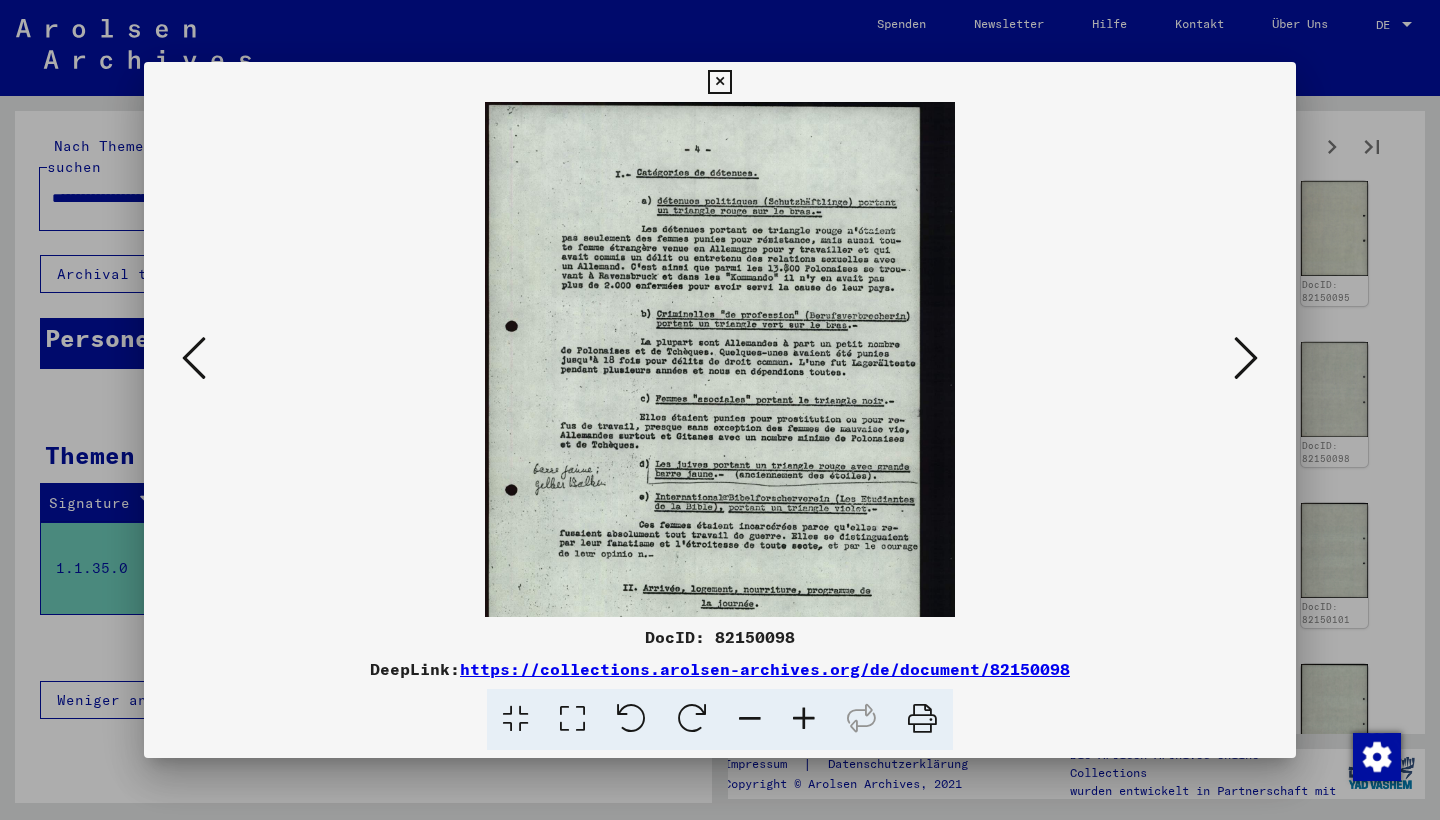 click at bounding box center [804, 719] 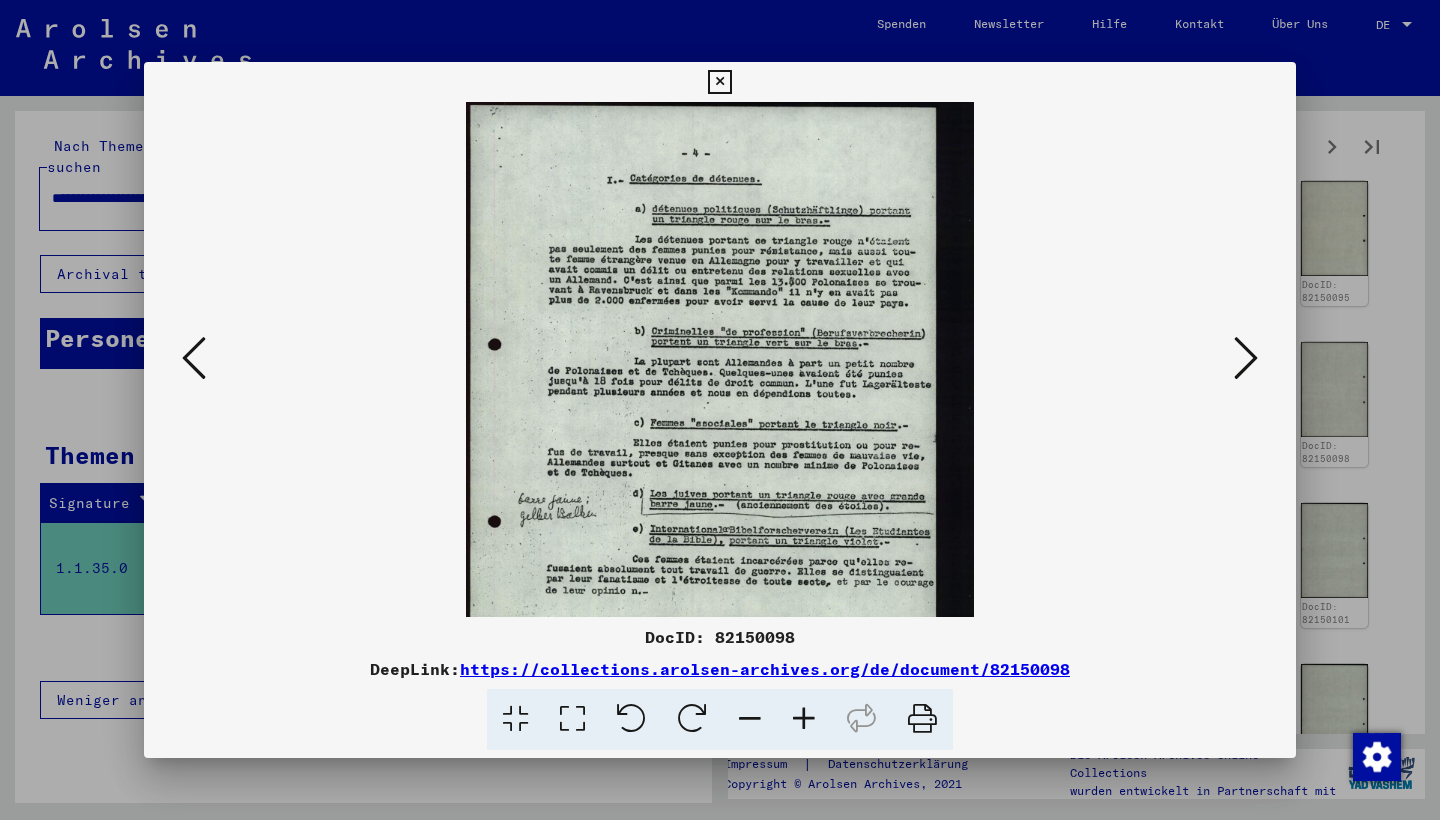 click at bounding box center (804, 719) 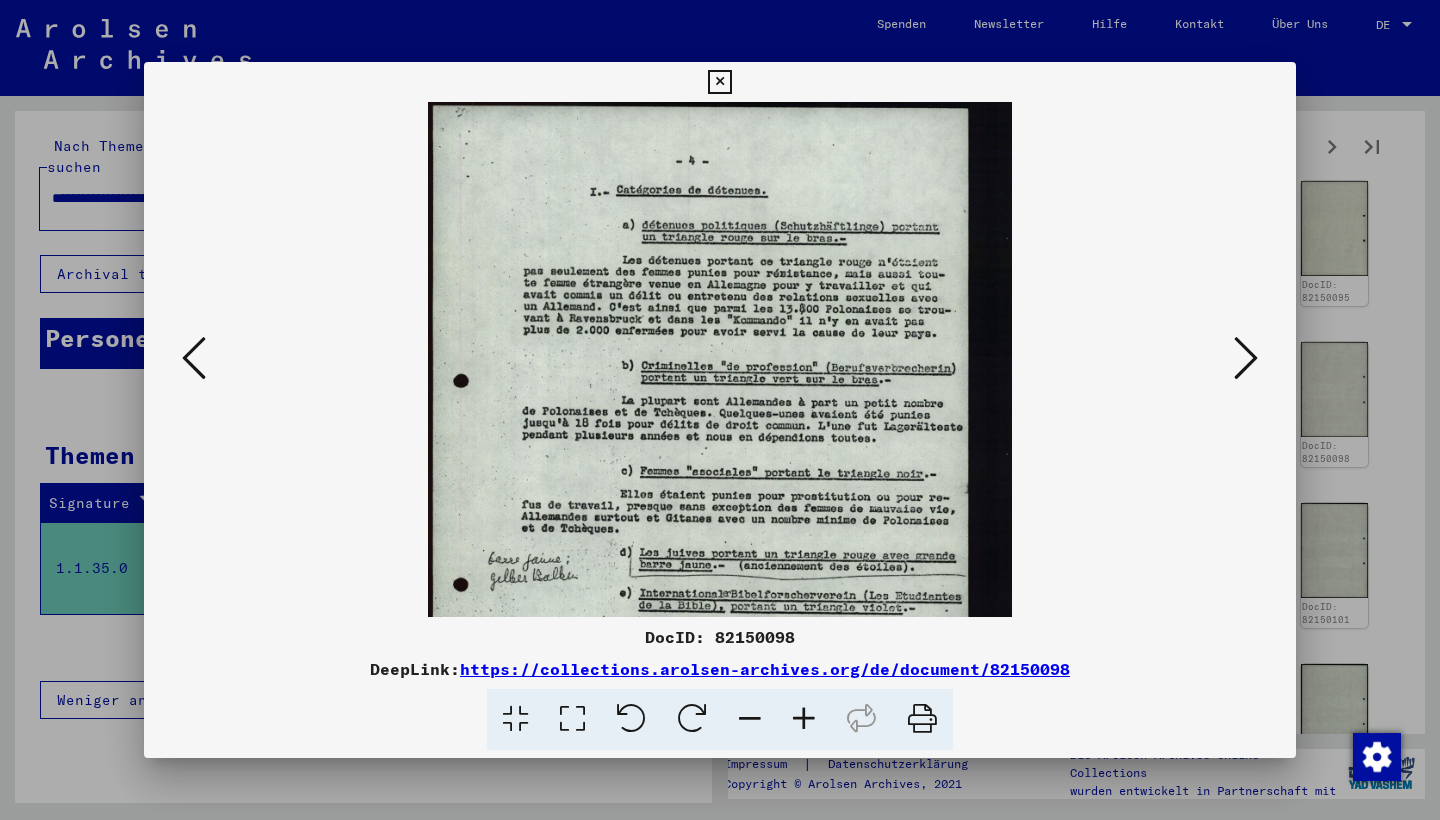 click at bounding box center (804, 719) 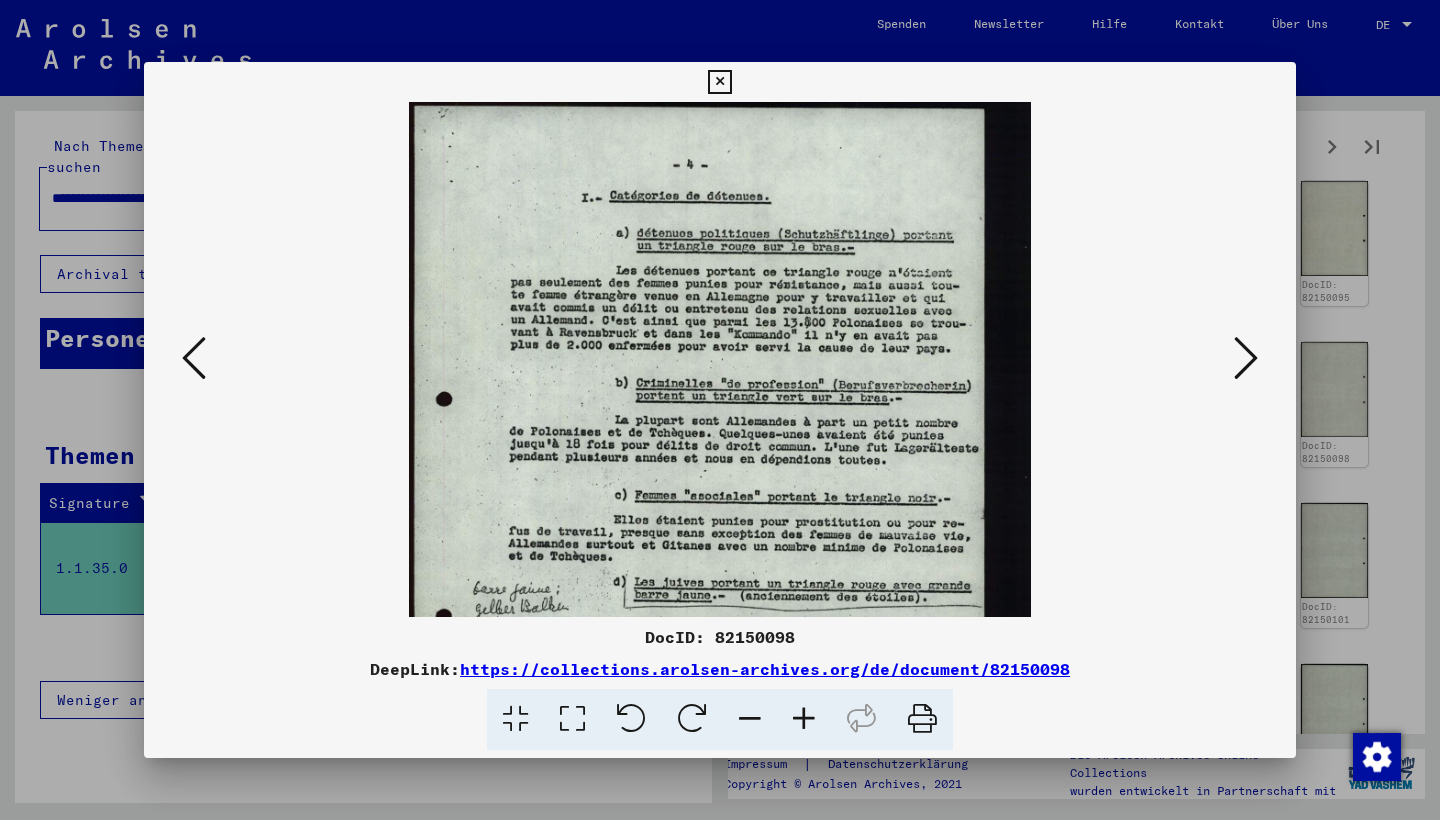 click at bounding box center [804, 719] 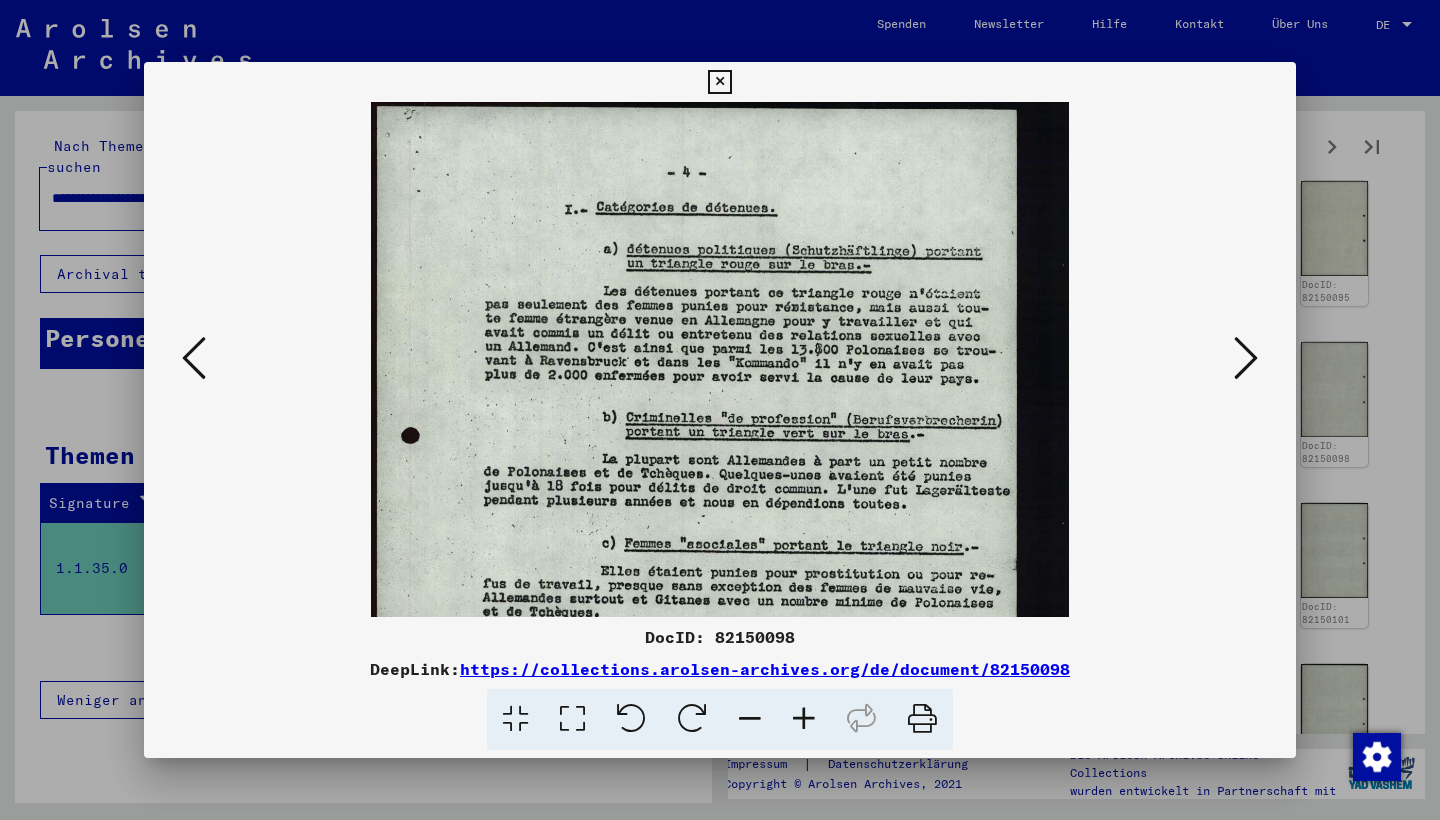 click at bounding box center (804, 719) 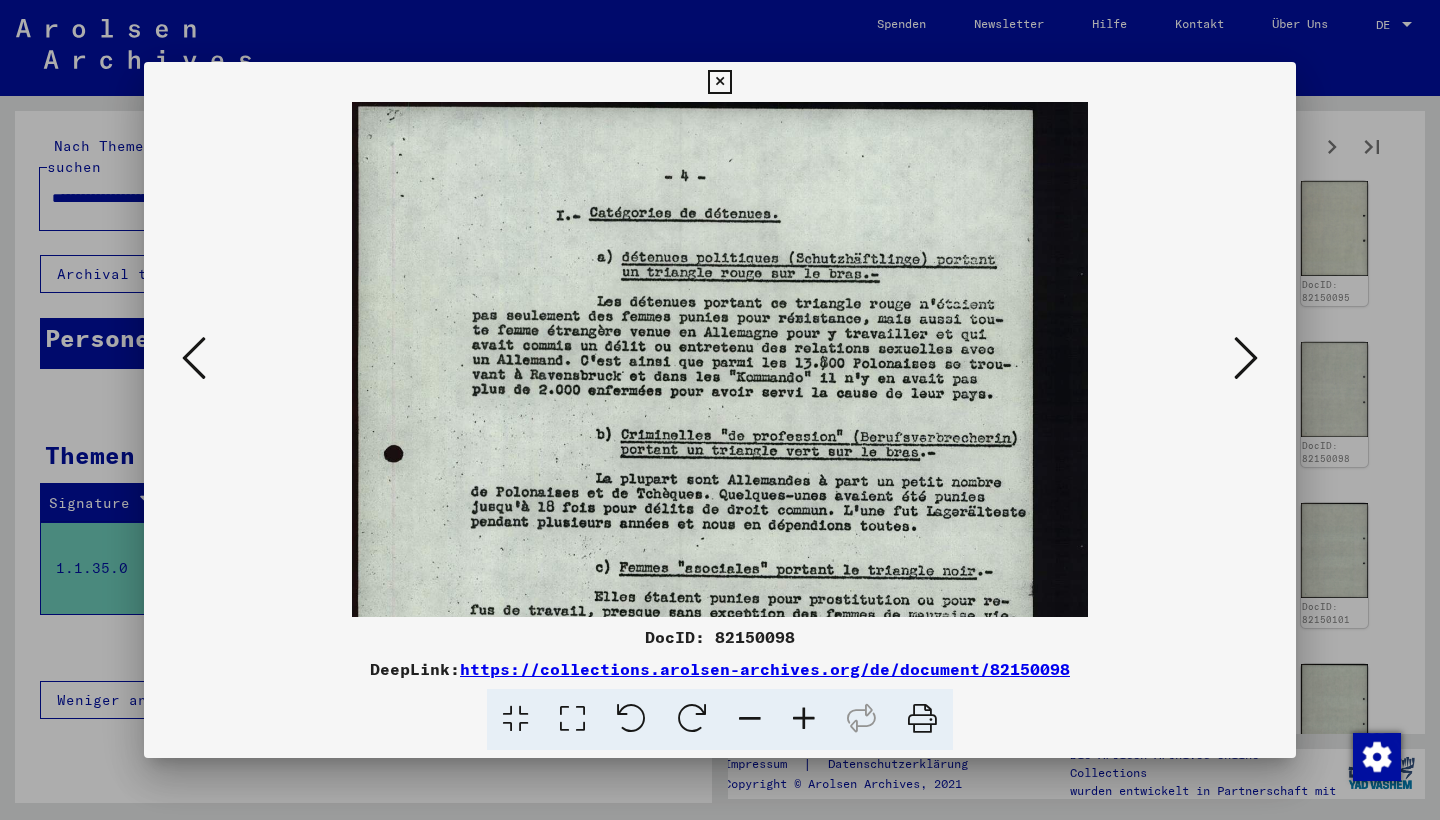 click at bounding box center (804, 719) 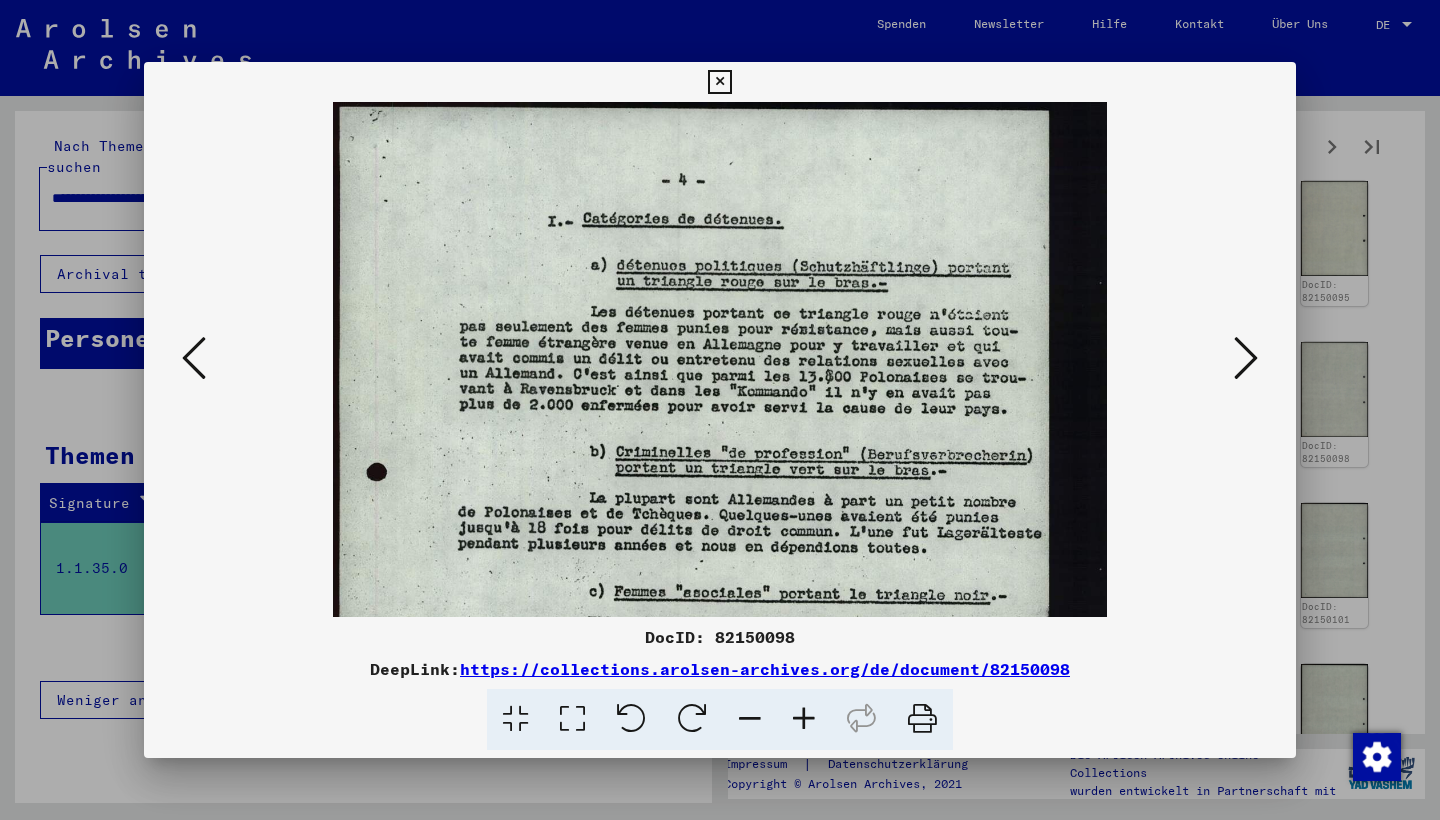 click at bounding box center (804, 719) 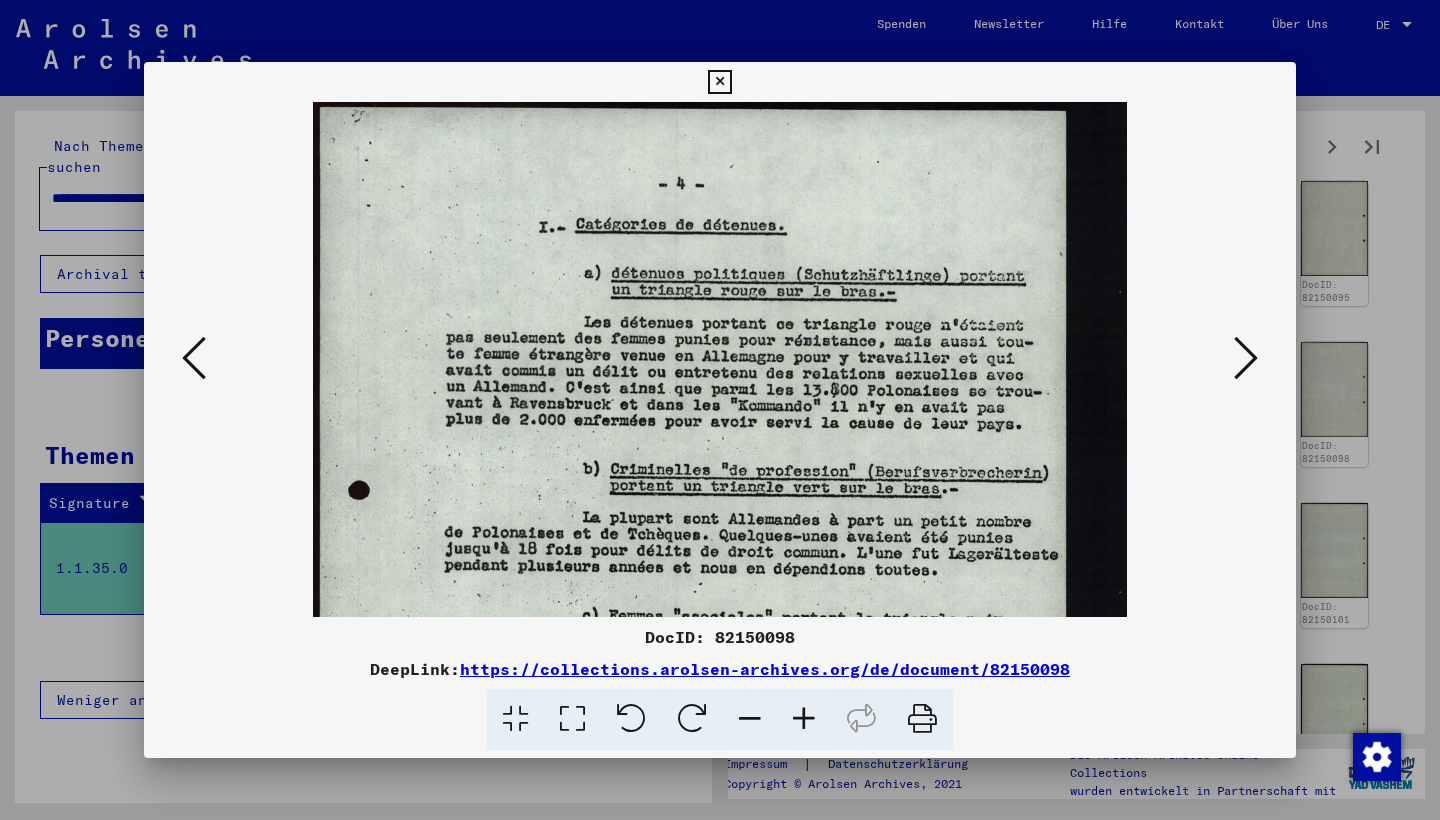 click at bounding box center [804, 719] 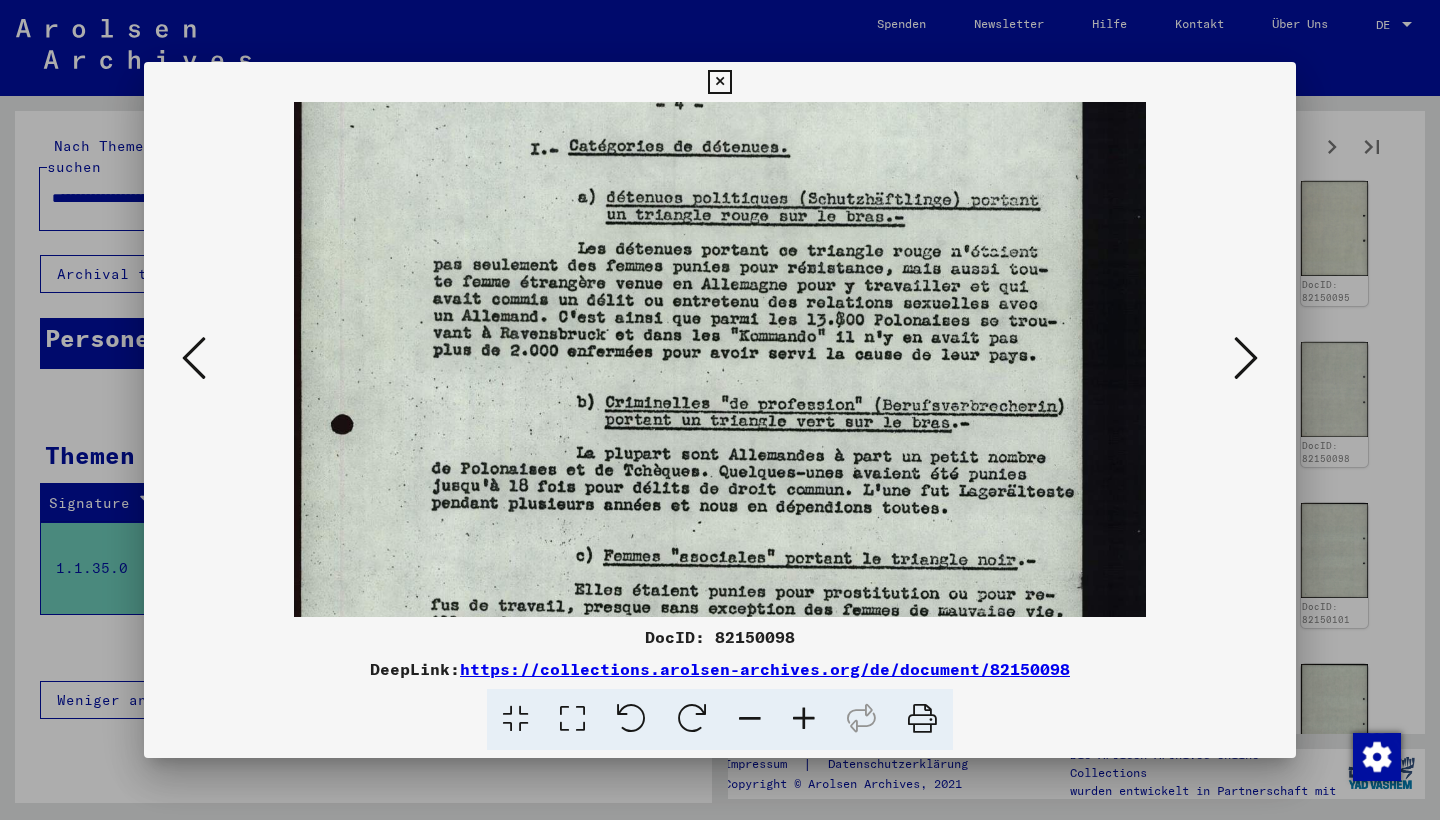 scroll, scrollTop: 92, scrollLeft: 0, axis: vertical 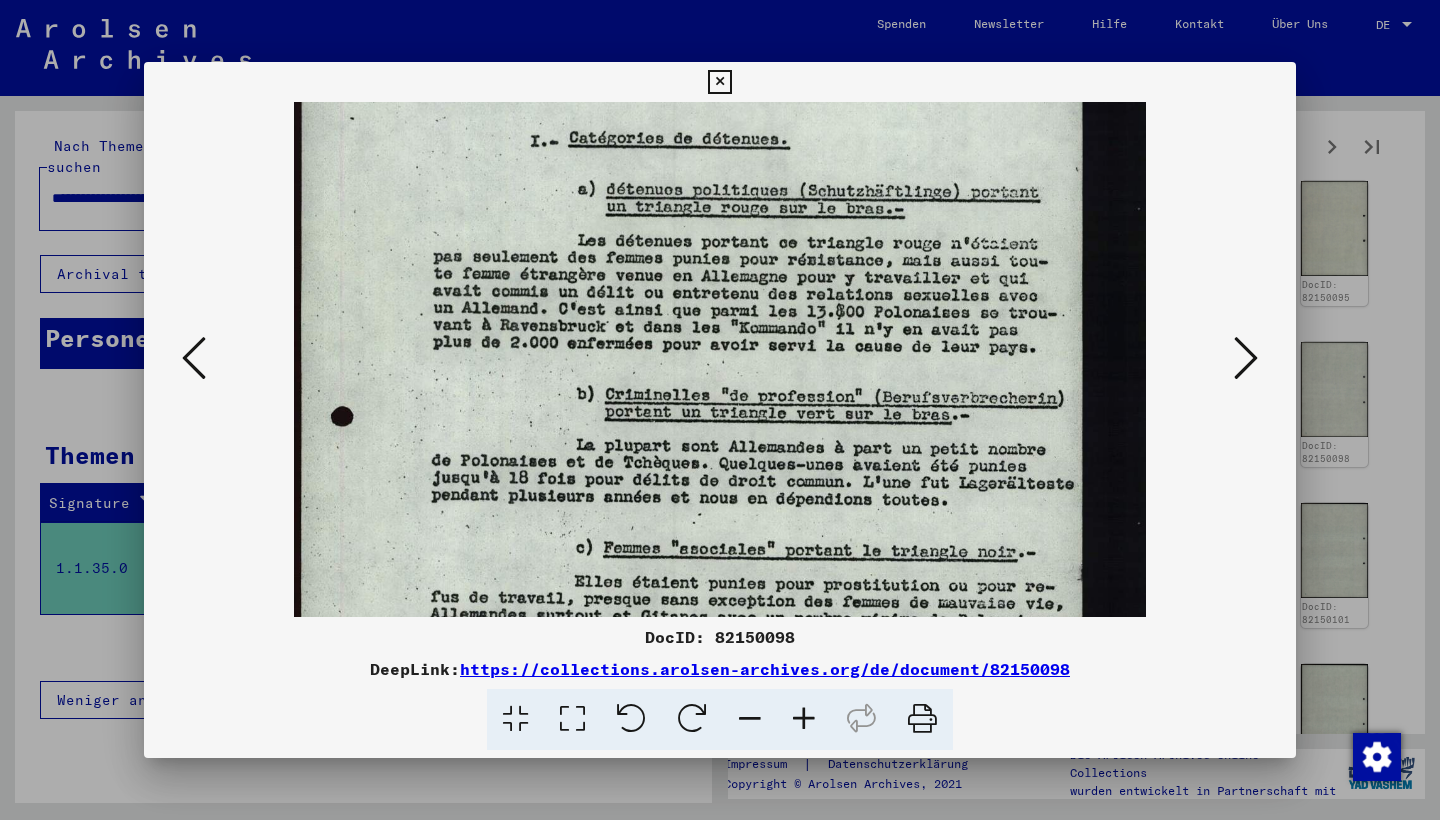 drag, startPoint x: 903, startPoint y: 365, endPoint x: 906, endPoint y: 273, distance: 92.0489 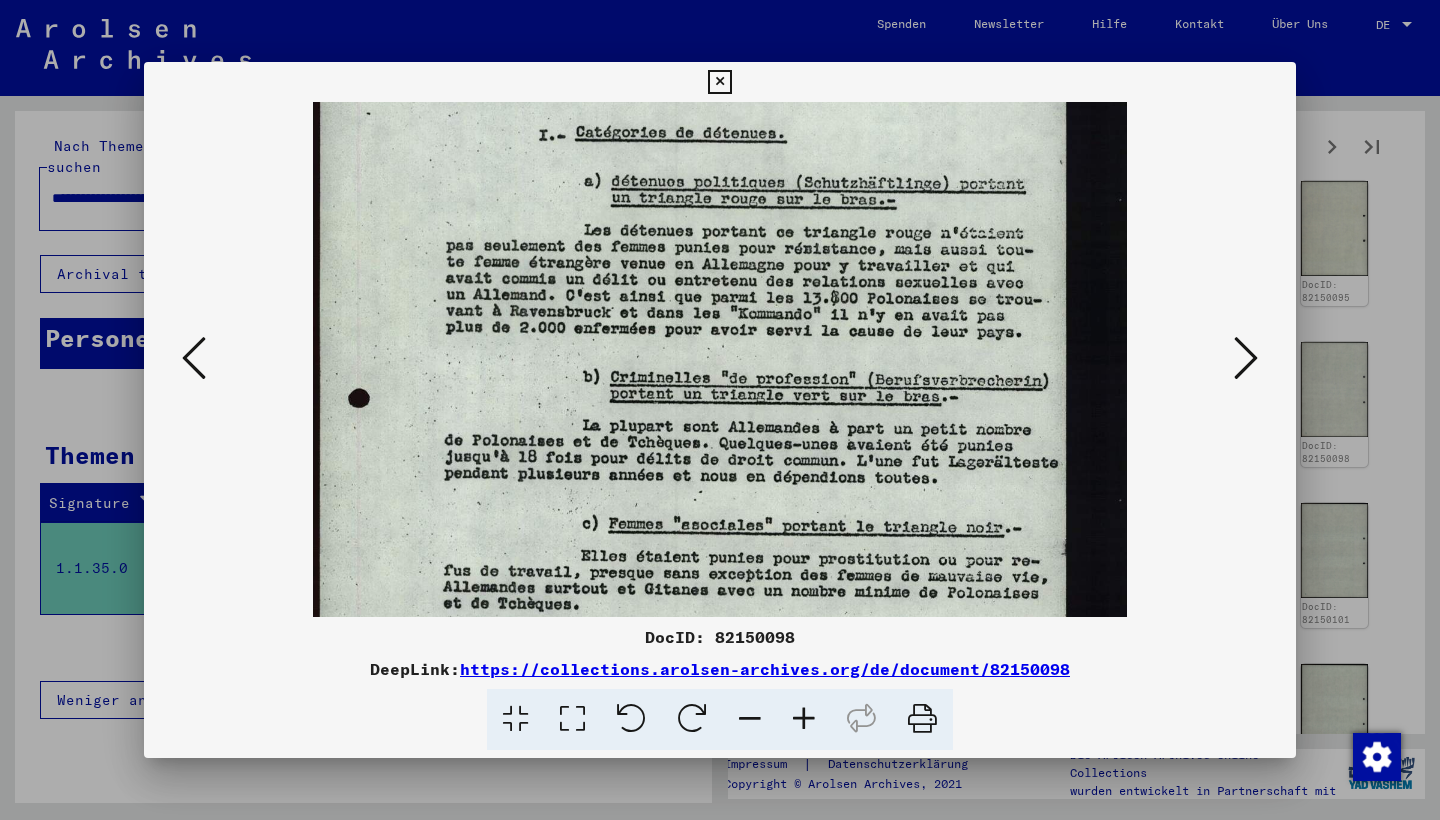 click at bounding box center [750, 719] 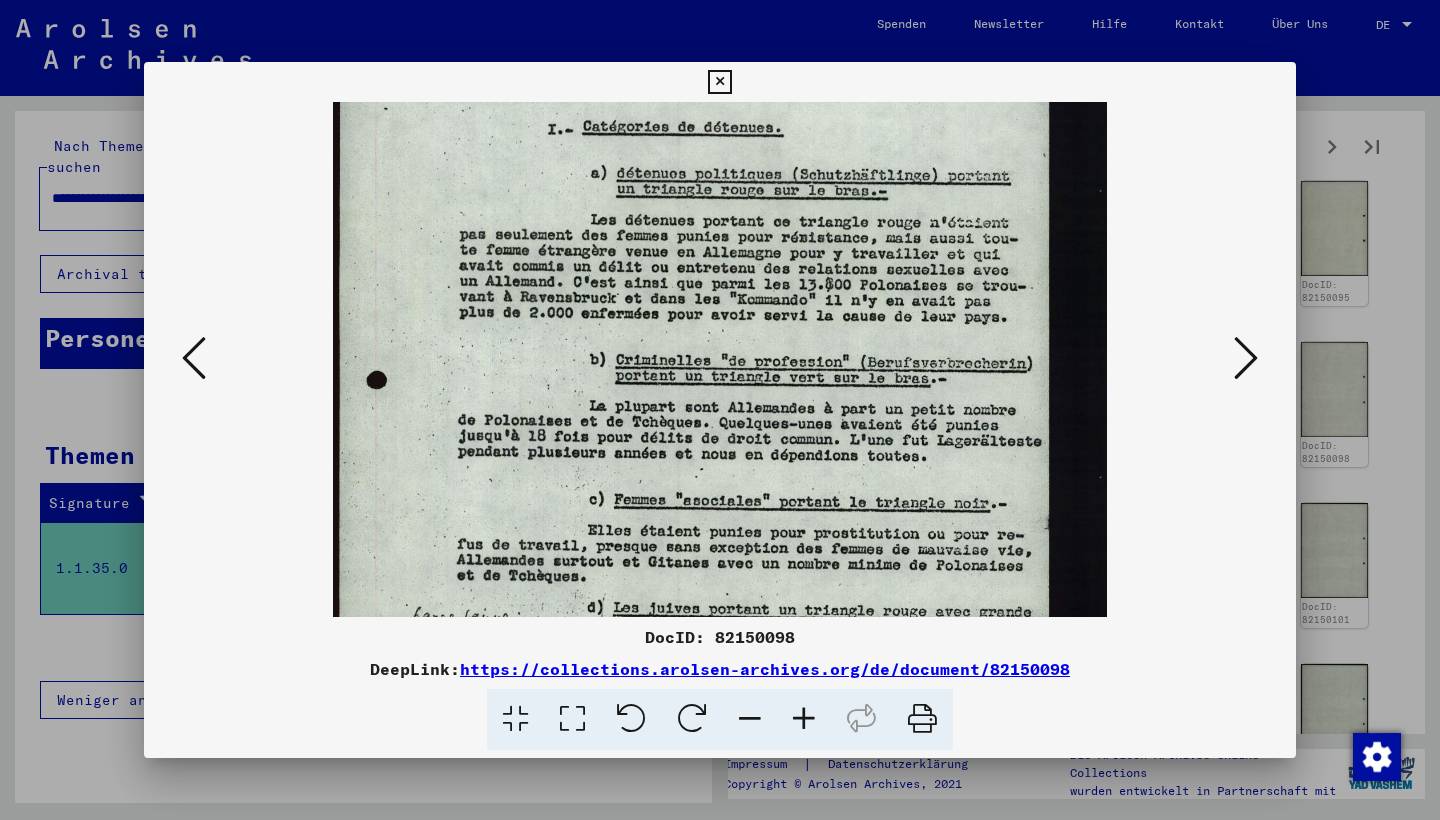 click at bounding box center (750, 719) 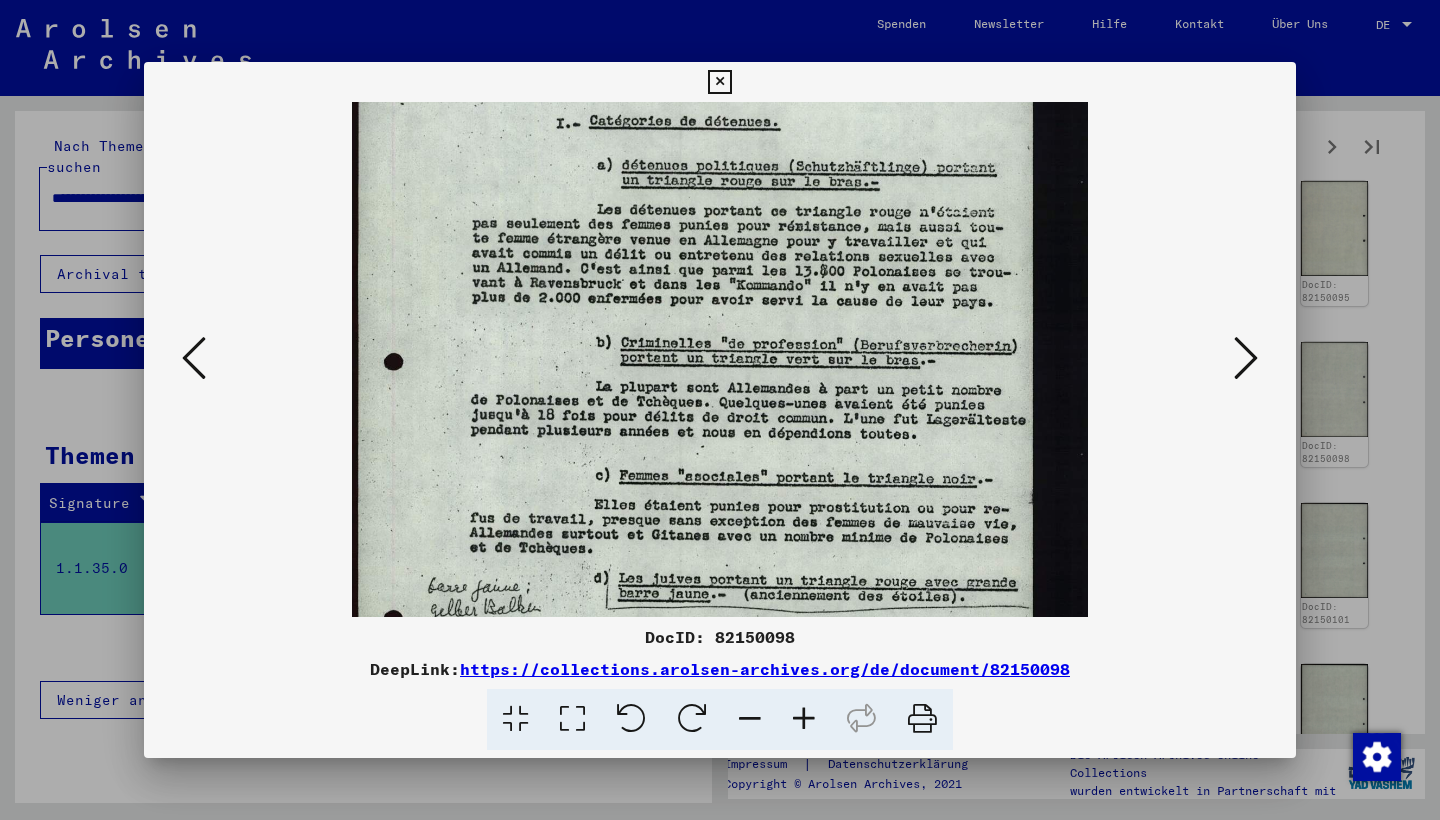 click at bounding box center (750, 719) 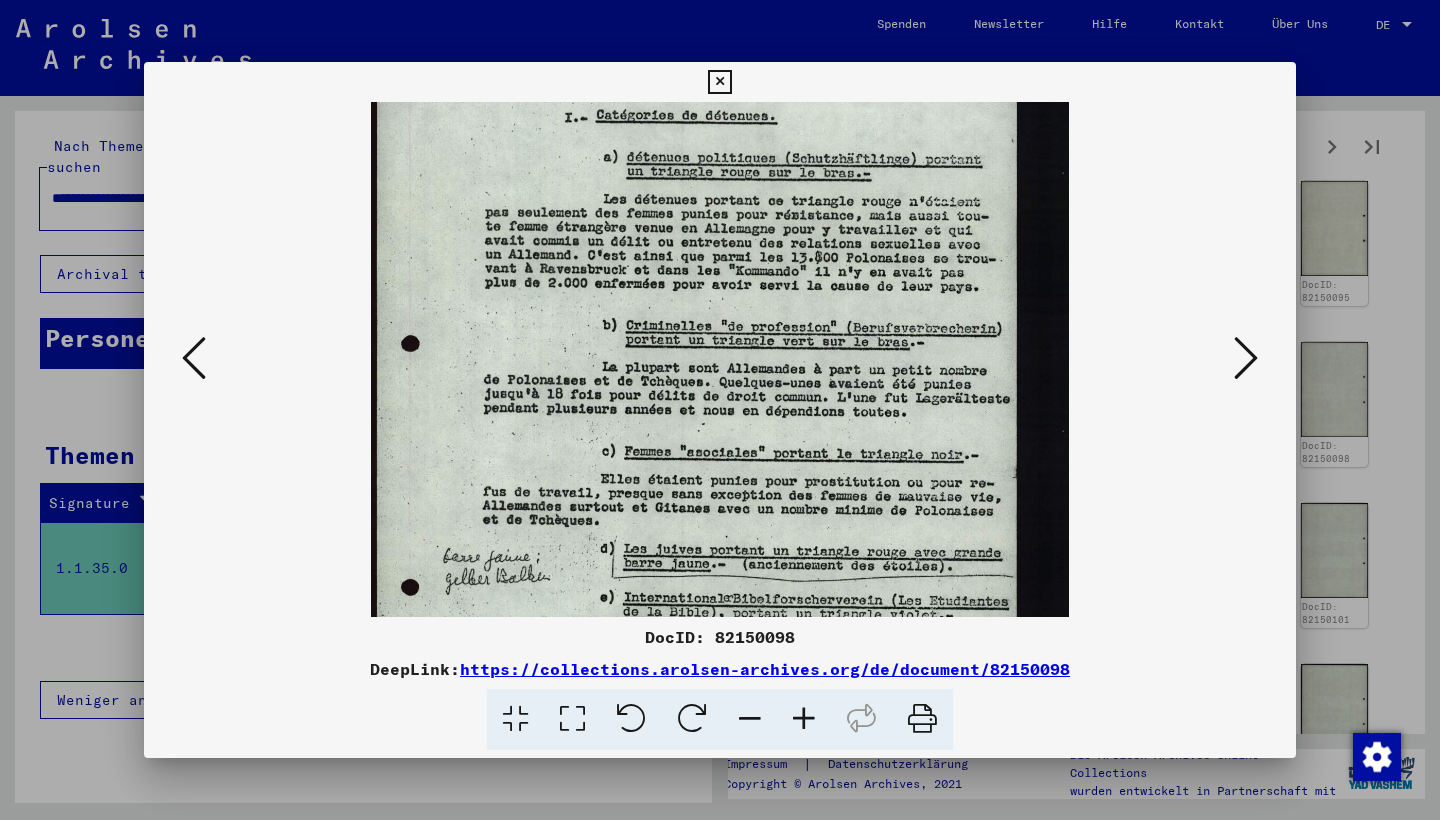 click at bounding box center [750, 719] 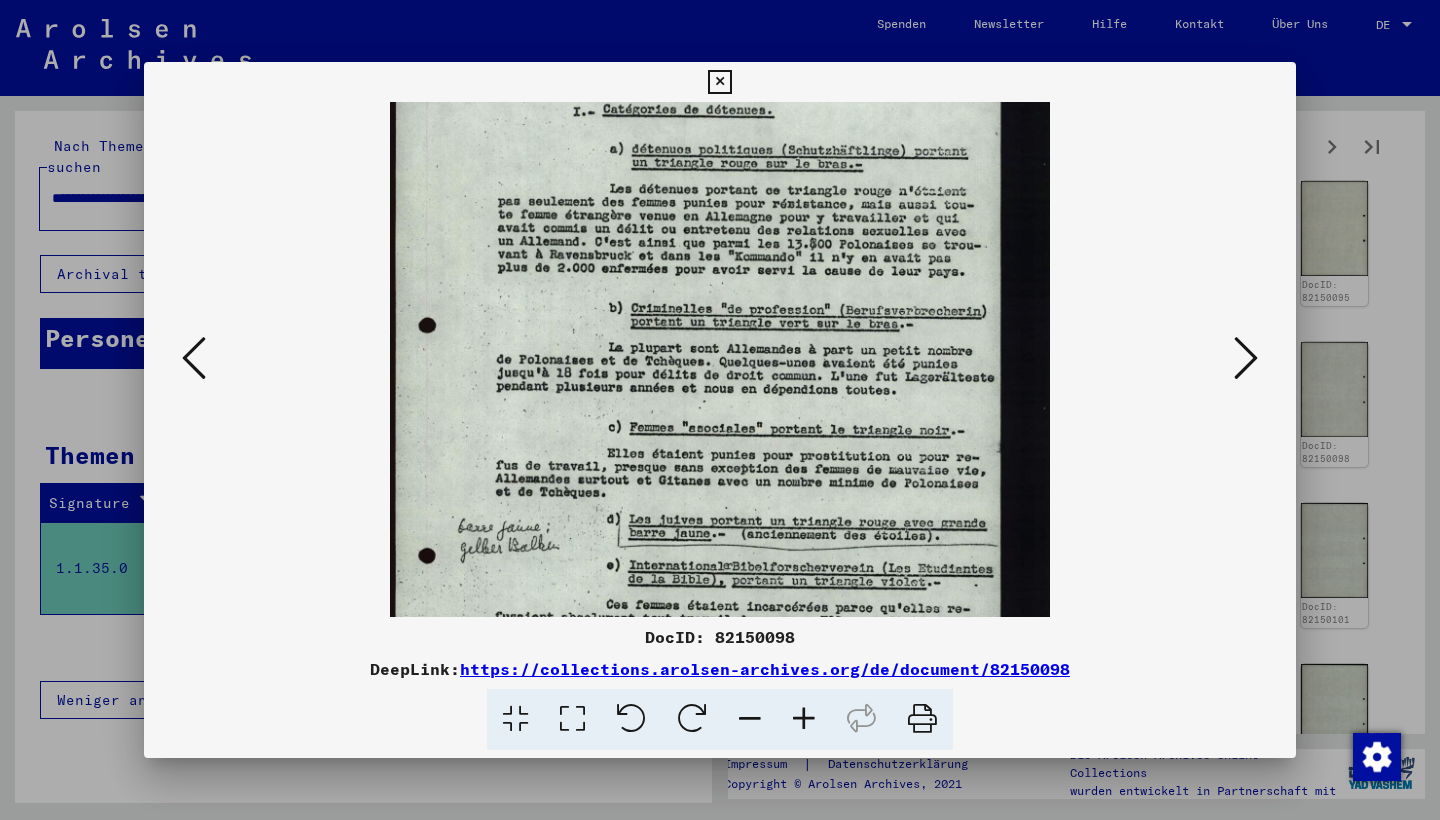 click at bounding box center (750, 719) 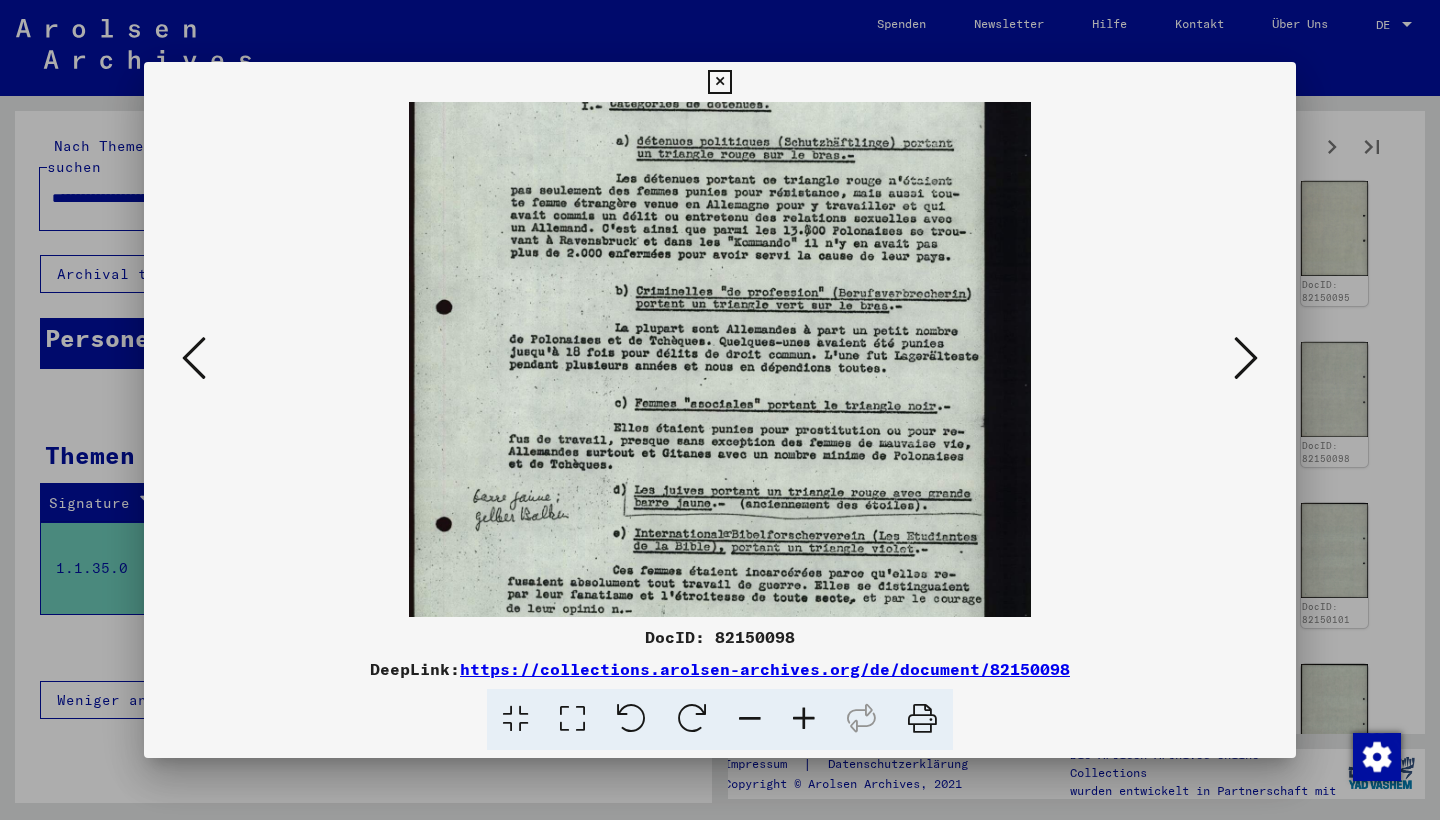 click at bounding box center [750, 719] 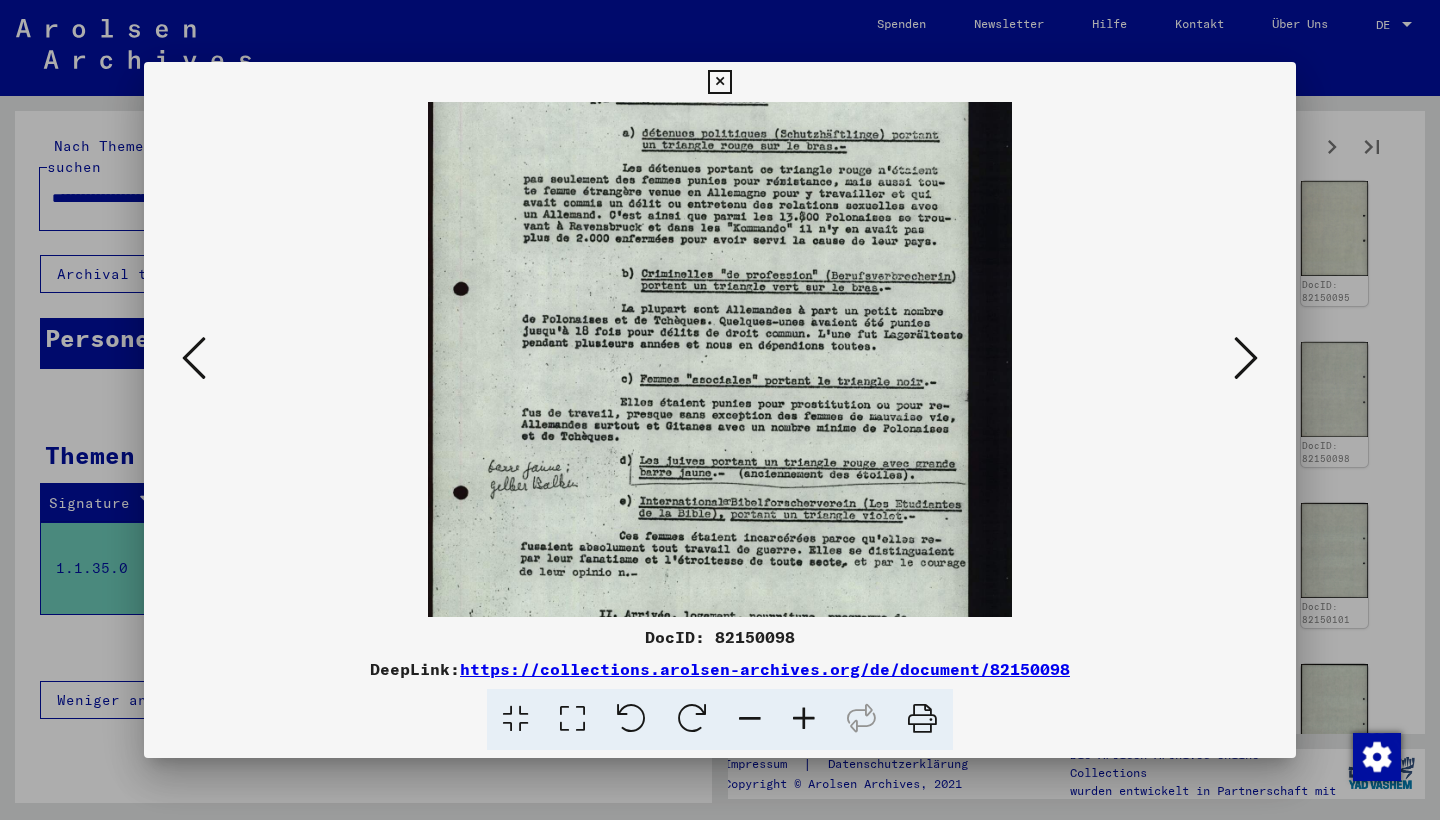 click at bounding box center [750, 719] 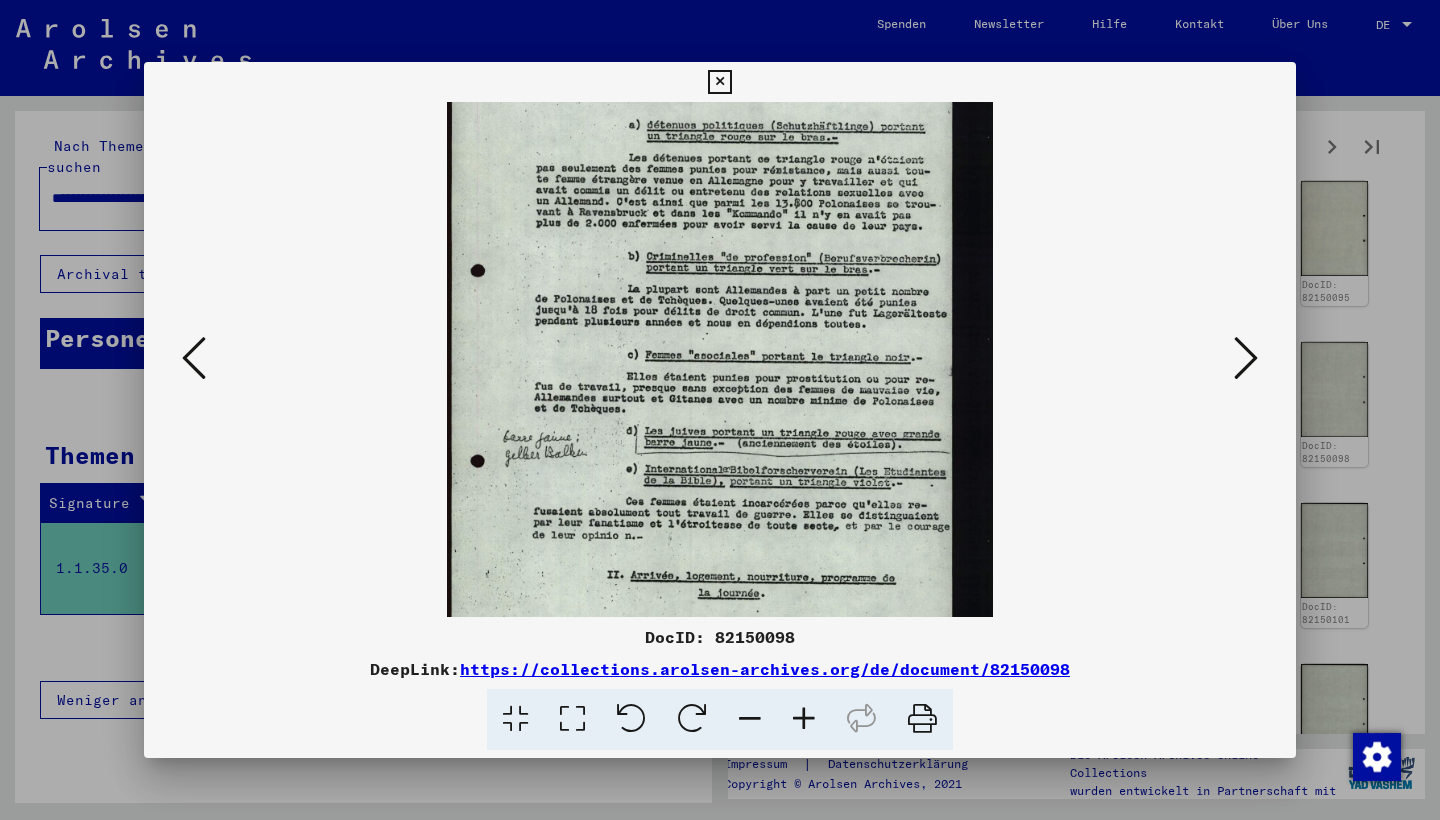 click at bounding box center (750, 719) 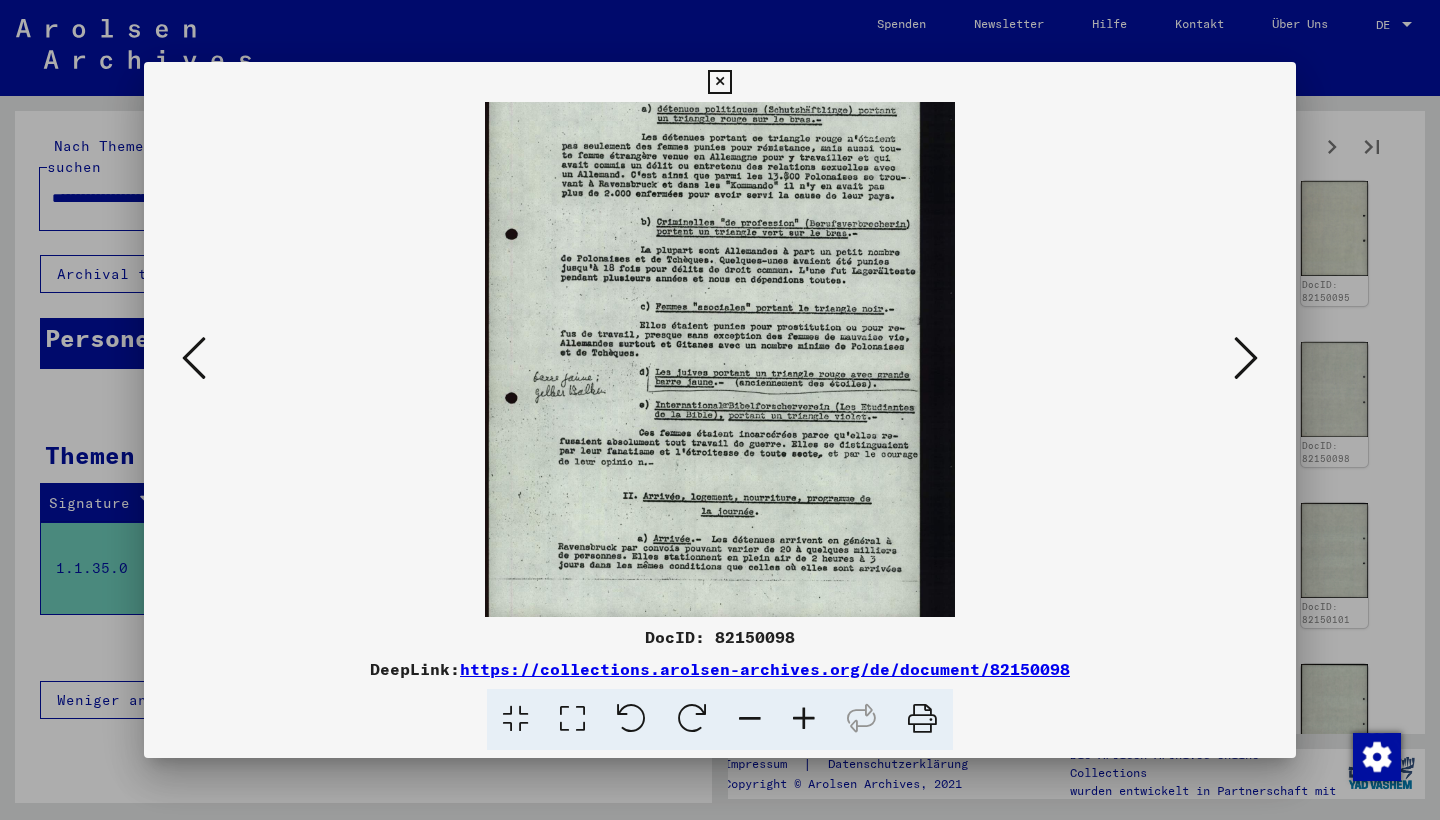 click at bounding box center [750, 719] 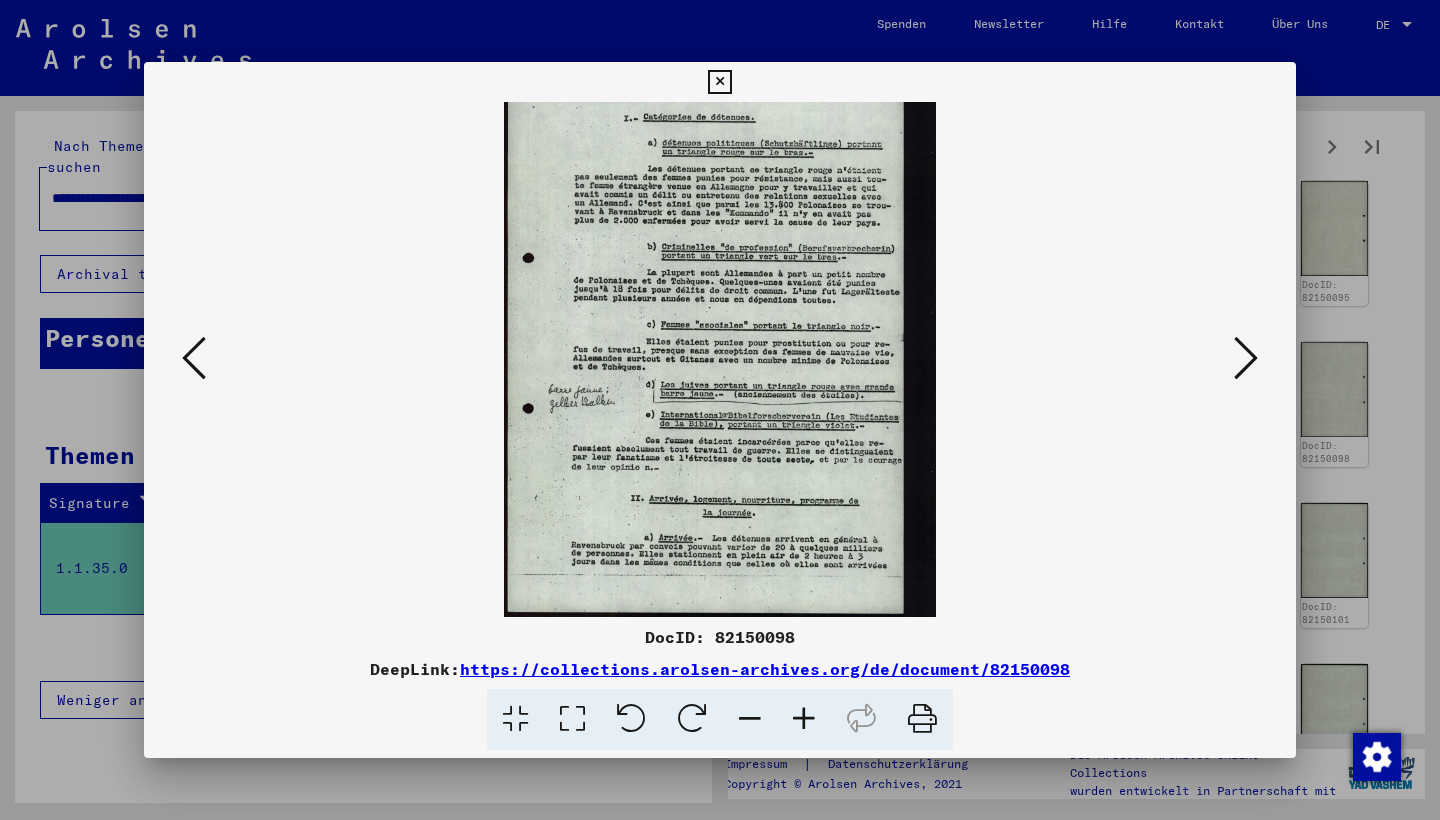 scroll, scrollTop: 50, scrollLeft: 0, axis: vertical 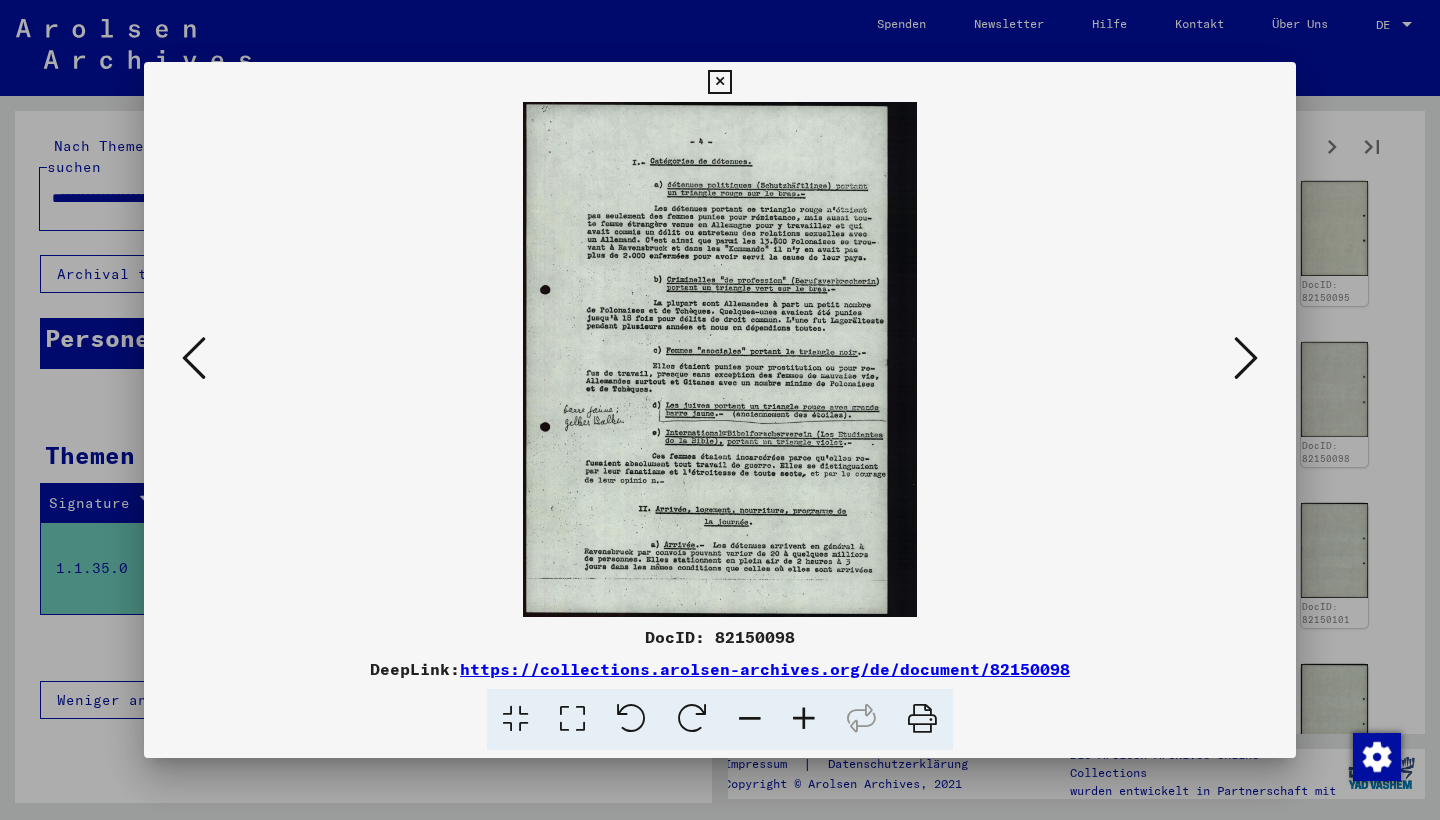 click at bounding box center [804, 719] 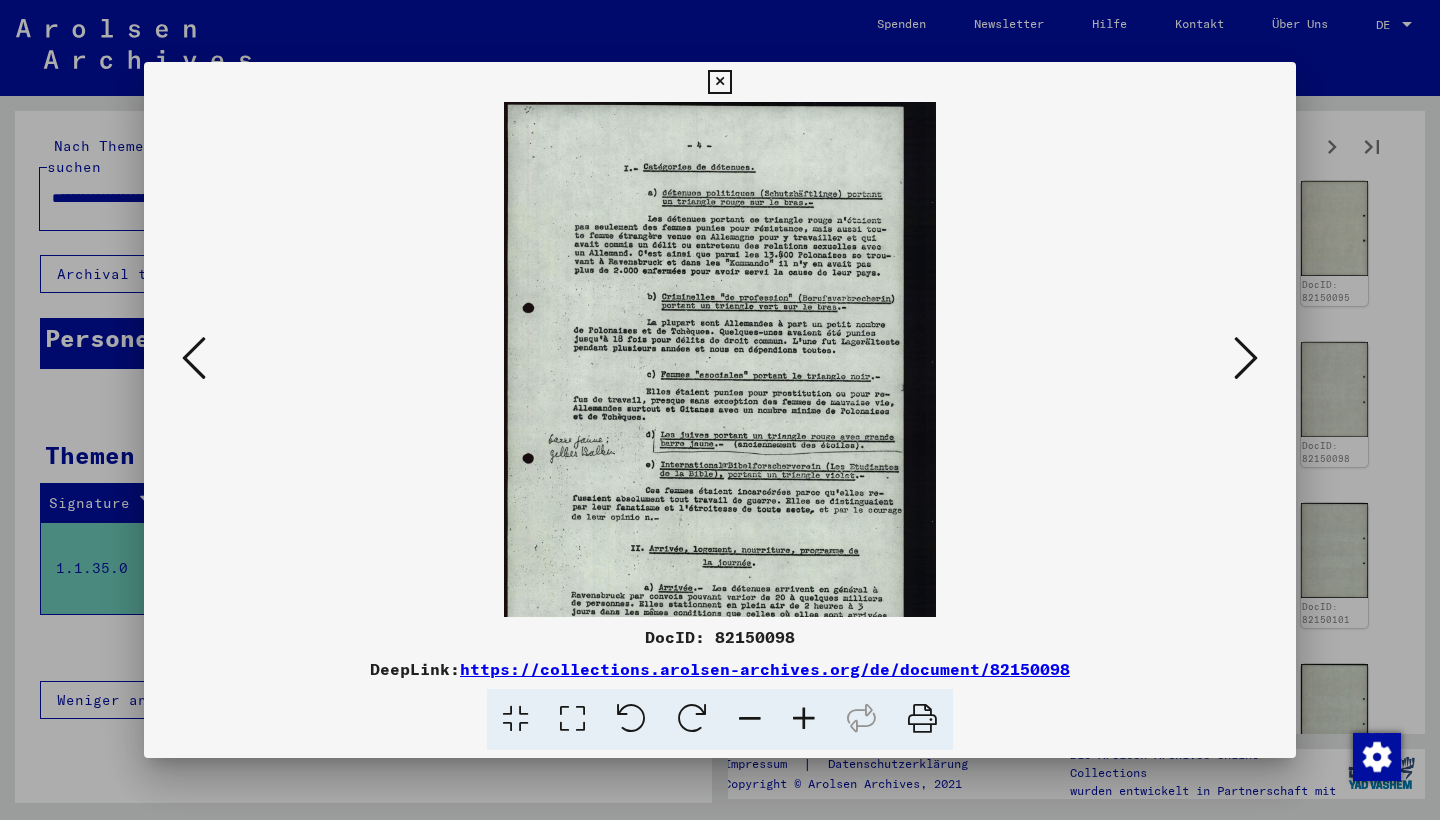 click at bounding box center (804, 719) 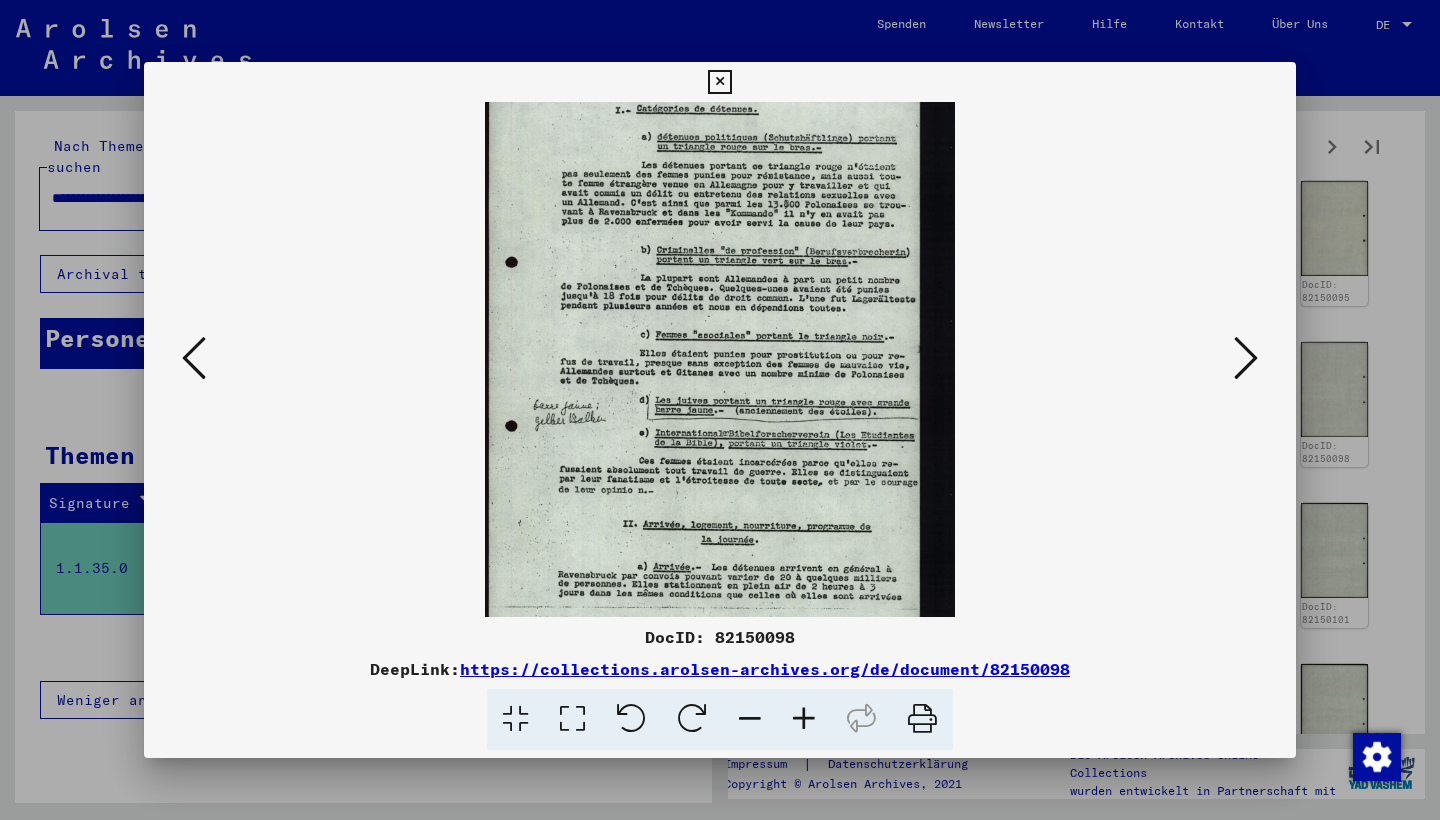 scroll, scrollTop: 63, scrollLeft: 0, axis: vertical 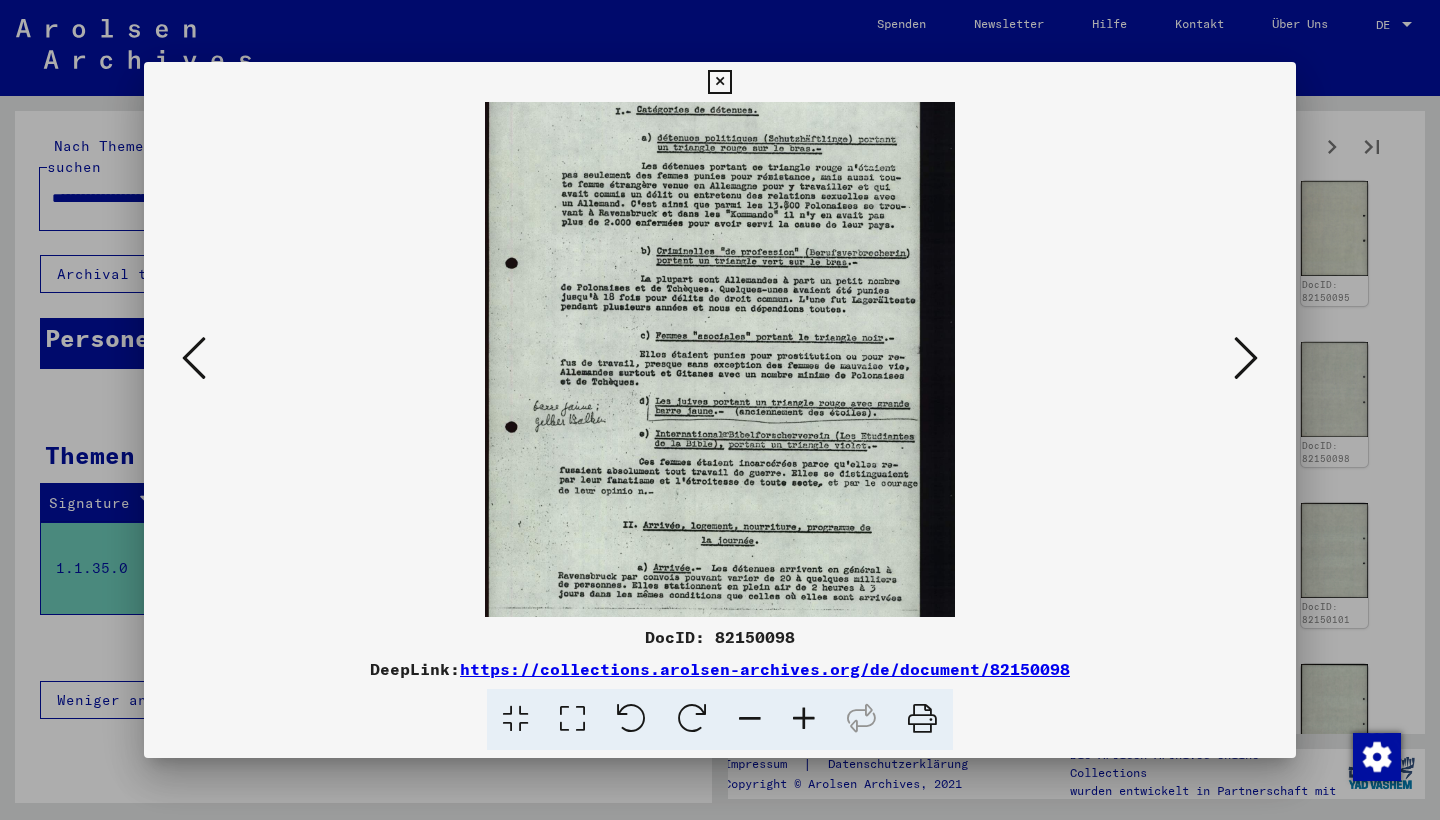 drag, startPoint x: 780, startPoint y: 566, endPoint x: 780, endPoint y: 504, distance: 62 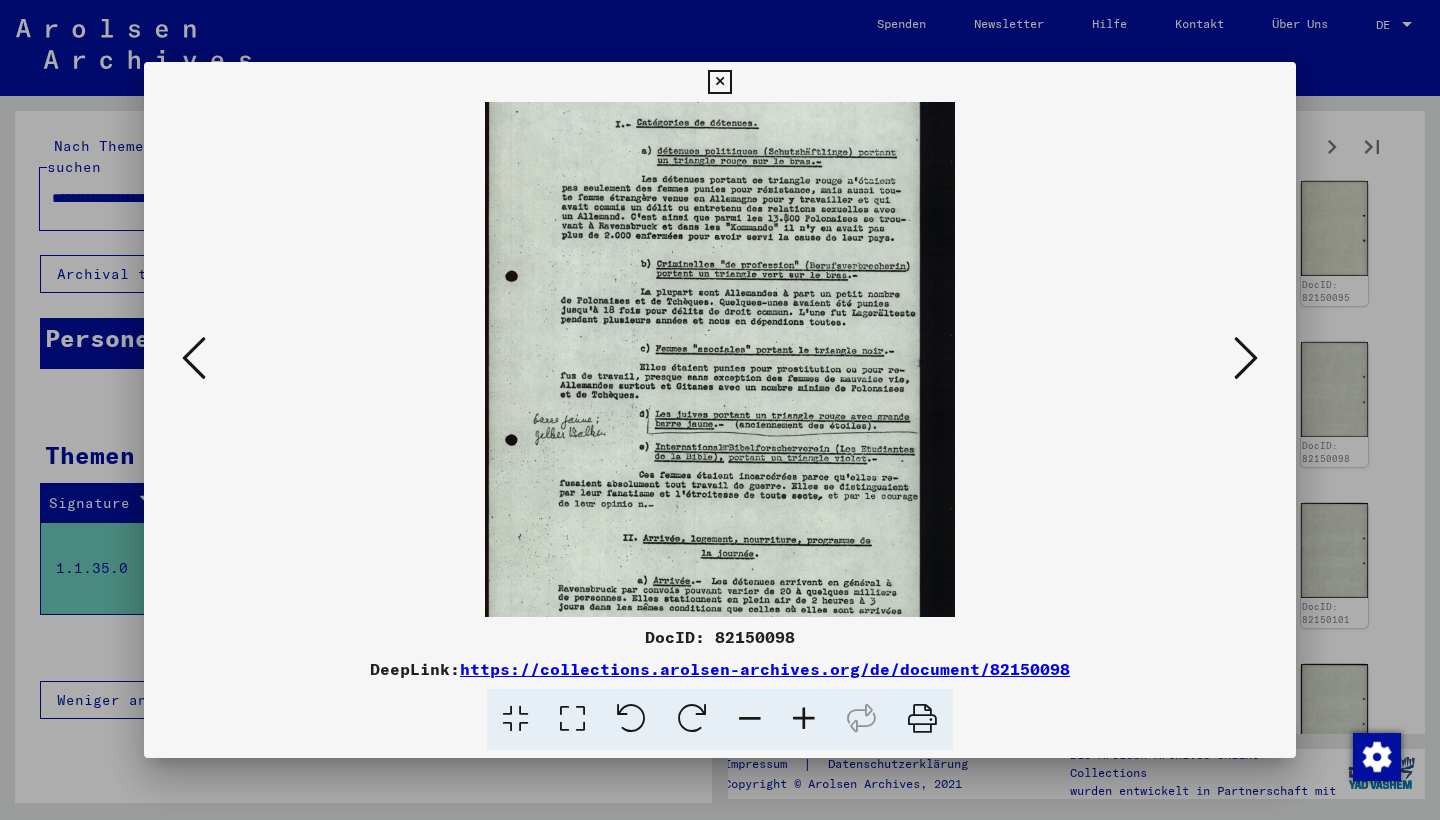 click at bounding box center (750, 719) 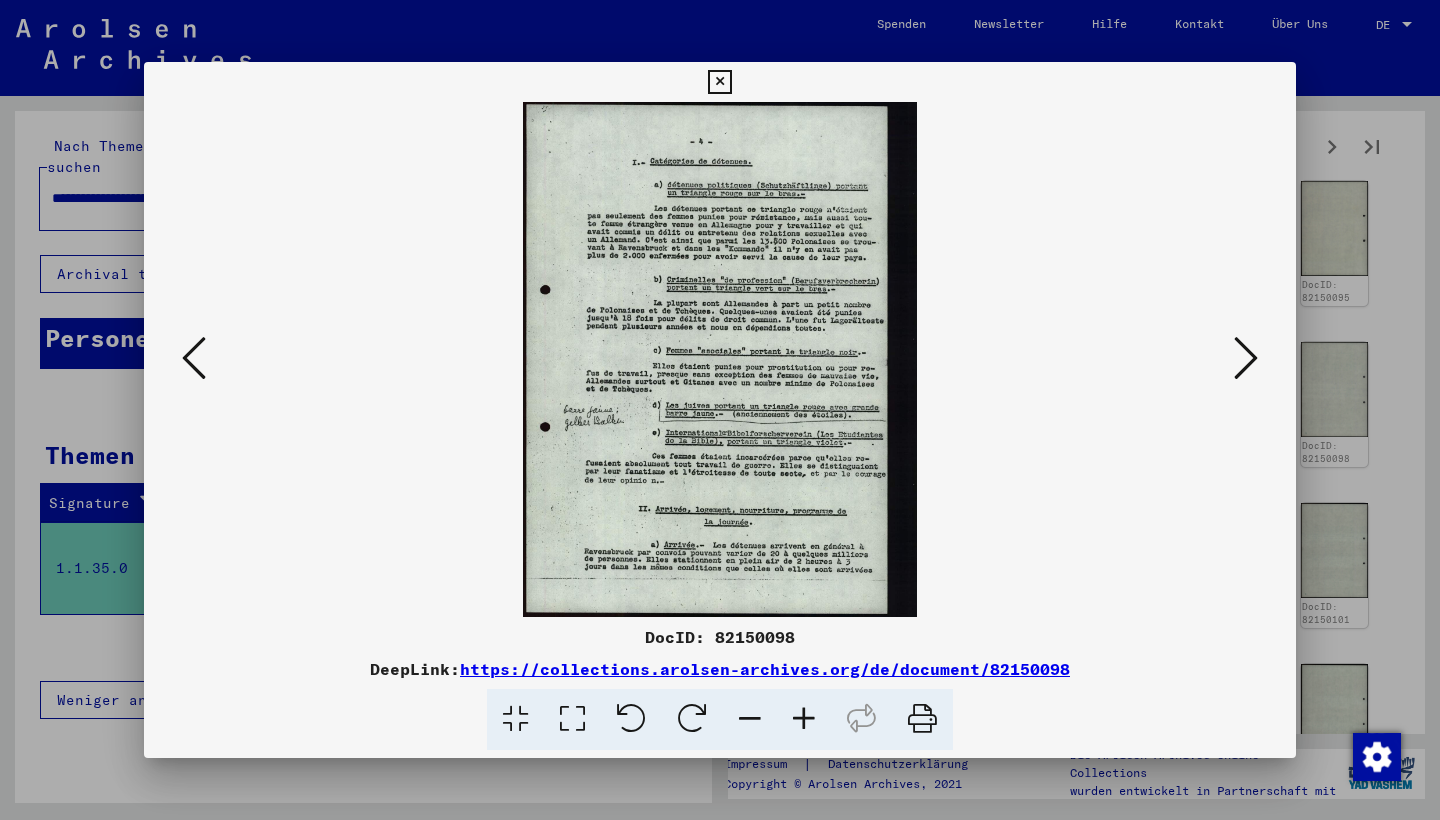 scroll, scrollTop: 0, scrollLeft: 0, axis: both 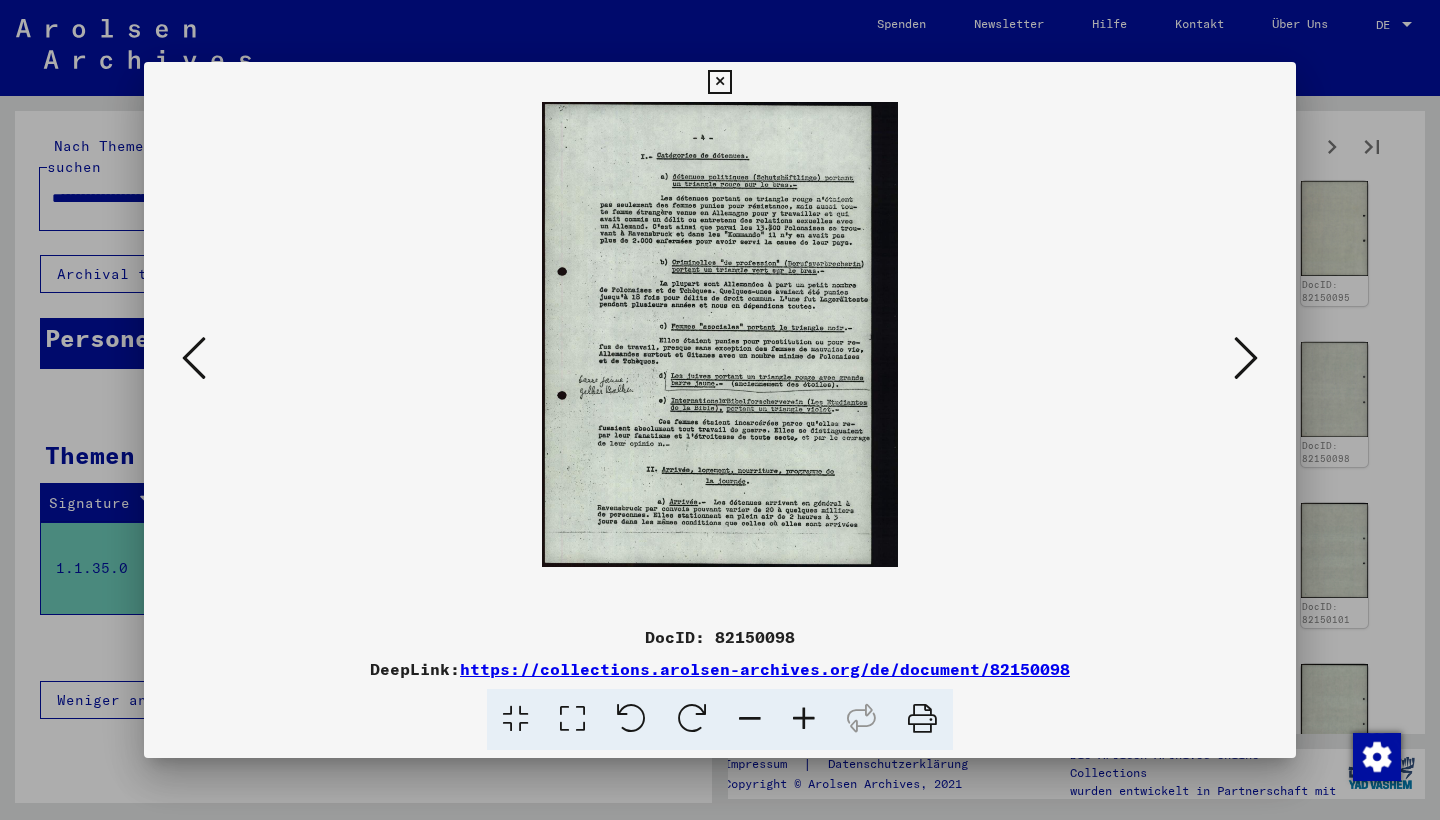 click at bounding box center [750, 719] 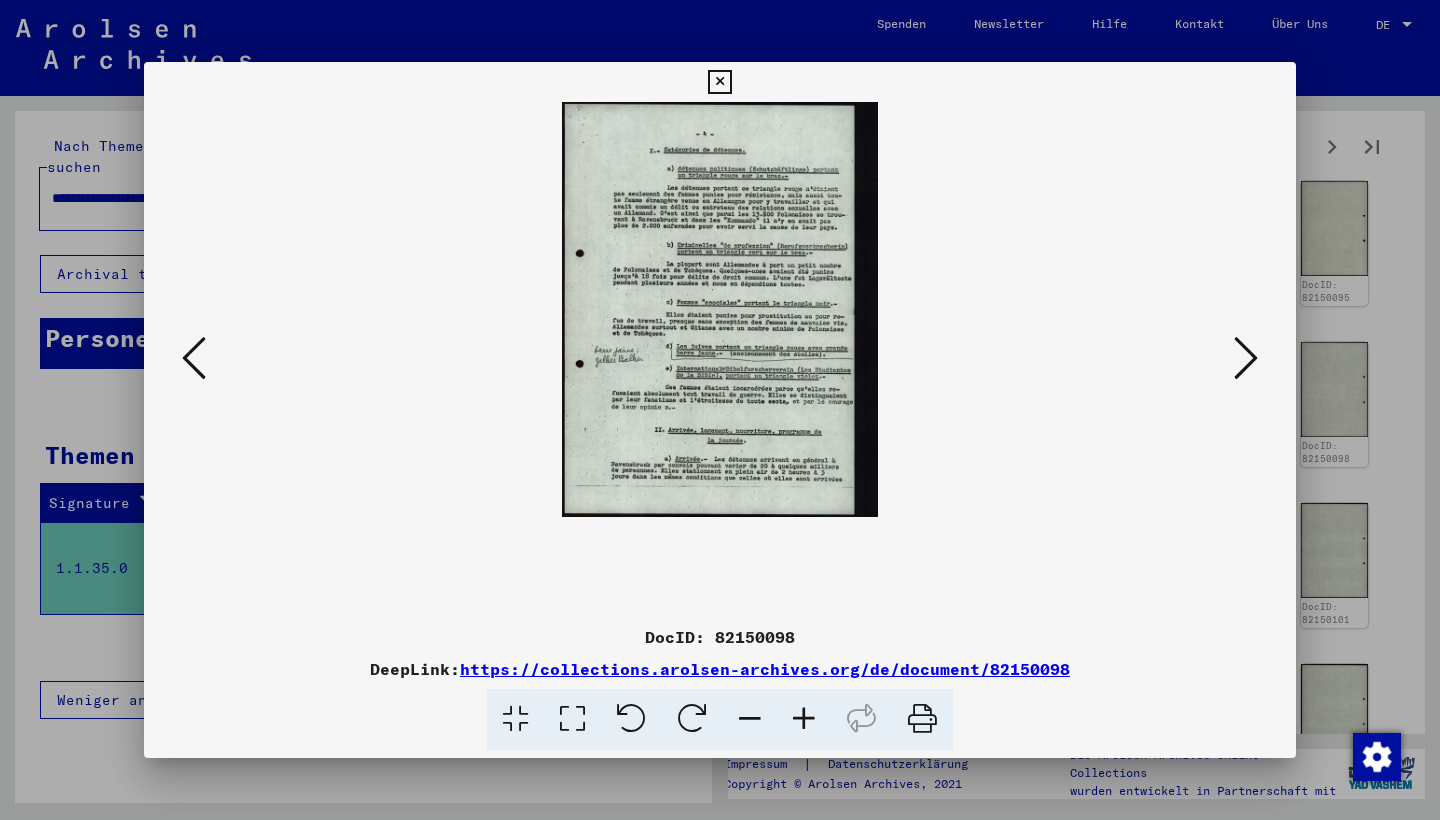 click at bounding box center [1246, 358] 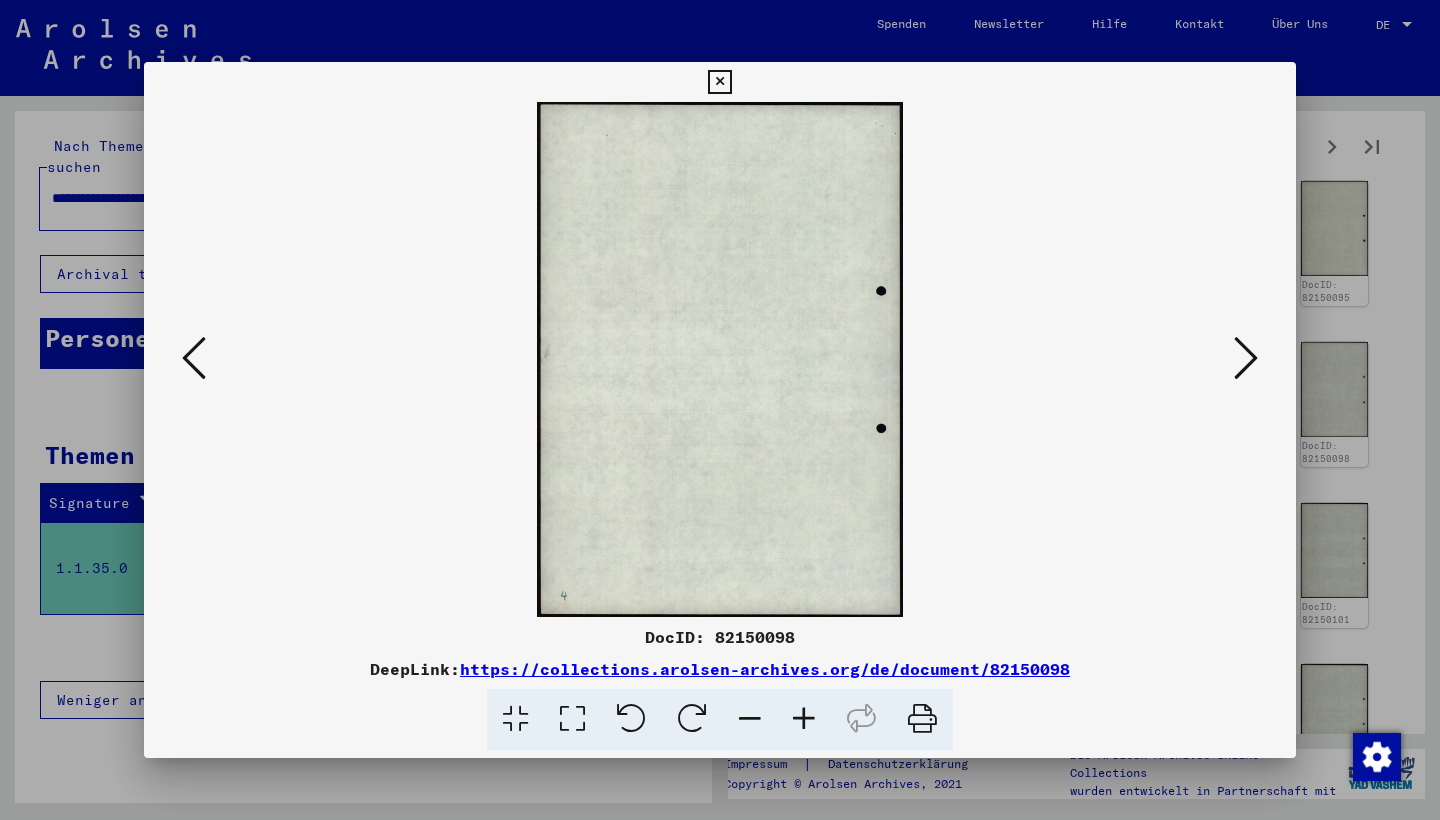 click at bounding box center (1246, 358) 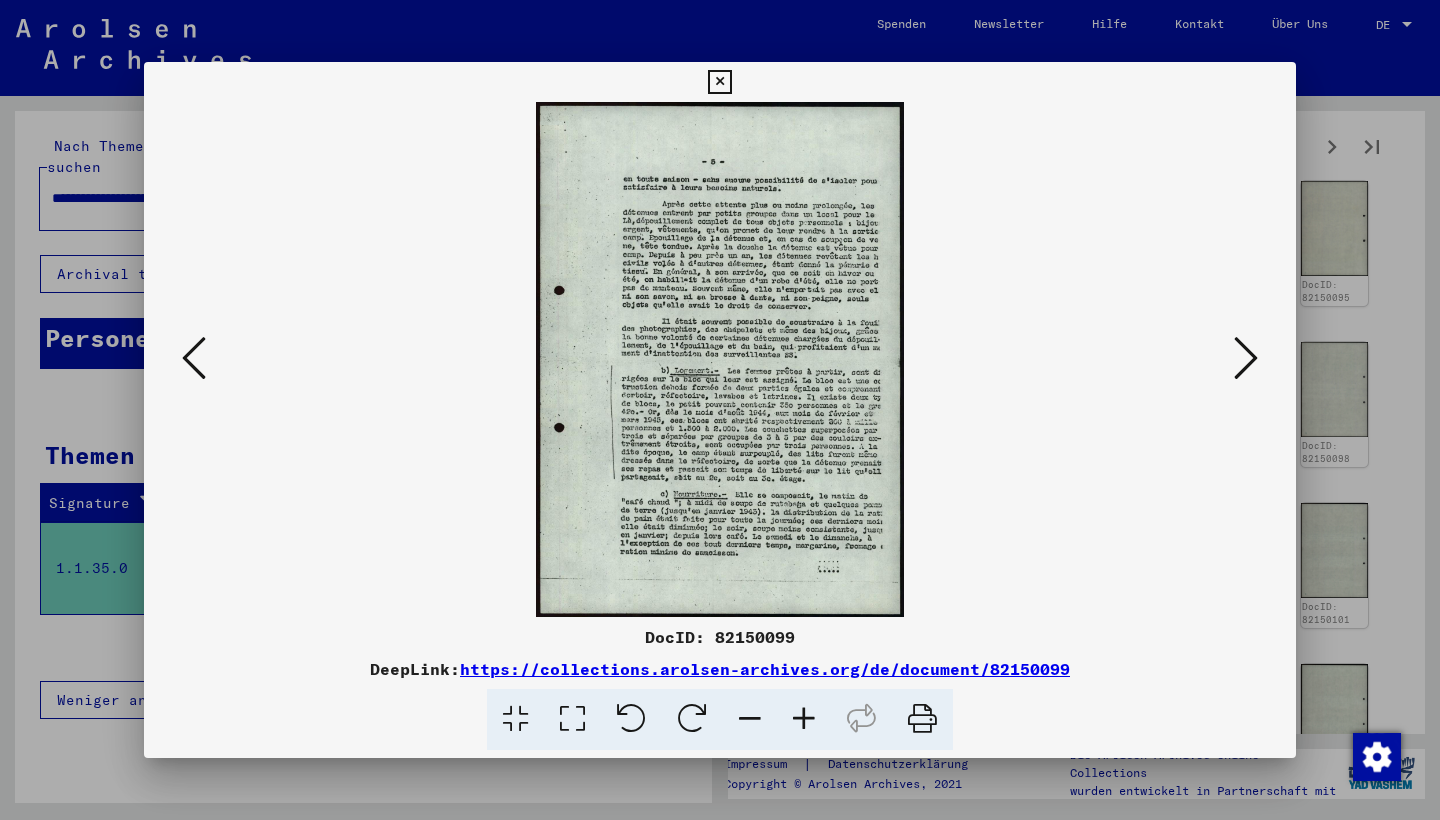 click at bounding box center [719, 82] 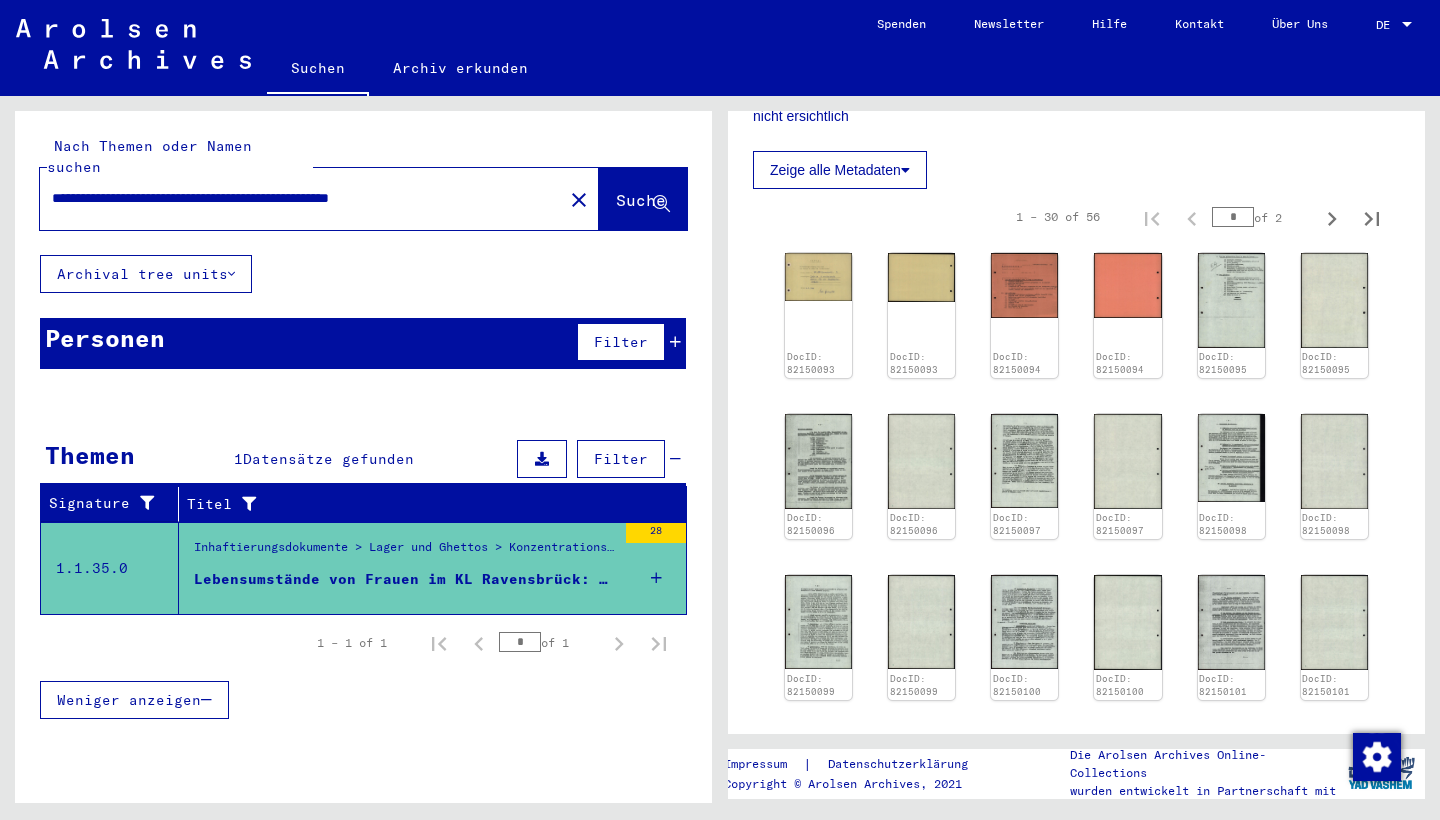 scroll, scrollTop: 636, scrollLeft: 0, axis: vertical 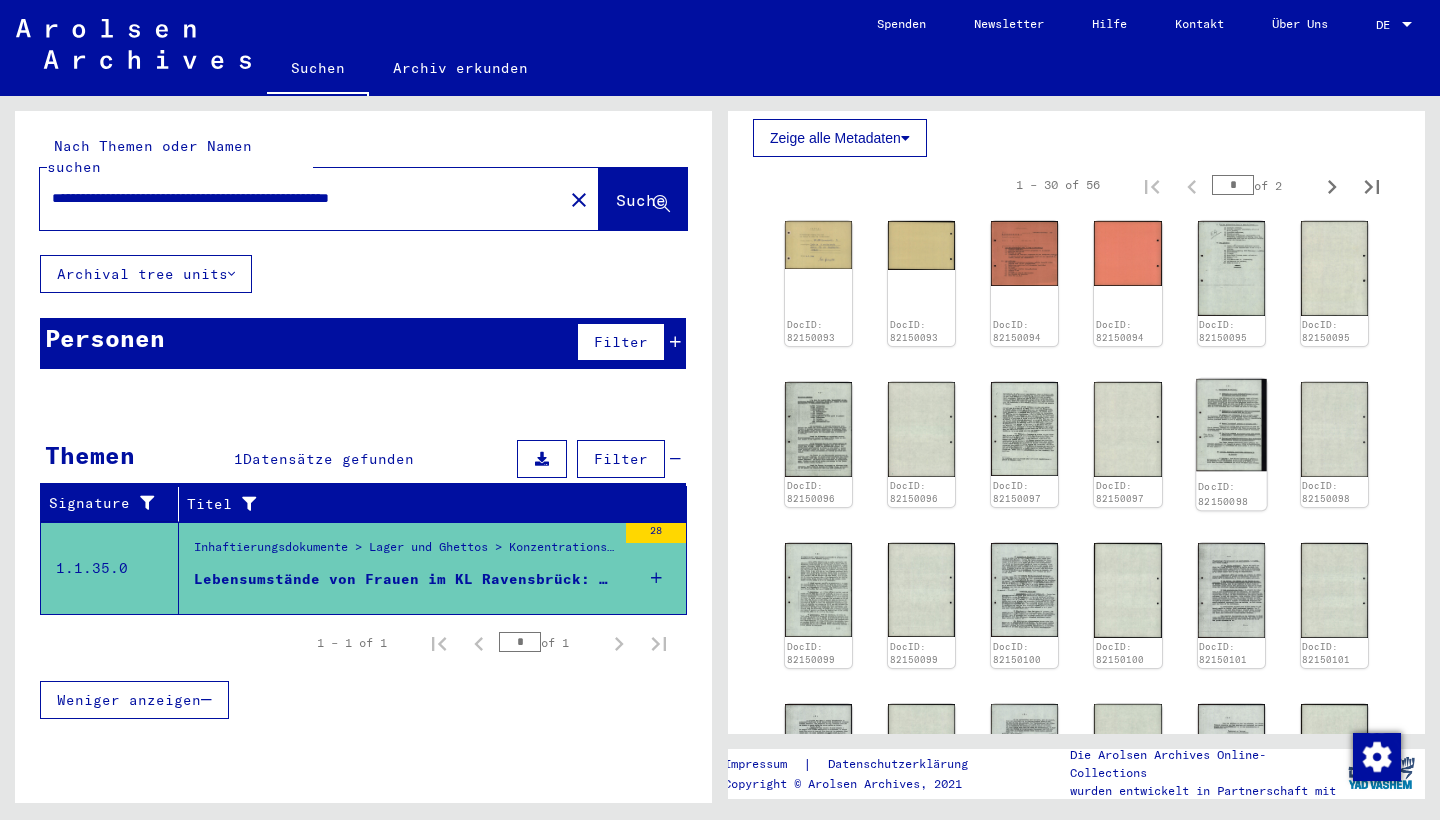 click 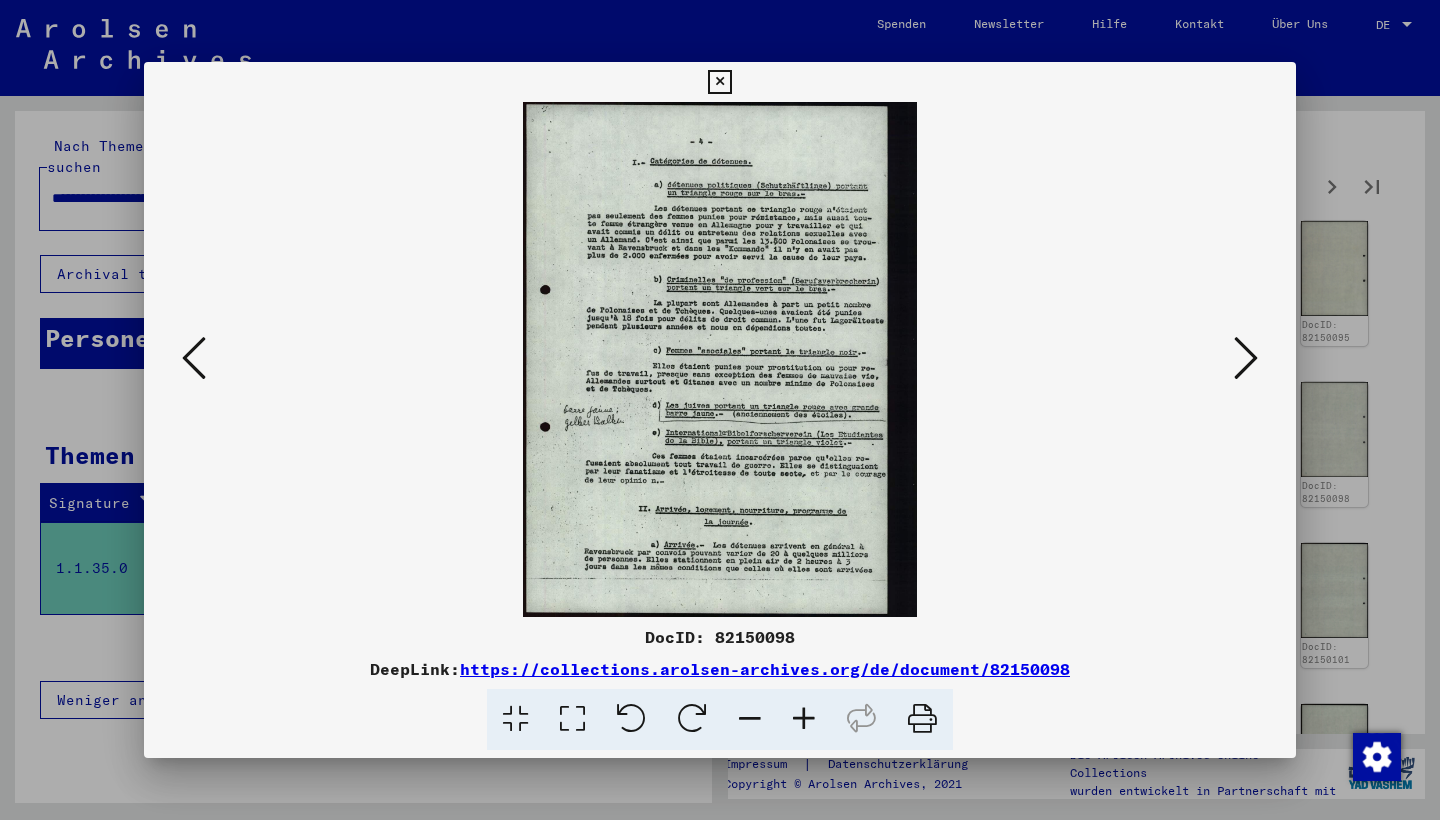 click at bounding box center [804, 719] 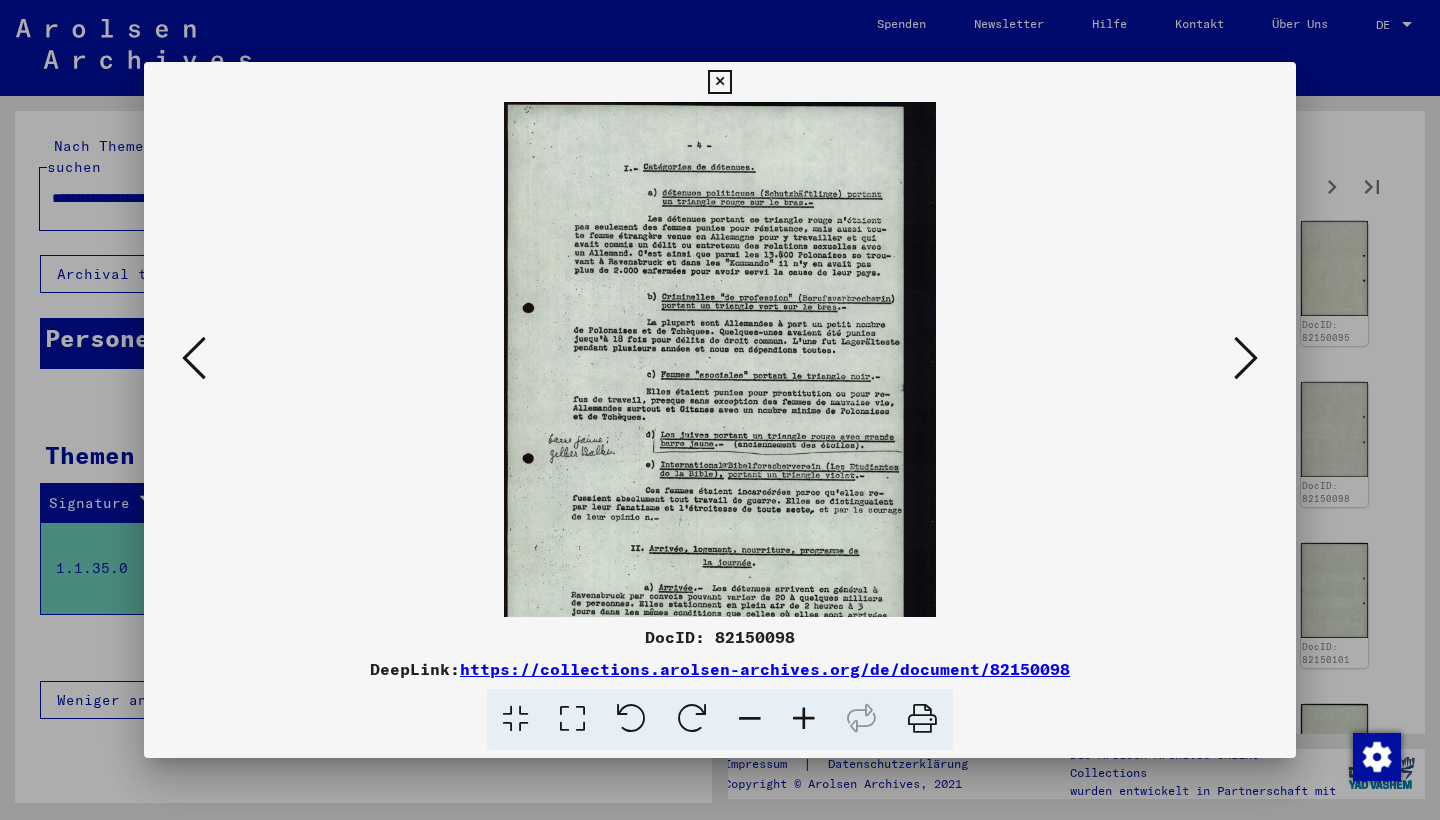 click at bounding box center [804, 719] 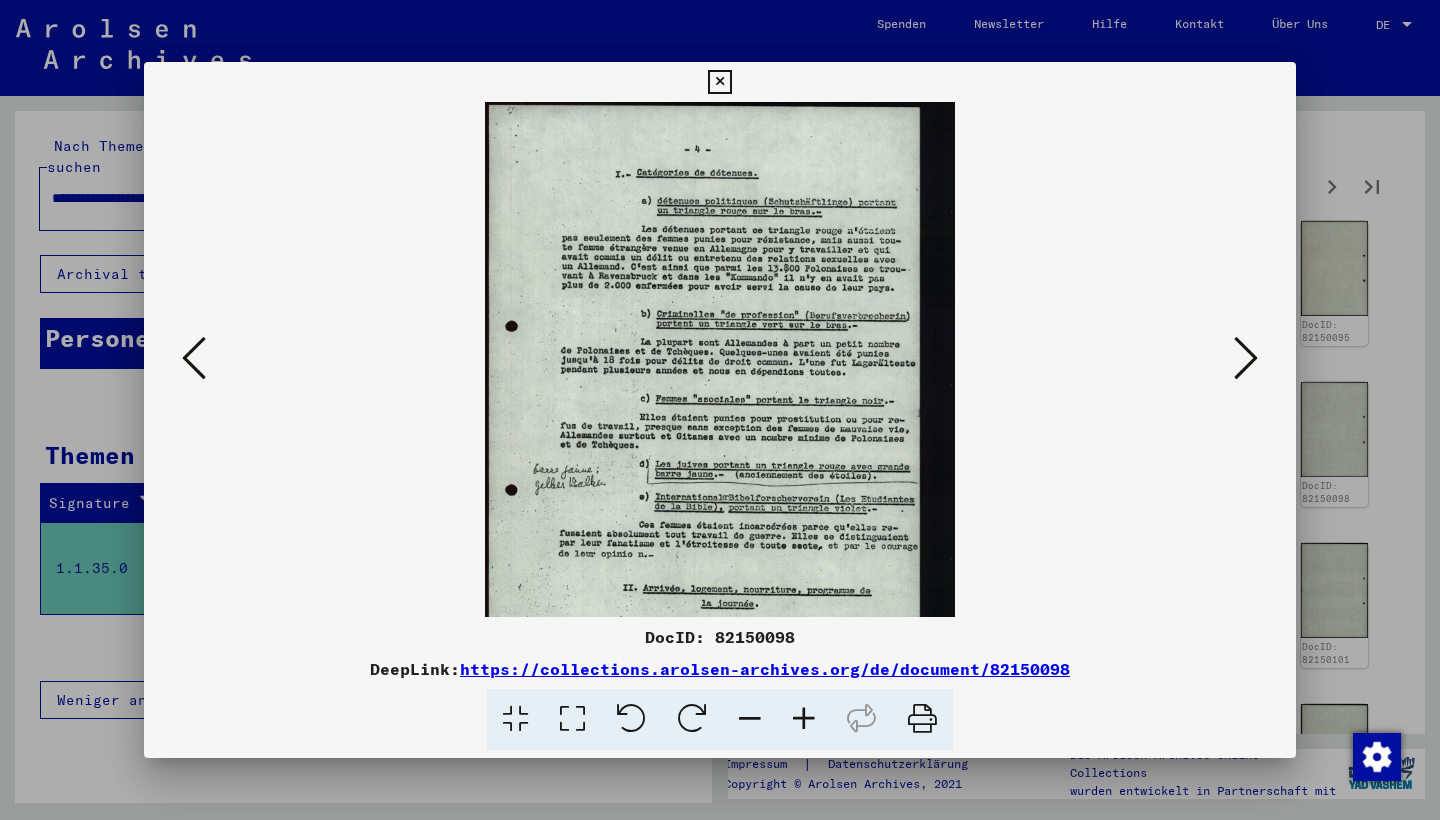 click at bounding box center (804, 719) 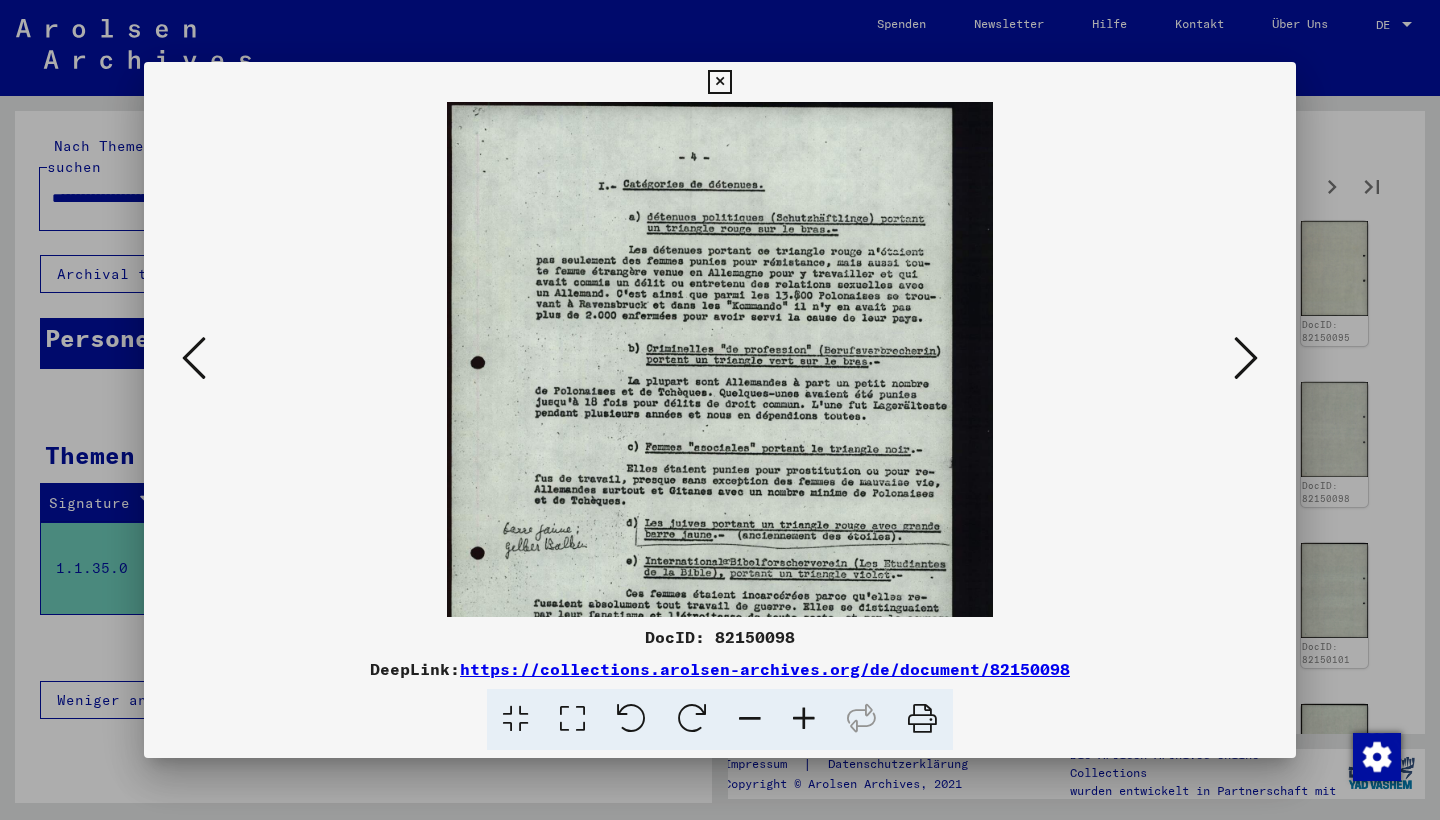 click at bounding box center (804, 719) 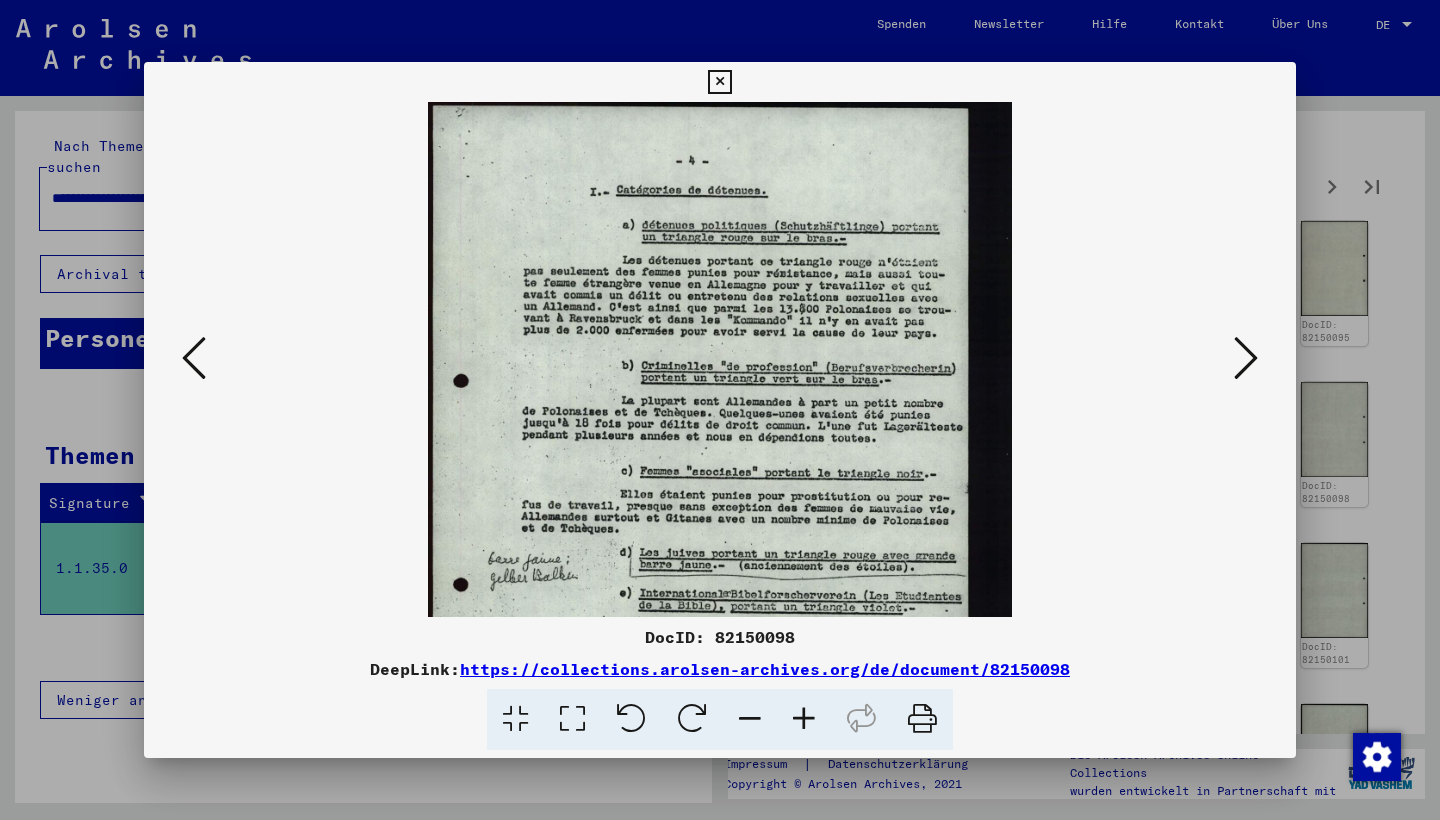 click at bounding box center [804, 719] 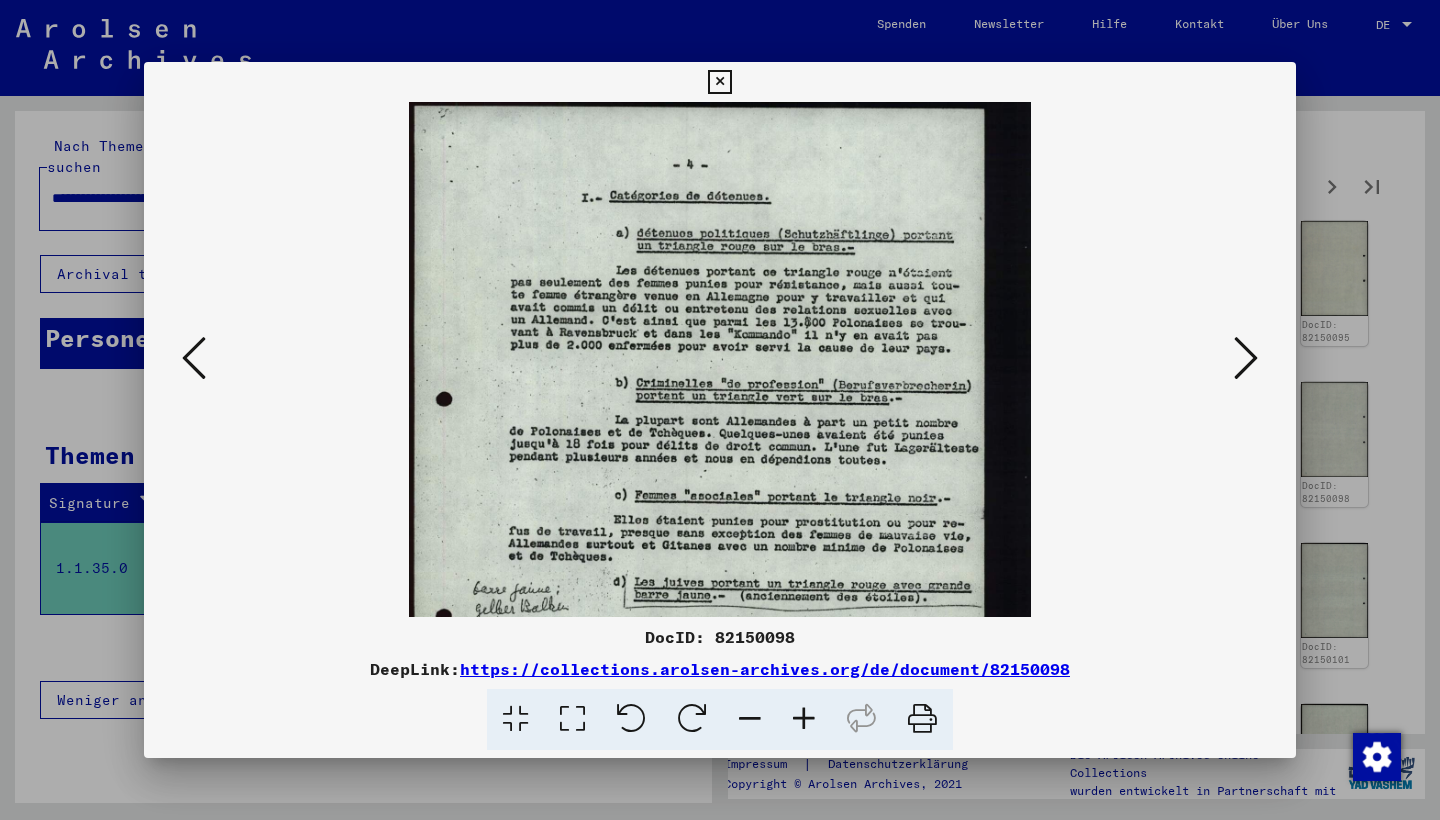 click at bounding box center [804, 719] 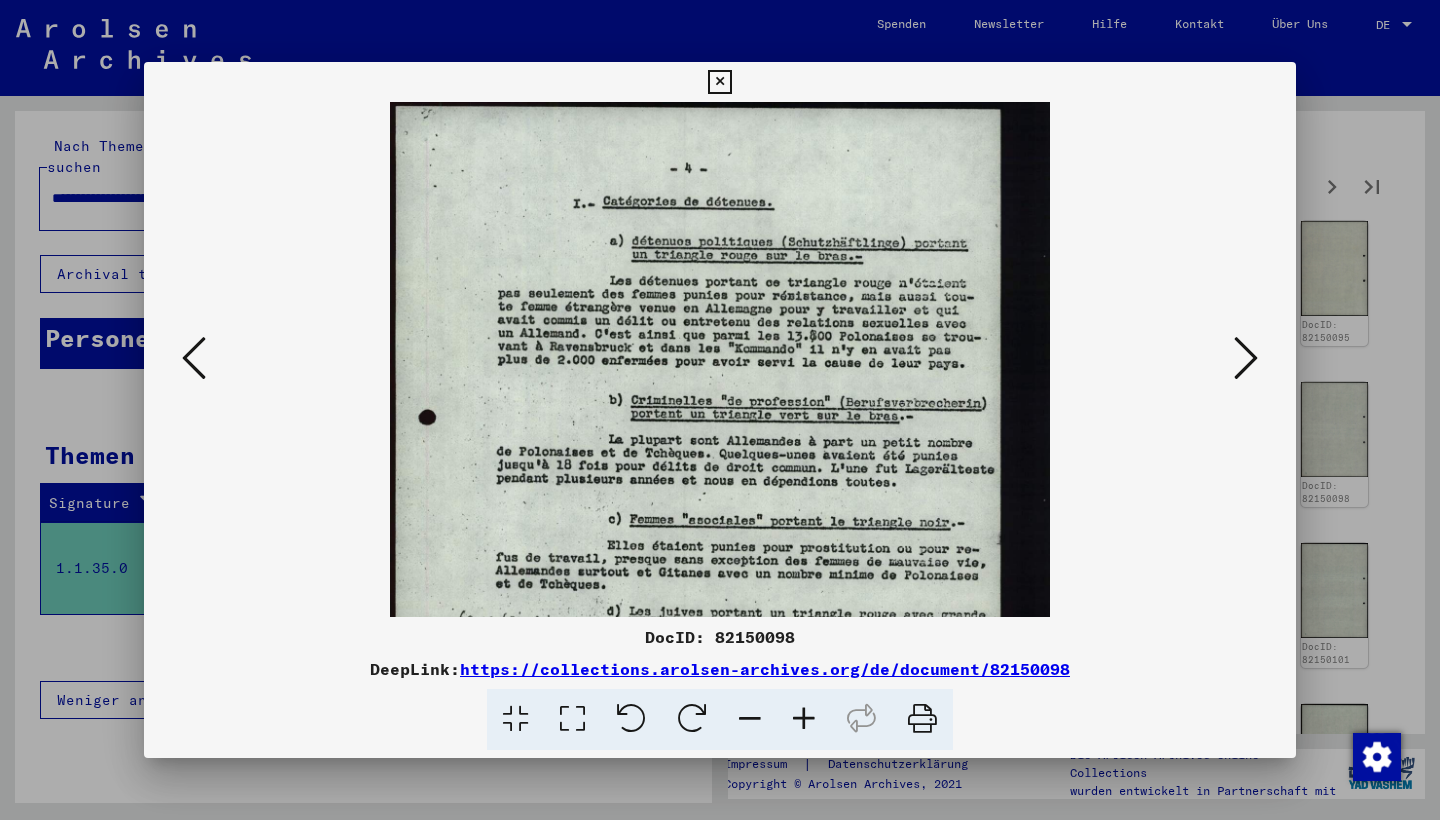click at bounding box center [804, 719] 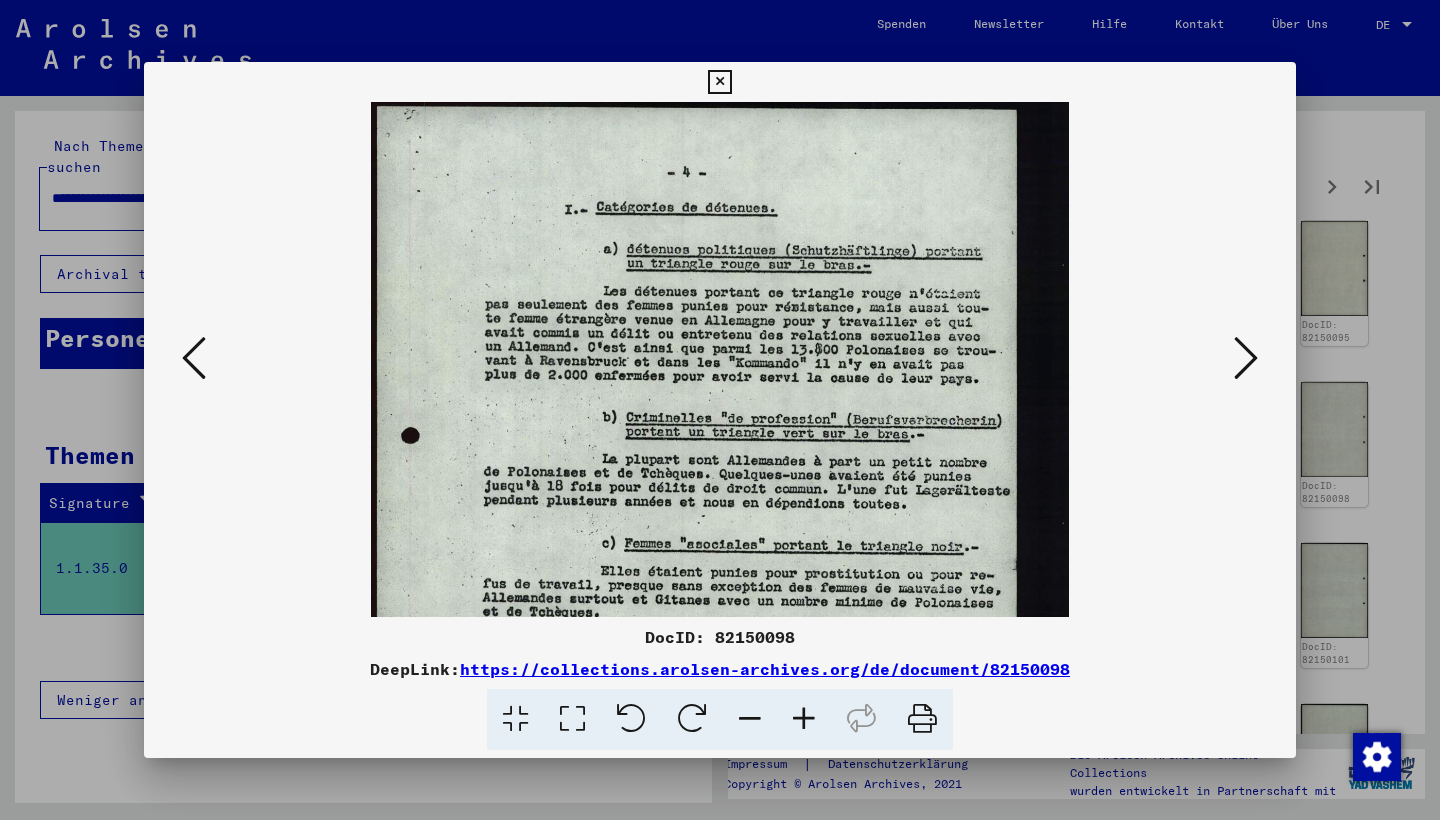 click at bounding box center [804, 719] 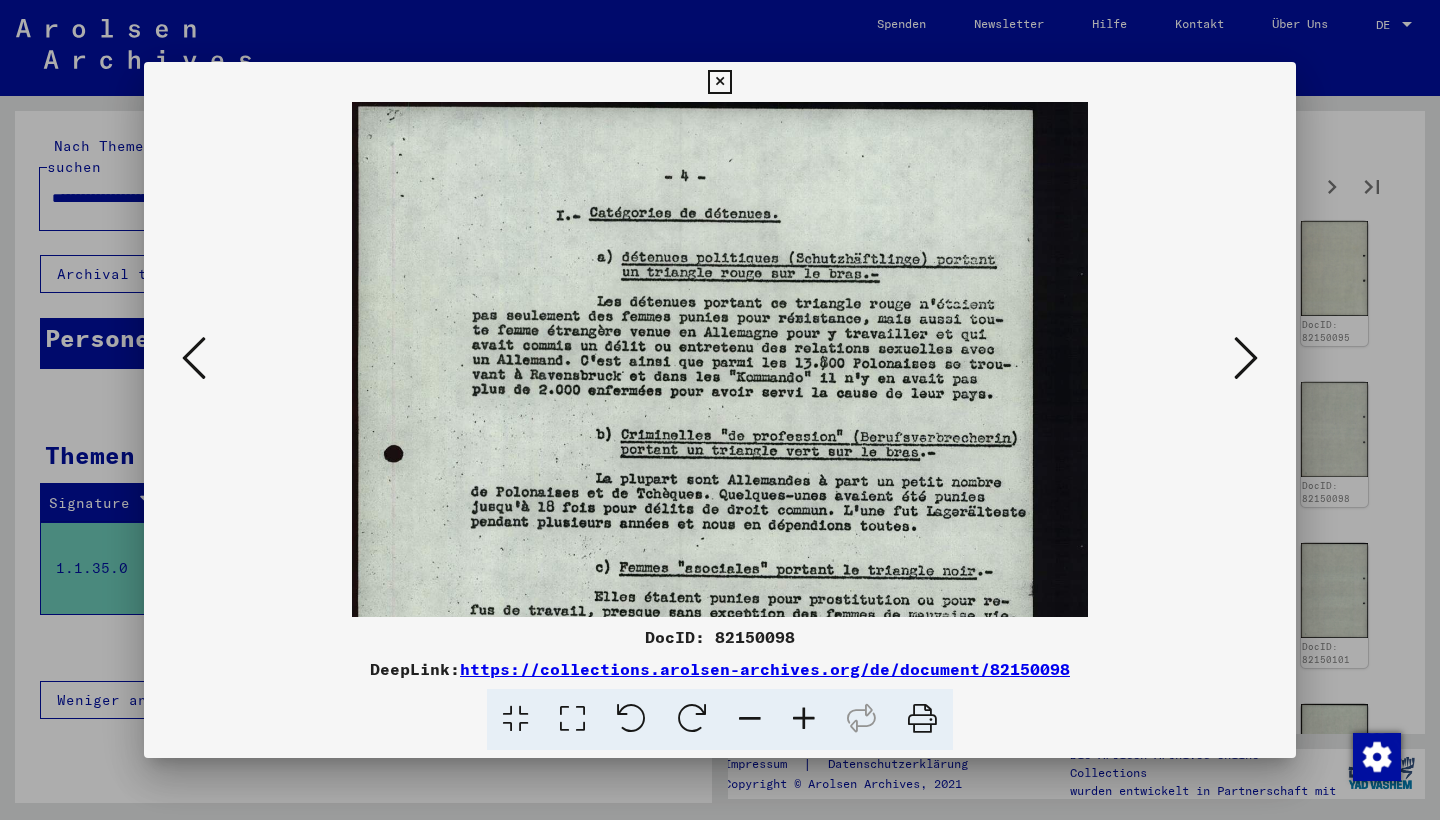 click at bounding box center (804, 719) 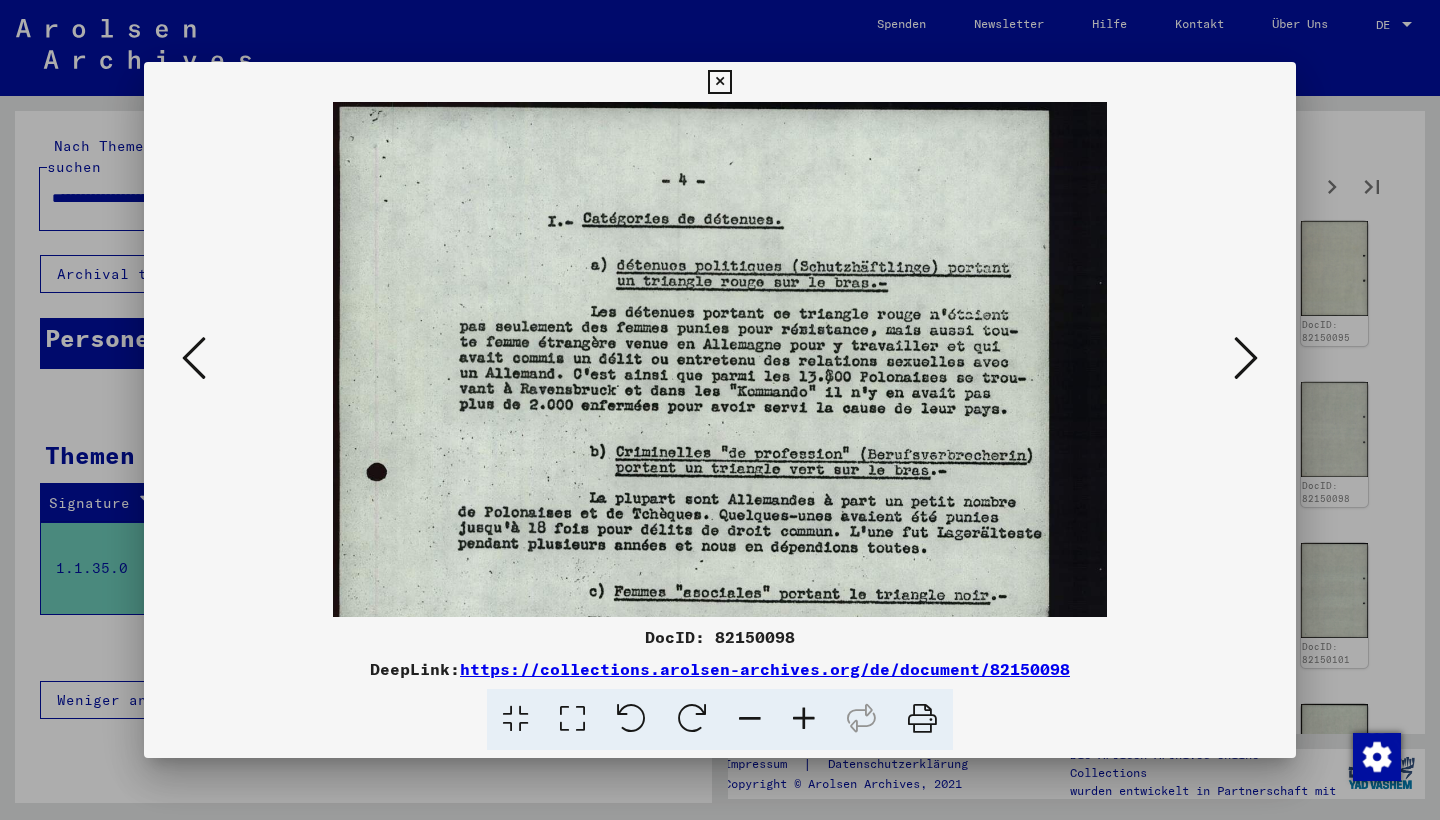 click at bounding box center [804, 719] 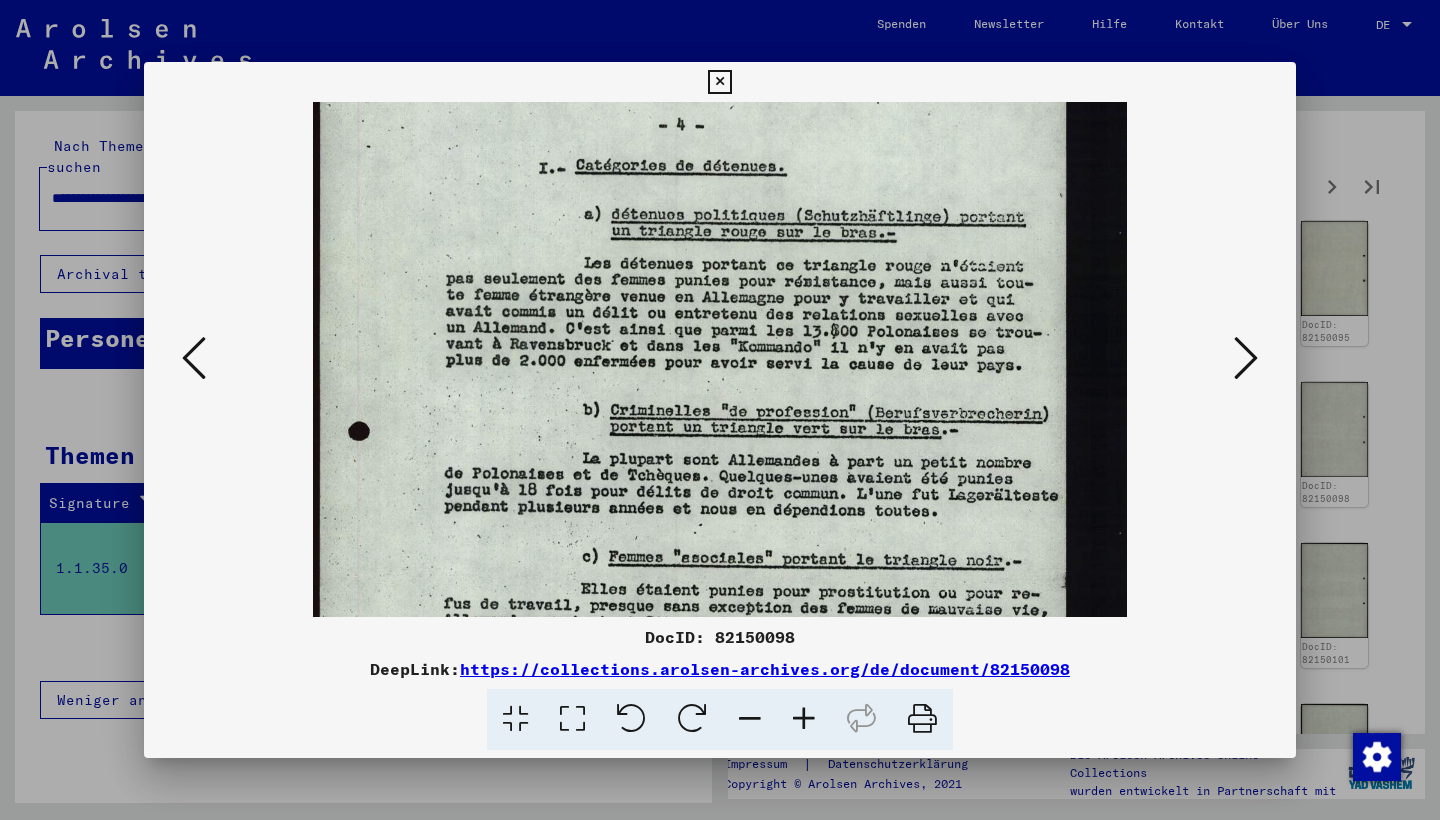 scroll, scrollTop: 86, scrollLeft: 0, axis: vertical 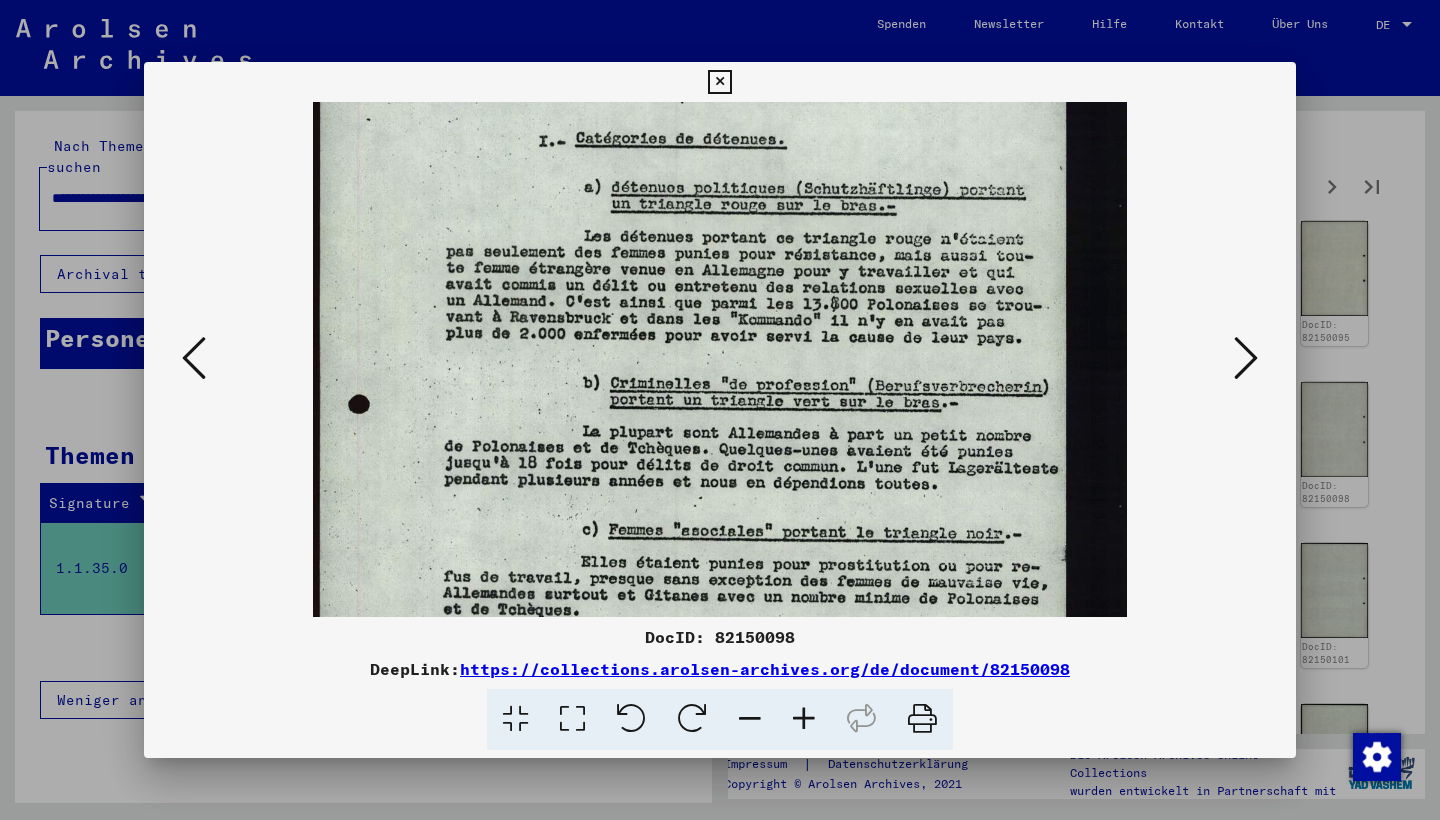 drag, startPoint x: 850, startPoint y: 484, endPoint x: 851, endPoint y: 398, distance: 86.00581 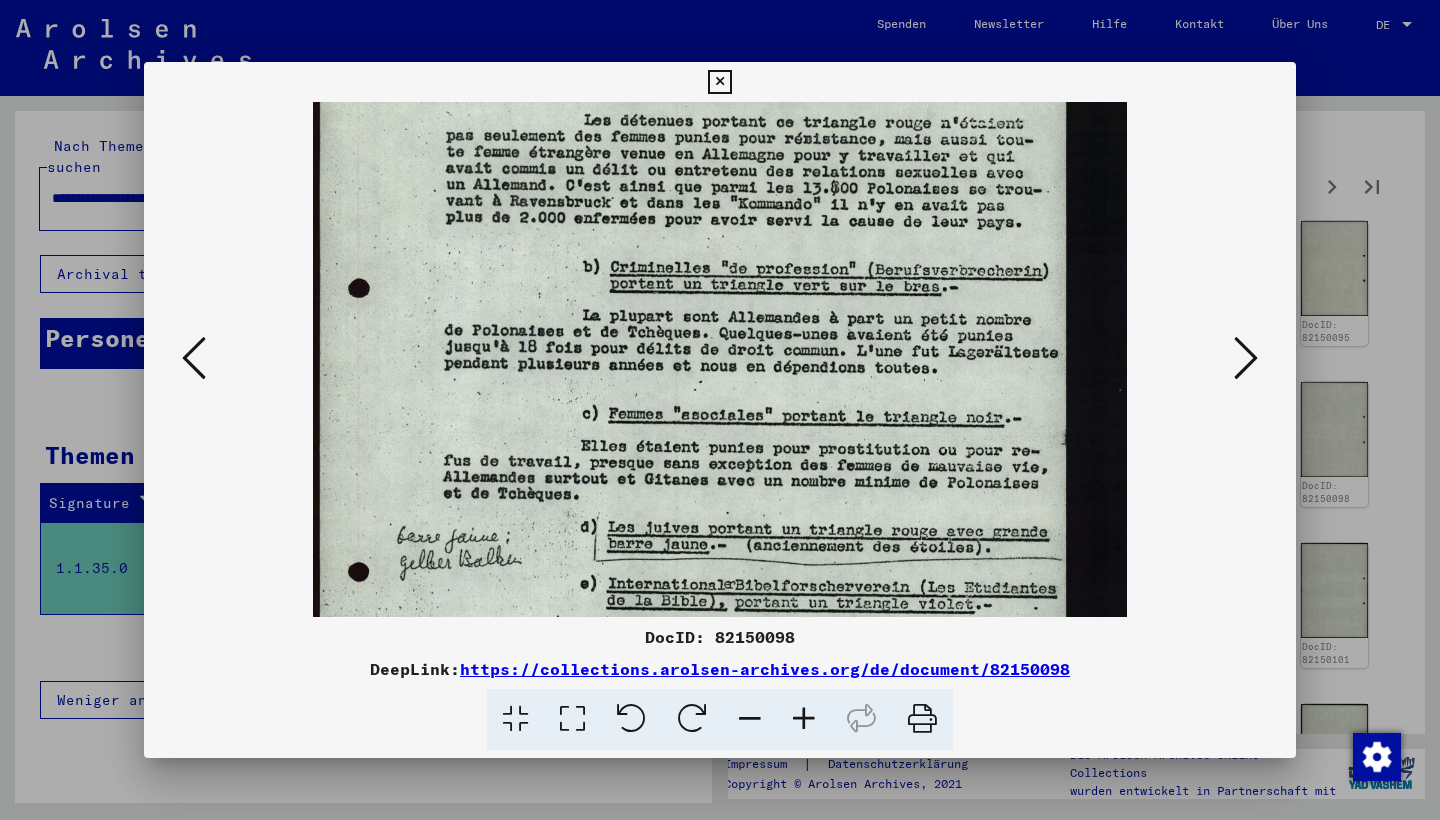 scroll, scrollTop: 209, scrollLeft: 0, axis: vertical 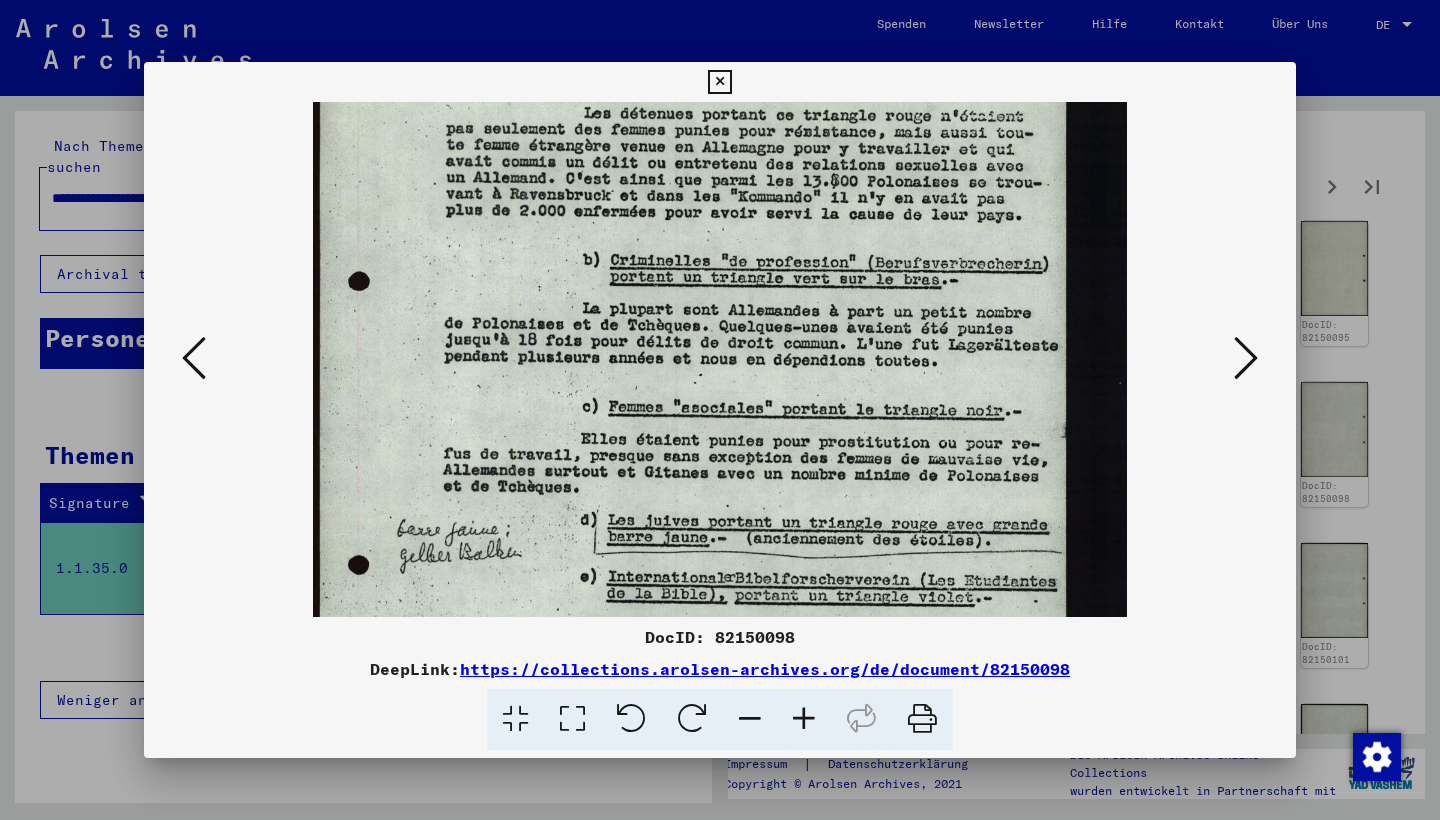 drag, startPoint x: 876, startPoint y: 353, endPoint x: 940, endPoint y: 230, distance: 138.65425 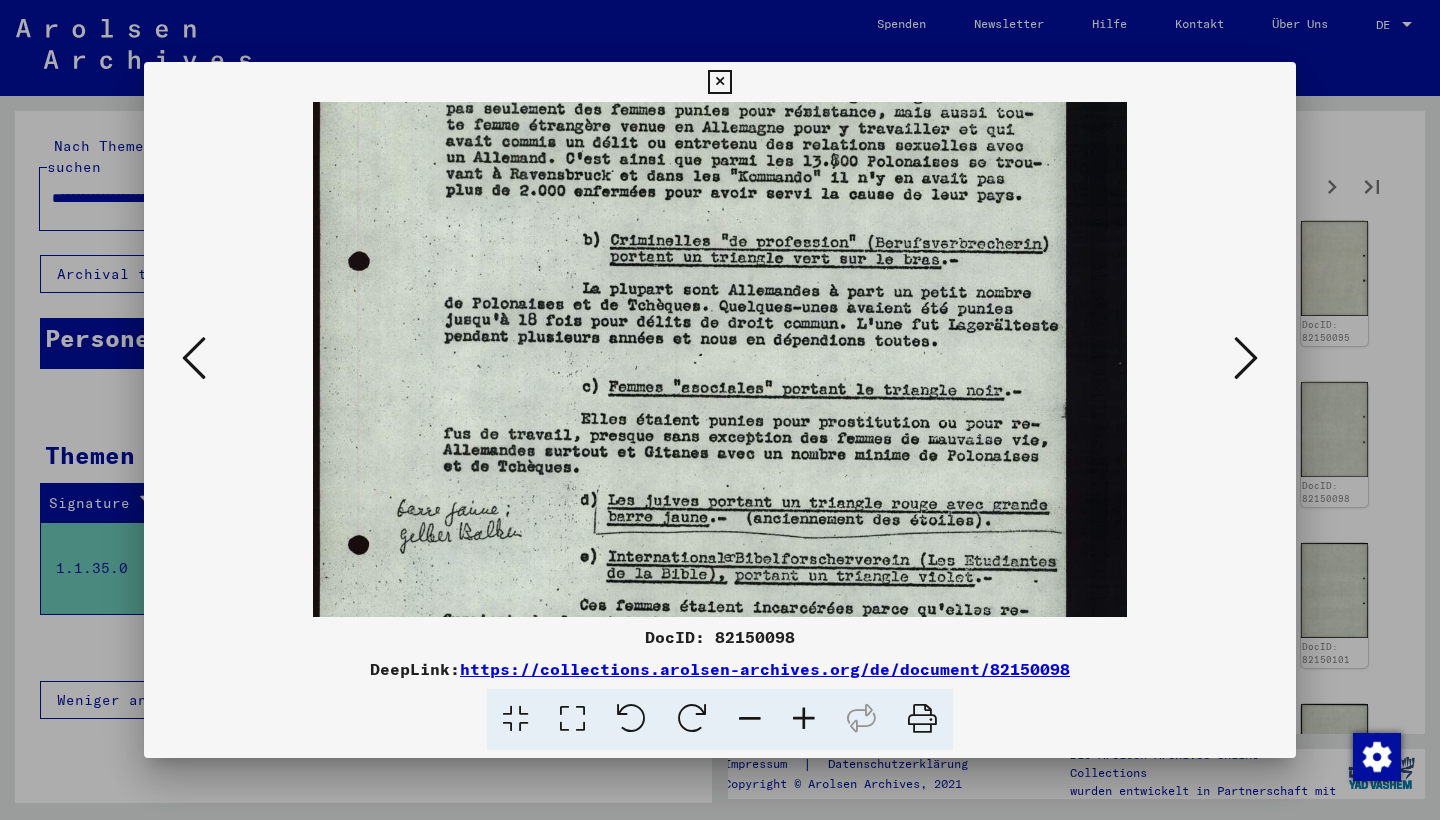 drag, startPoint x: 937, startPoint y: 333, endPoint x: 937, endPoint y: 314, distance: 19 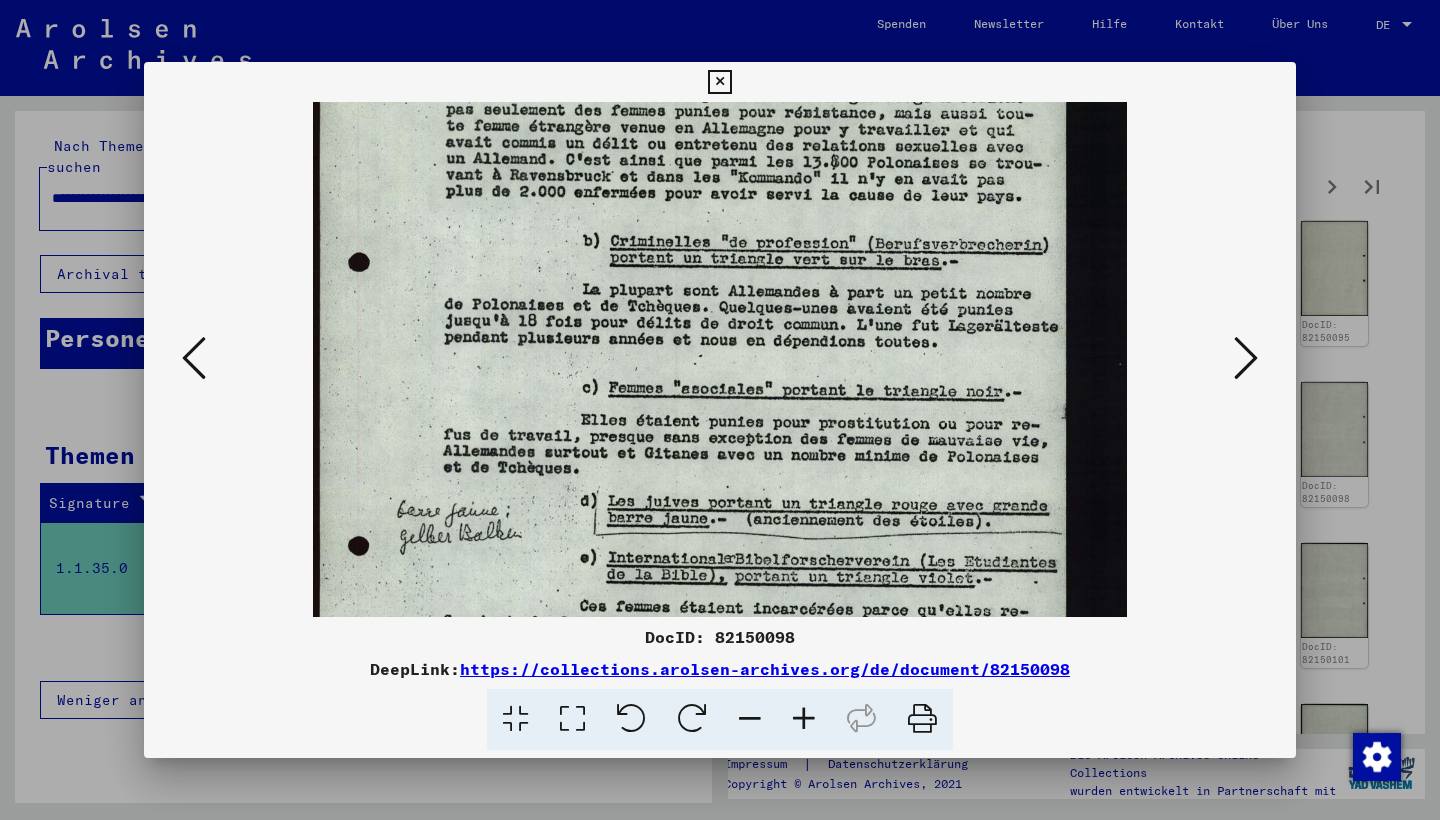 click at bounding box center [719, 406] 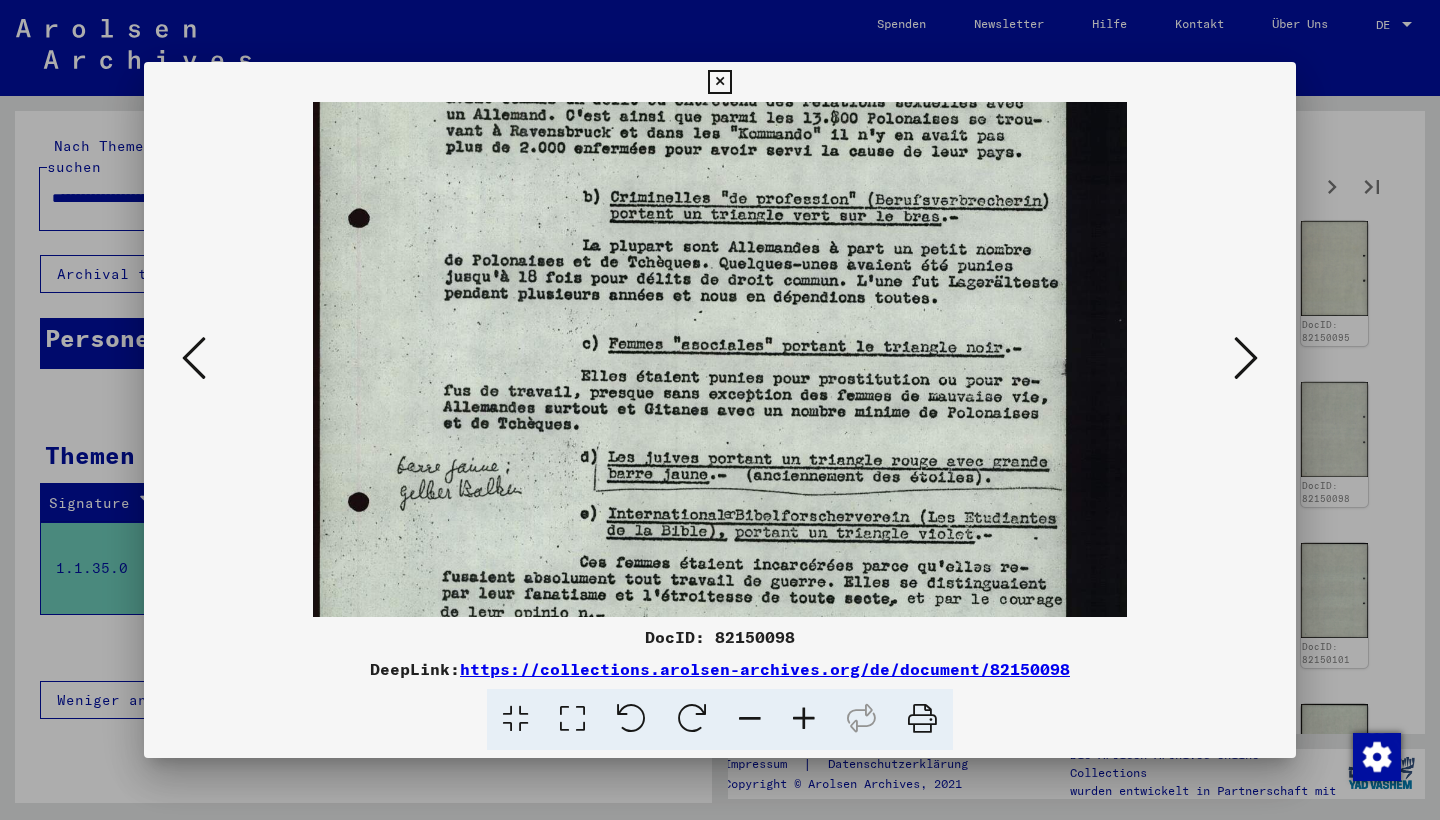 scroll, scrollTop: 287, scrollLeft: 0, axis: vertical 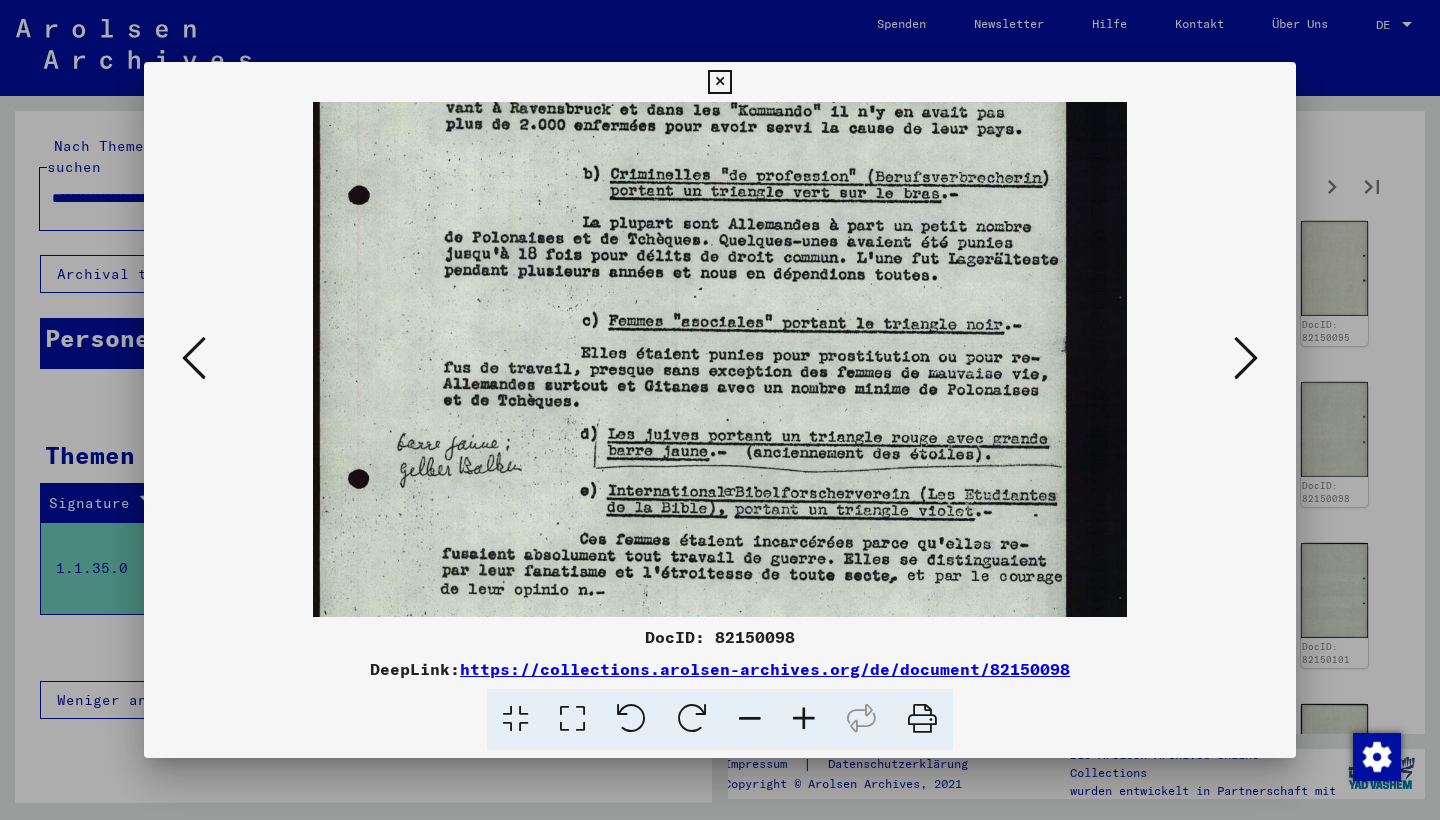 drag, startPoint x: 974, startPoint y: 271, endPoint x: 994, endPoint y: 205, distance: 68.96376 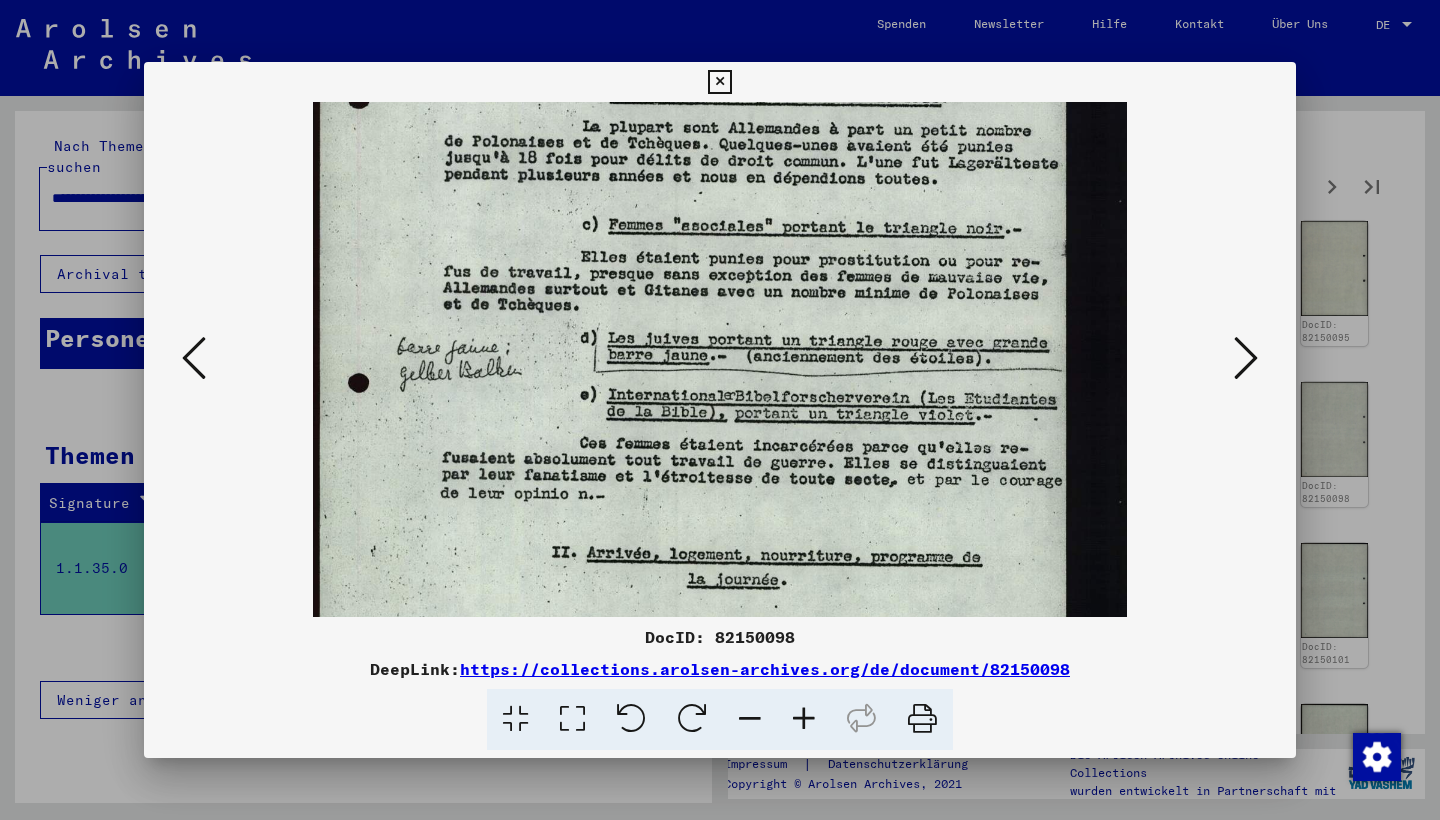 scroll, scrollTop: 395, scrollLeft: 0, axis: vertical 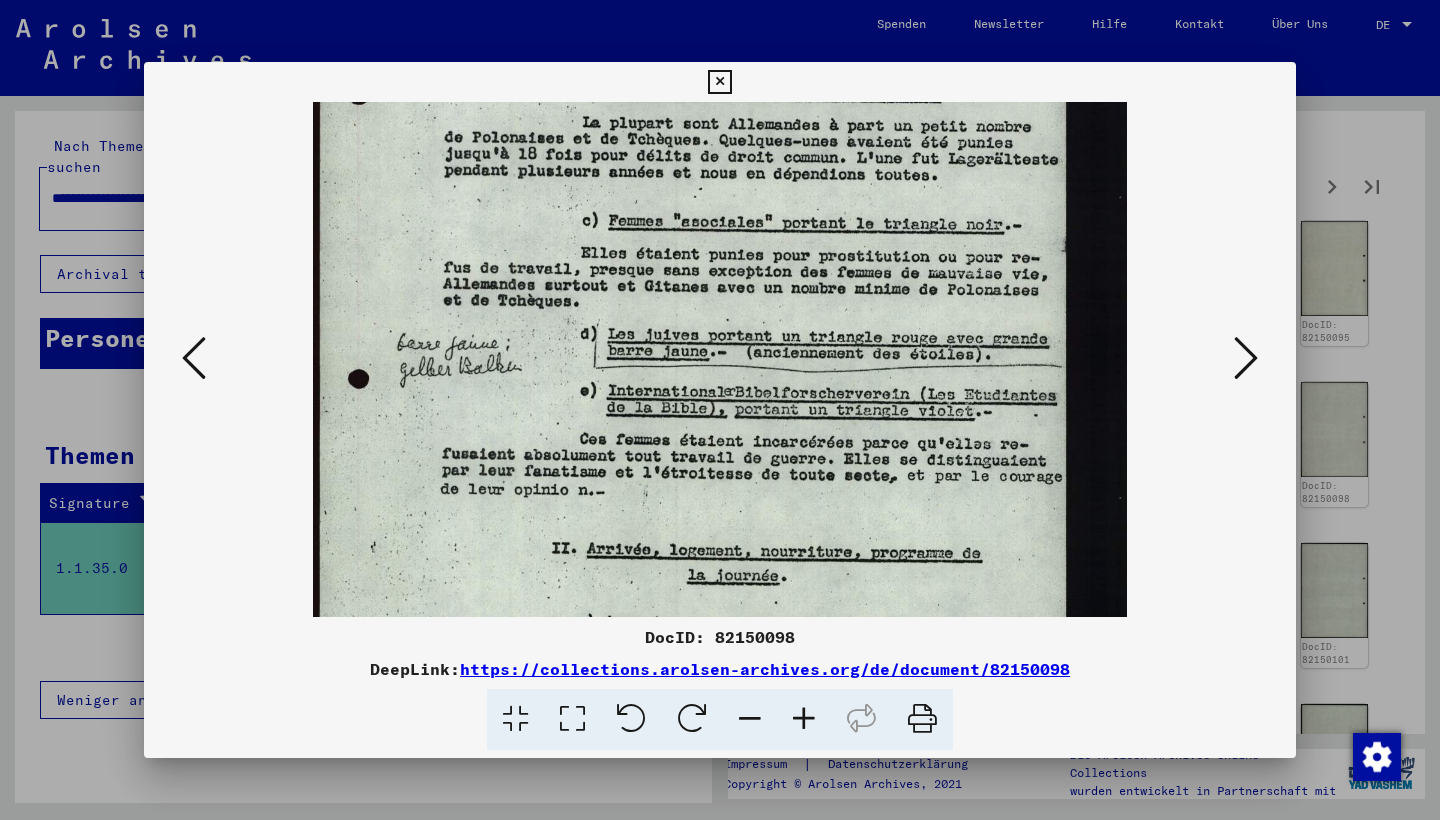 drag, startPoint x: 1015, startPoint y: 303, endPoint x: 1049, endPoint y: 202, distance: 106.56923 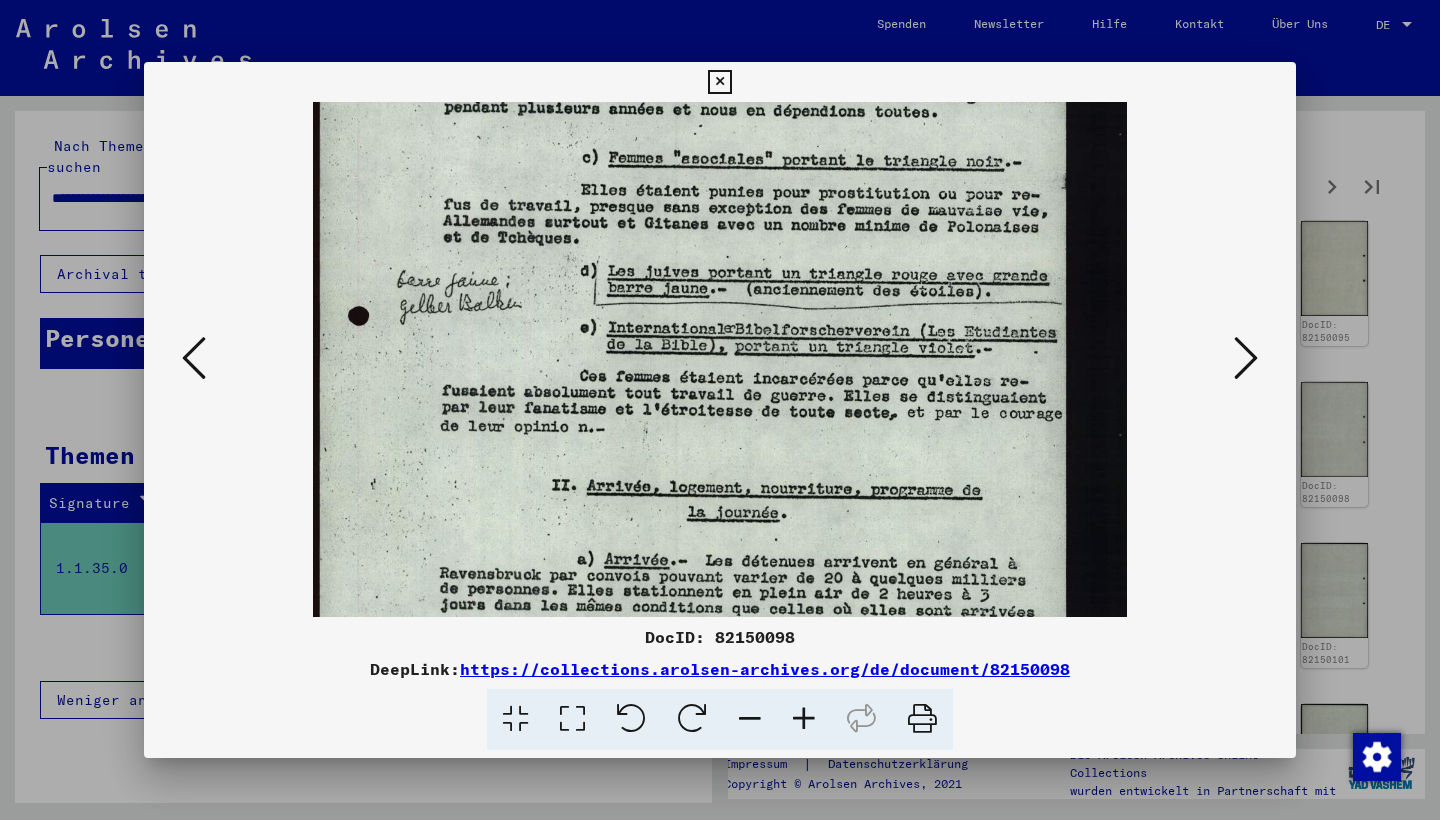 scroll, scrollTop: 458, scrollLeft: 0, axis: vertical 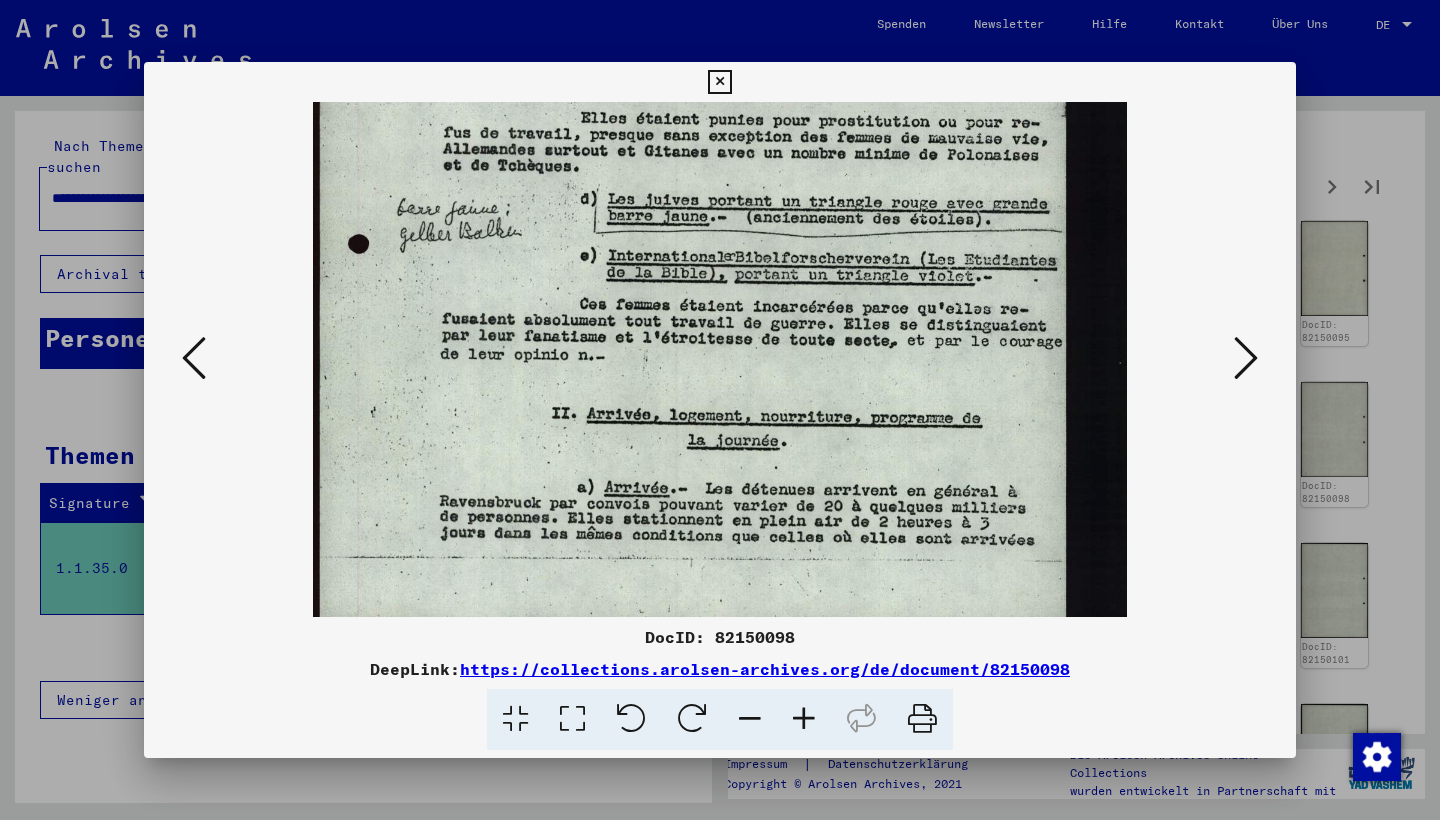 drag, startPoint x: 973, startPoint y: 363, endPoint x: 988, endPoint y: 291, distance: 73.545906 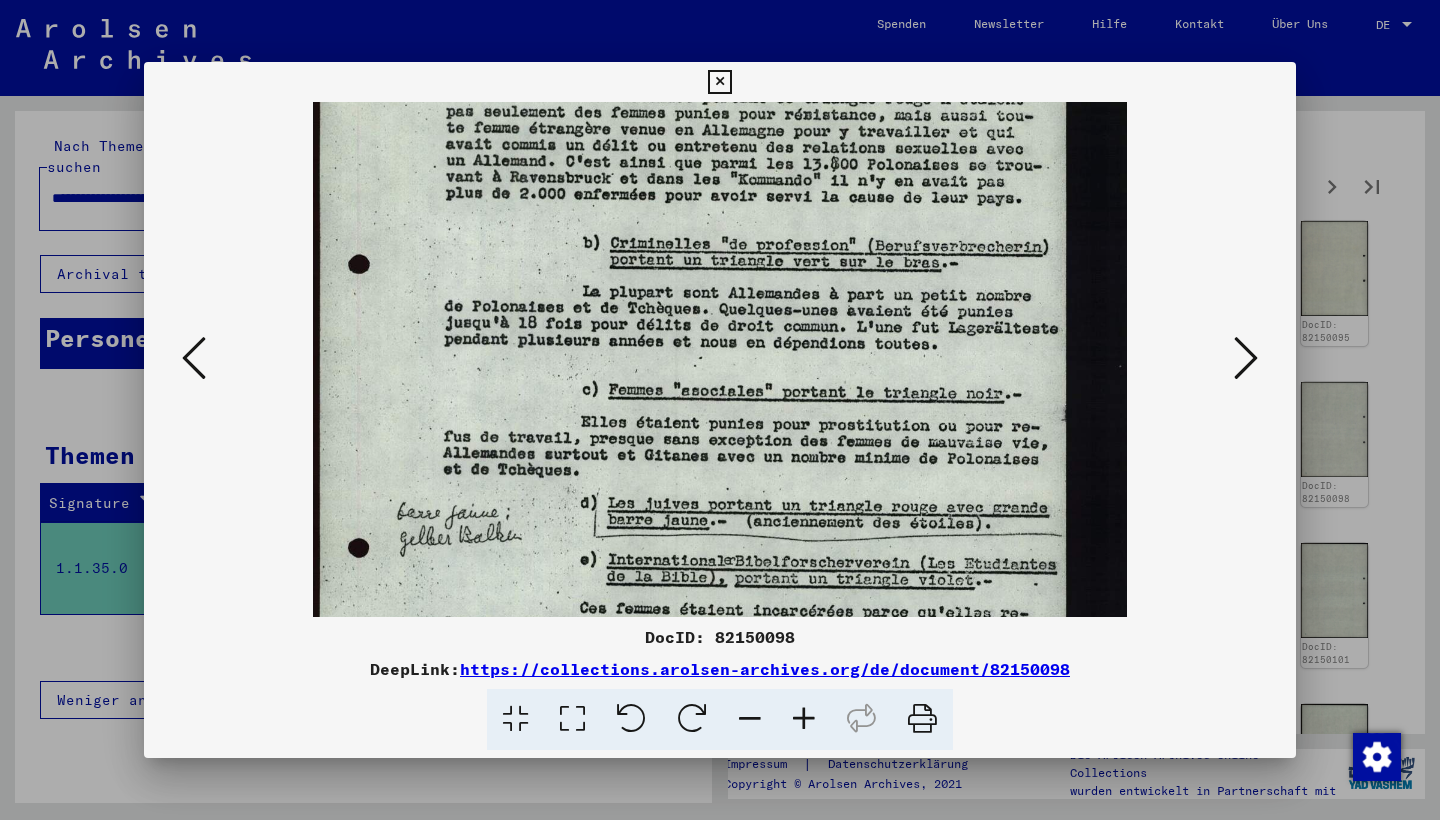 drag, startPoint x: 937, startPoint y: 238, endPoint x: 936, endPoint y: 543, distance: 305.00165 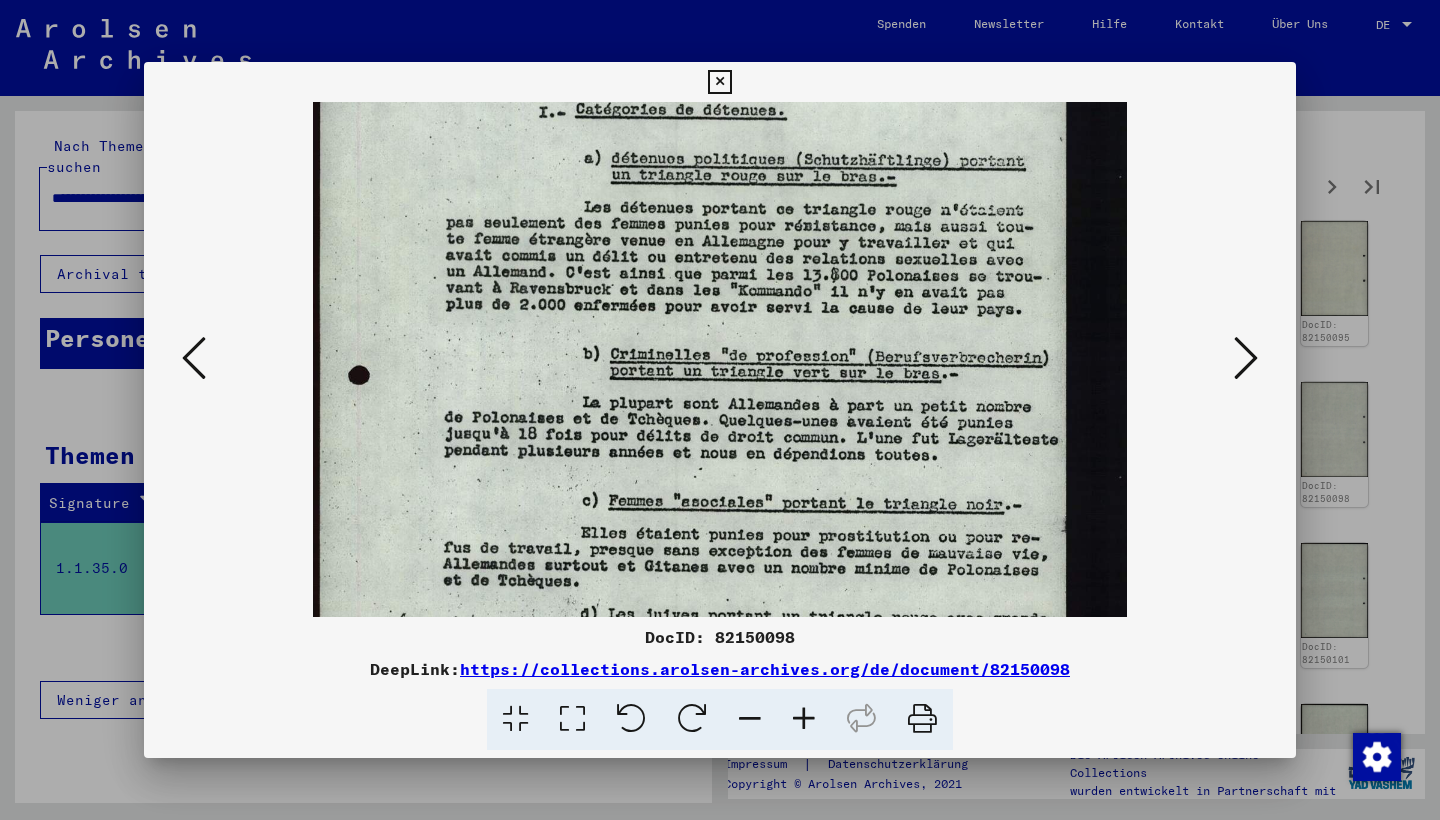 scroll, scrollTop: 113, scrollLeft: 0, axis: vertical 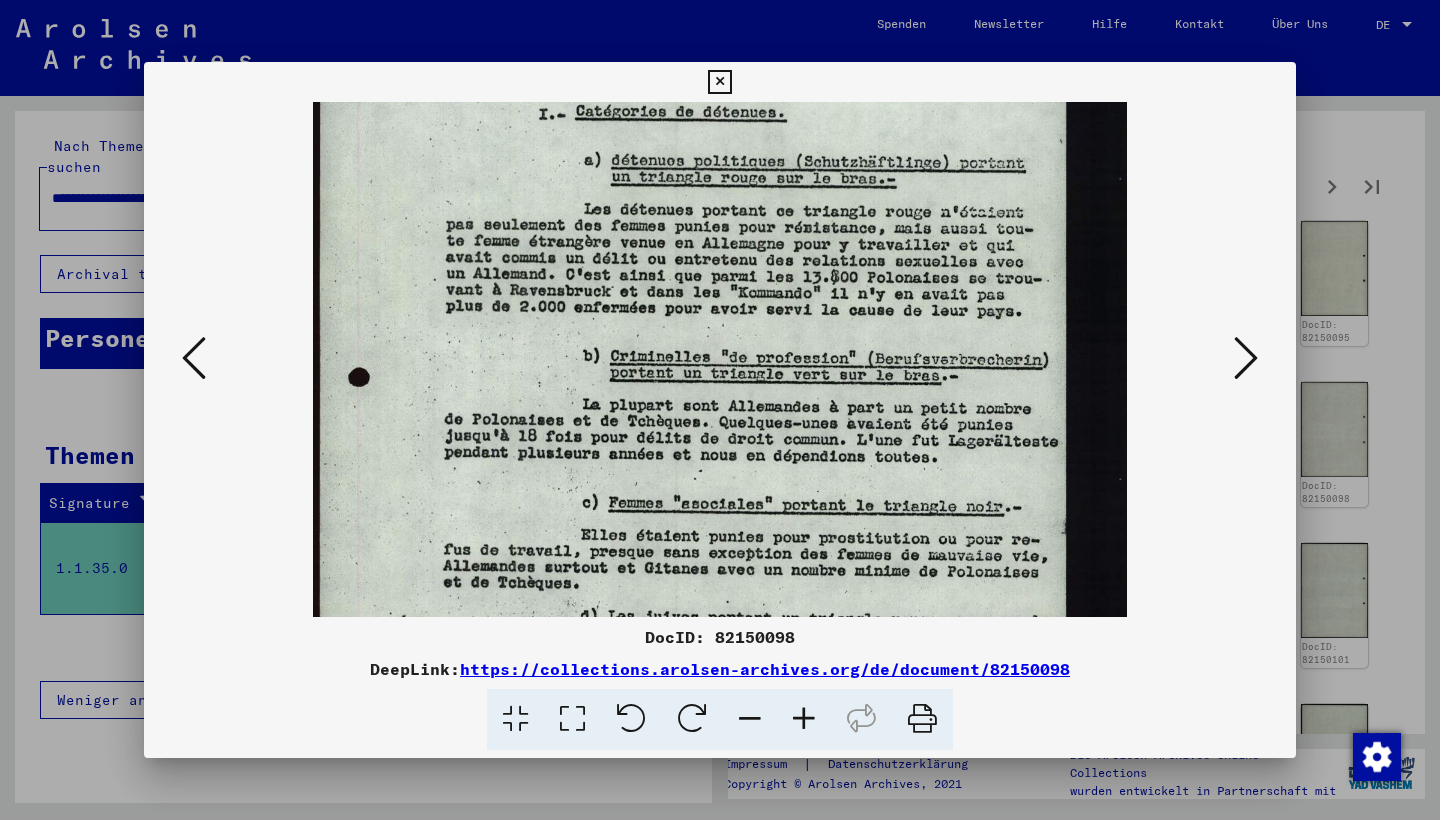 drag, startPoint x: 936, startPoint y: 543, endPoint x: 938, endPoint y: 655, distance: 112.01785 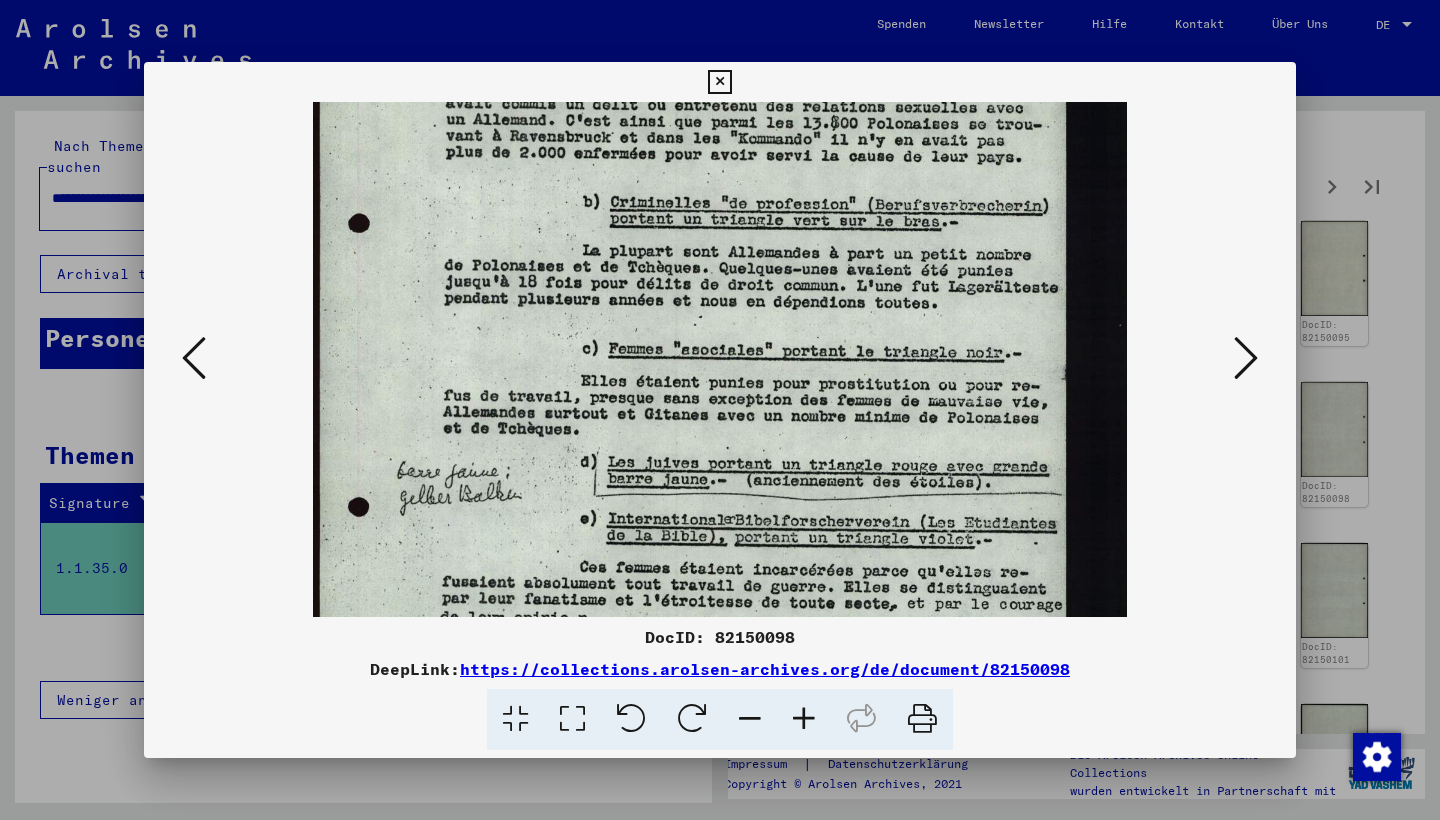 scroll, scrollTop: 270, scrollLeft: 0, axis: vertical 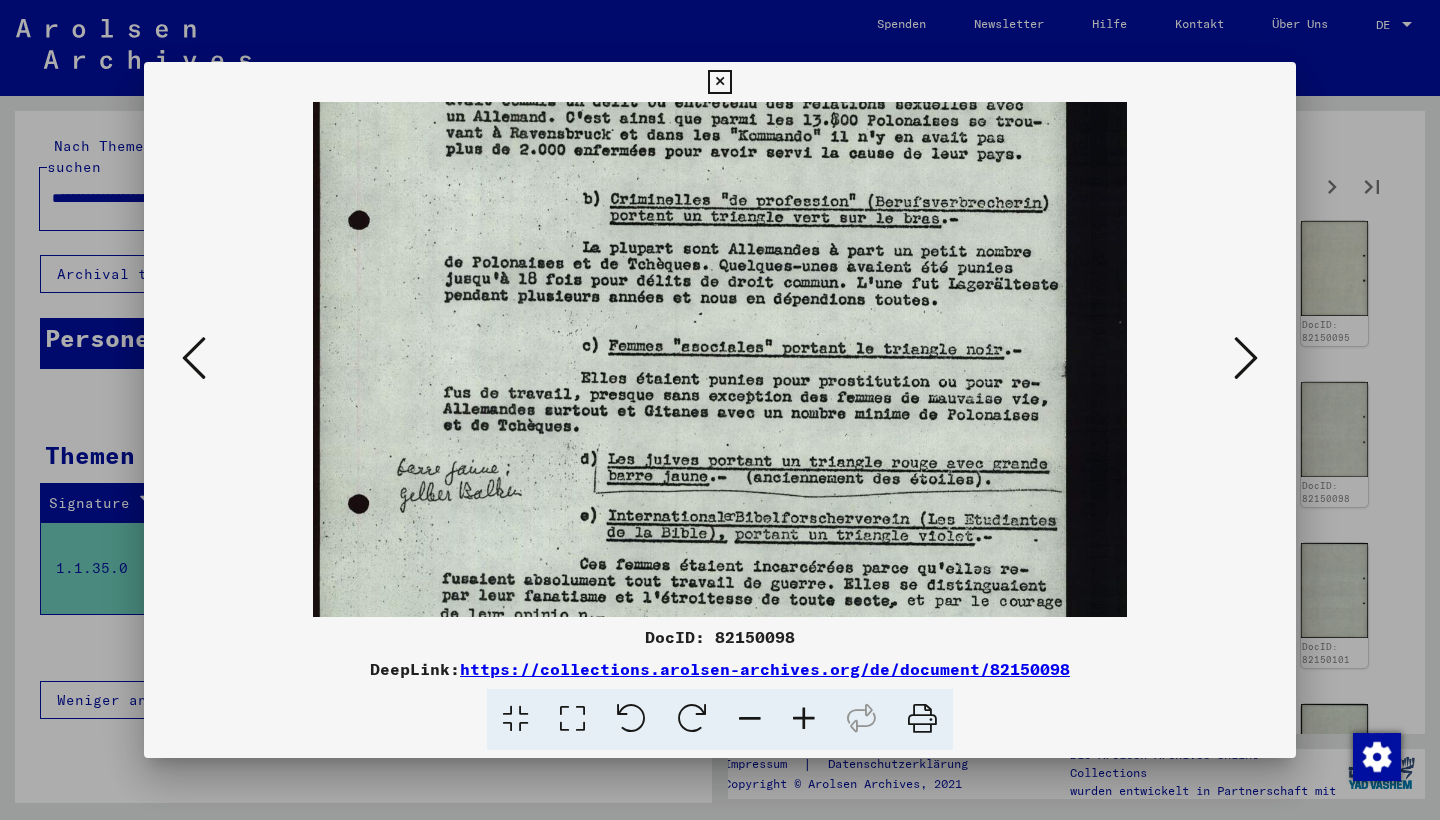 drag, startPoint x: 590, startPoint y: 447, endPoint x: 615, endPoint y: 290, distance: 158.97798 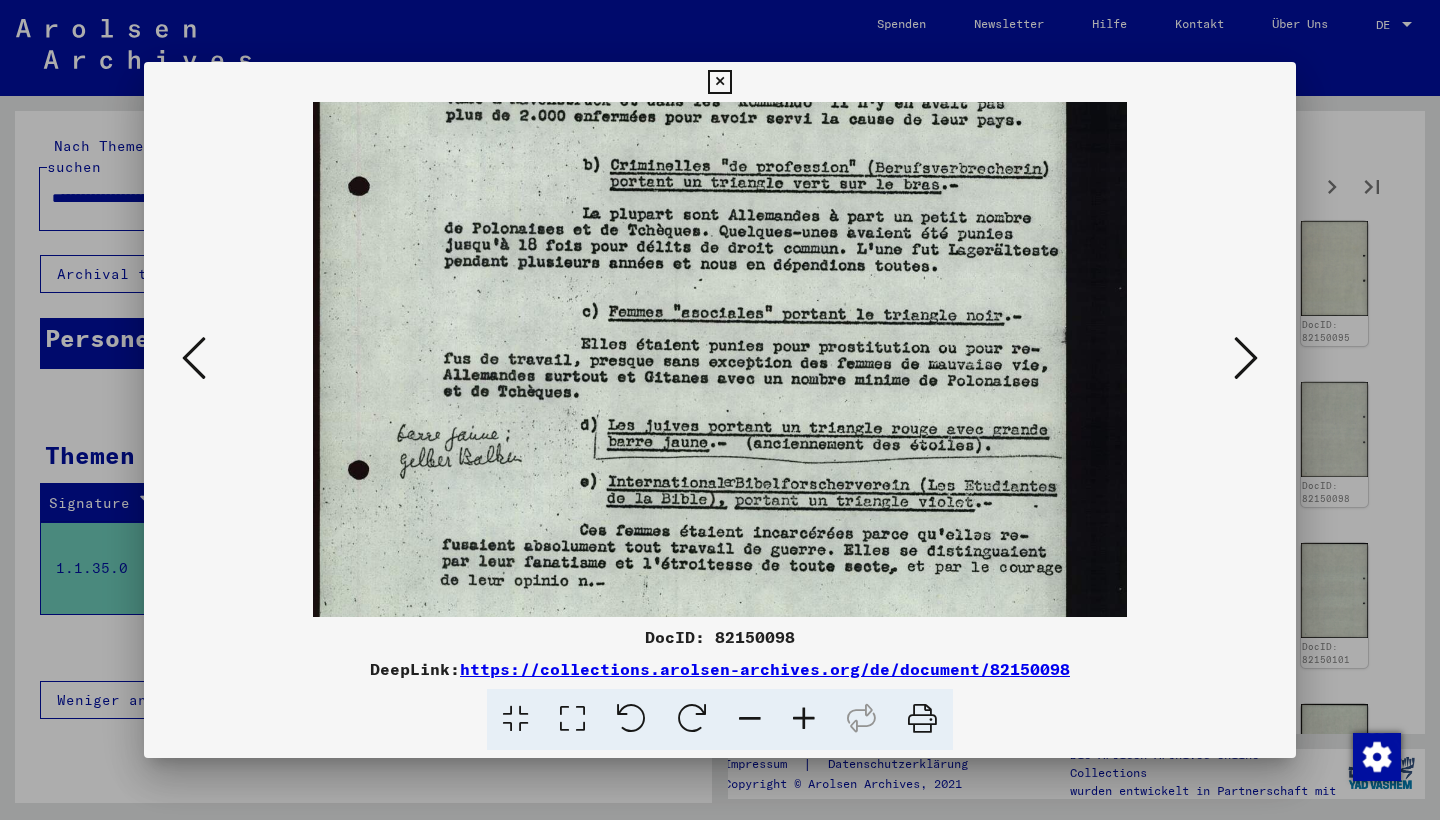 drag, startPoint x: 464, startPoint y: 356, endPoint x: 466, endPoint y: 322, distance: 34.058773 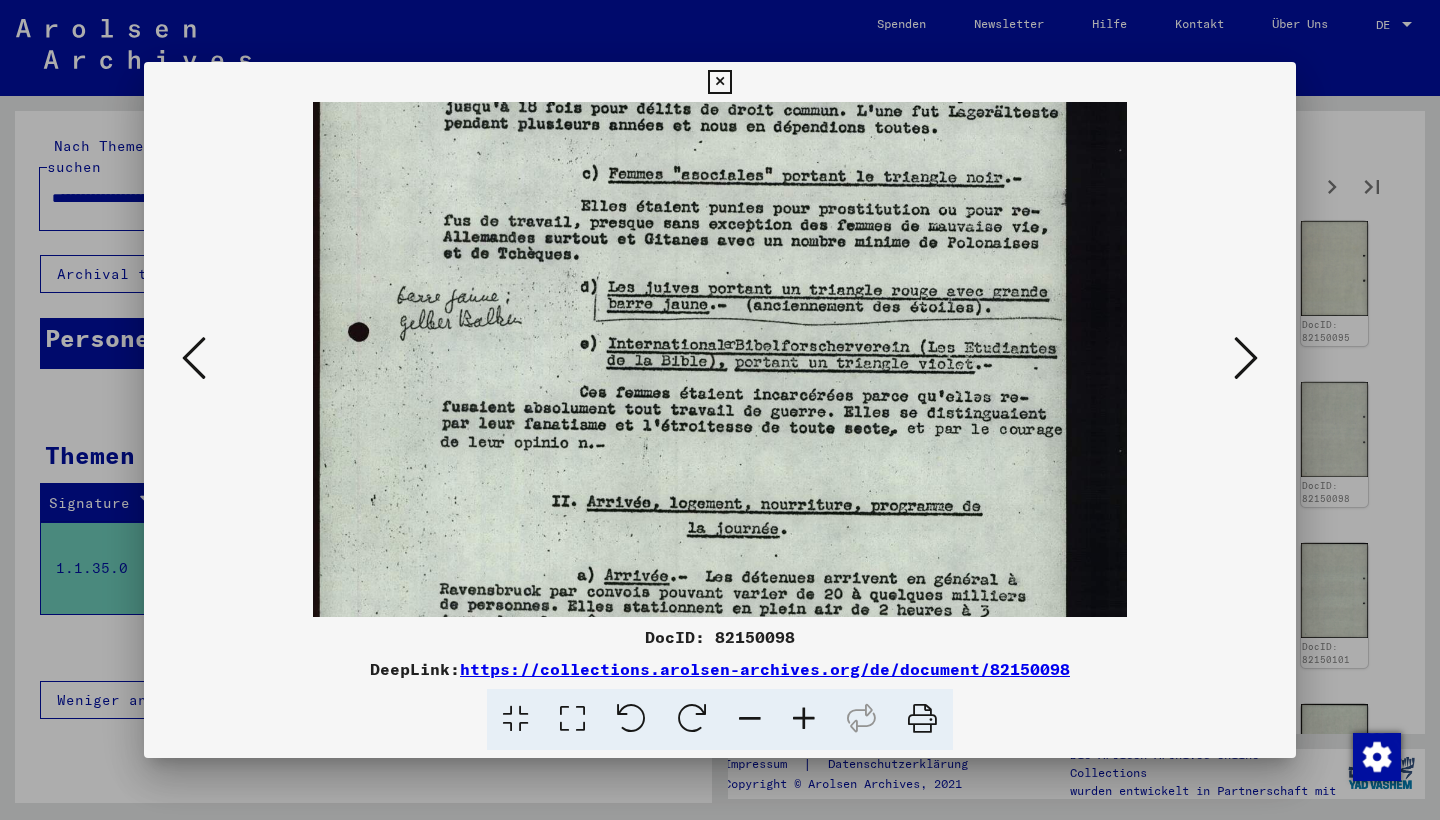 scroll, scrollTop: 448, scrollLeft: 0, axis: vertical 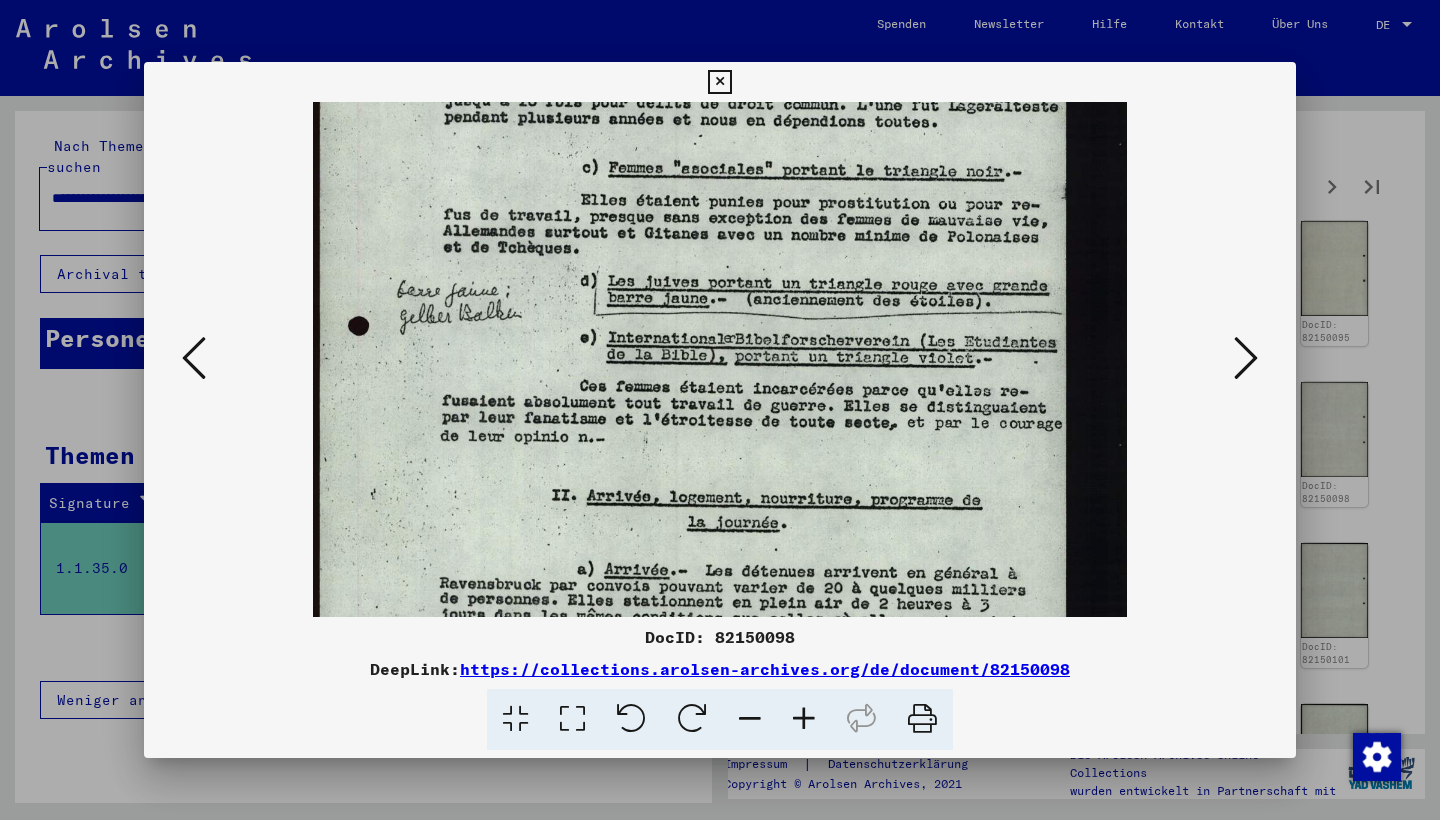 drag, startPoint x: 455, startPoint y: 527, endPoint x: 498, endPoint y: 383, distance: 150.28307 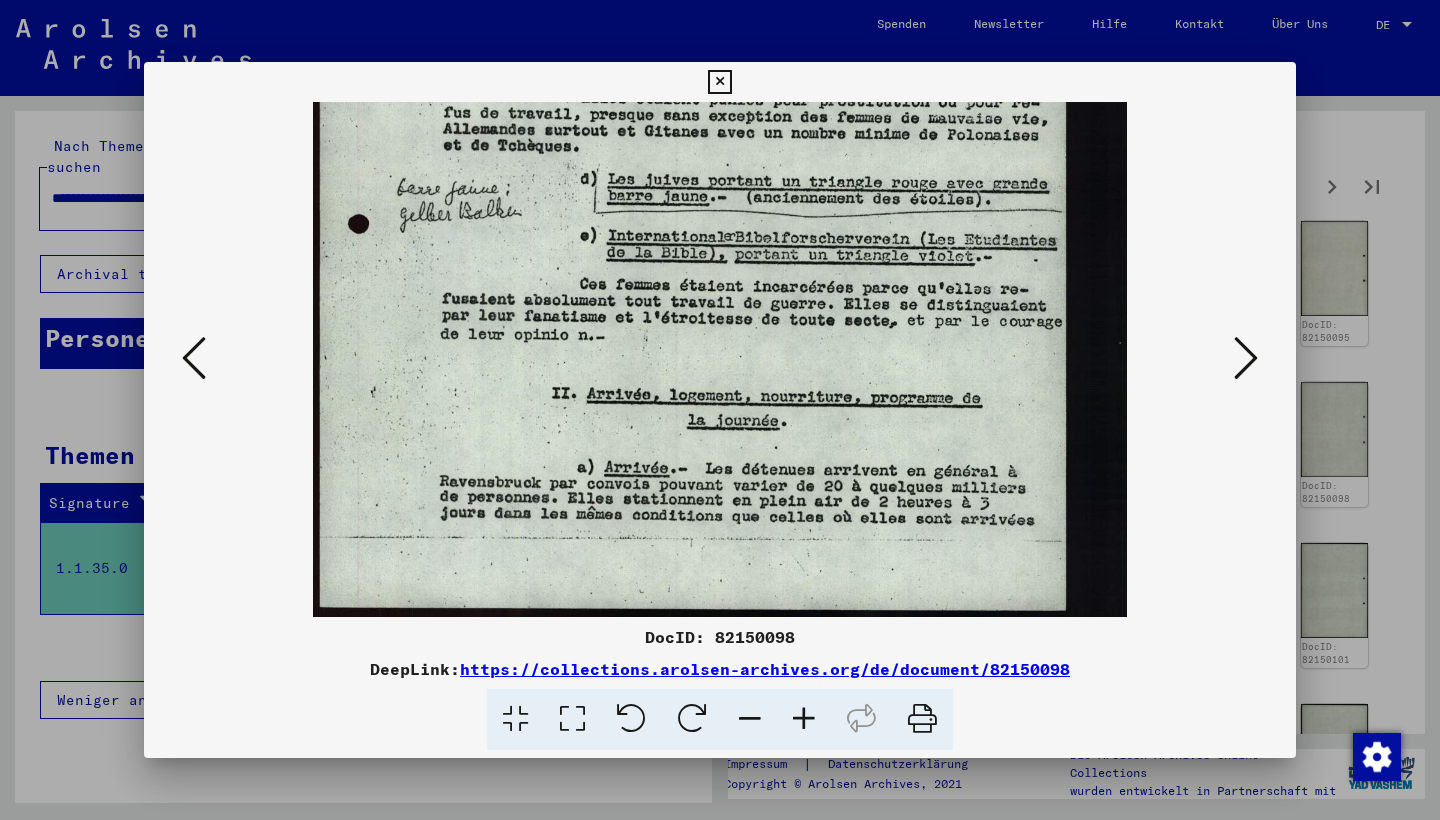 drag, startPoint x: 511, startPoint y: 420, endPoint x: 544, endPoint y: 271, distance: 152.61061 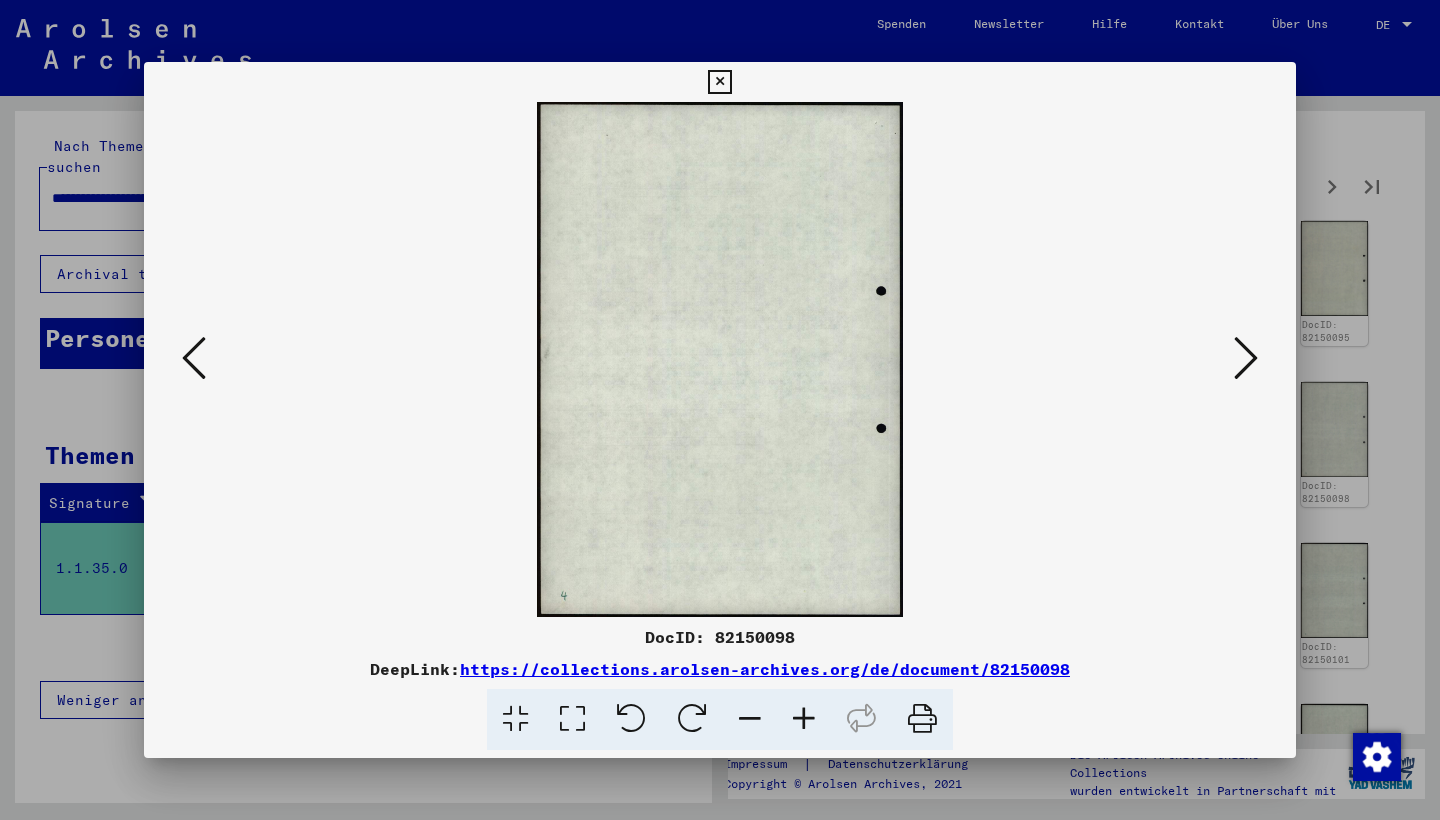 scroll, scrollTop: 0, scrollLeft: 0, axis: both 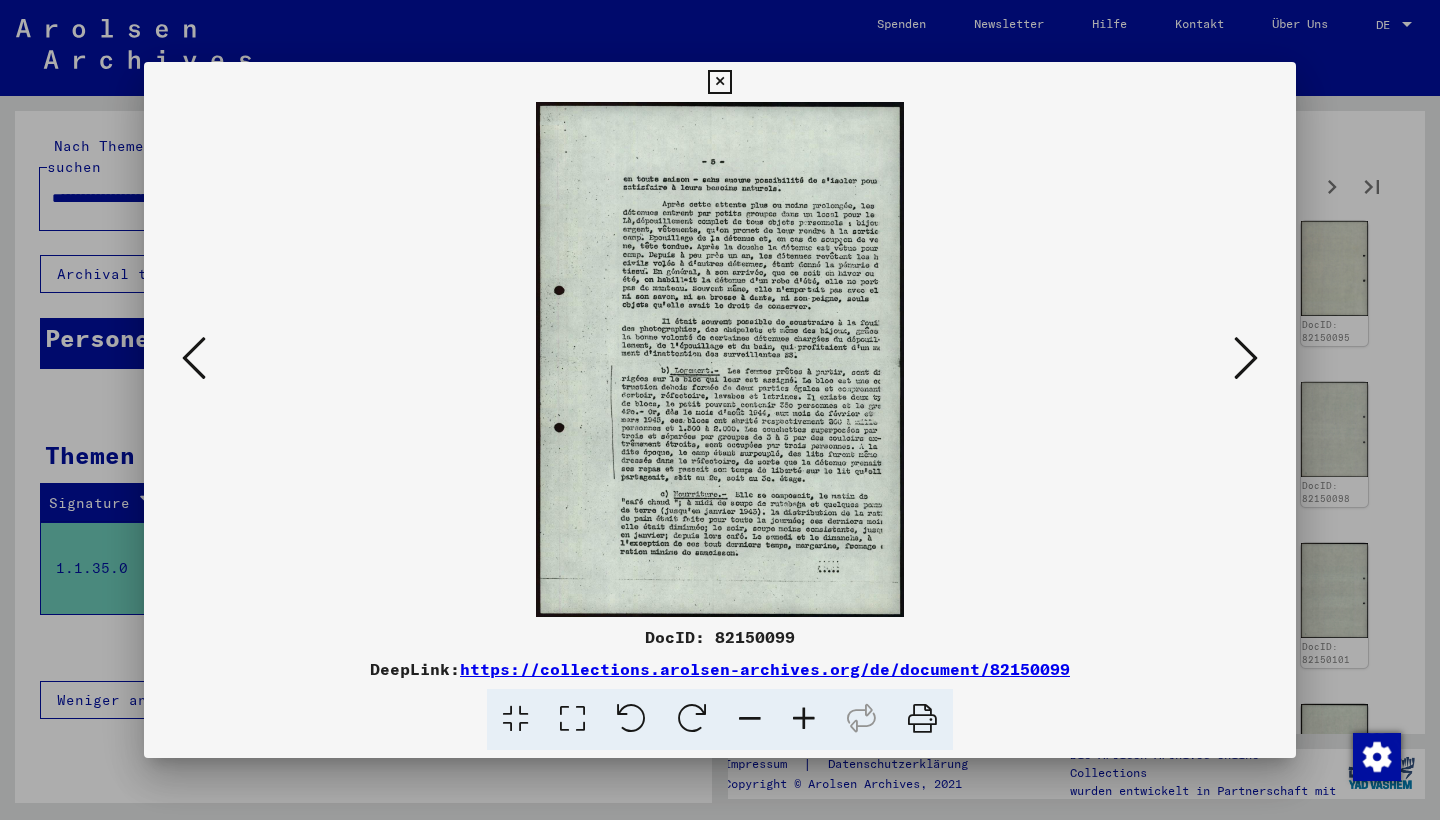 click at bounding box center (804, 719) 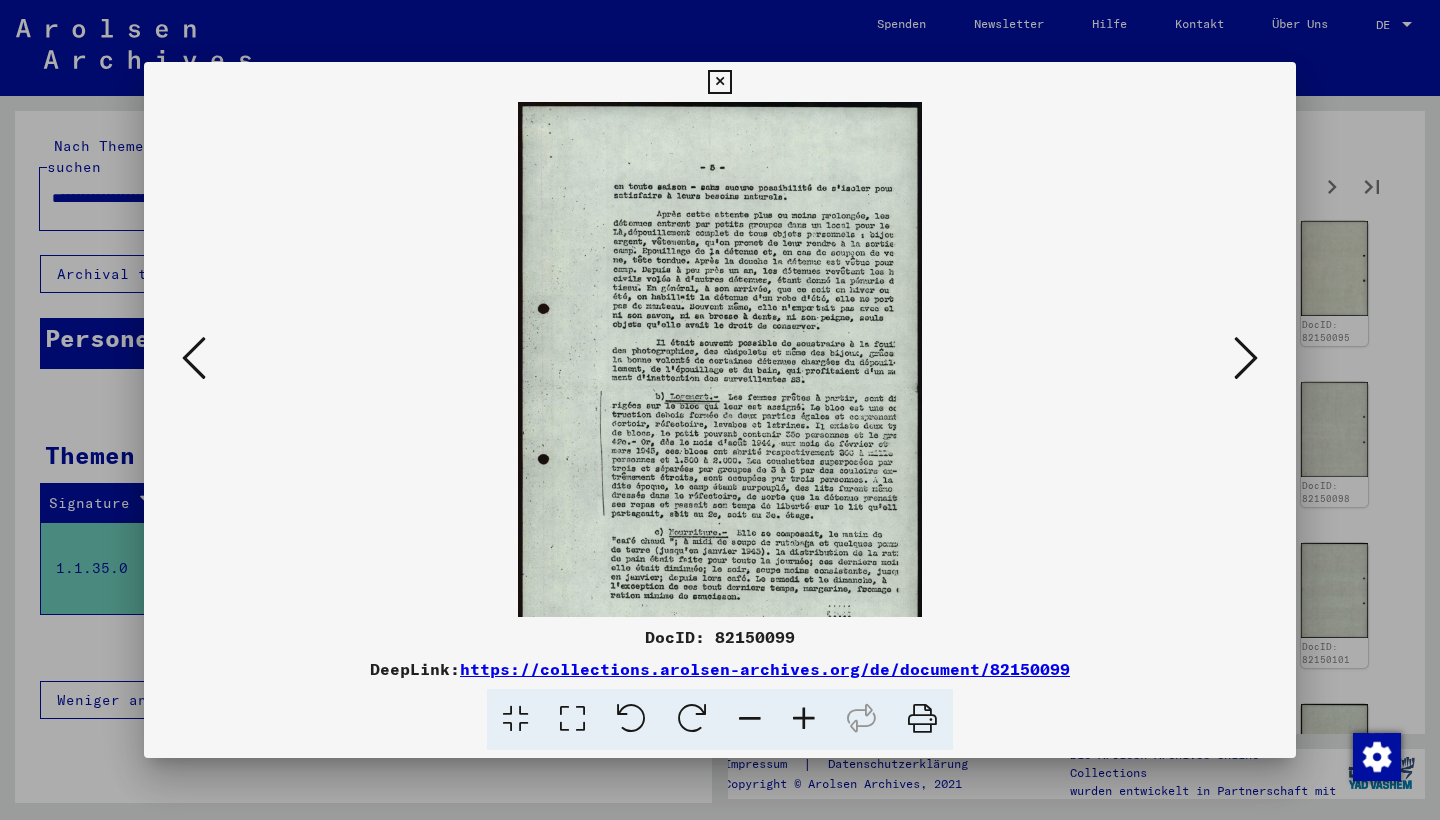 click at bounding box center [804, 719] 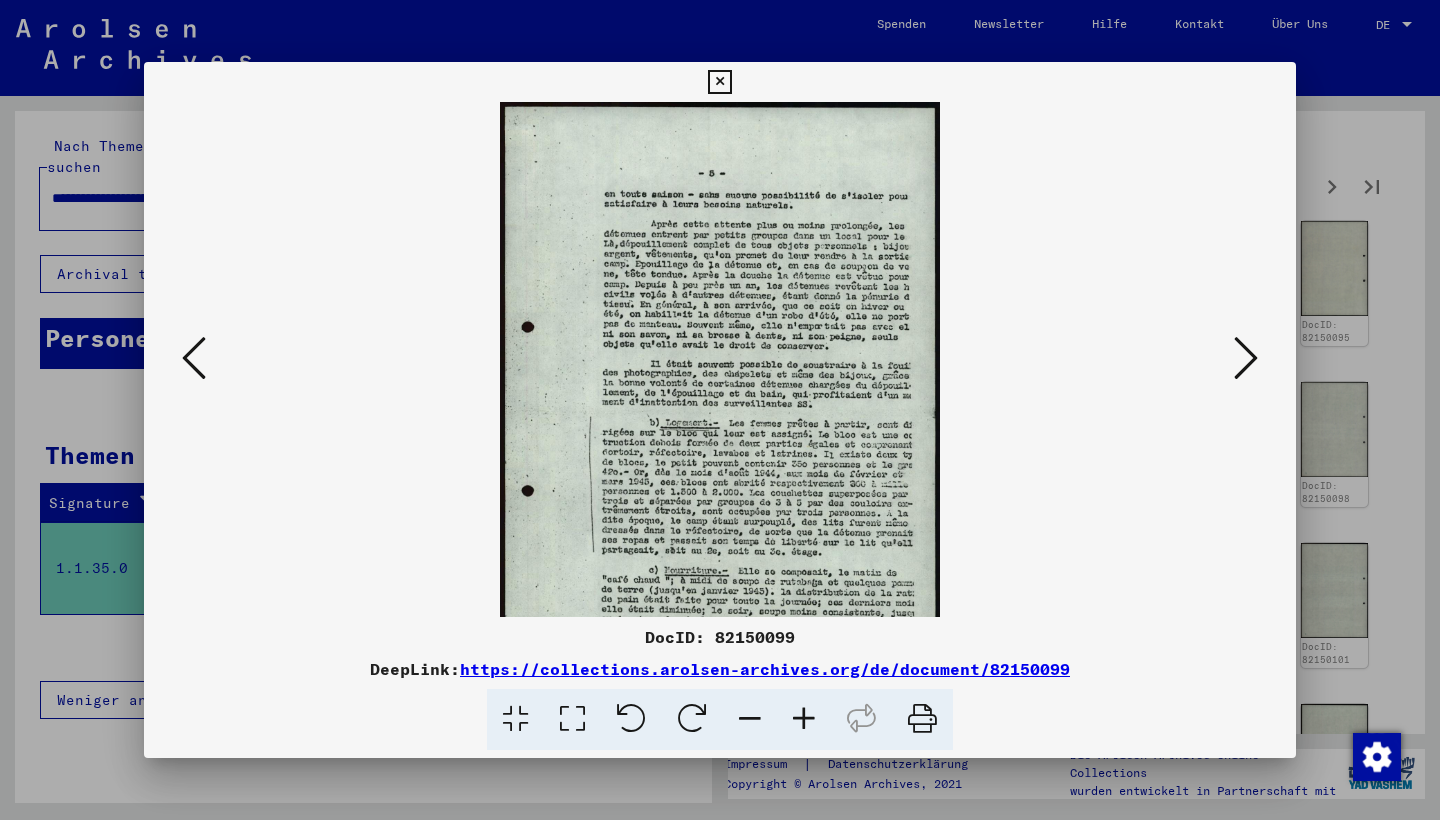 click at bounding box center [804, 719] 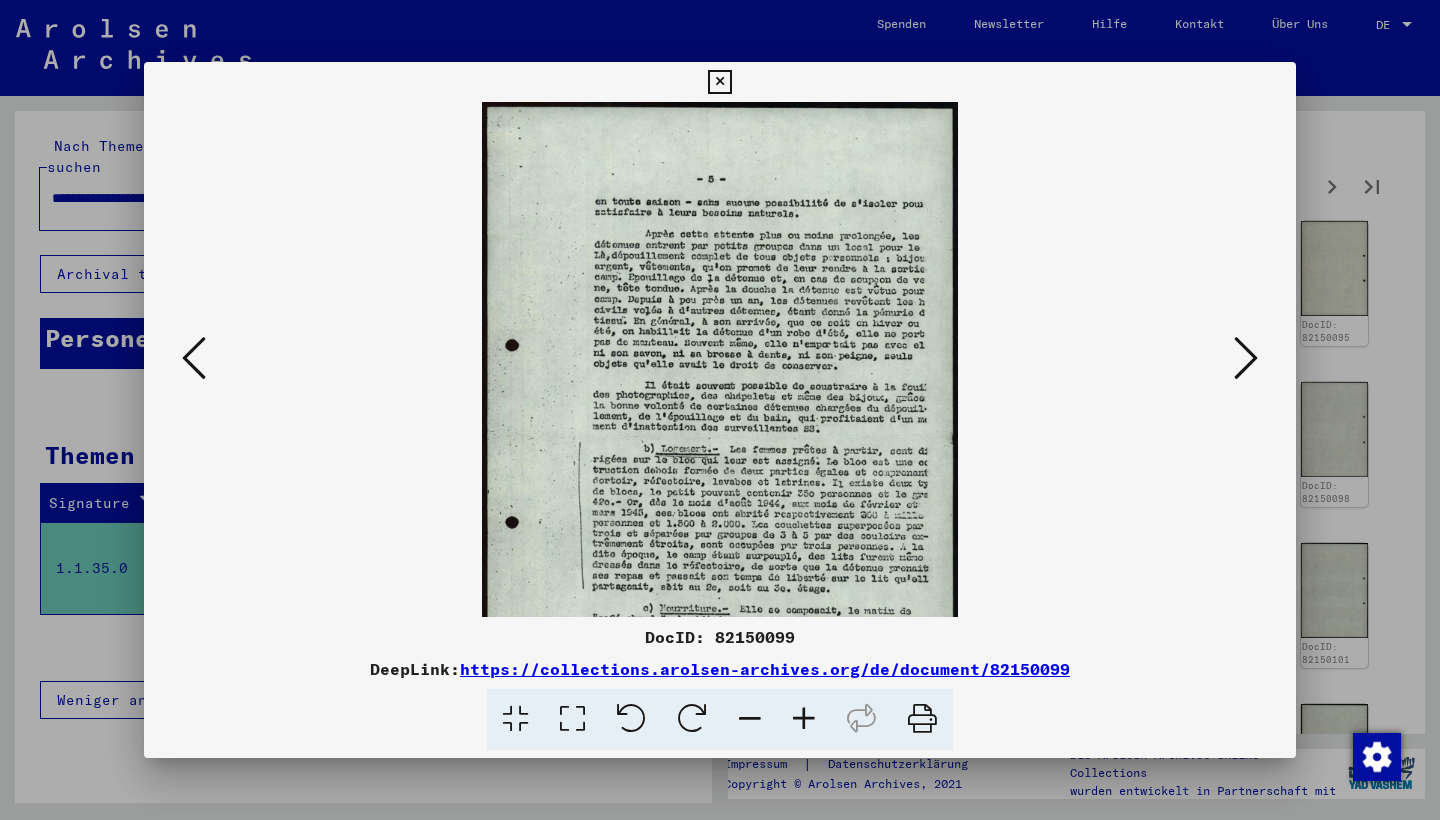 click at bounding box center [804, 719] 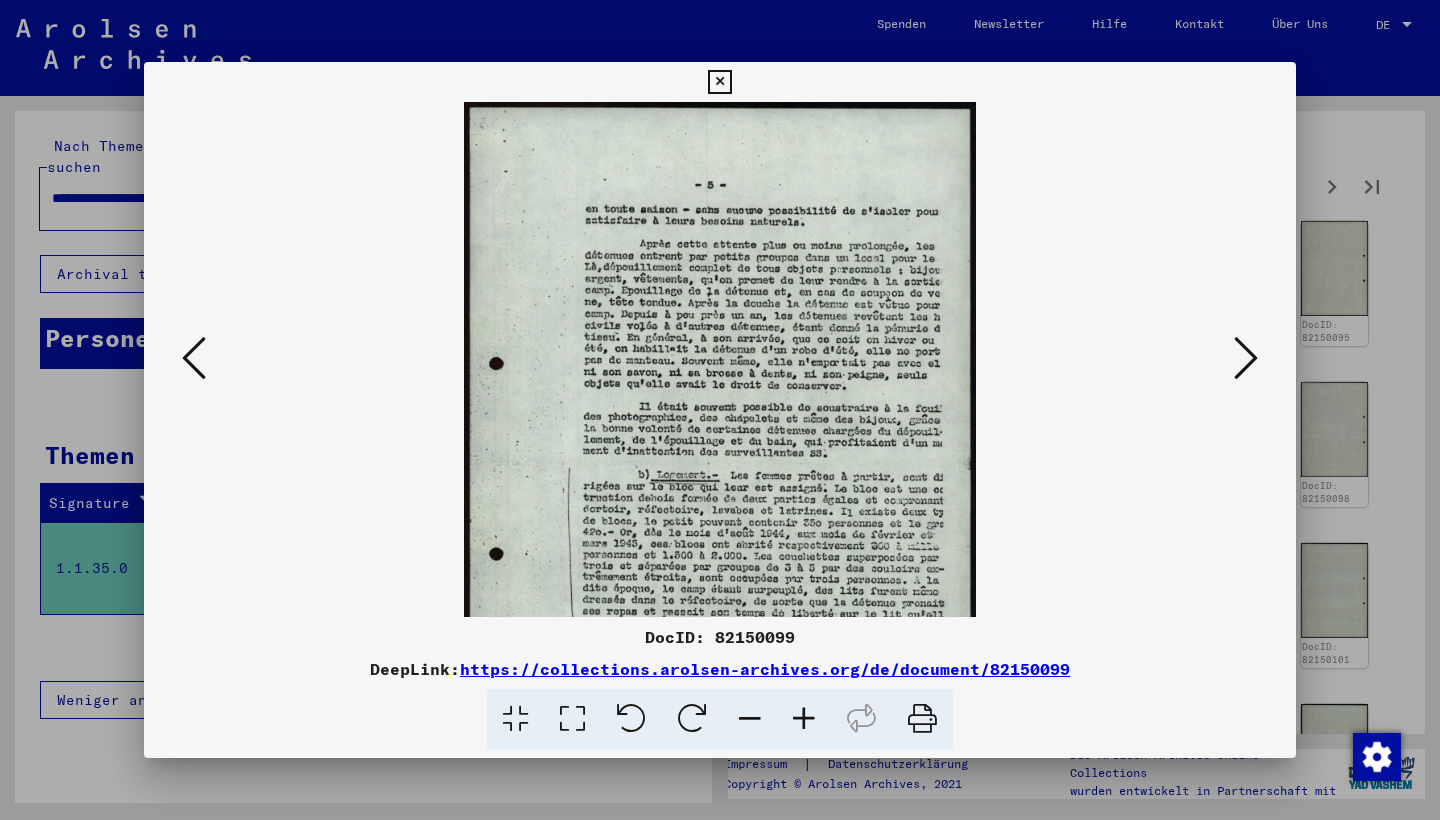 click at bounding box center (804, 719) 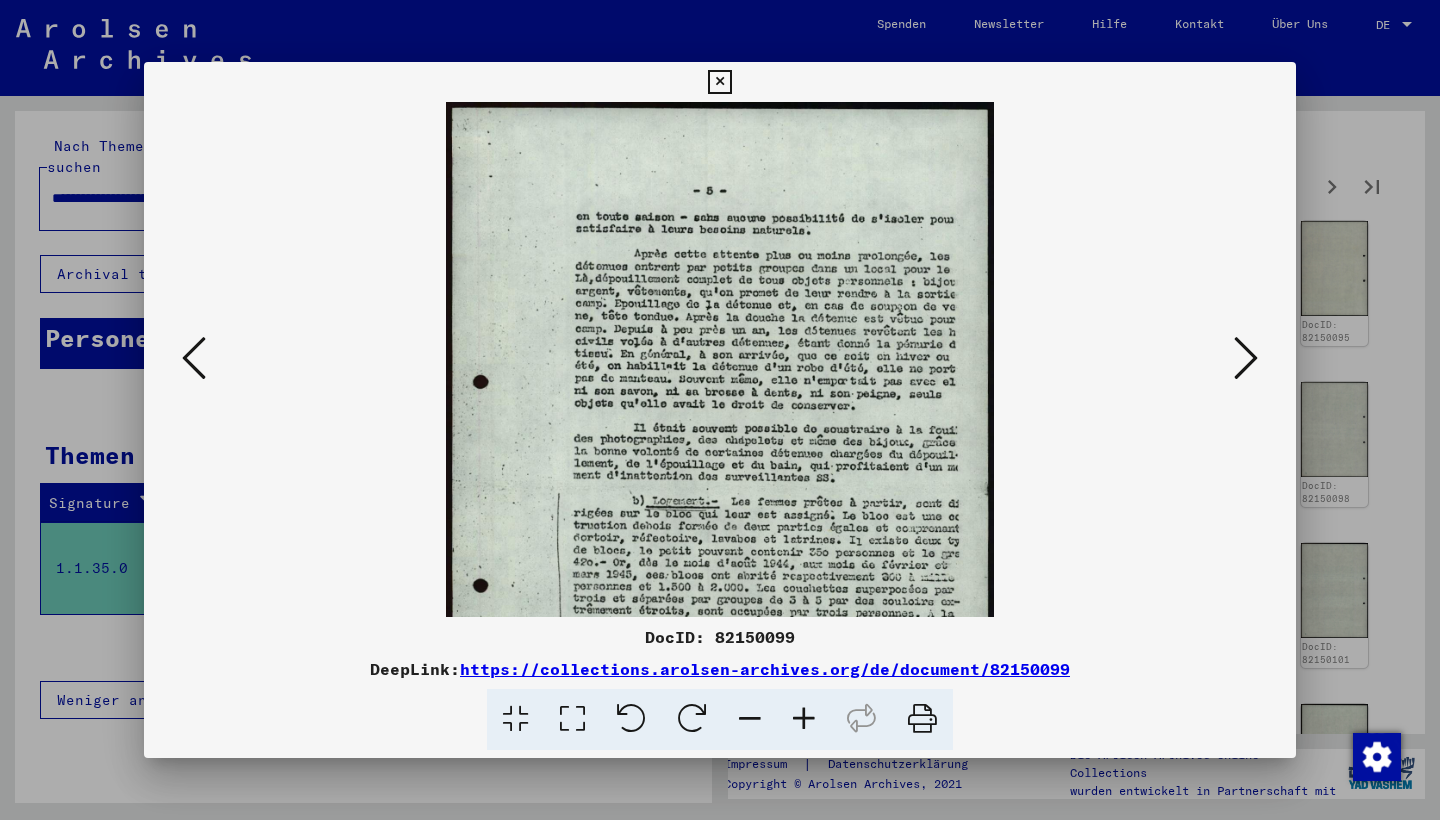 click at bounding box center (804, 719) 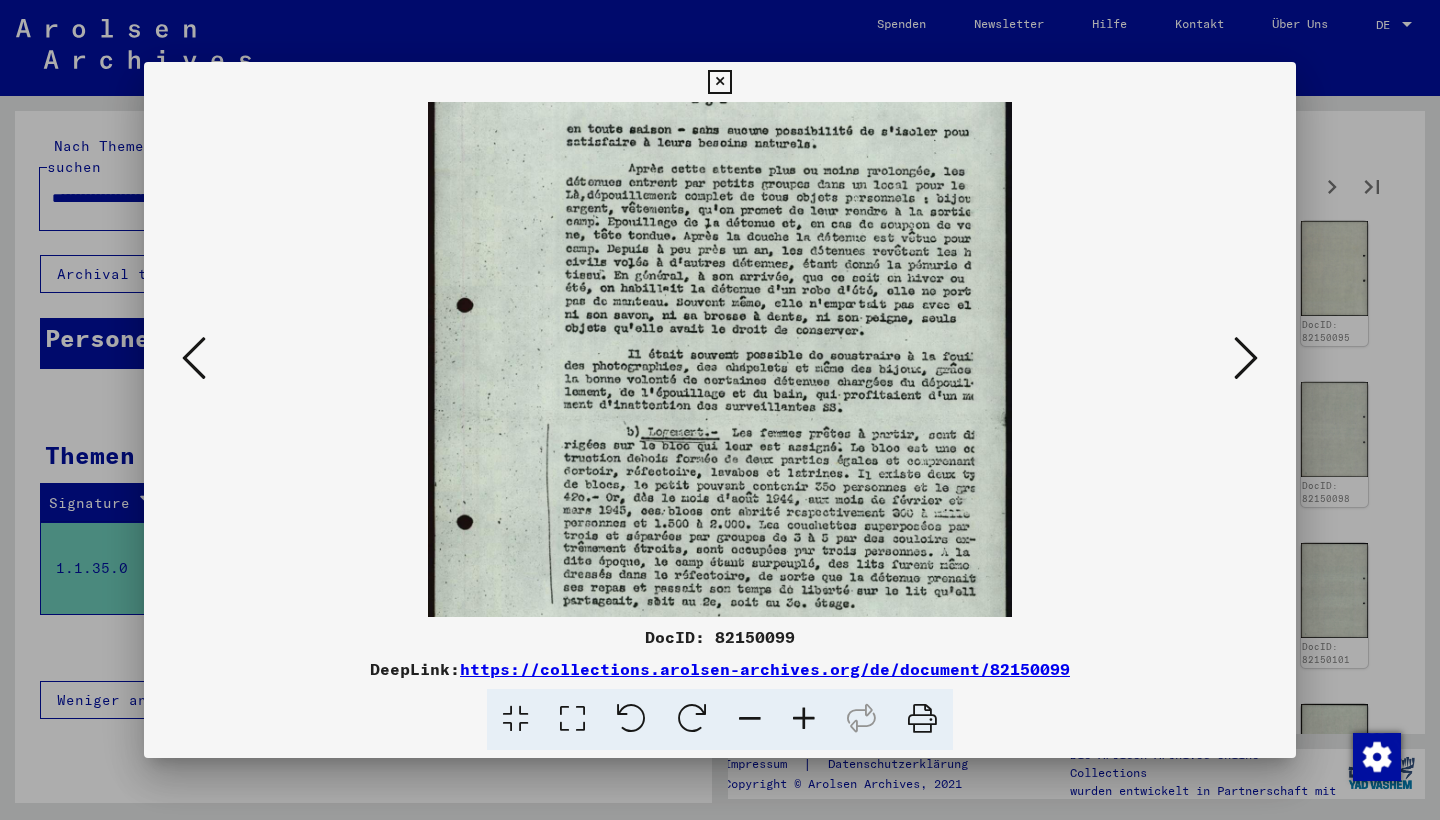 scroll, scrollTop: 89, scrollLeft: 0, axis: vertical 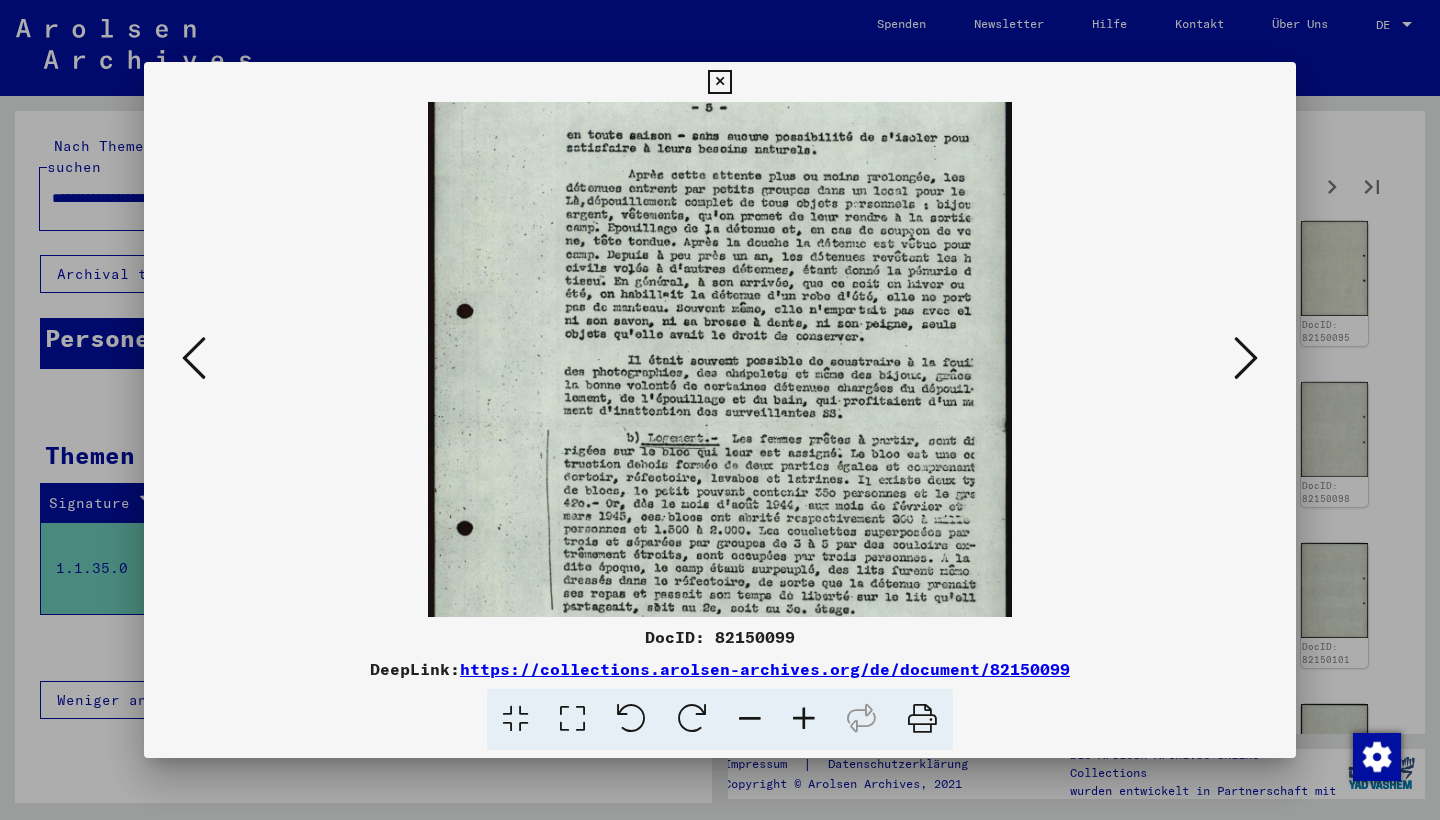 drag, startPoint x: 782, startPoint y: 424, endPoint x: 773, endPoint y: 335, distance: 89.453896 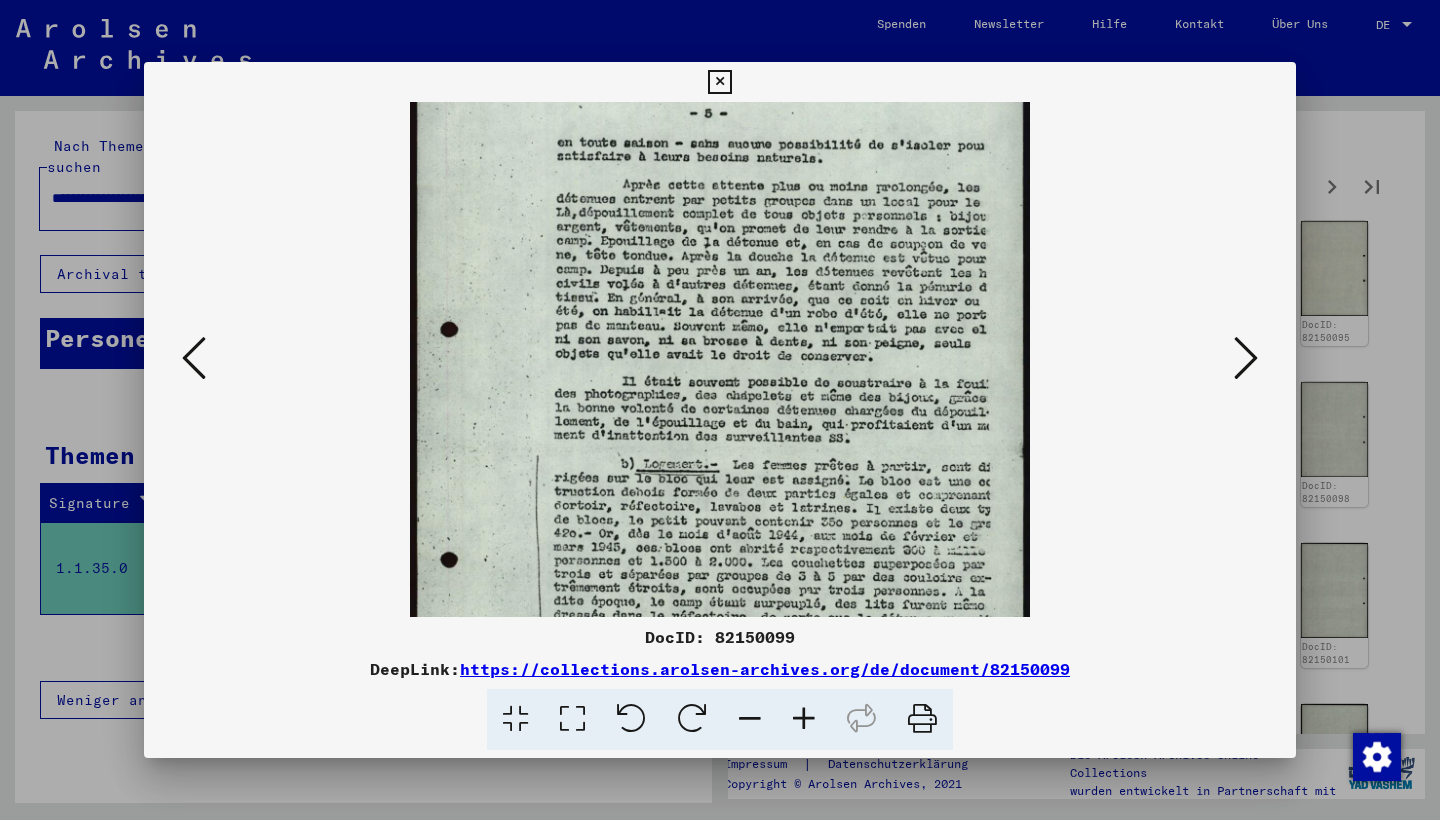 click at bounding box center [720, 445] 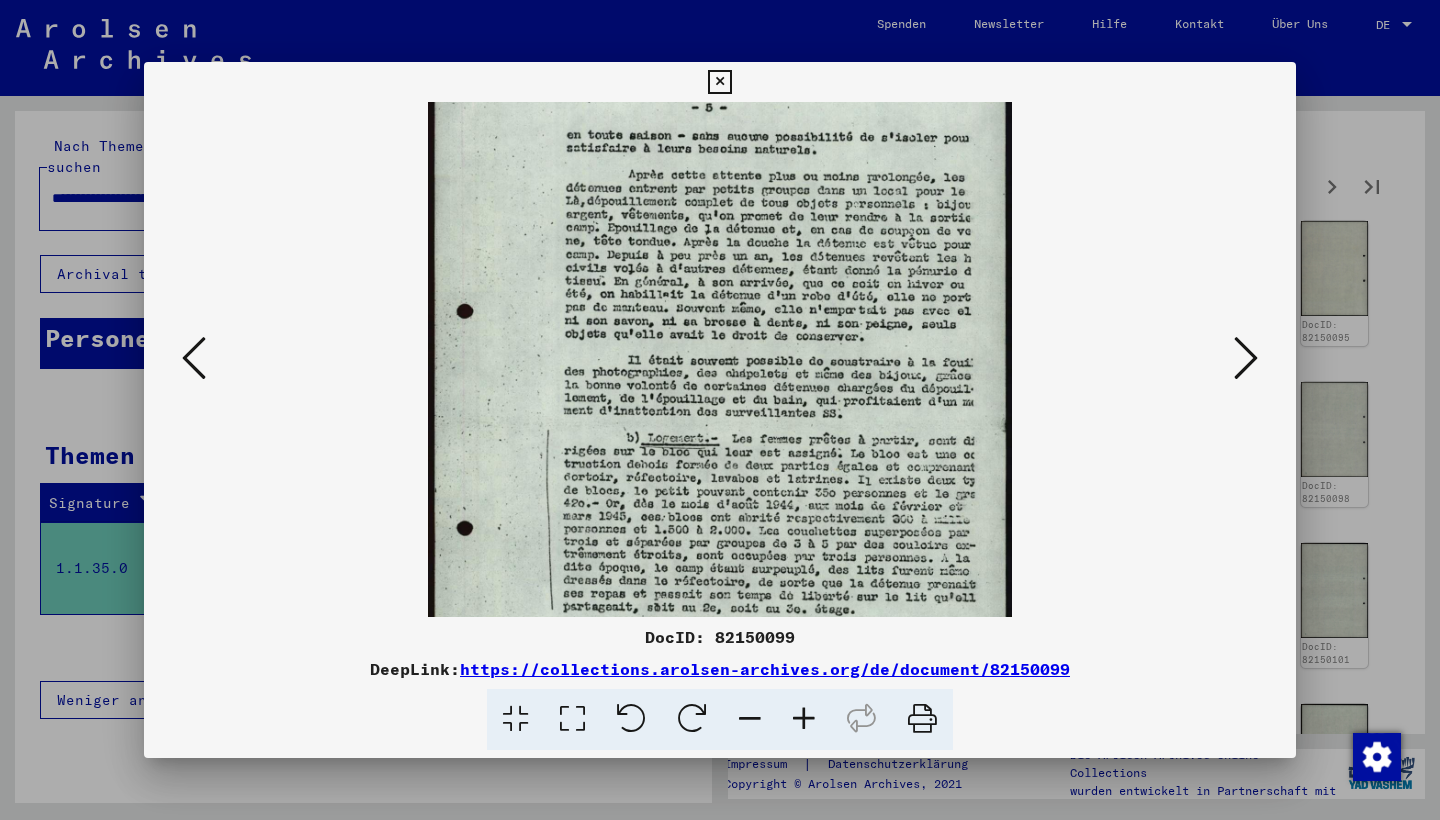 click at bounding box center (750, 719) 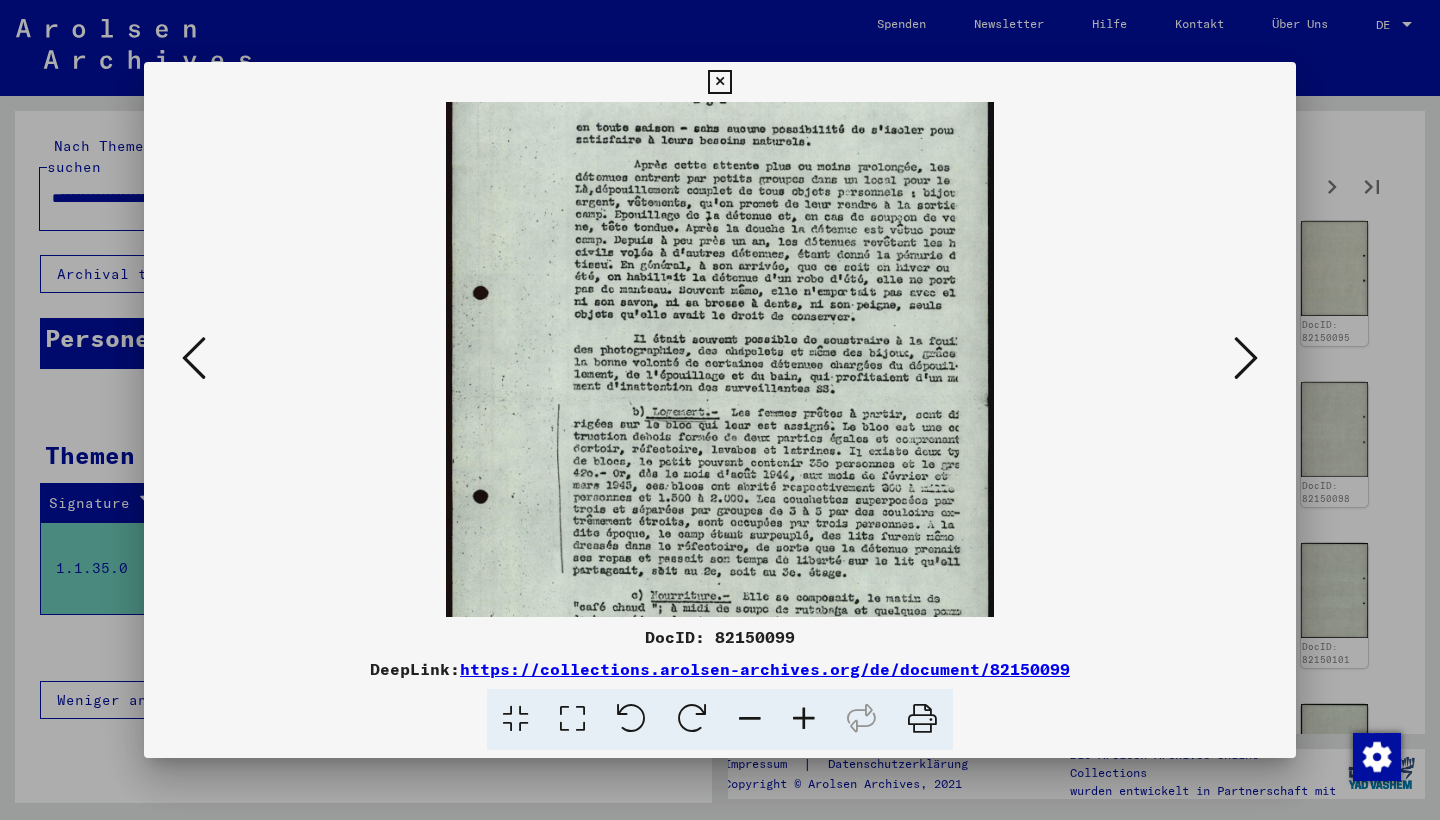 click at bounding box center [750, 719] 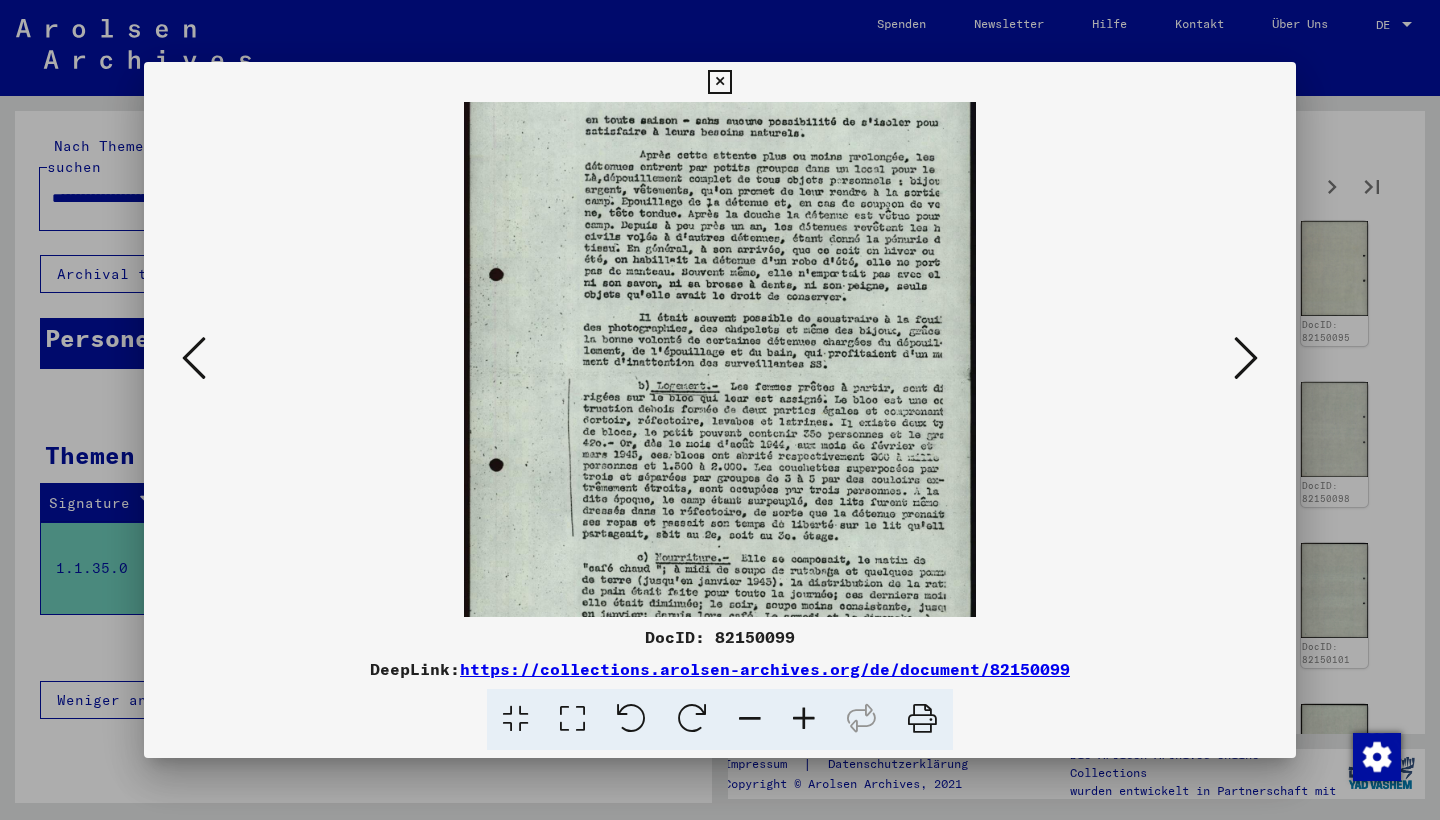 click at bounding box center [750, 719] 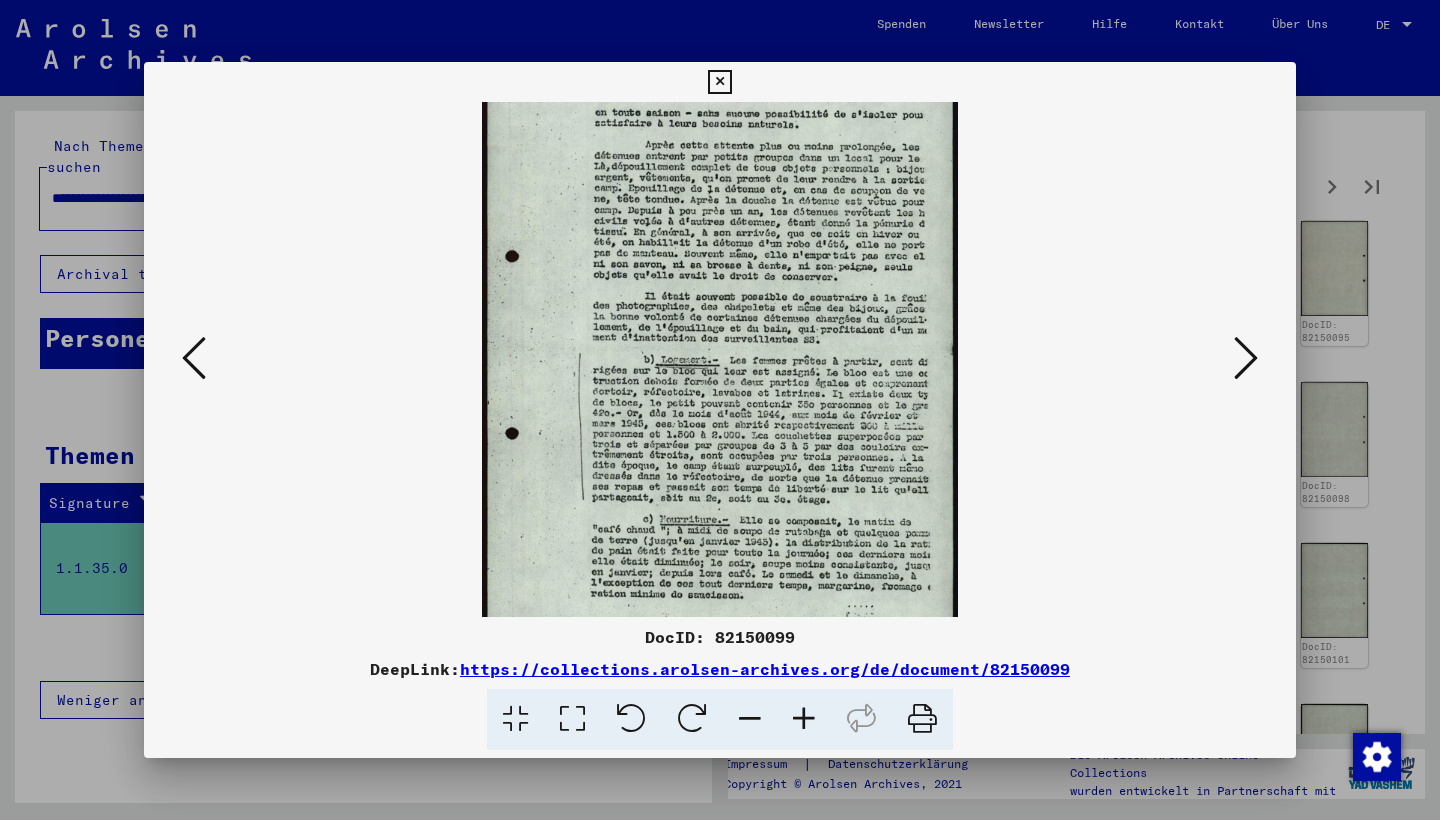 click at bounding box center [1246, 358] 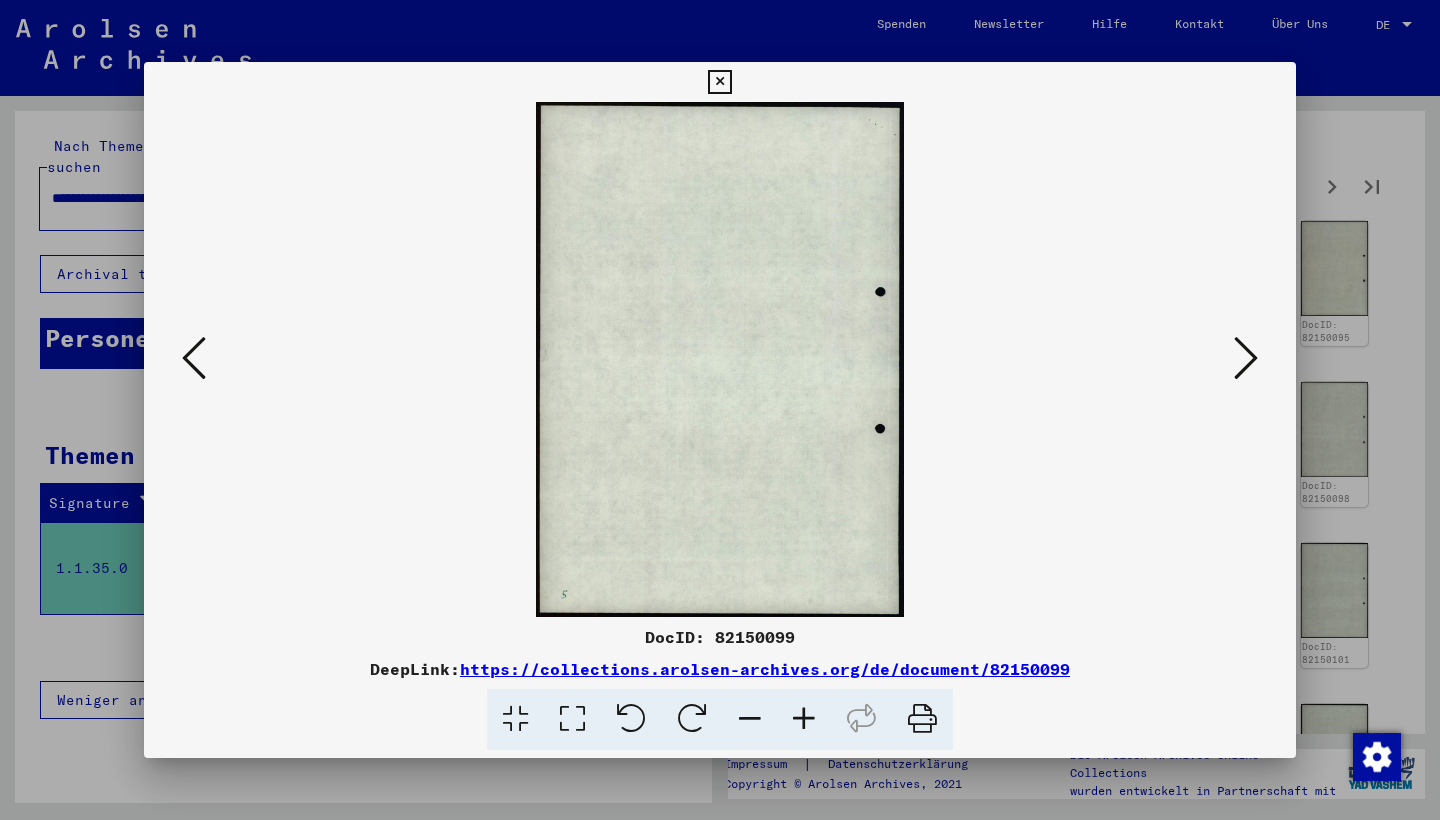 scroll, scrollTop: 0, scrollLeft: 0, axis: both 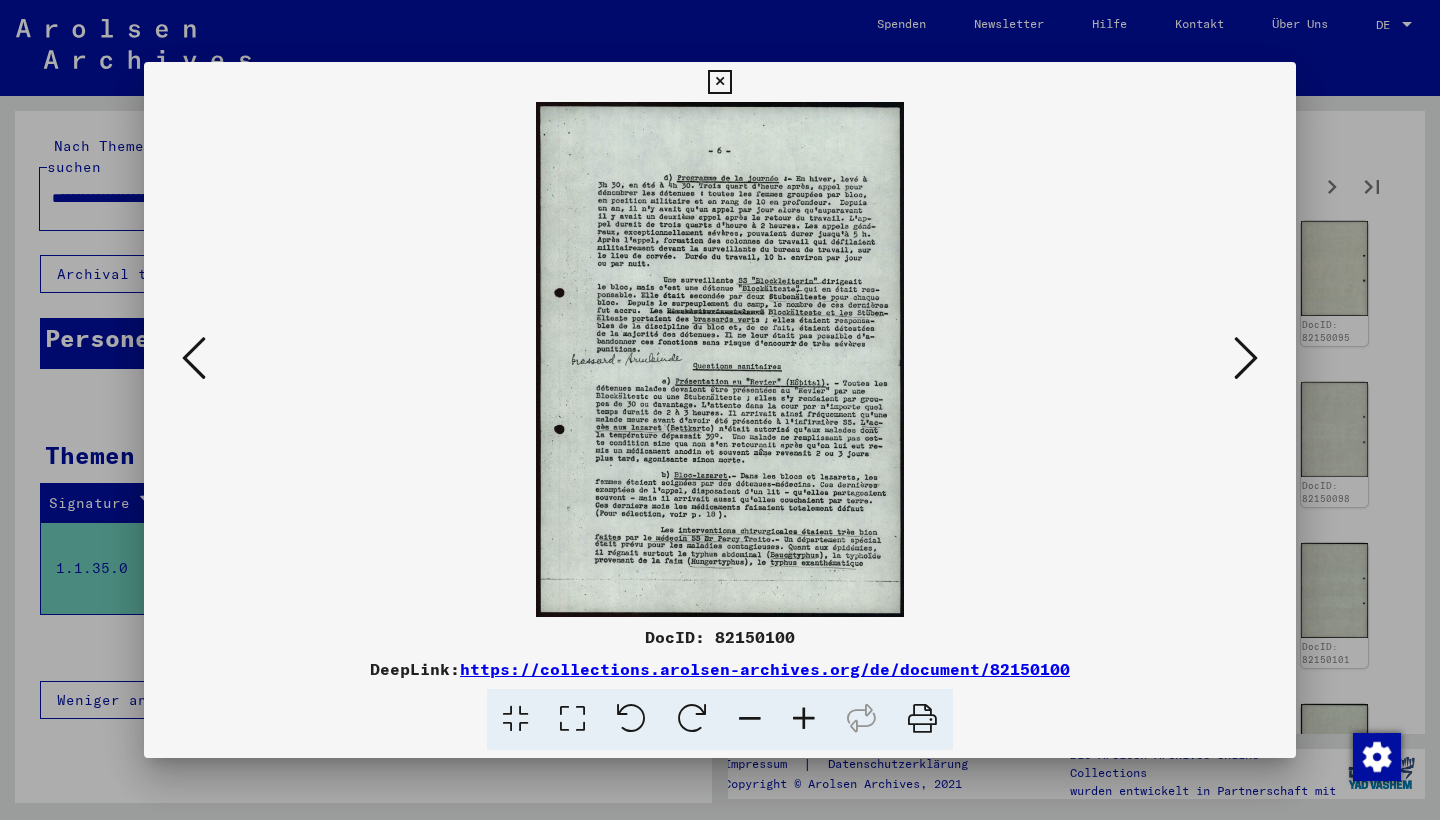 click at bounding box center (719, 82) 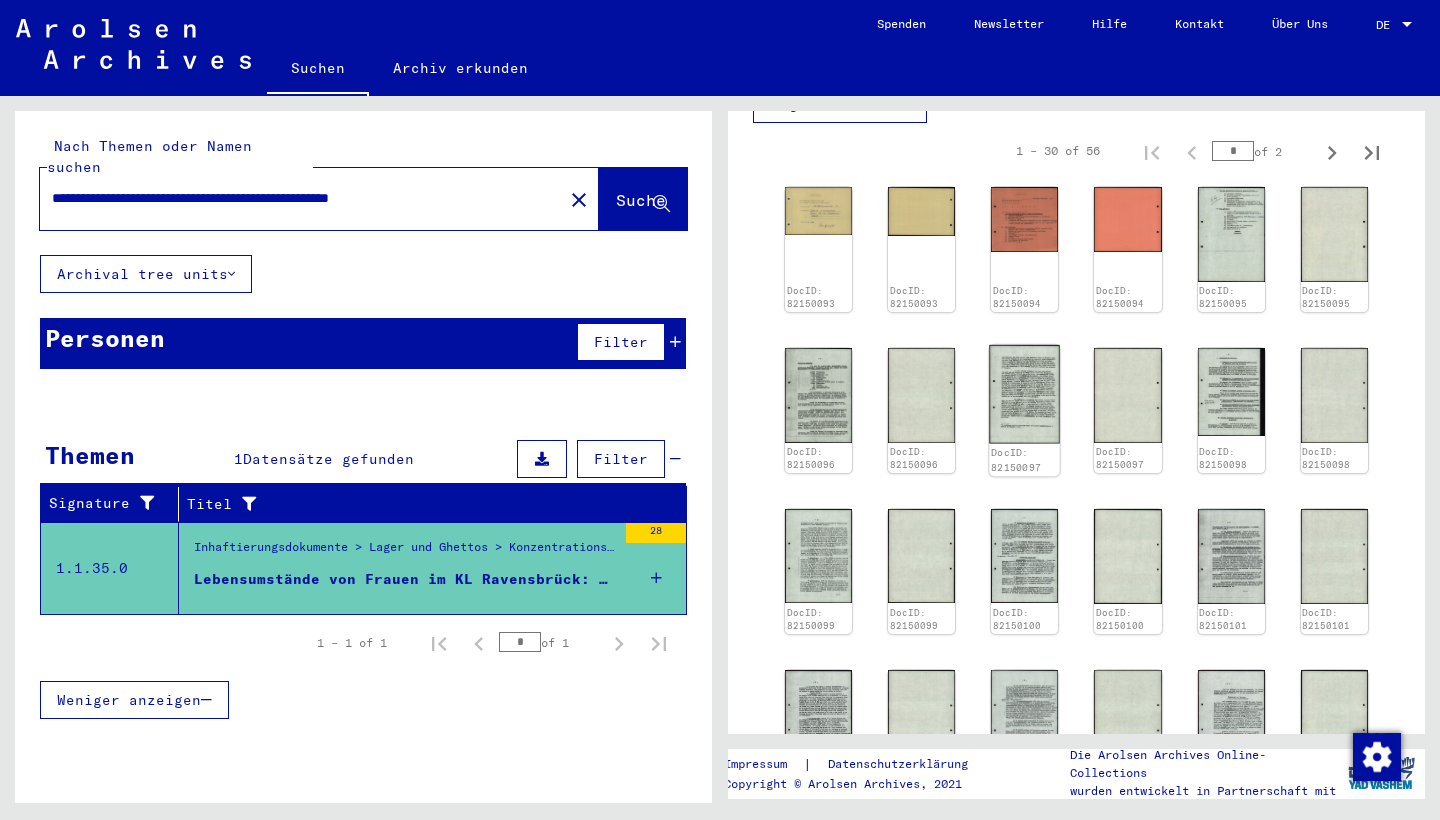 scroll, scrollTop: 672, scrollLeft: 0, axis: vertical 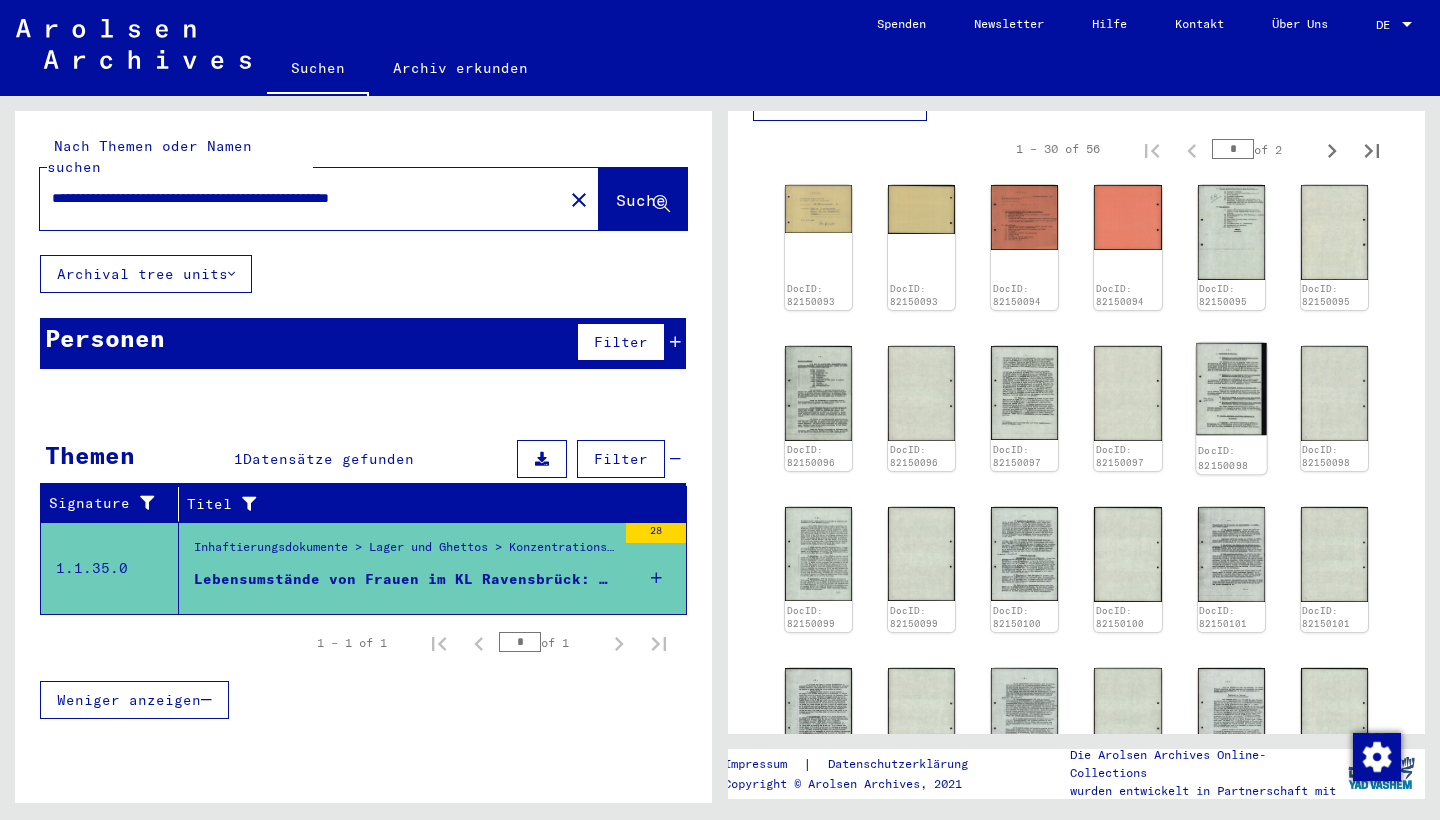click 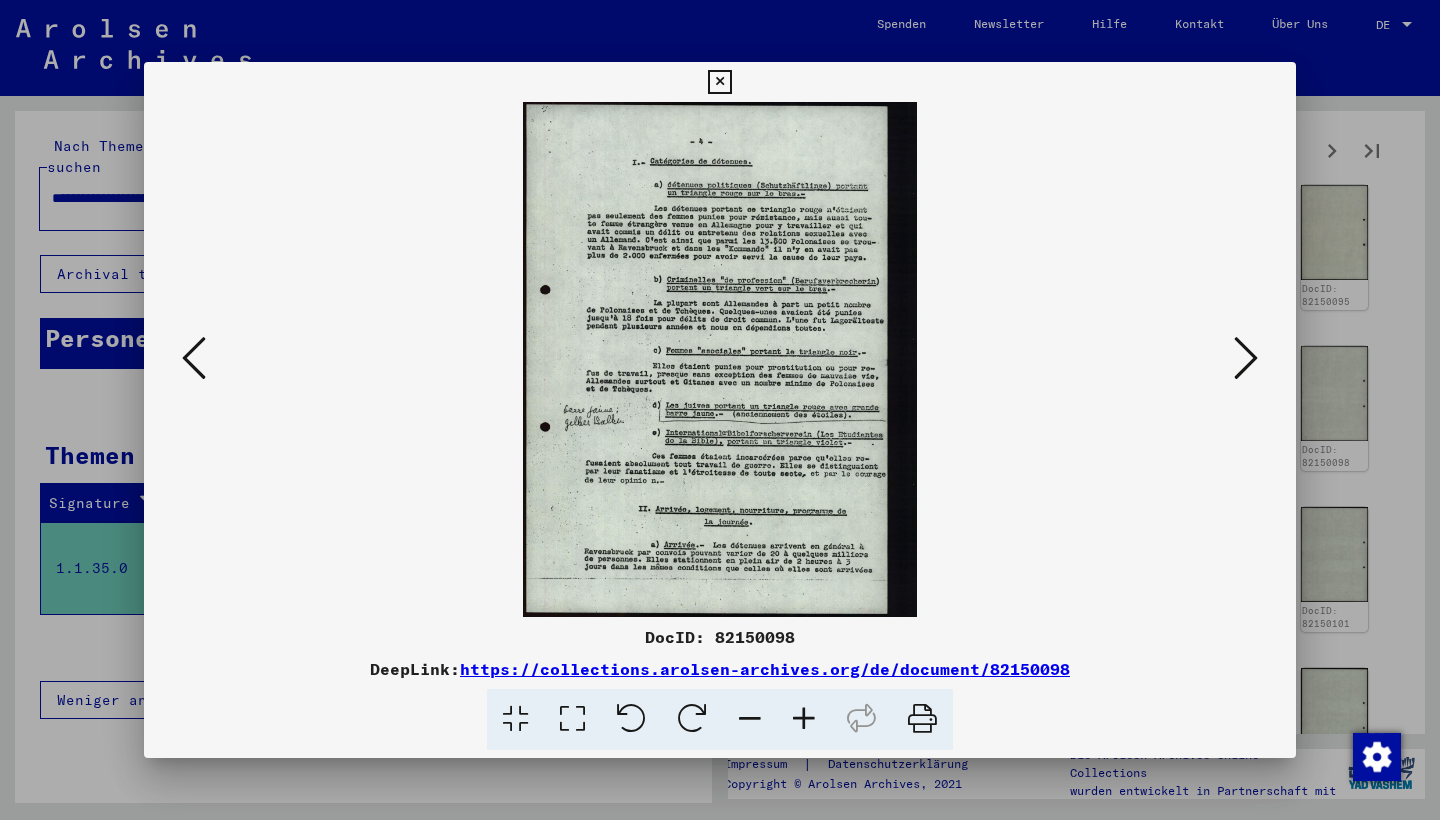 click at bounding box center (1246, 358) 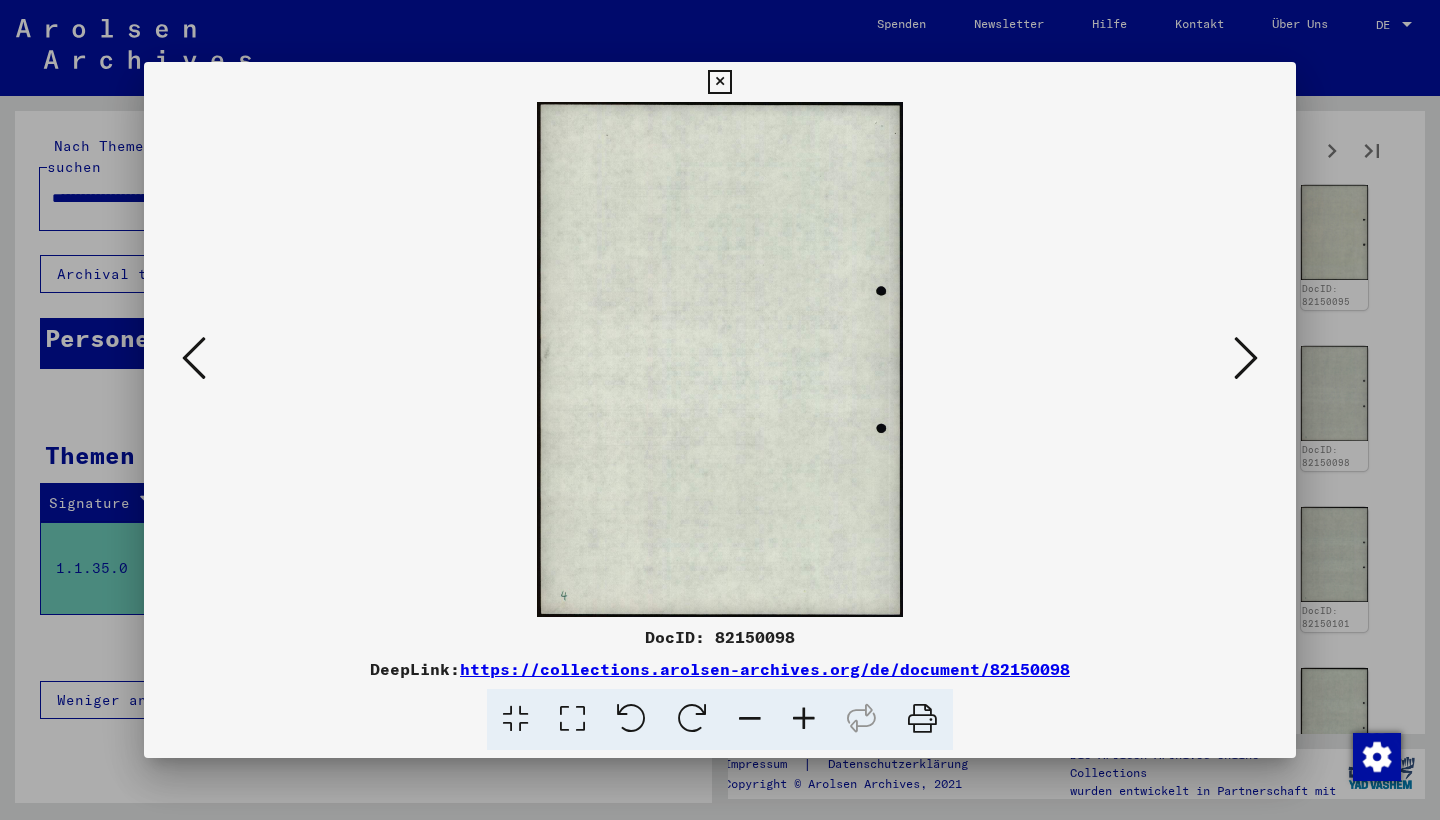 click at bounding box center [1246, 358] 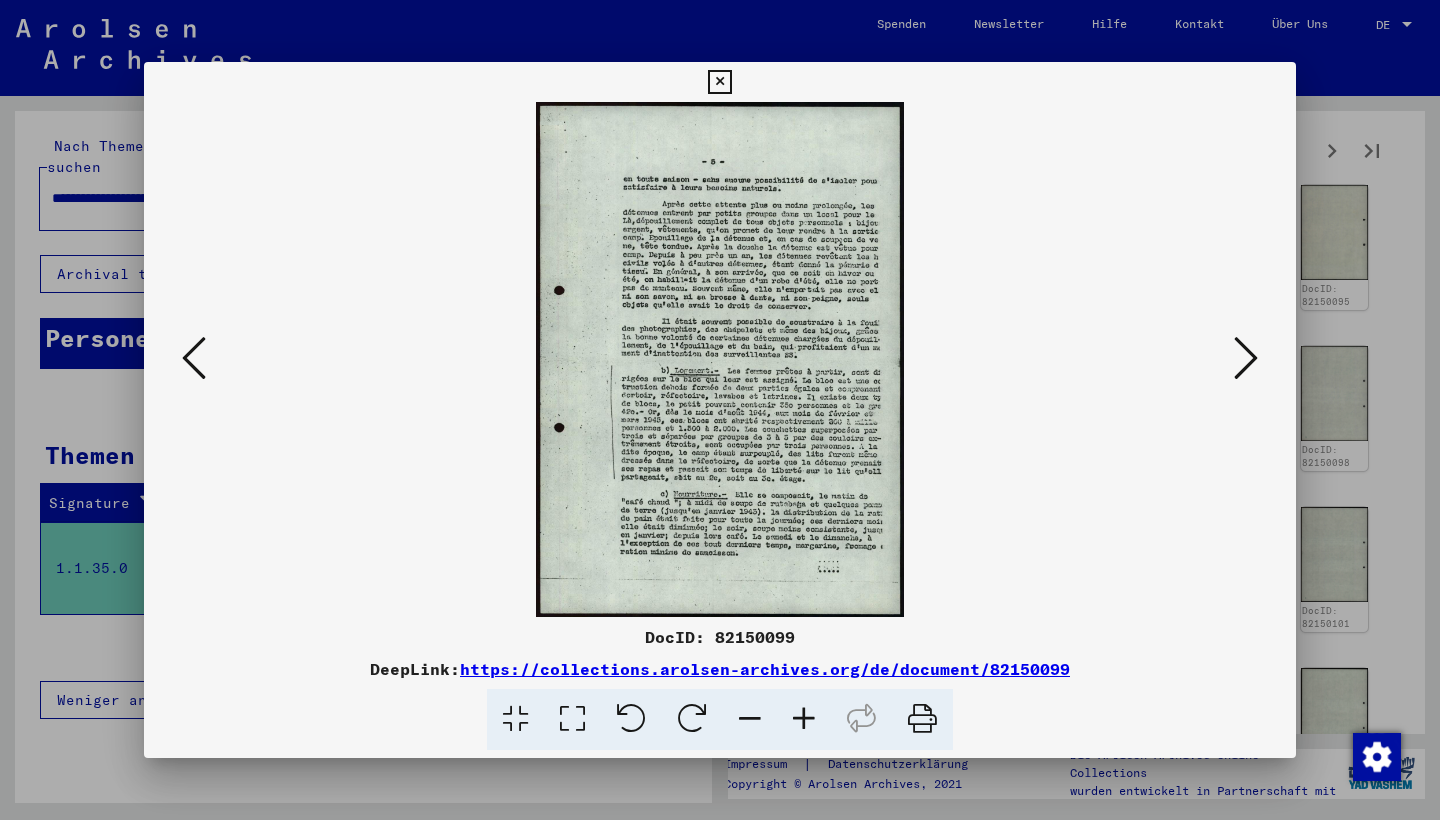 click at bounding box center (804, 719) 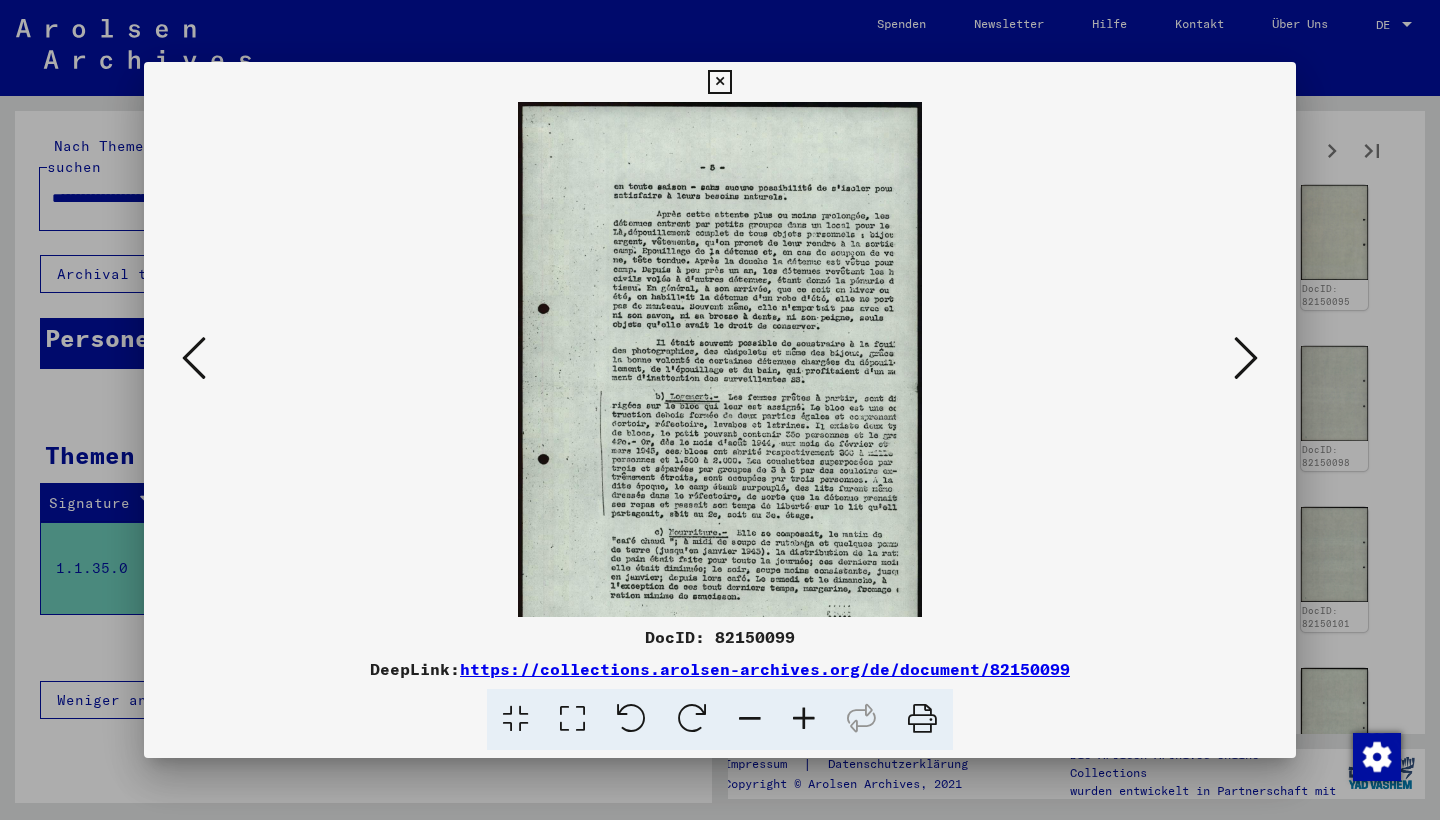 click at bounding box center [804, 719] 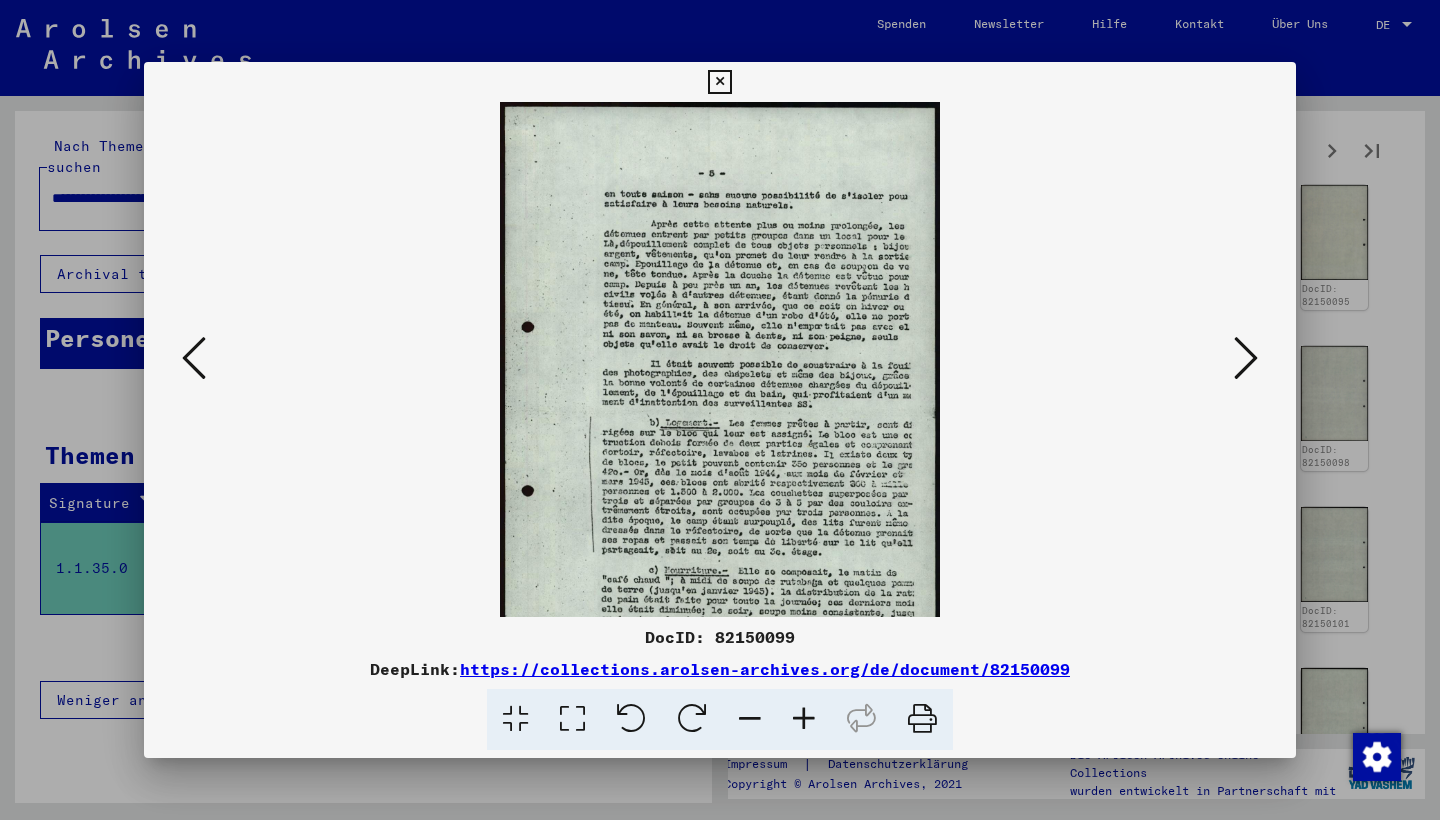 click at bounding box center [804, 719] 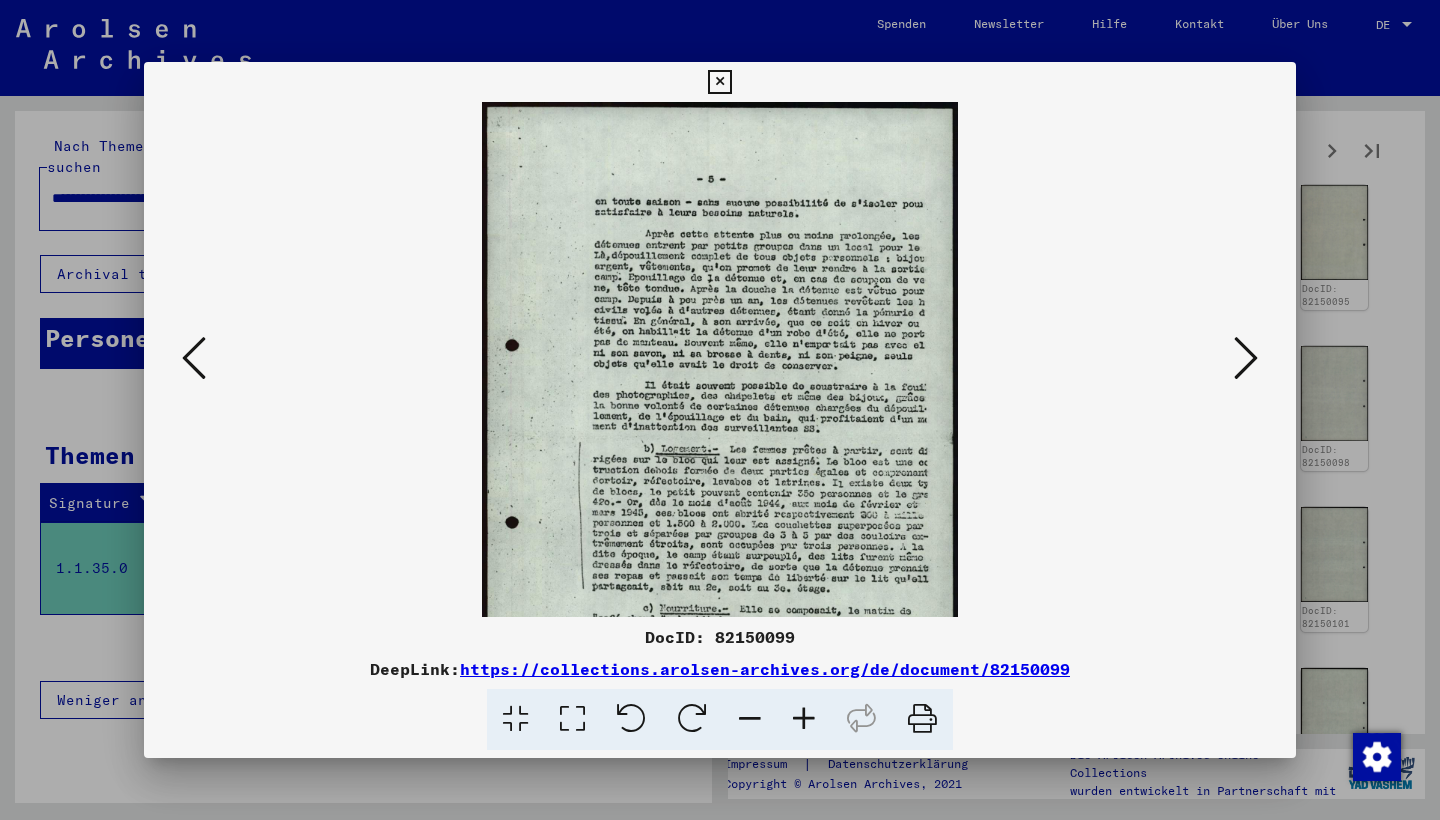 click at bounding box center [804, 719] 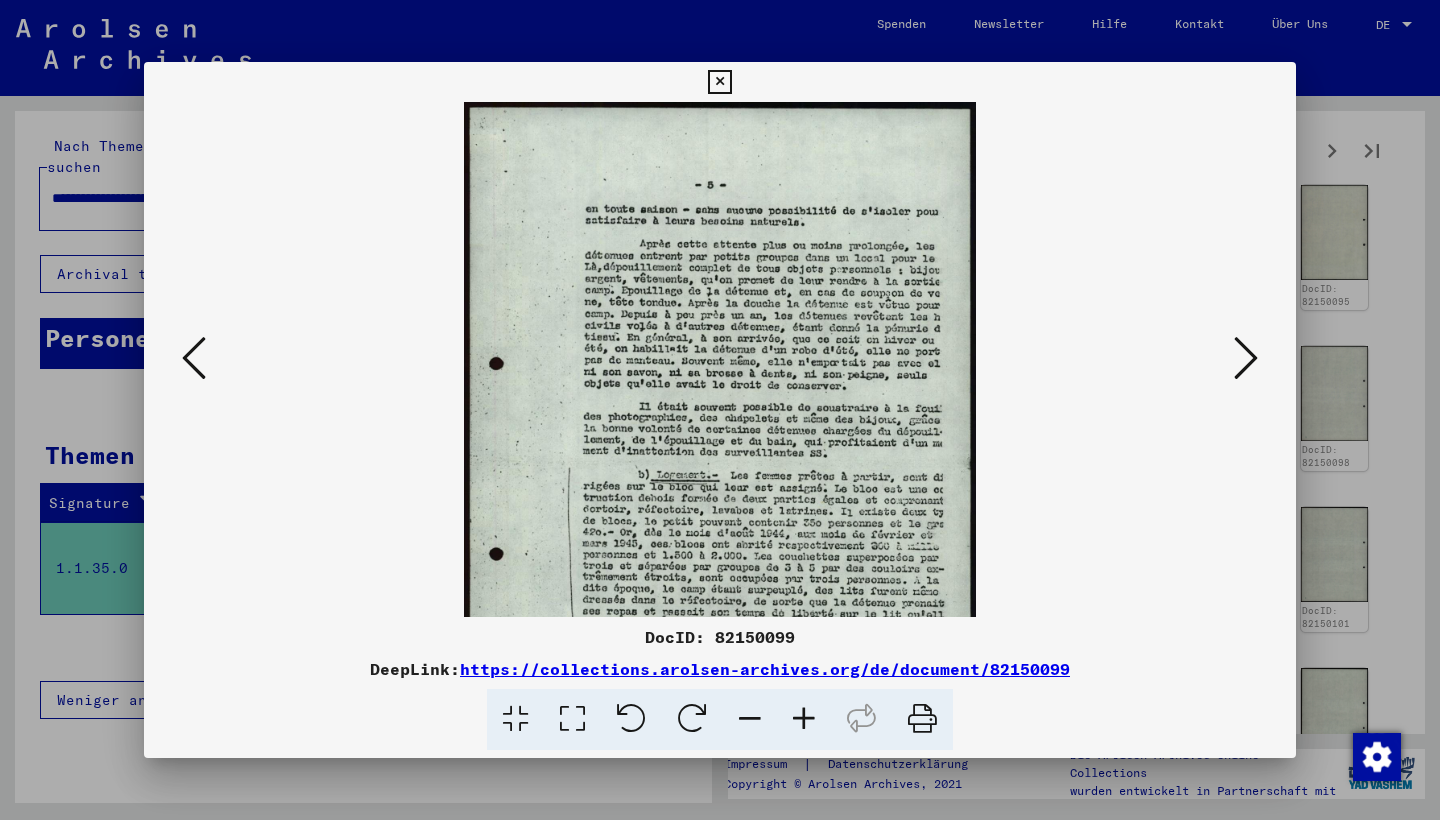 click at bounding box center (804, 719) 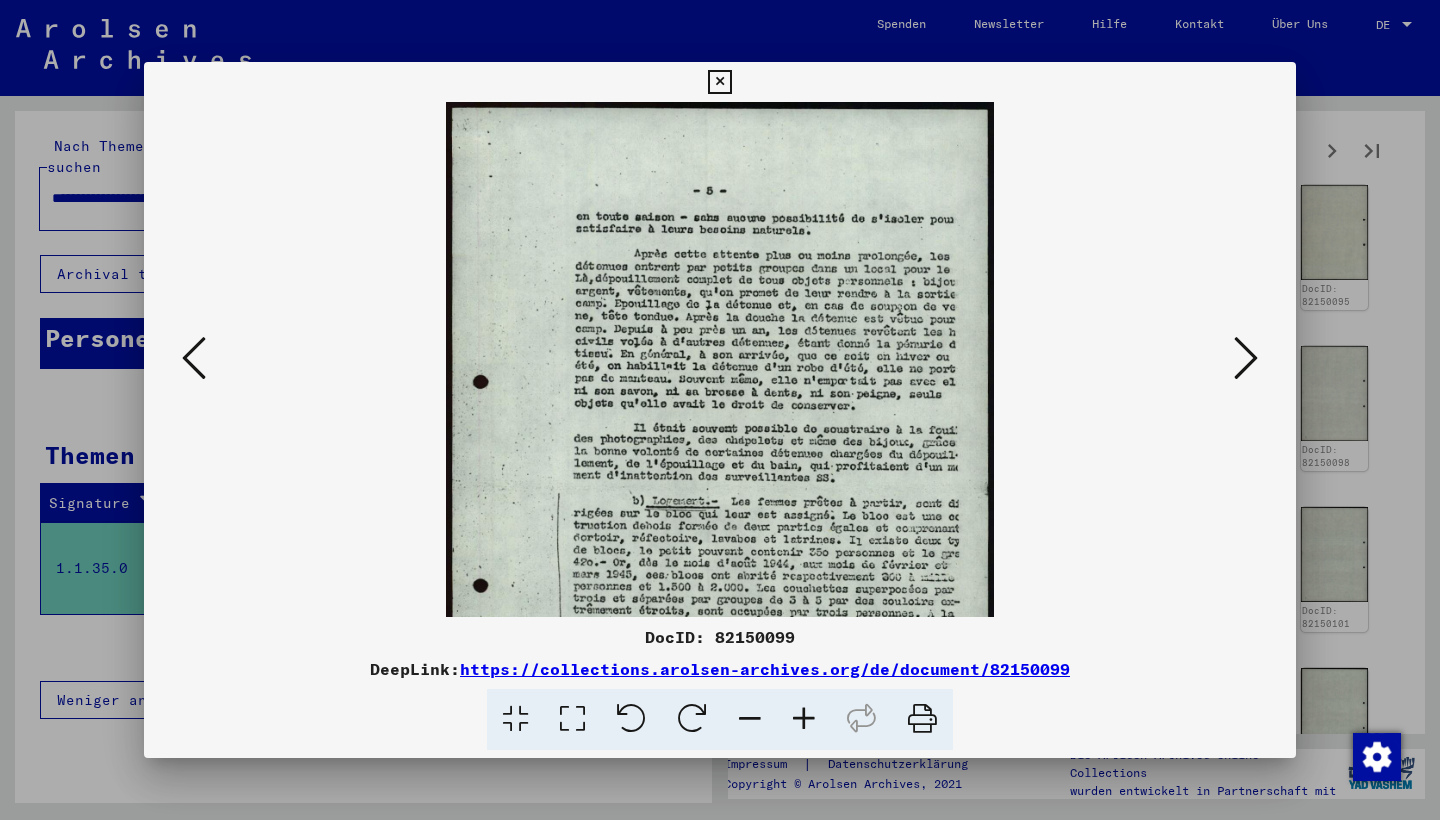click at bounding box center [804, 719] 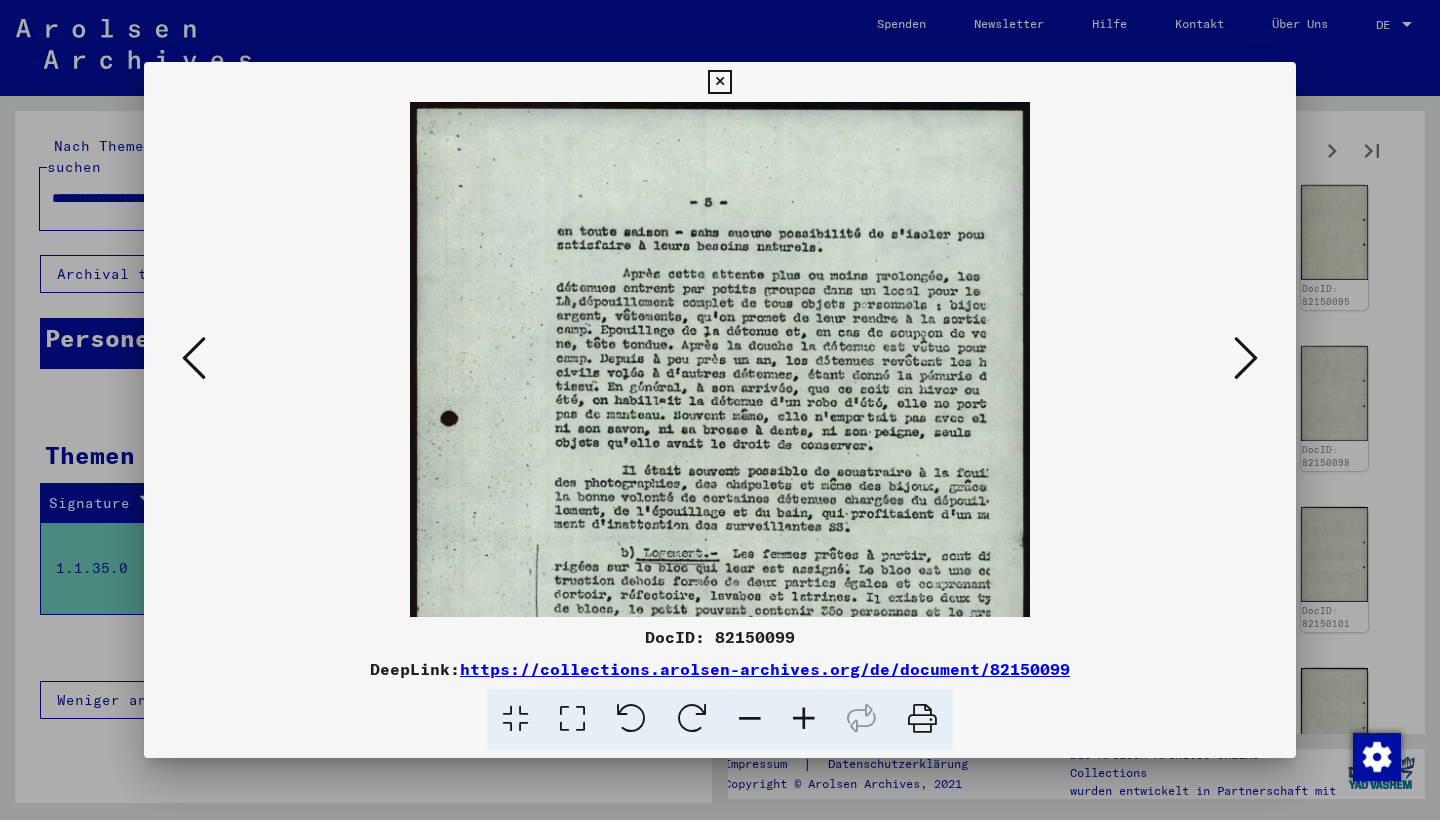 click at bounding box center [804, 719] 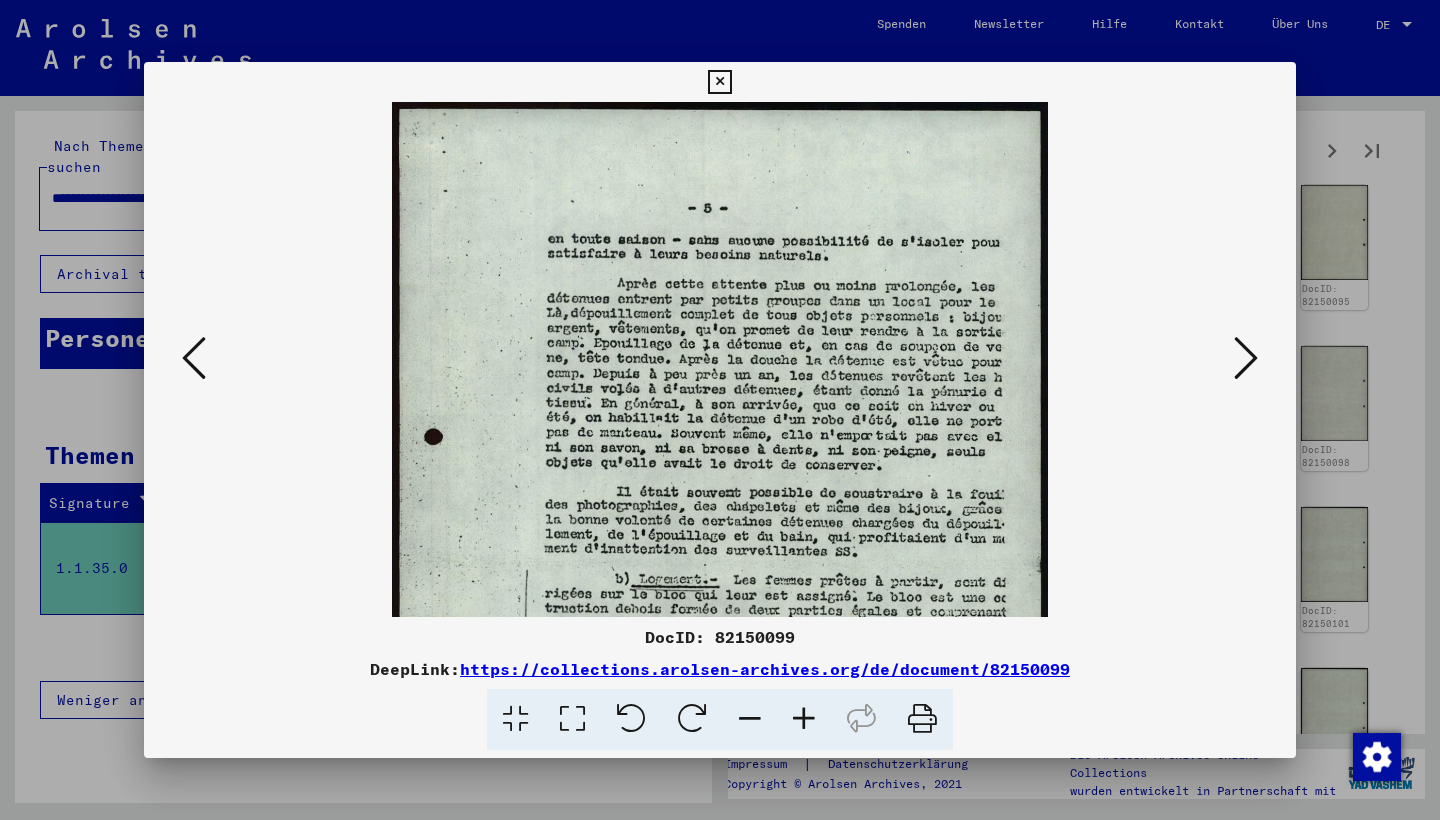 click at bounding box center [804, 719] 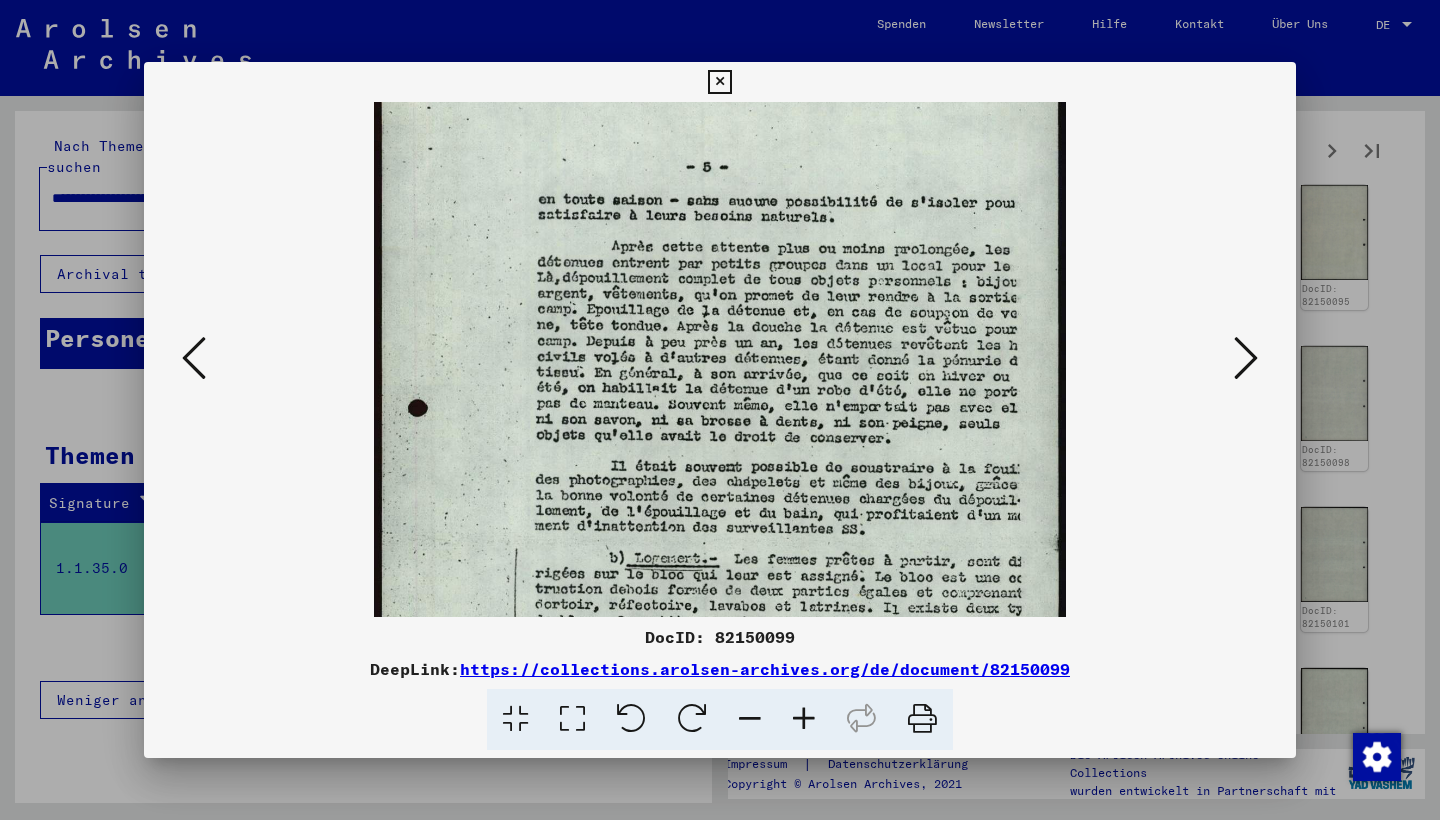drag, startPoint x: 788, startPoint y: 360, endPoint x: 801, endPoint y: 308, distance: 53.600372 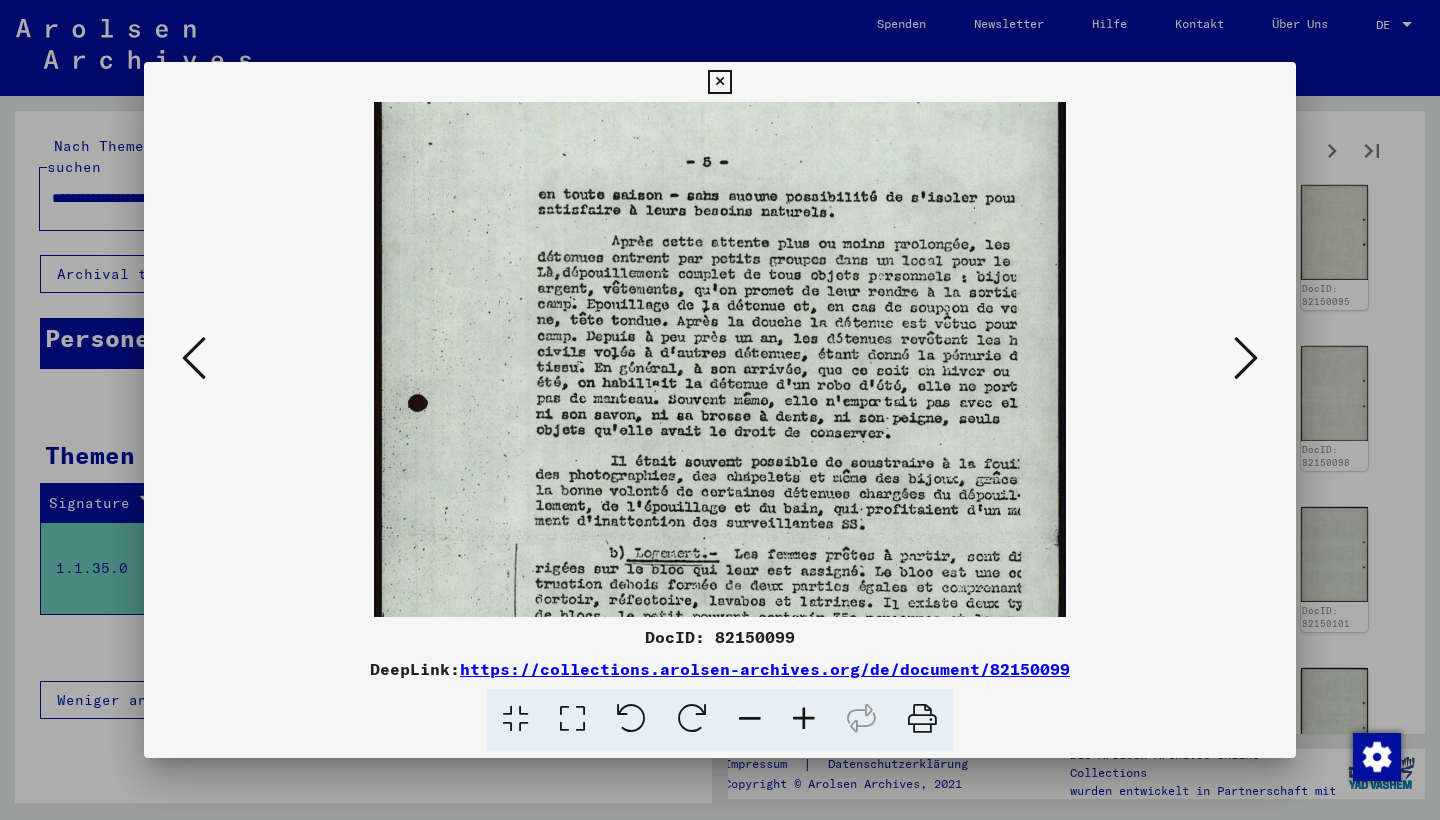click at bounding box center (719, 532) 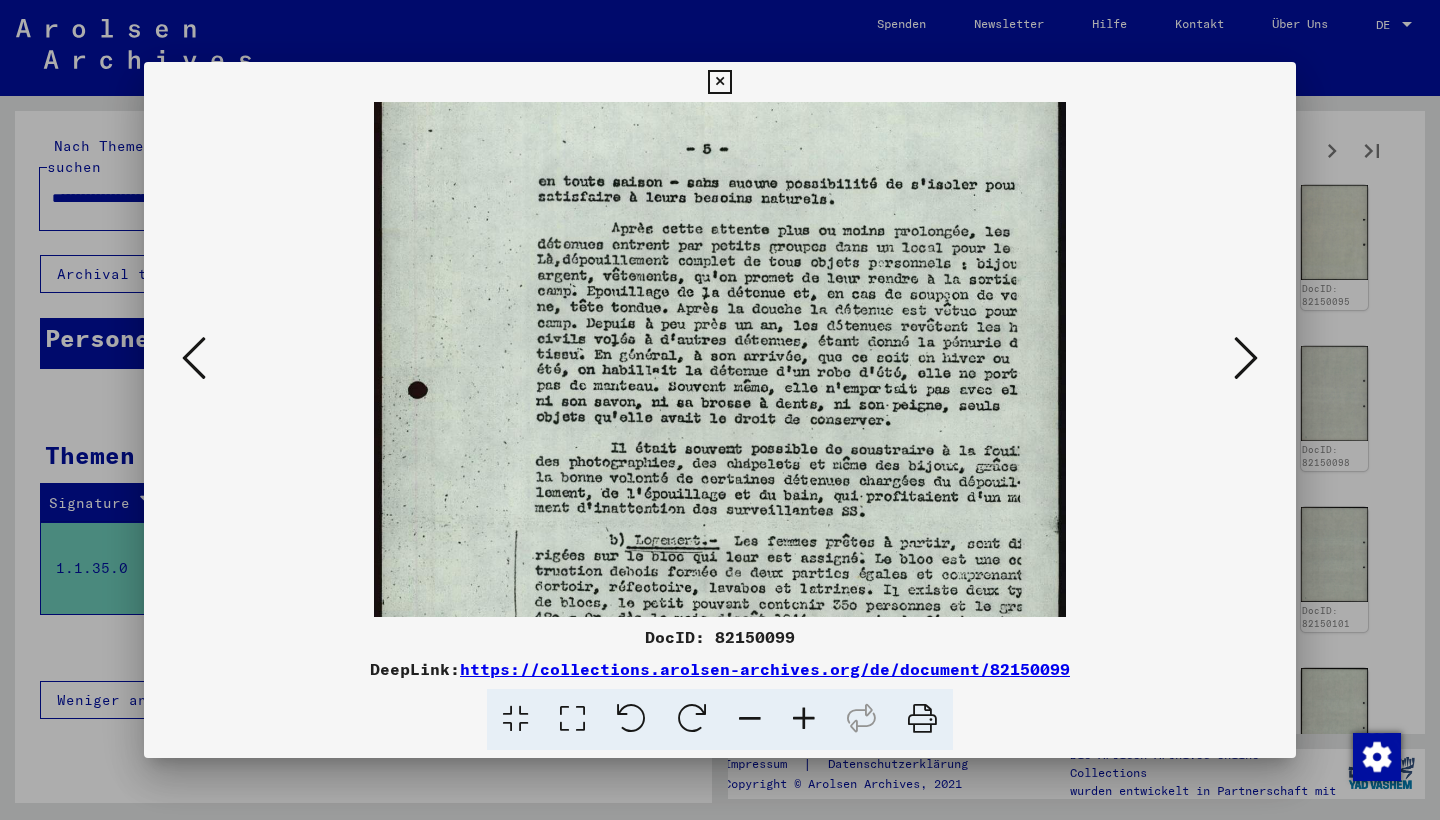 scroll, scrollTop: 68, scrollLeft: 0, axis: vertical 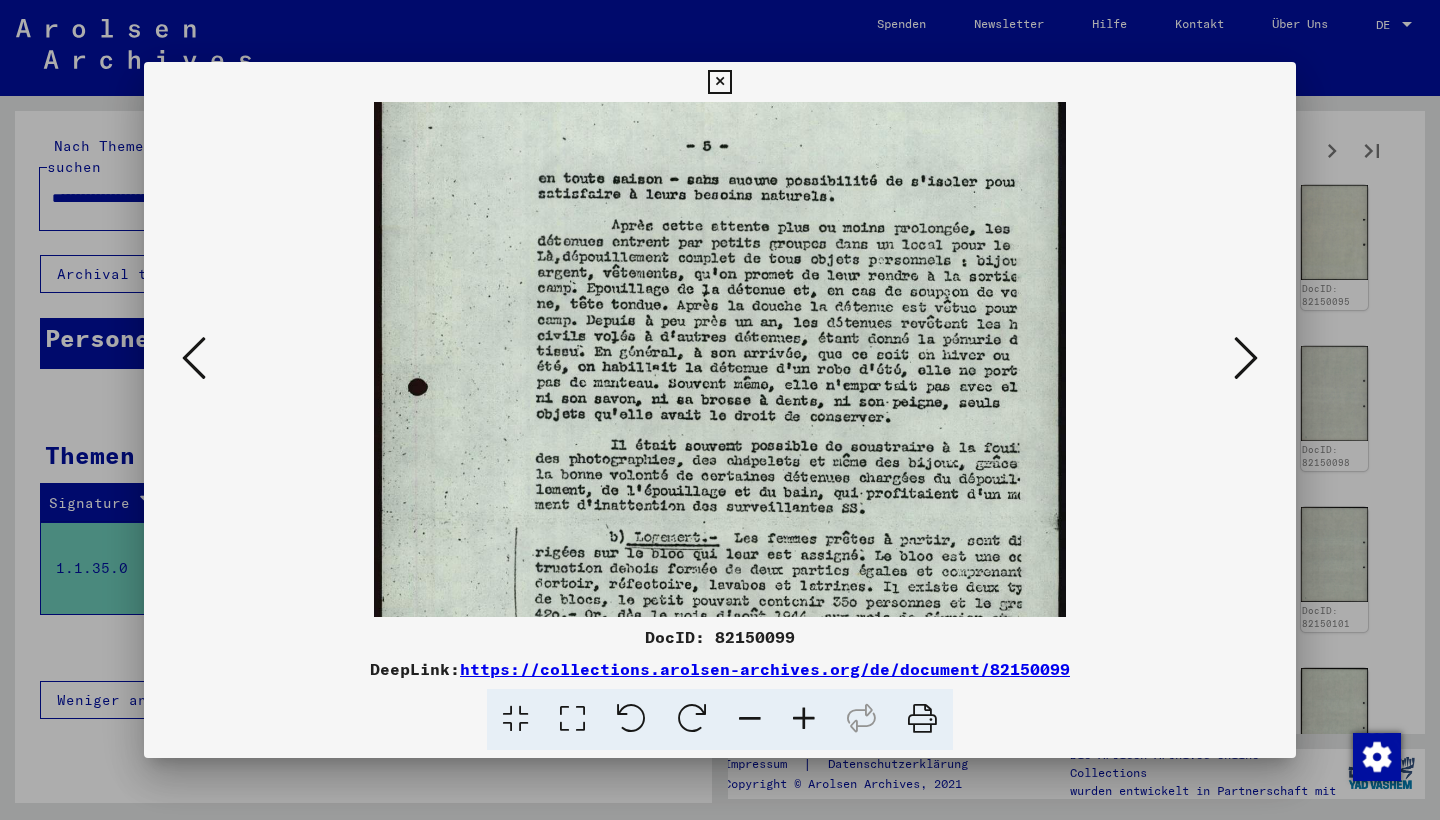 drag, startPoint x: 983, startPoint y: 343, endPoint x: 983, endPoint y: 327, distance: 16 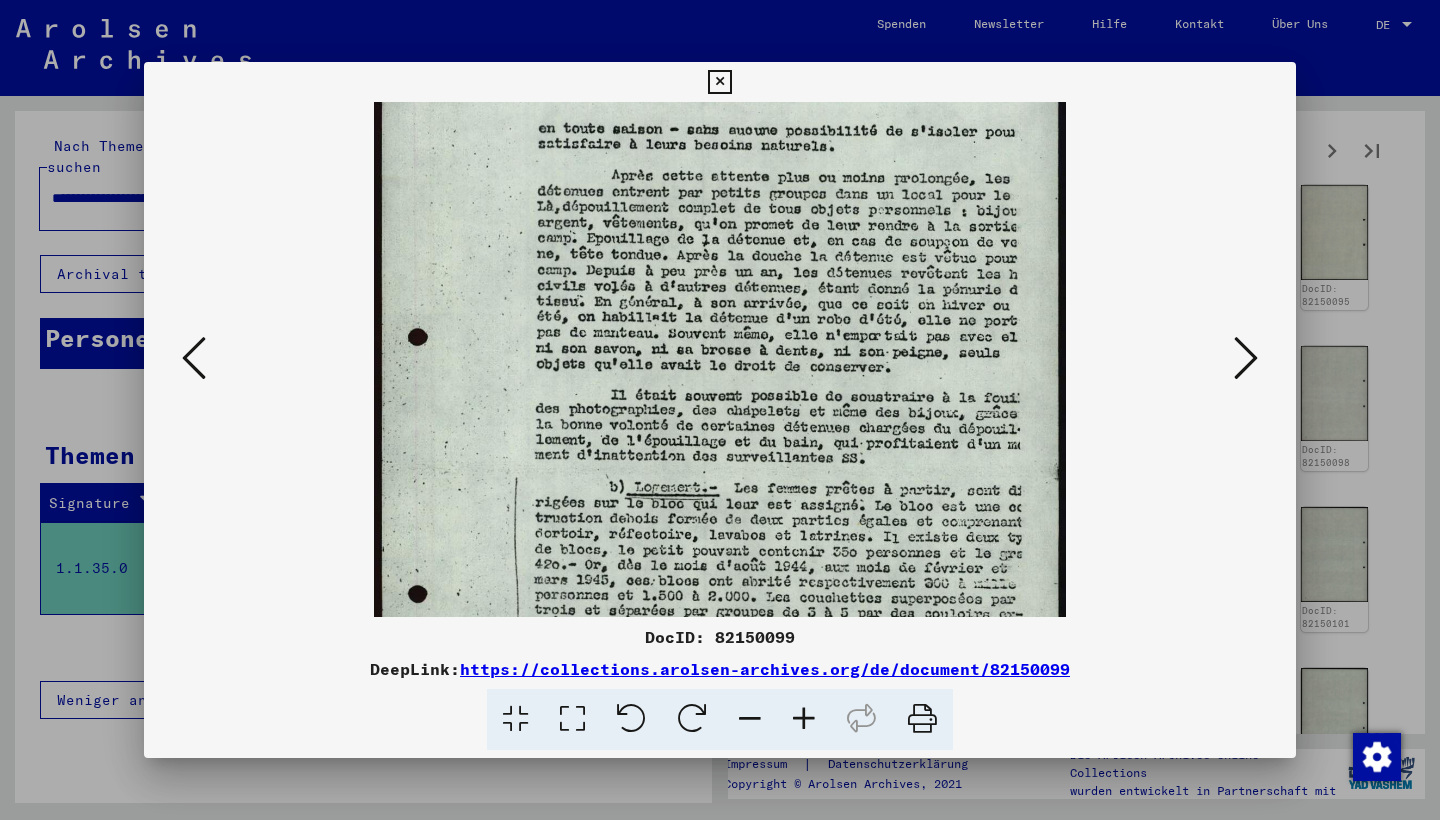 scroll, scrollTop: 128, scrollLeft: 0, axis: vertical 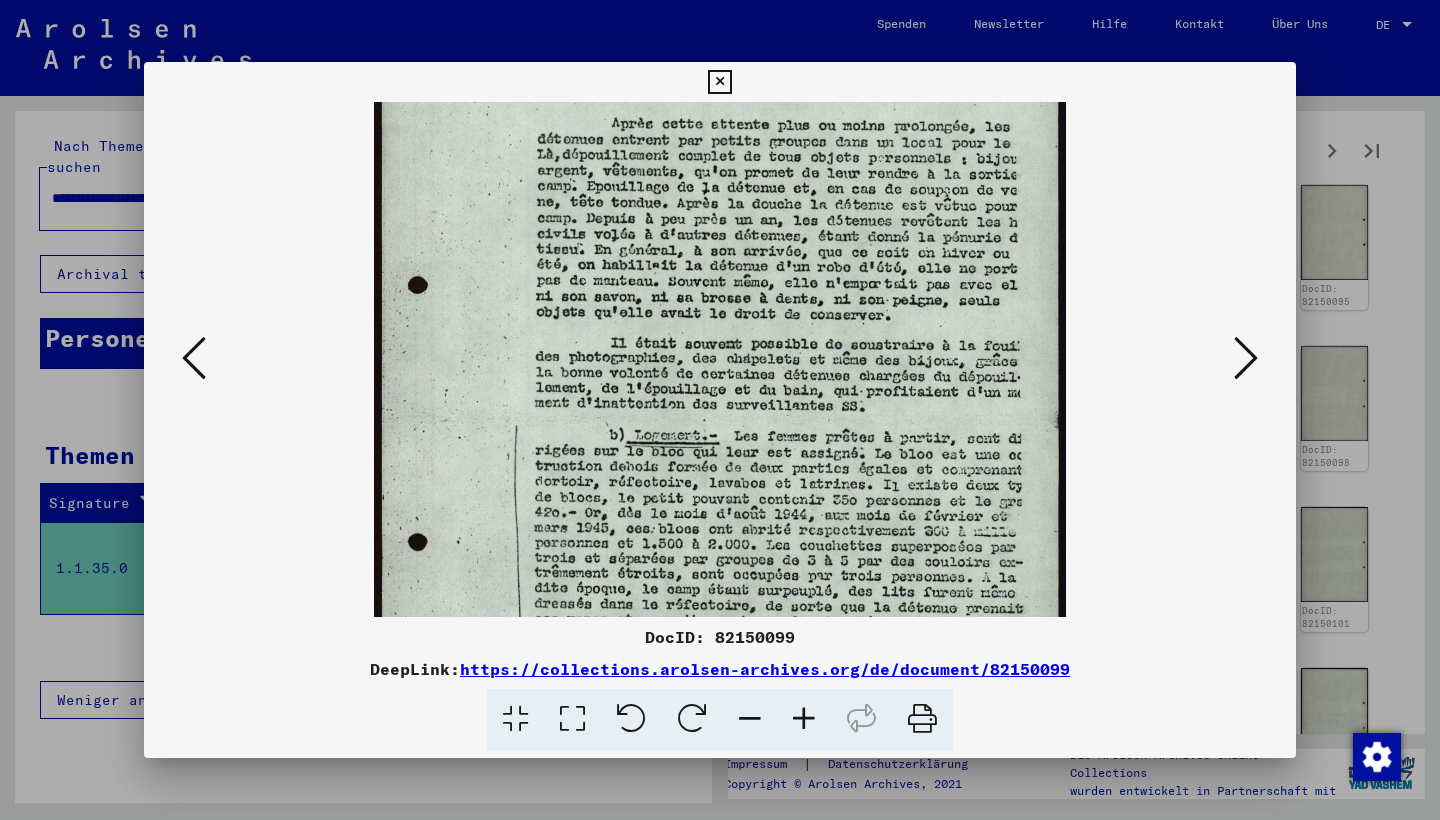 drag, startPoint x: 983, startPoint y: 327, endPoint x: 1015, endPoint y: 226, distance: 105.9481 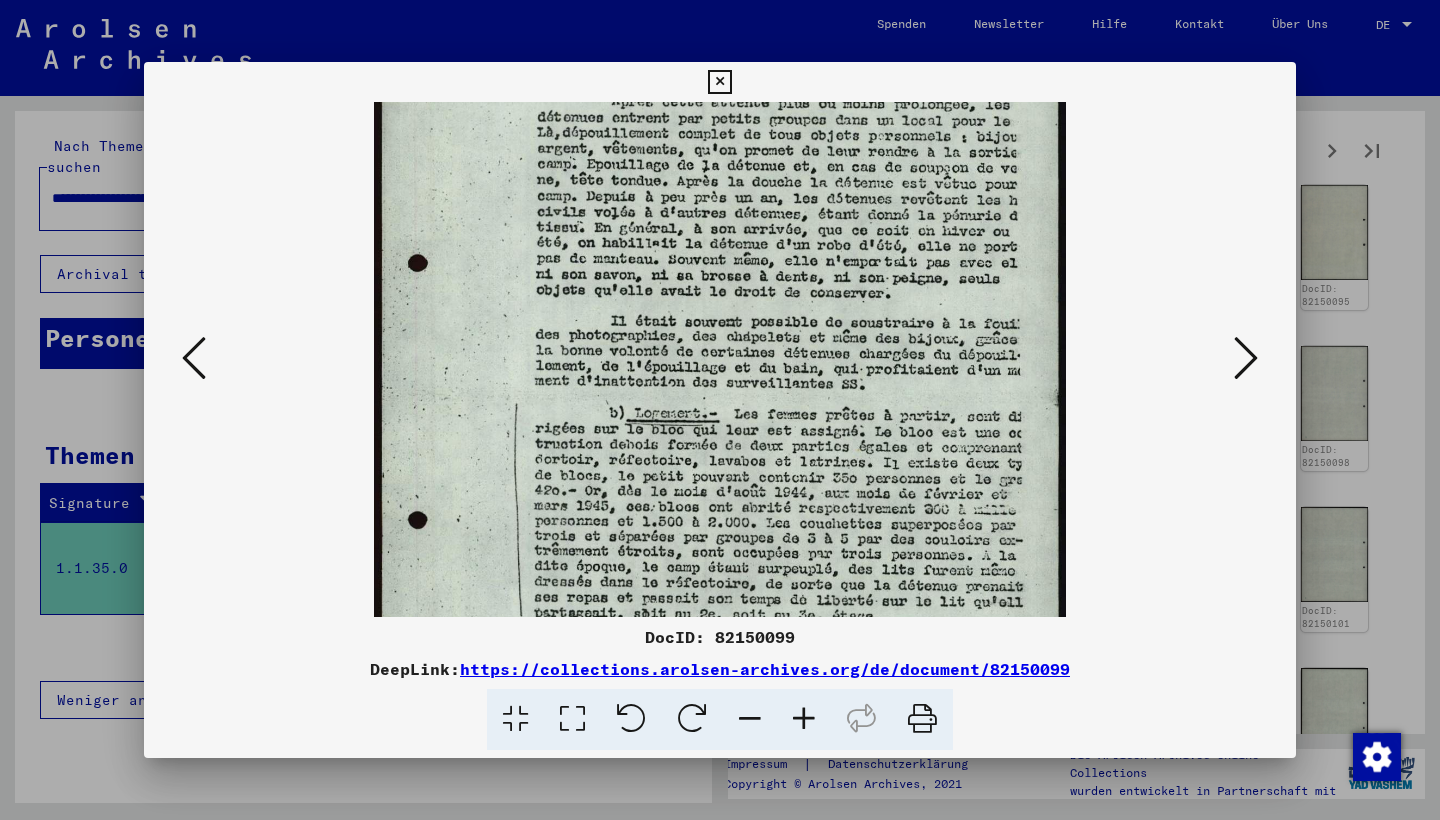 scroll, scrollTop: 195, scrollLeft: 0, axis: vertical 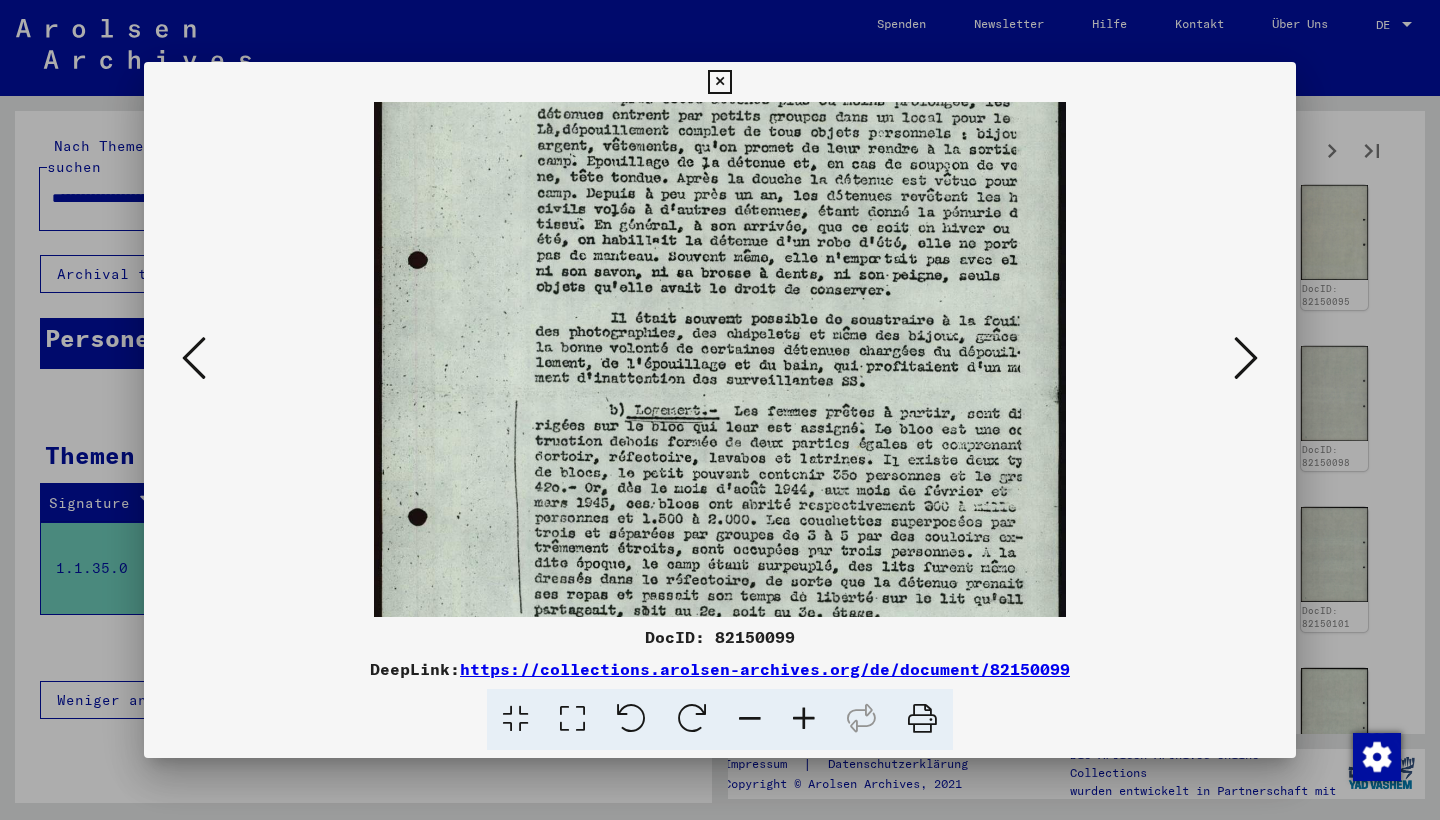drag, startPoint x: 883, startPoint y: 283, endPoint x: 889, endPoint y: 257, distance: 26.683329 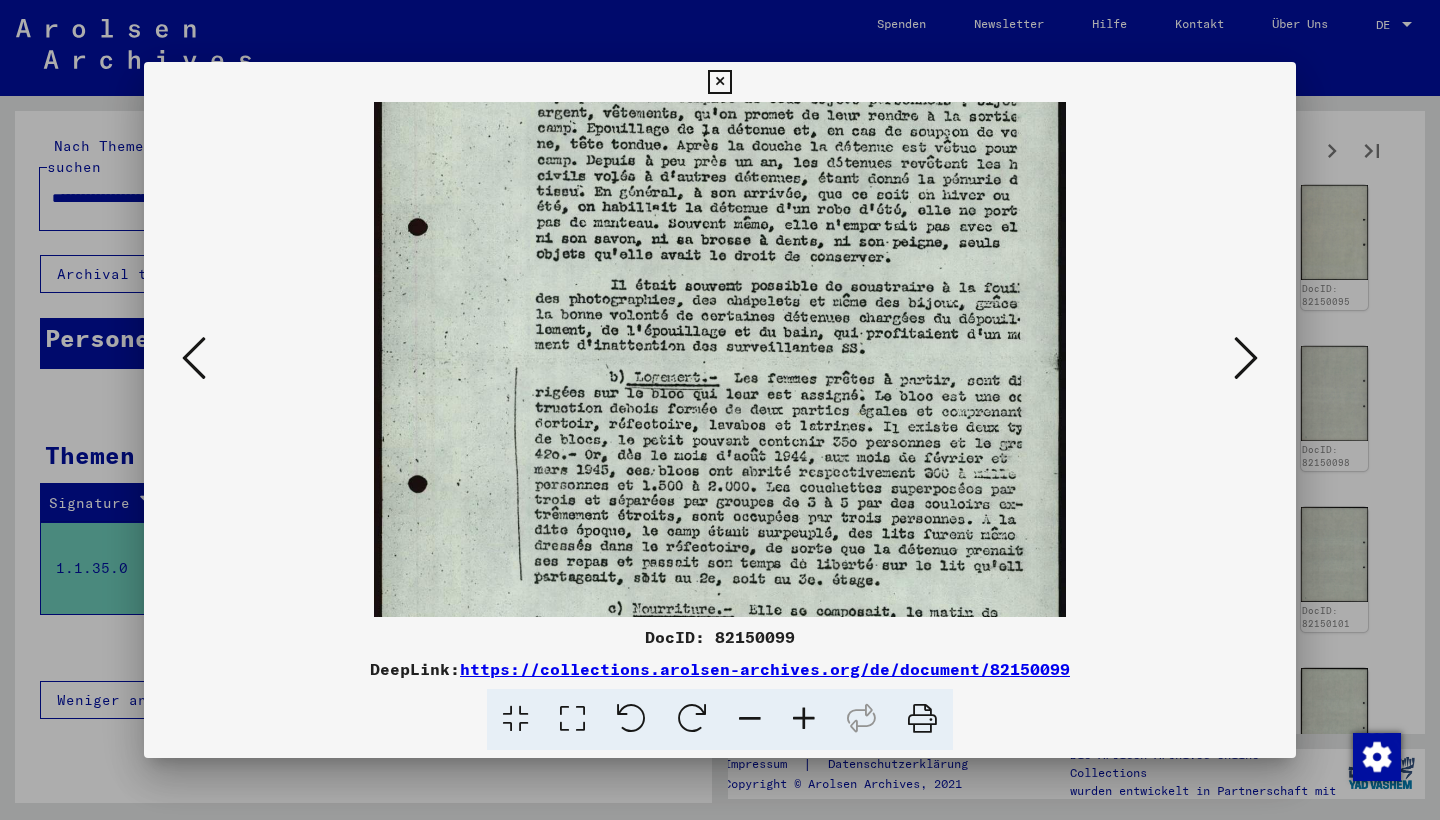 scroll, scrollTop: 230, scrollLeft: 0, axis: vertical 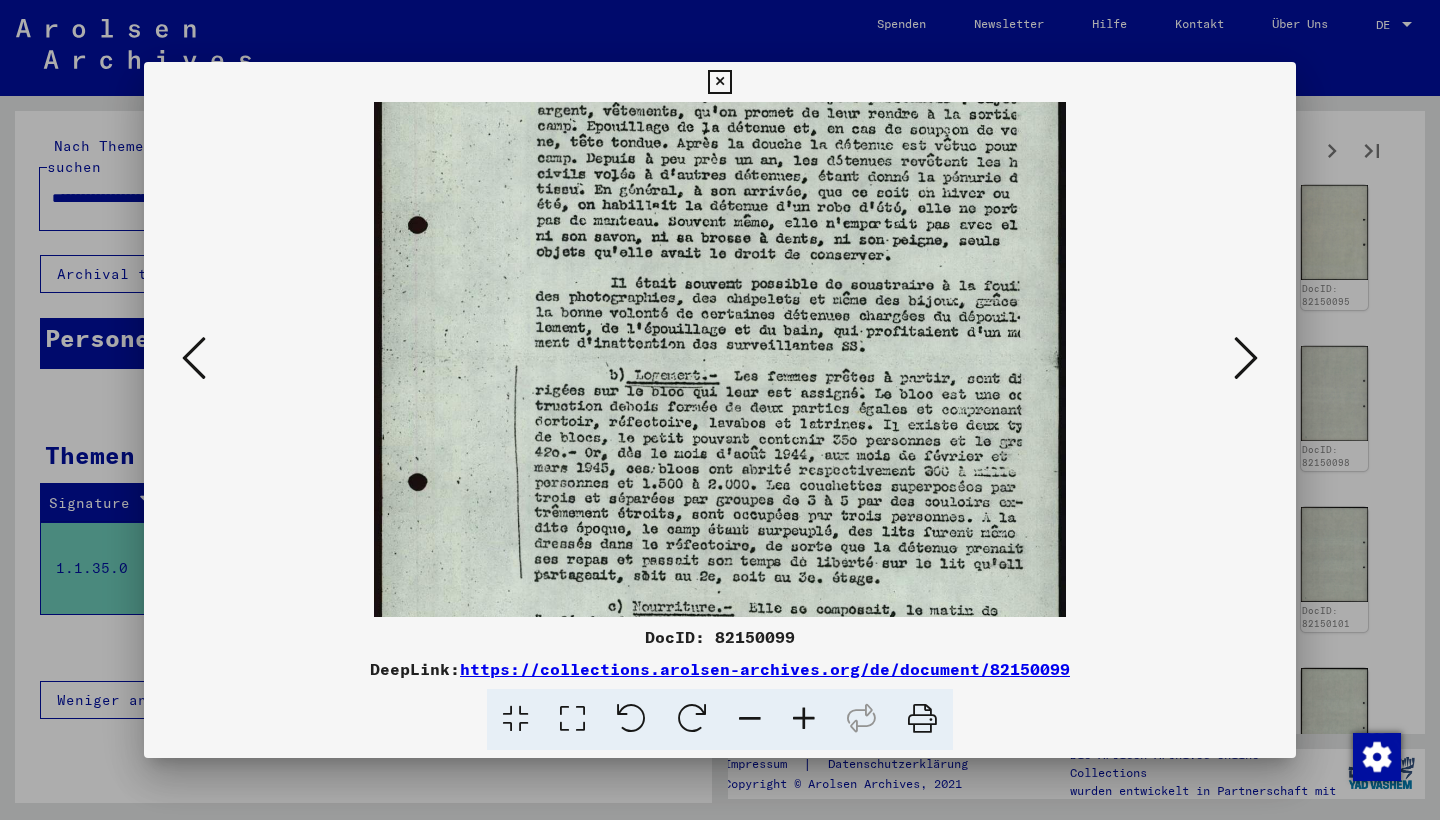drag, startPoint x: 982, startPoint y: 322, endPoint x: 992, endPoint y: 287, distance: 36.40055 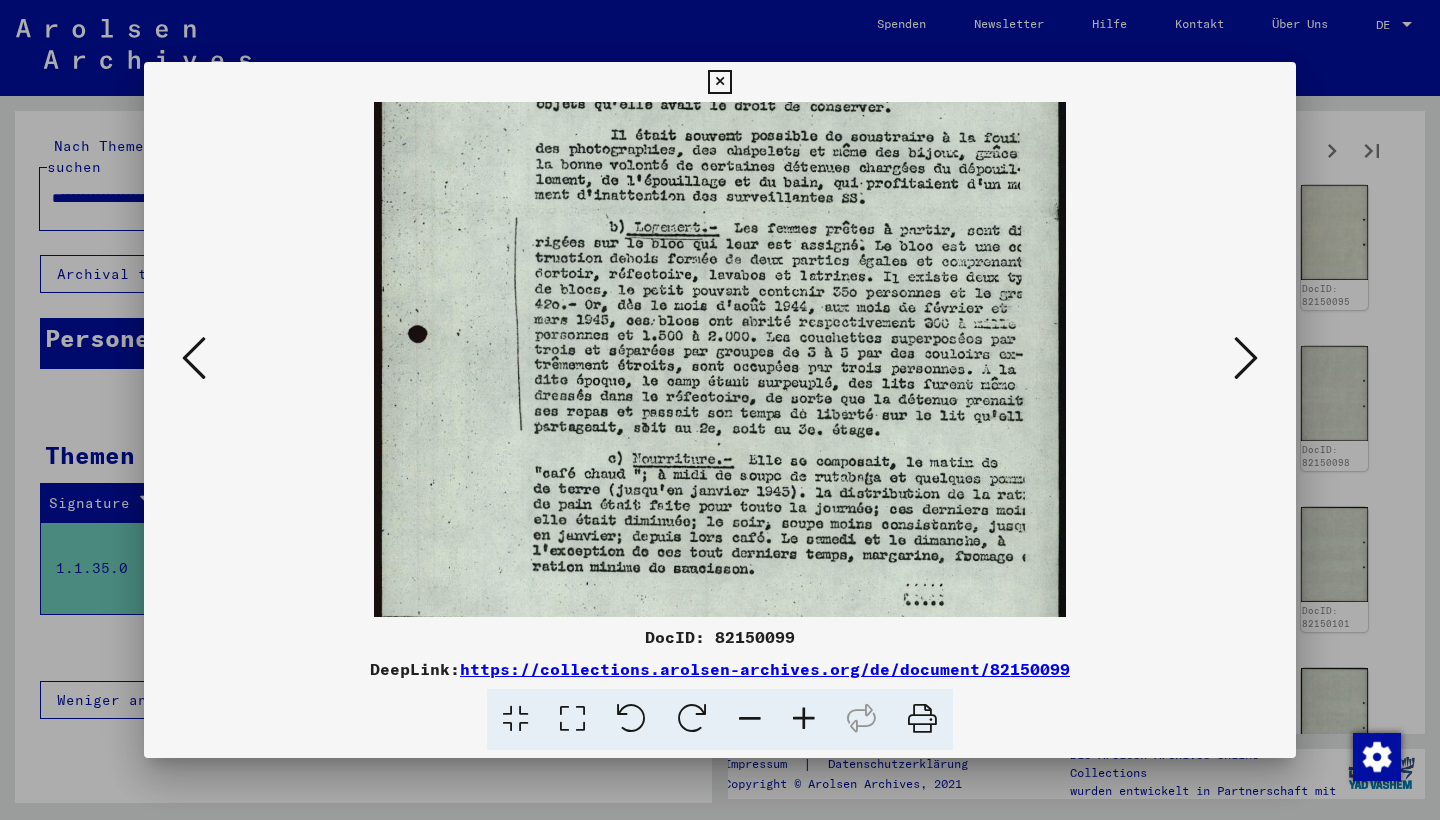 scroll, scrollTop: 381, scrollLeft: 0, axis: vertical 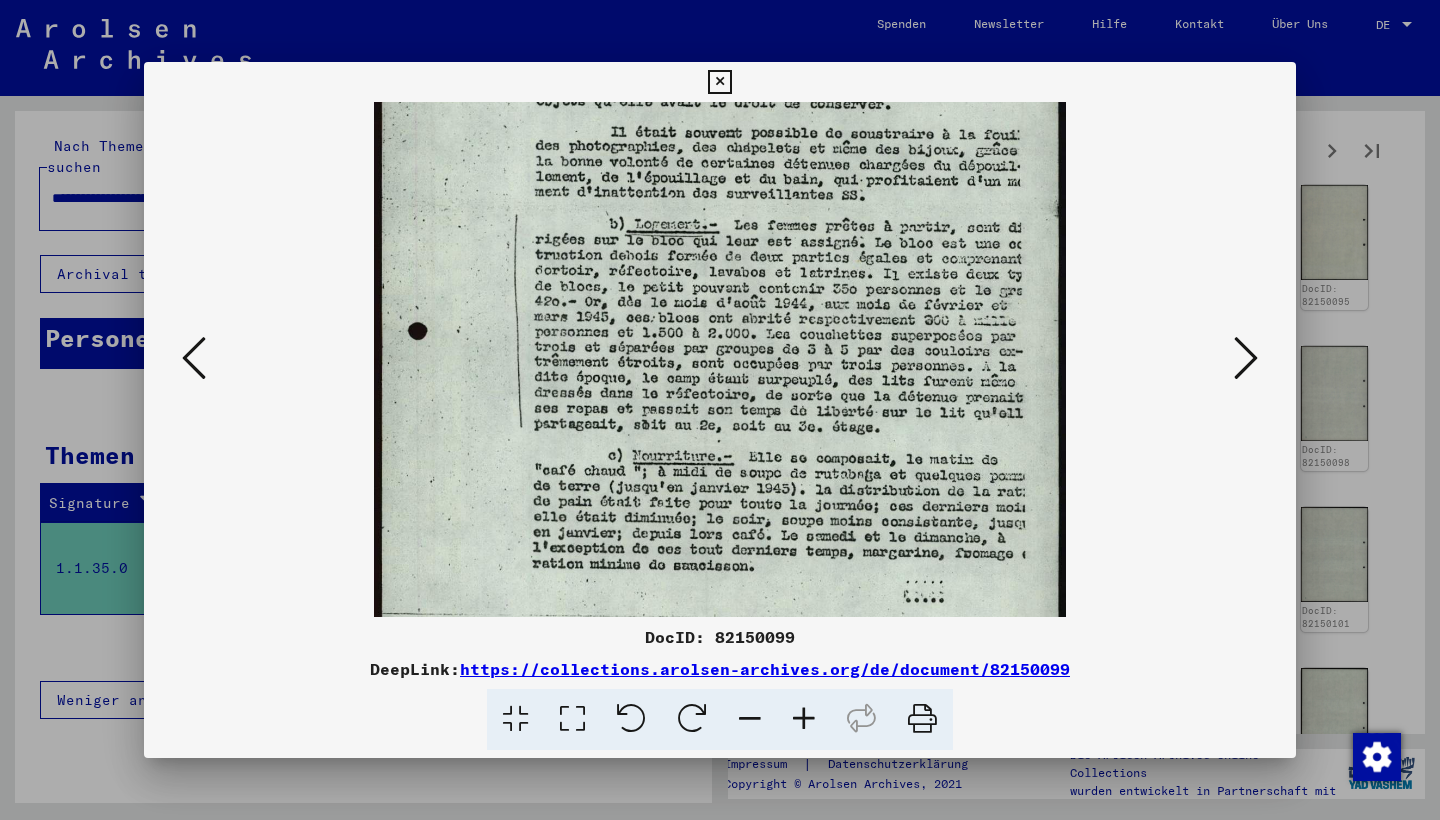 drag, startPoint x: 1020, startPoint y: 325, endPoint x: 1052, endPoint y: 174, distance: 154.35349 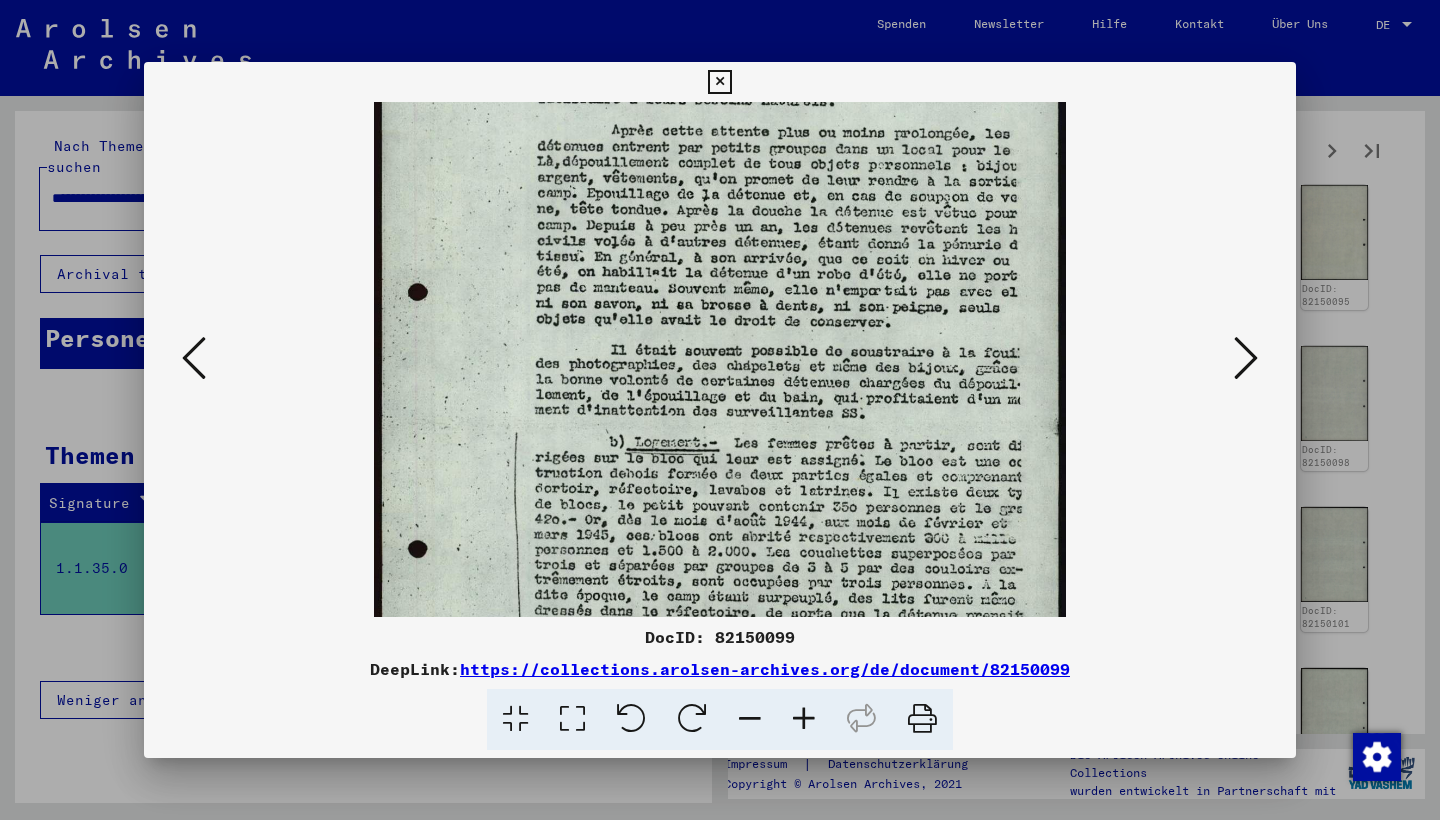 scroll, scrollTop: 159, scrollLeft: 0, axis: vertical 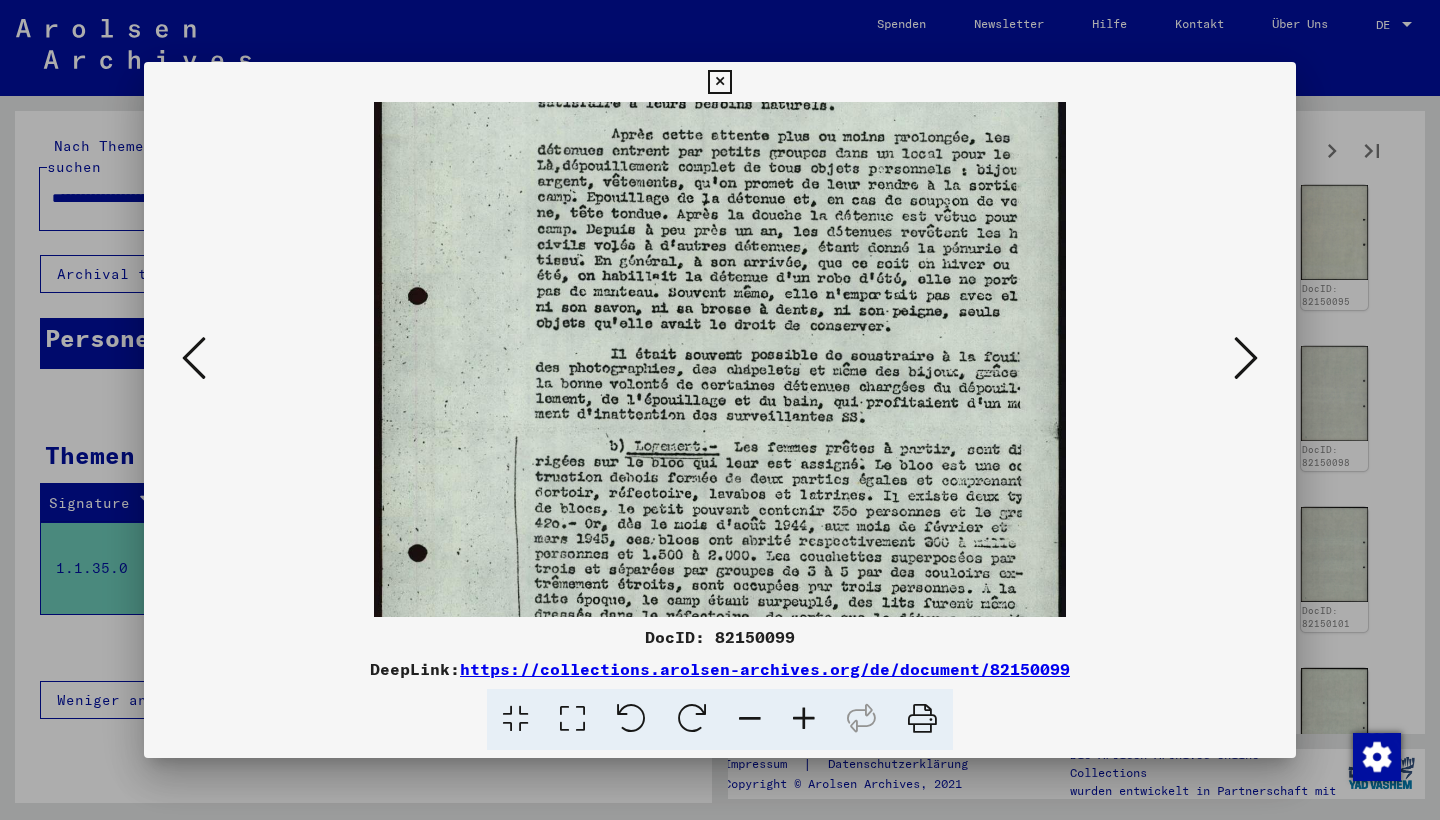 drag, startPoint x: 892, startPoint y: 207, endPoint x: 876, endPoint y: 429, distance: 222.57584 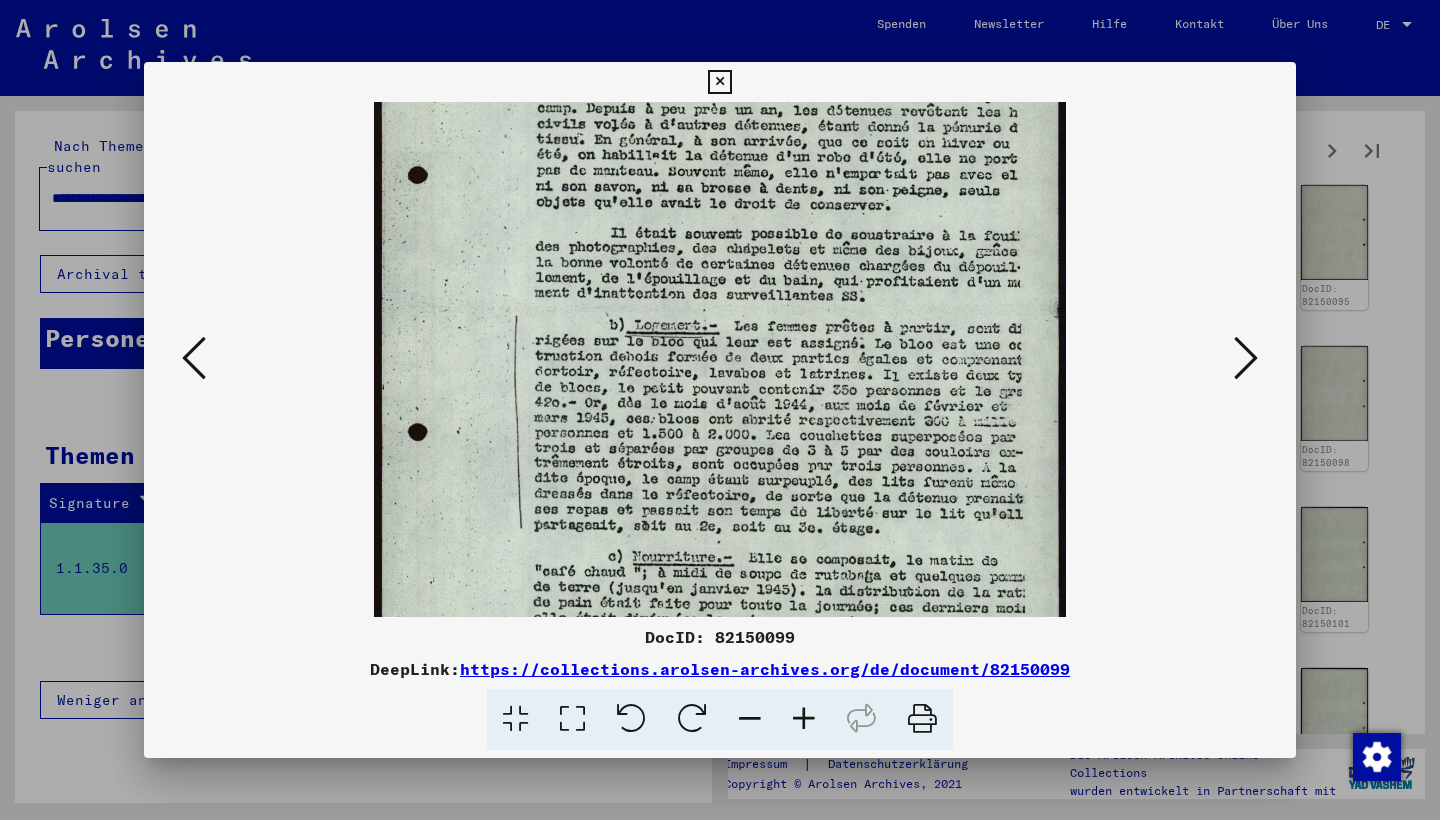 drag, startPoint x: 799, startPoint y: 424, endPoint x: 811, endPoint y: 302, distance: 122.588745 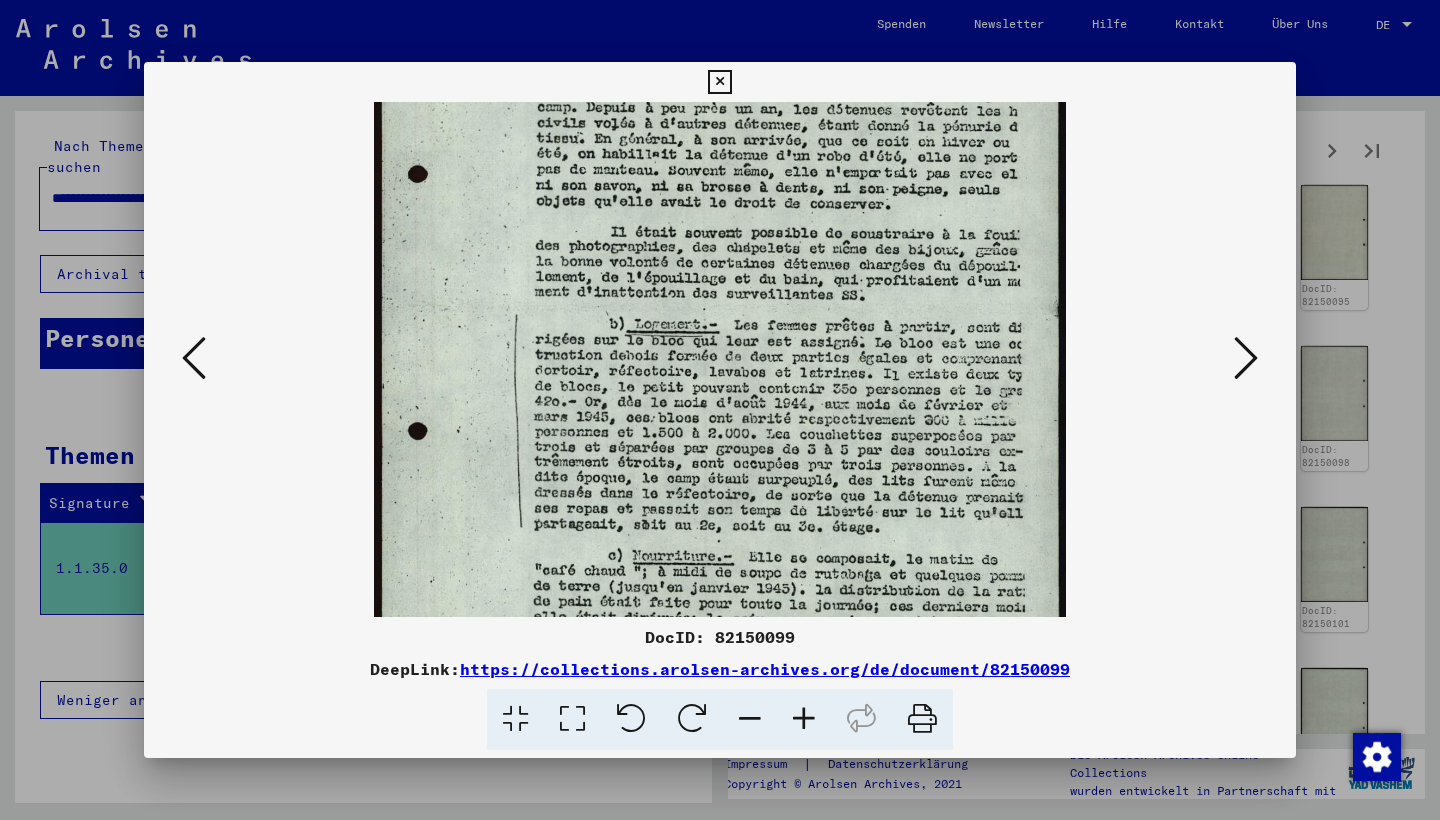 click at bounding box center [719, 303] 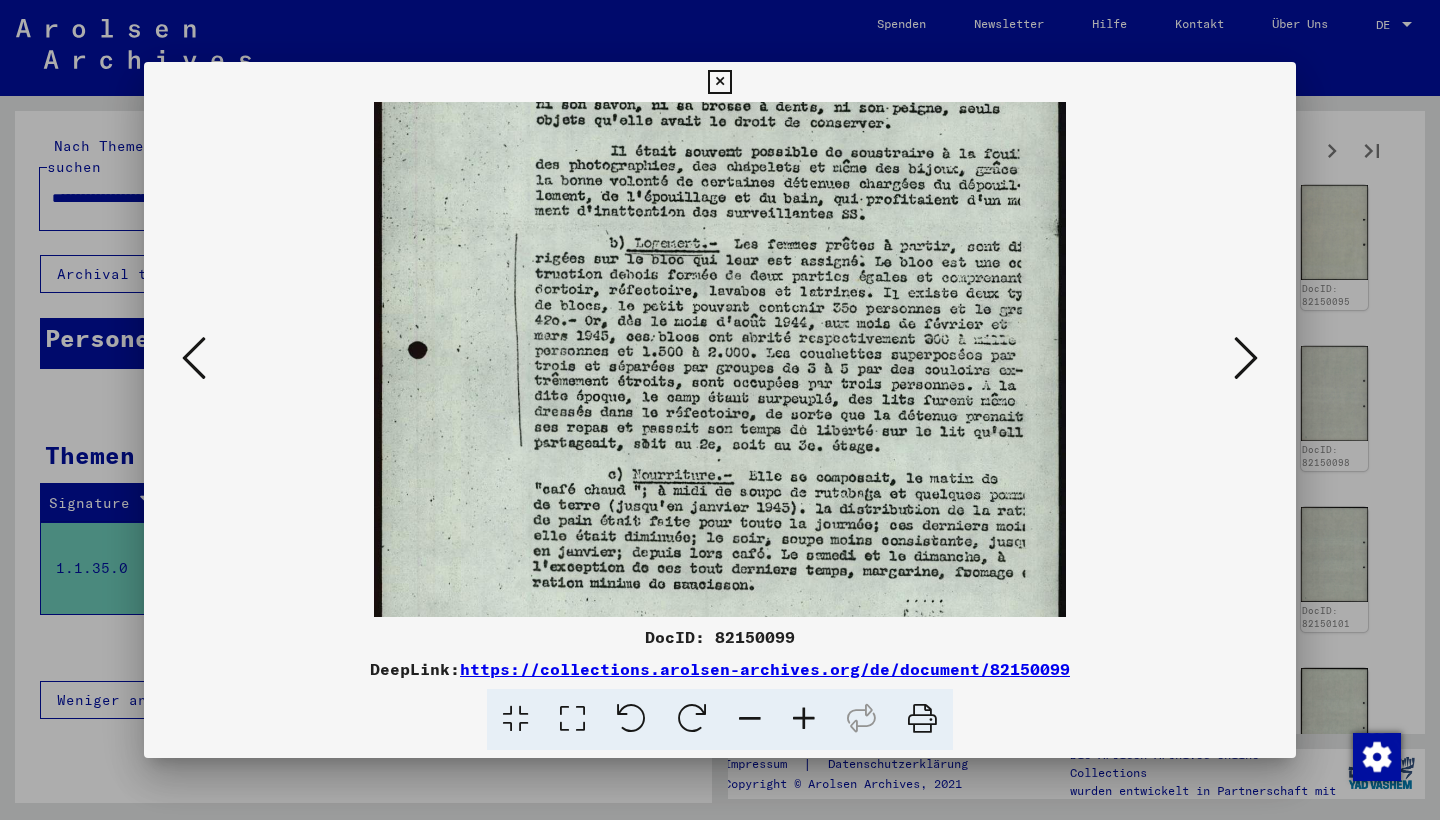 scroll, scrollTop: 365, scrollLeft: 0, axis: vertical 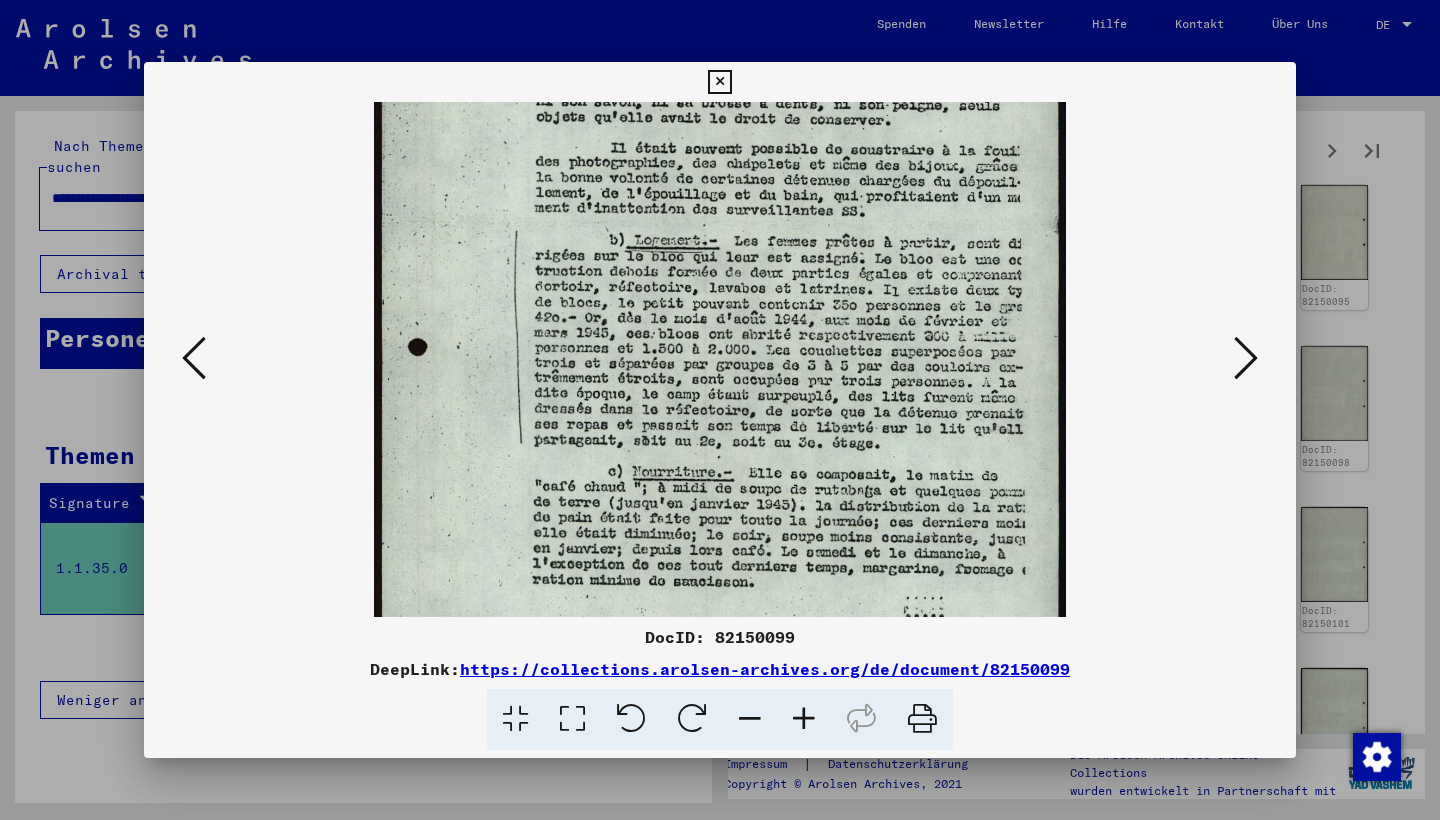drag, startPoint x: 936, startPoint y: 446, endPoint x: 957, endPoint y: 362, distance: 86.58522 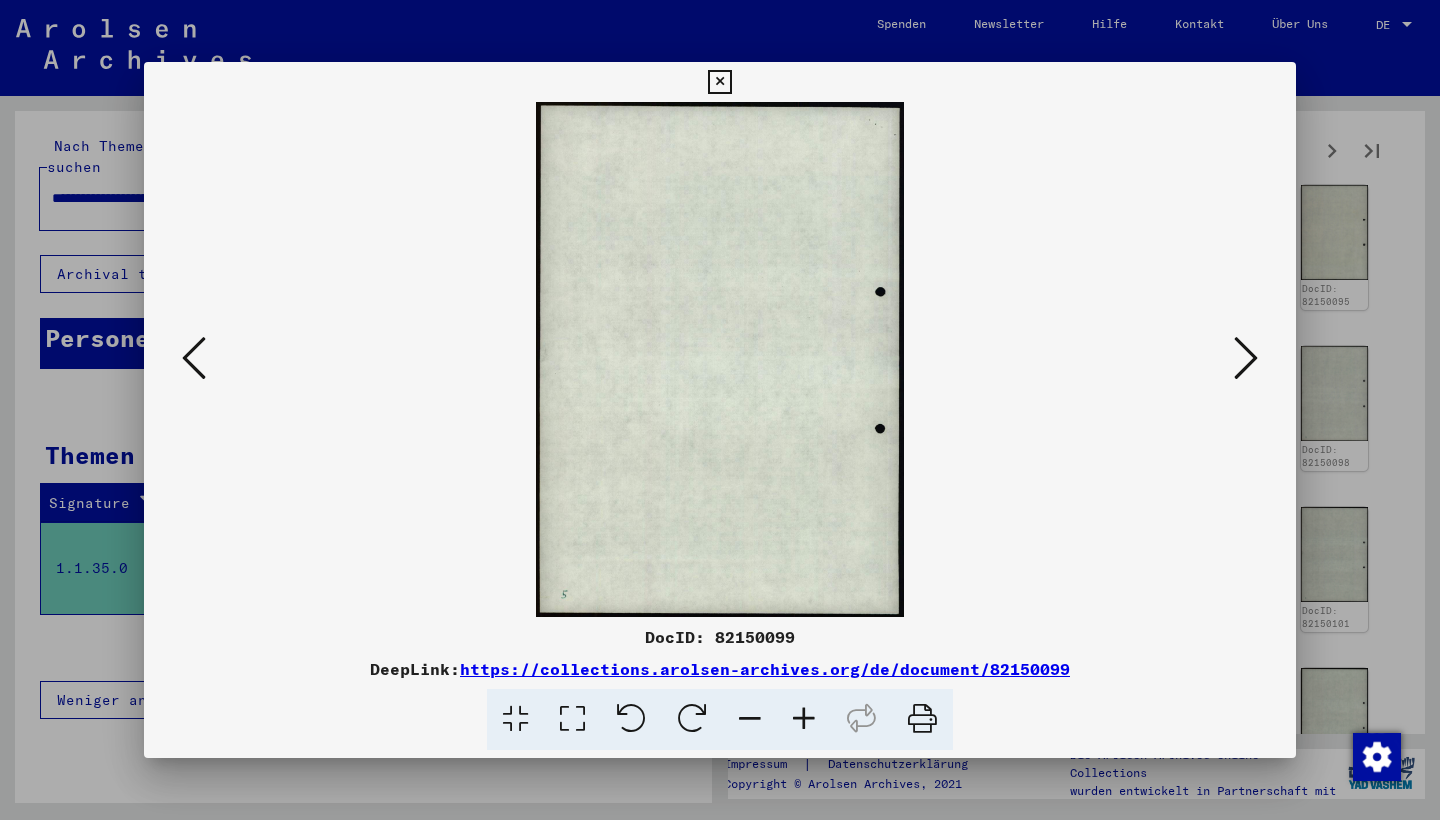 click at bounding box center (1246, 358) 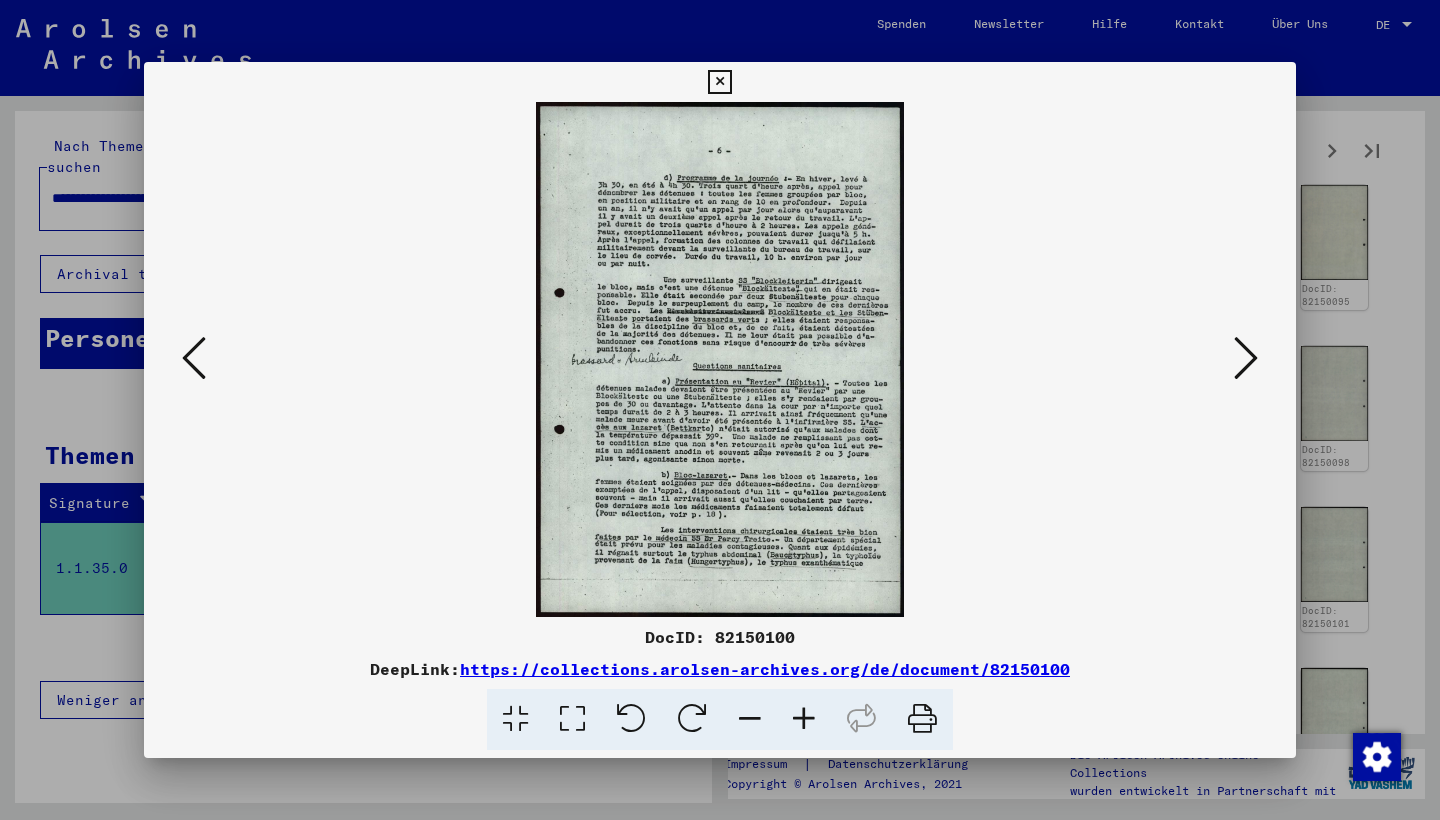 click at bounding box center [804, 719] 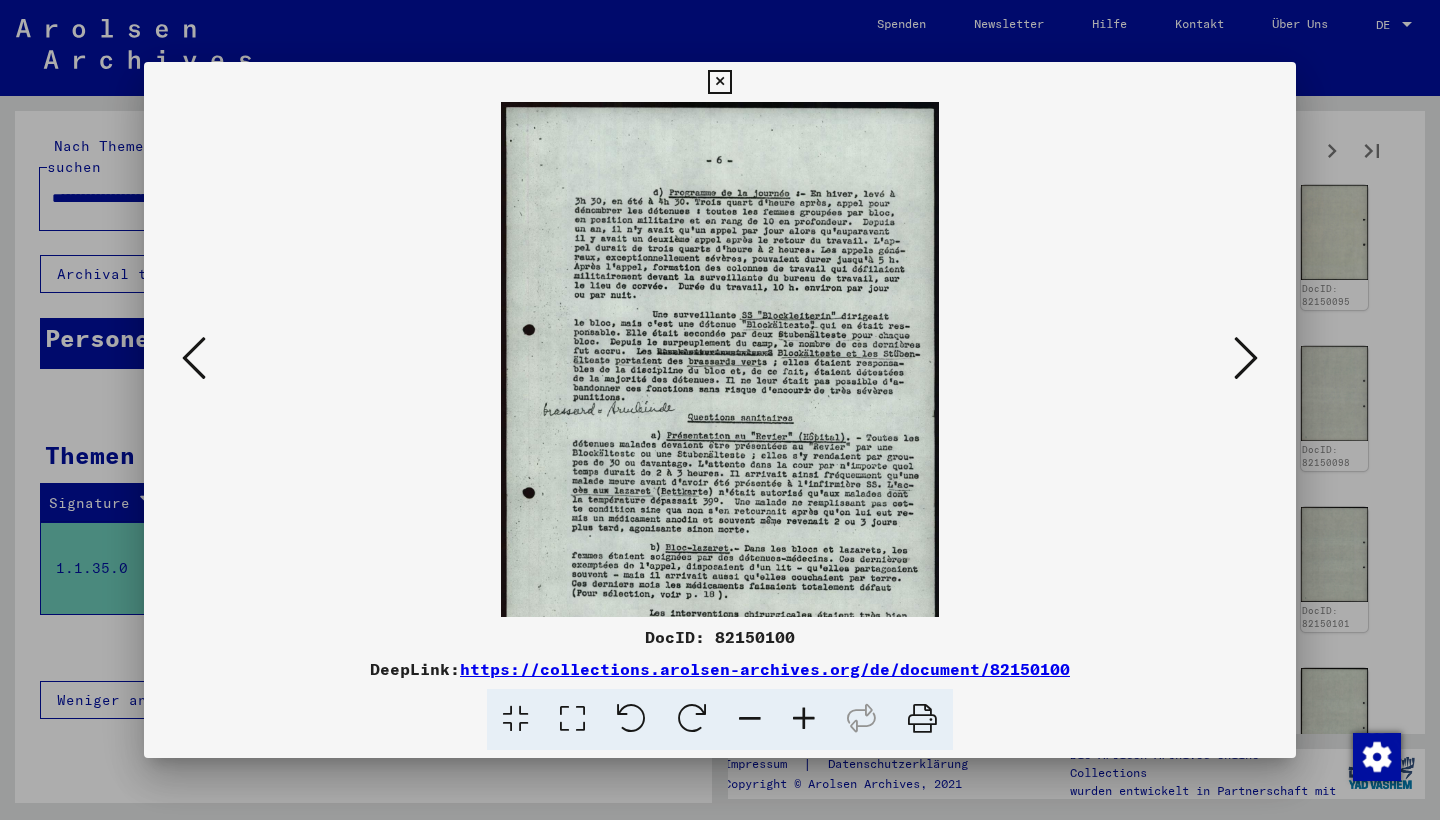 click at bounding box center [804, 719] 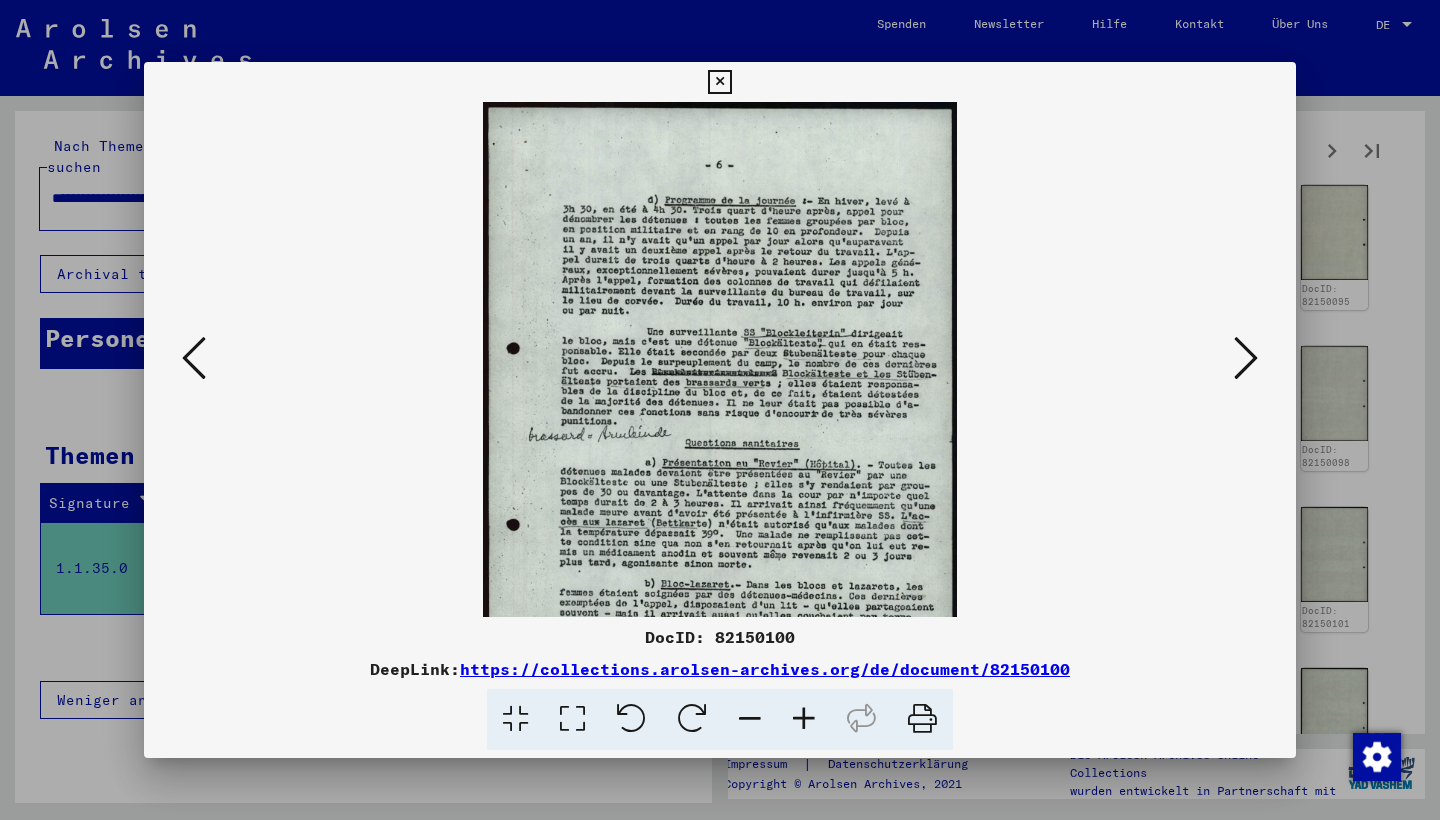click at bounding box center (804, 719) 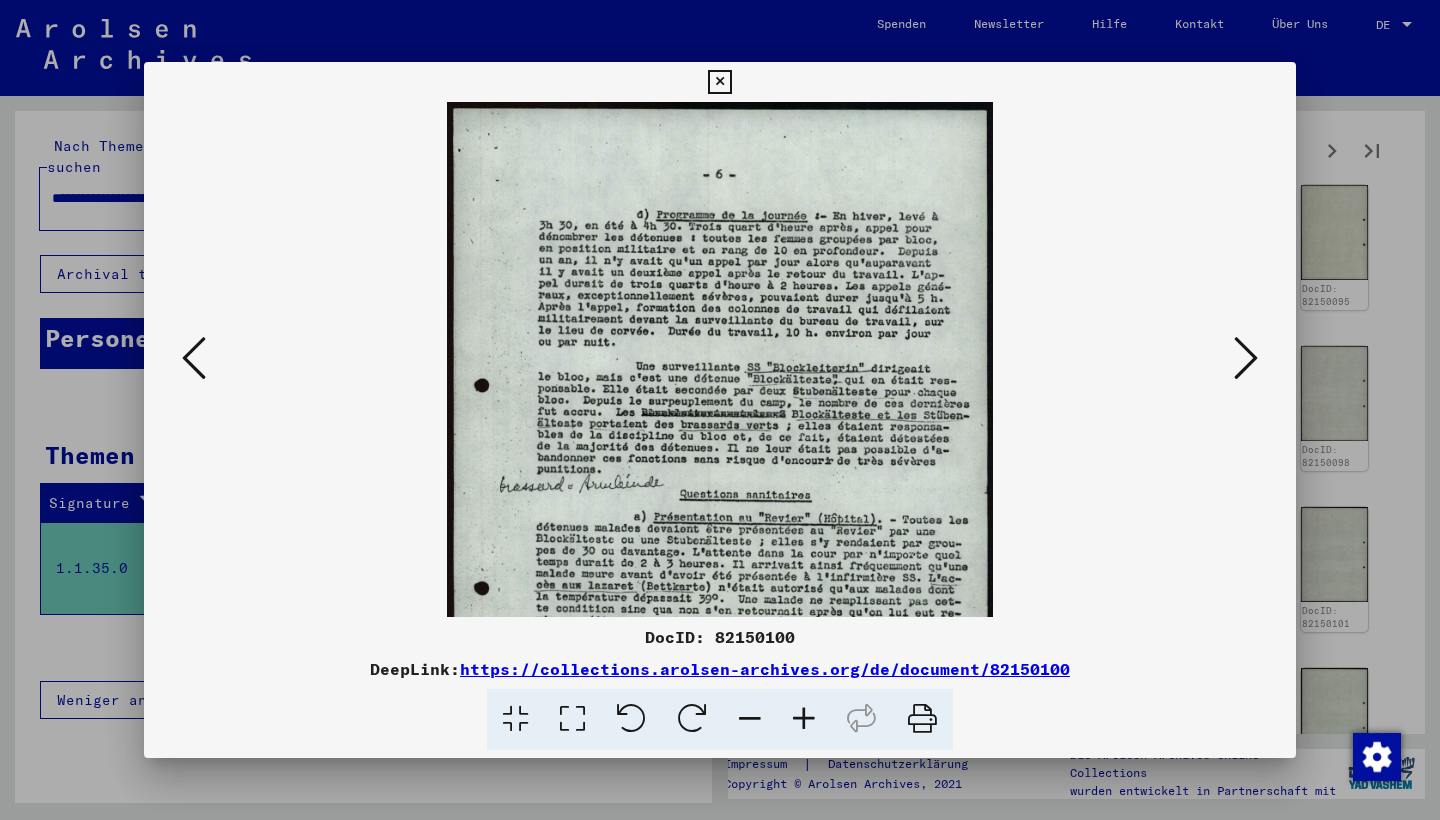 click at bounding box center (804, 719) 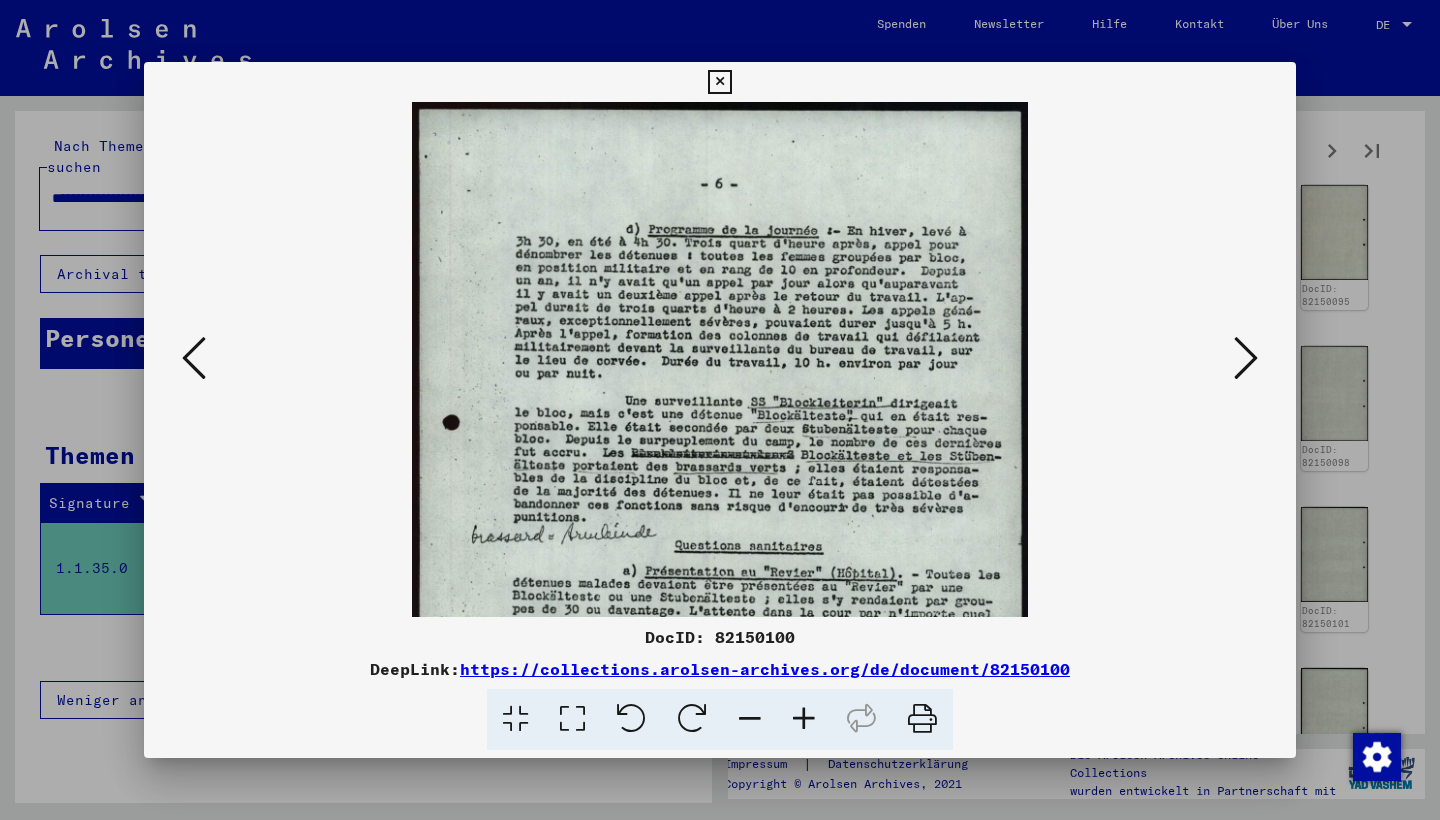 click at bounding box center (804, 719) 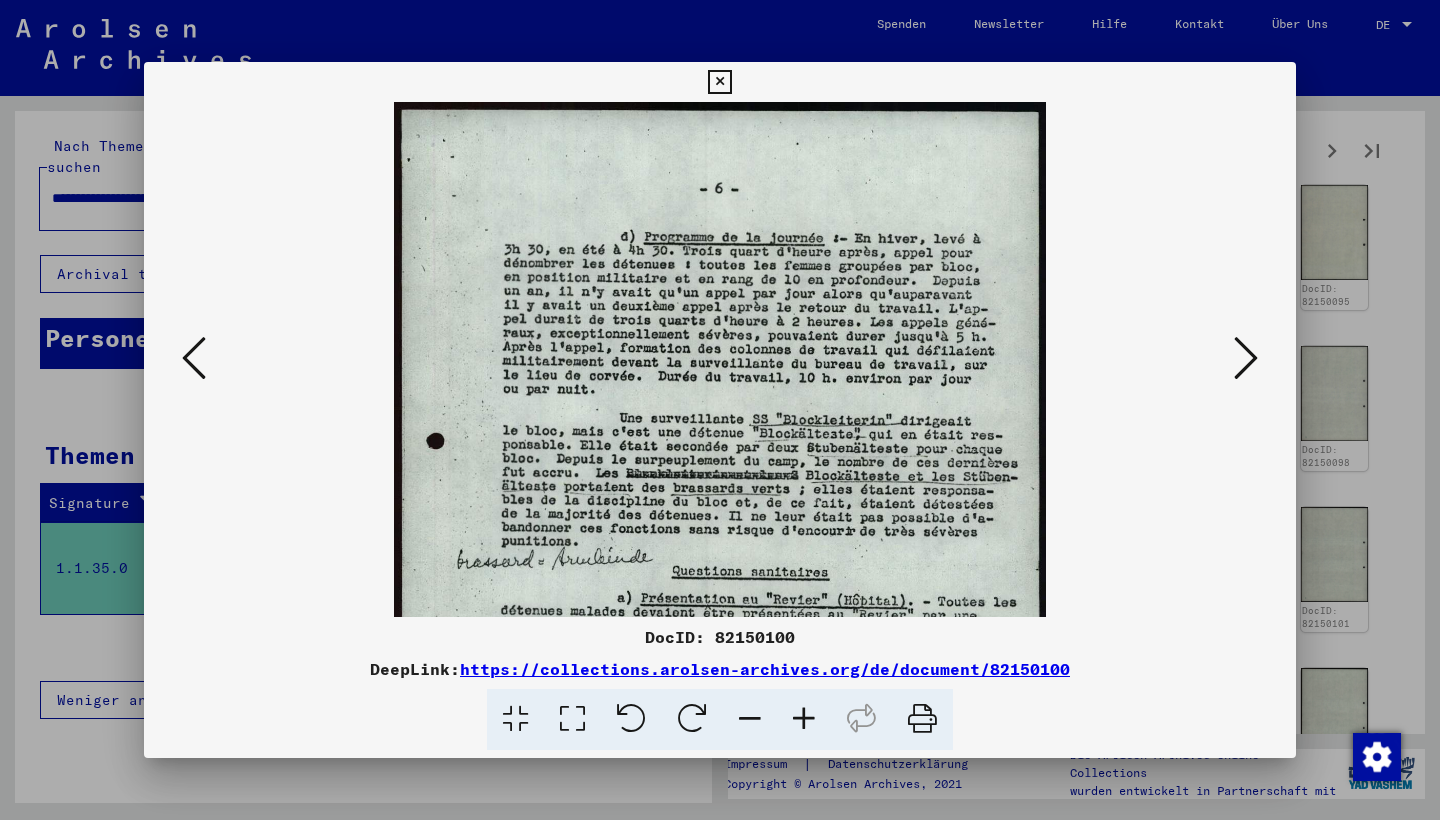 click at bounding box center (804, 719) 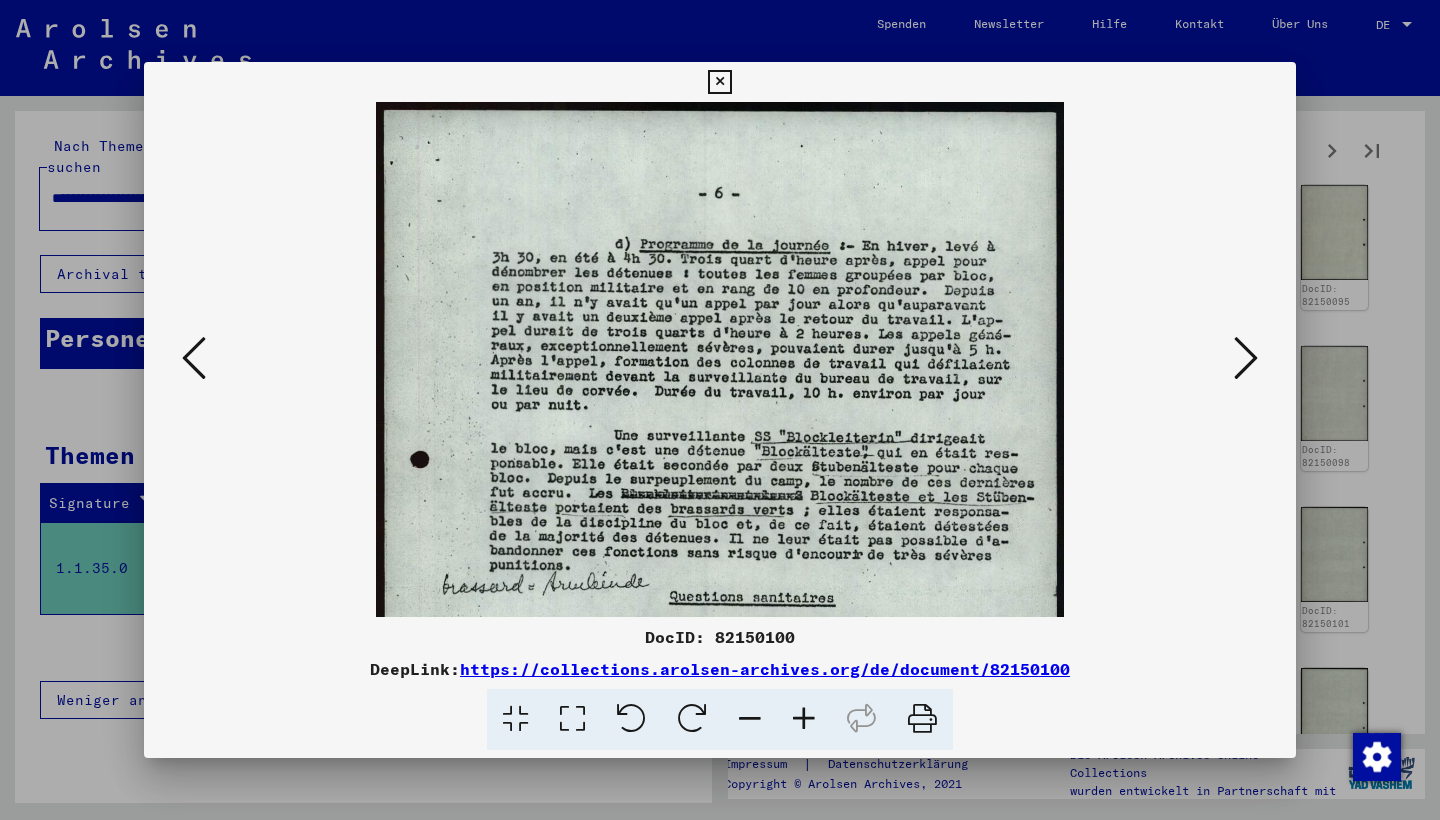click at bounding box center (804, 719) 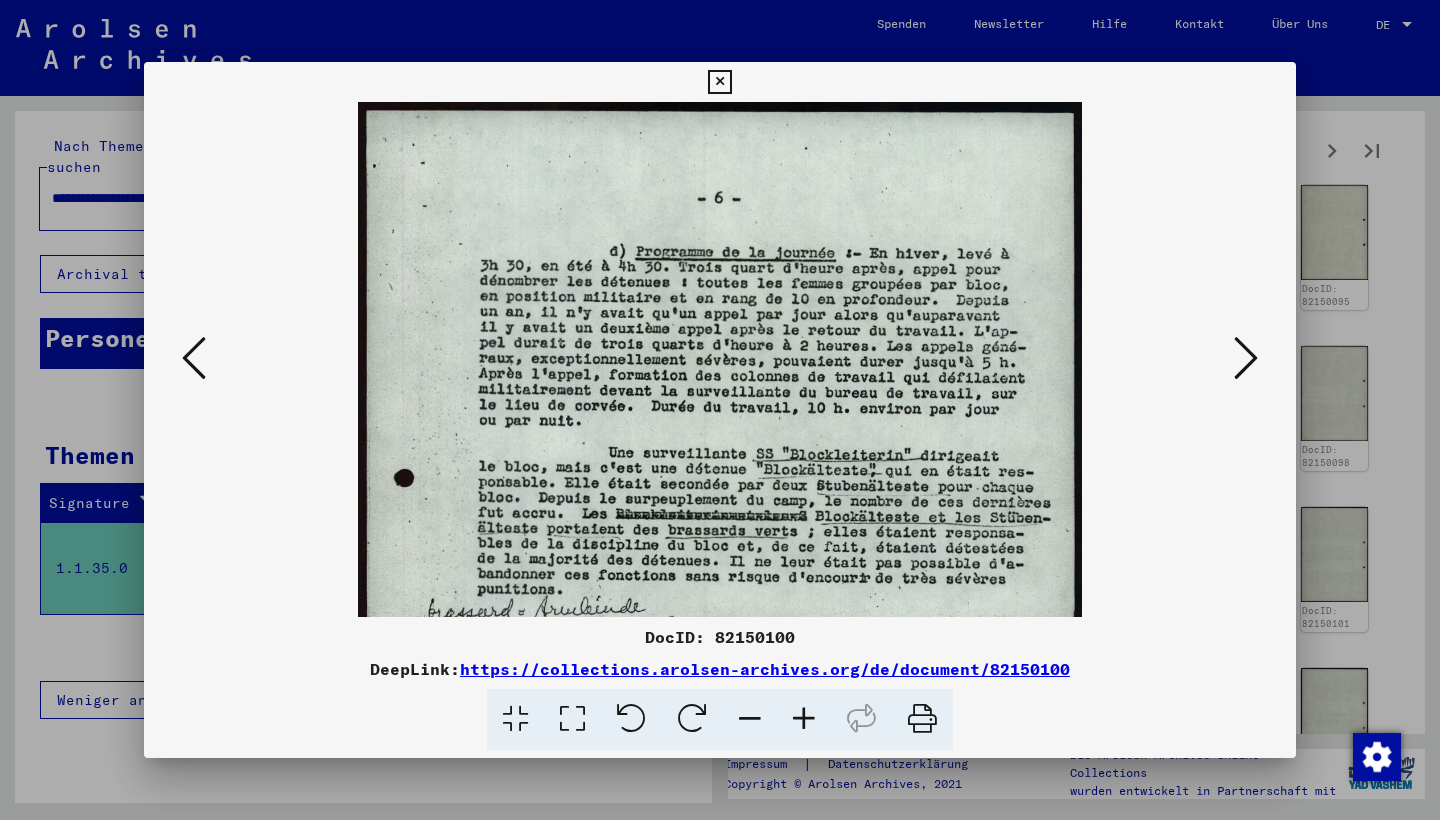 click at bounding box center [719, 82] 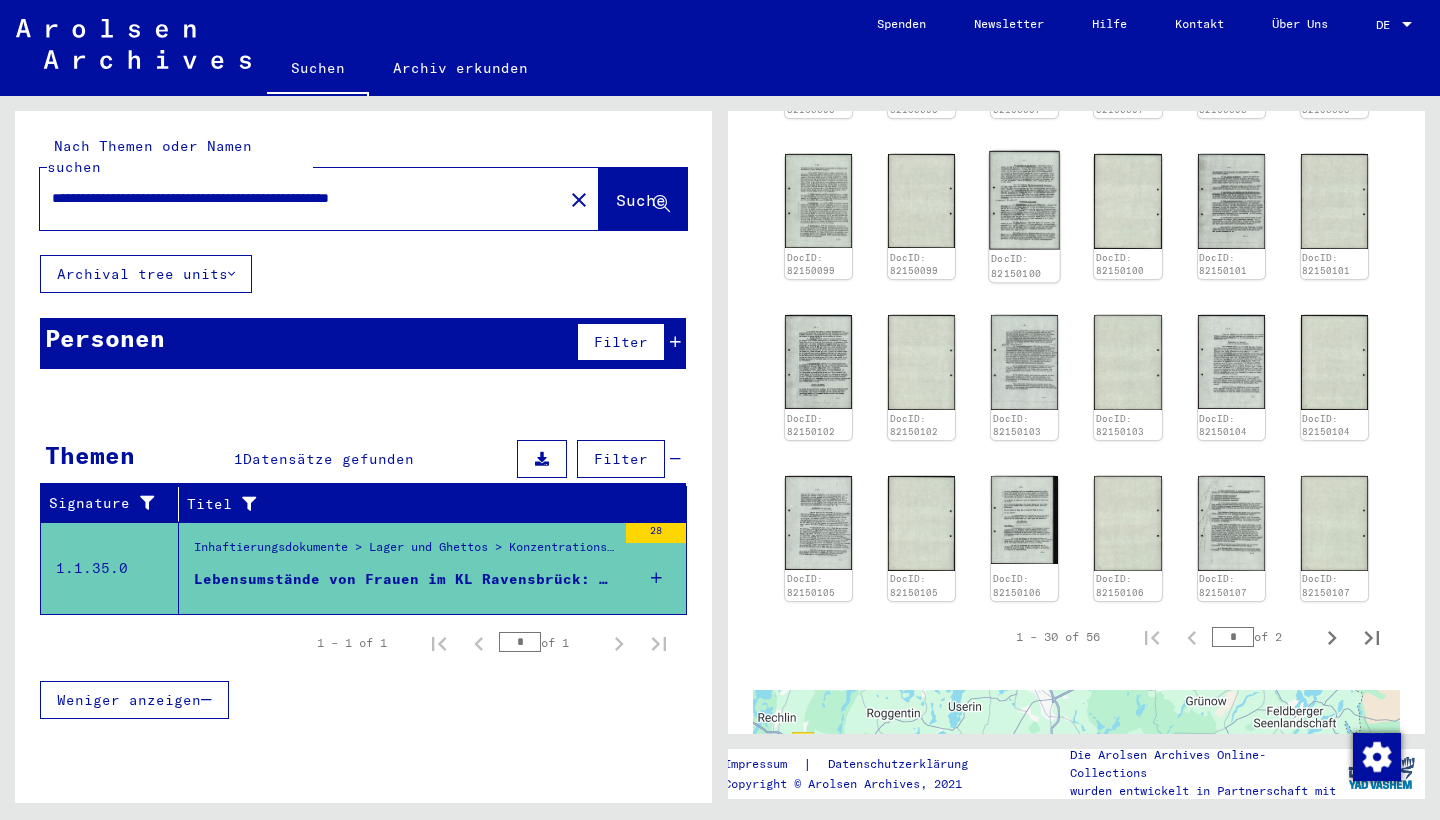 scroll, scrollTop: 1028, scrollLeft: 0, axis: vertical 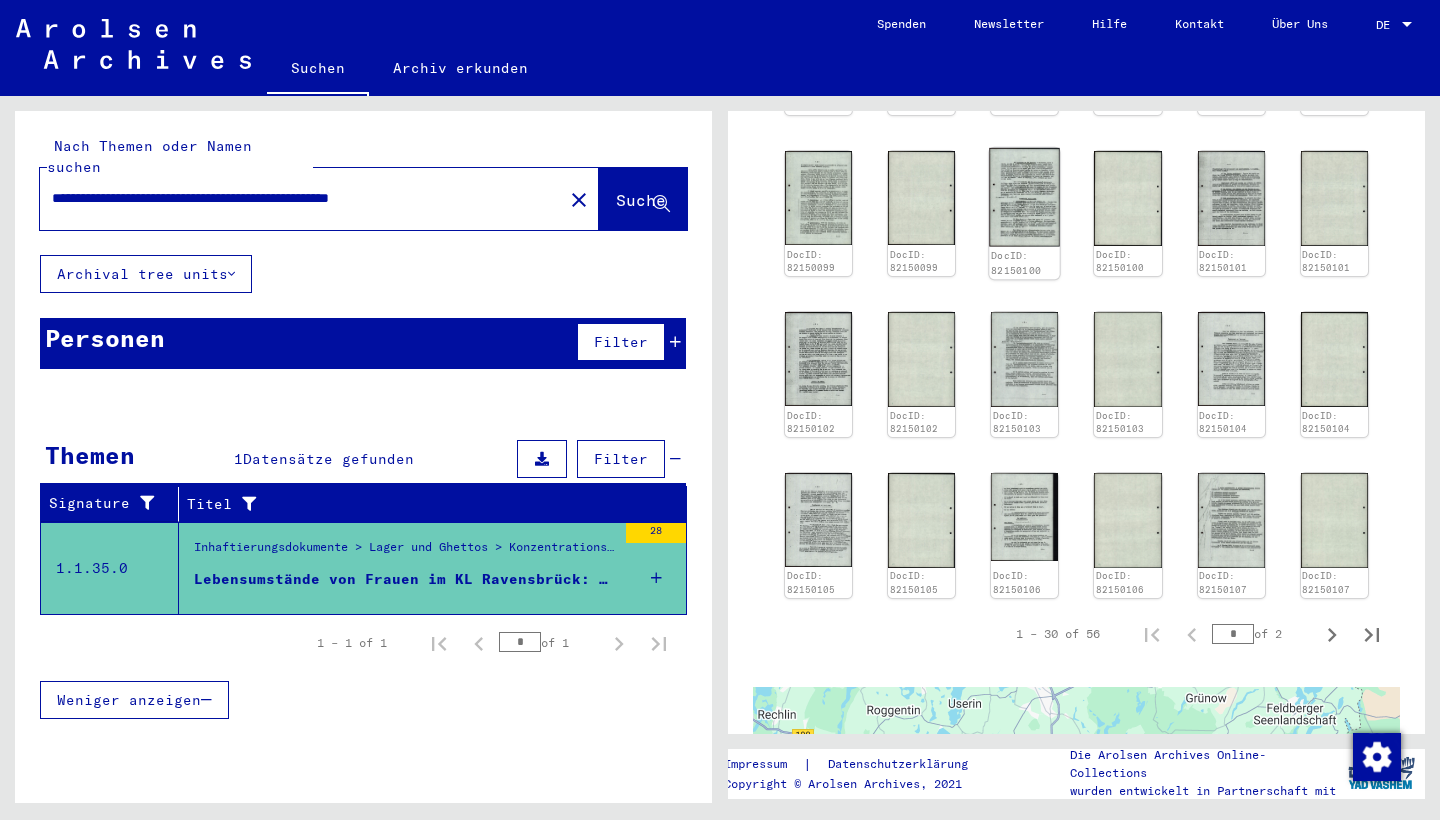click 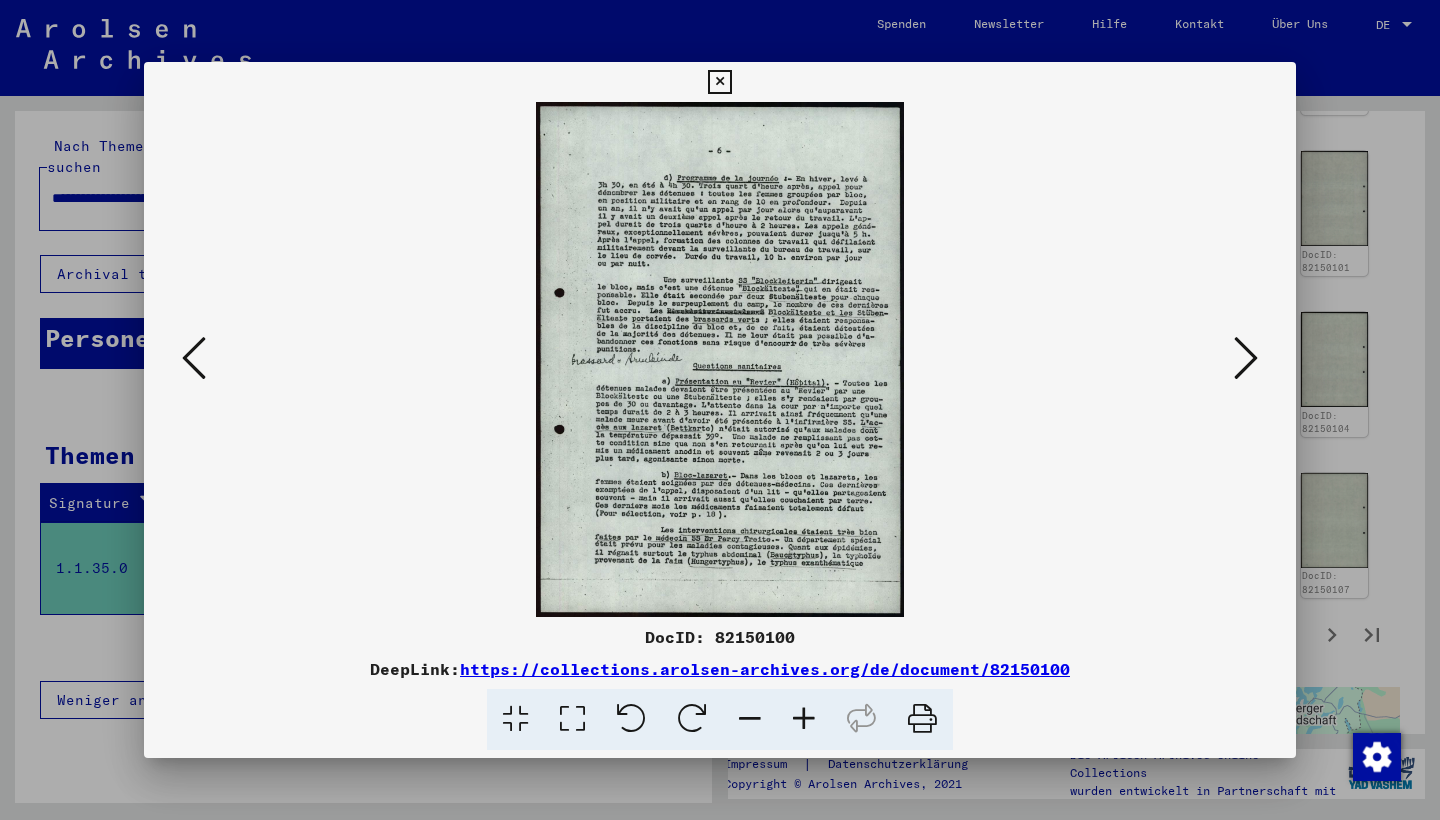 click at bounding box center [804, 719] 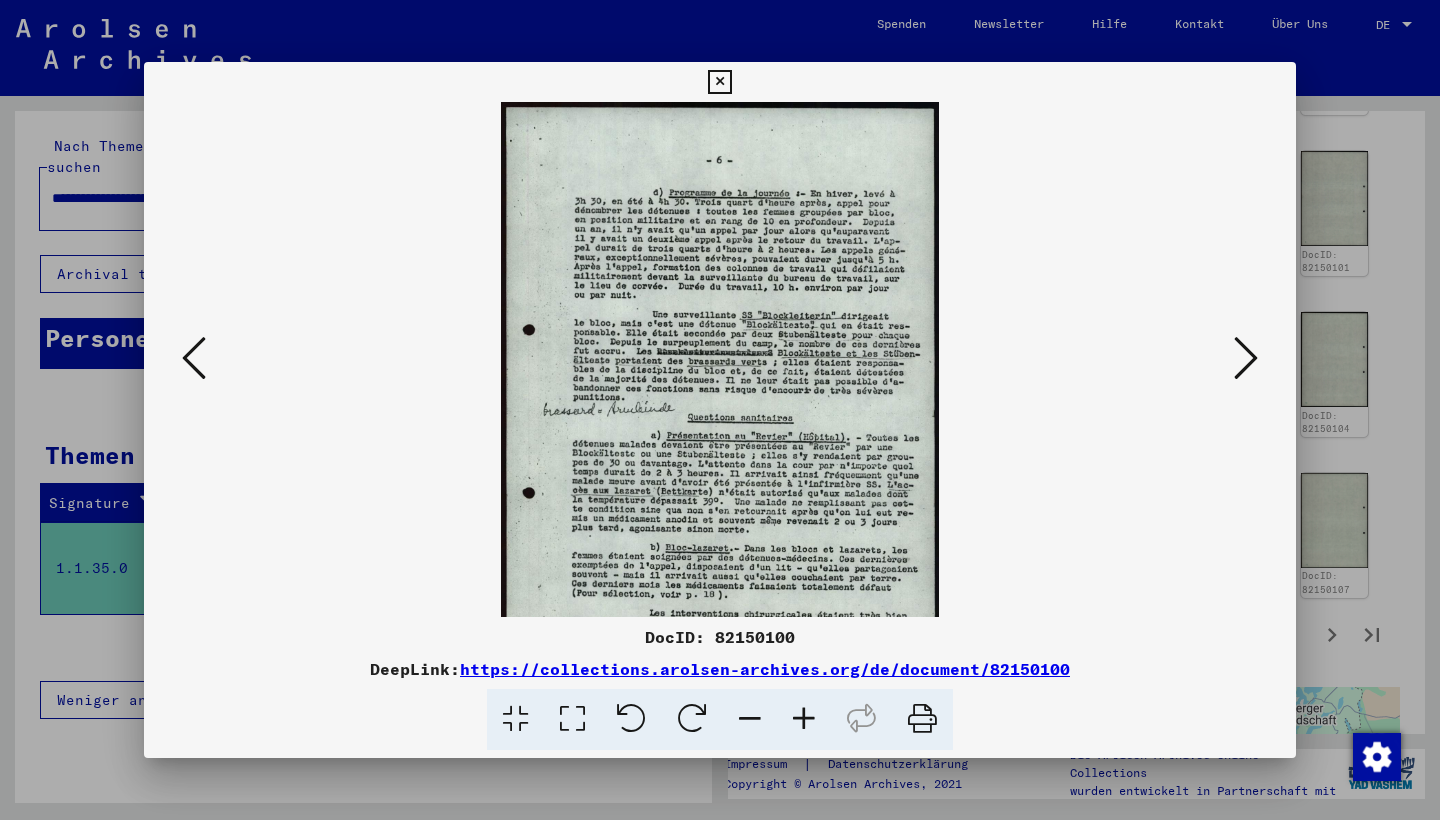 click at bounding box center [804, 719] 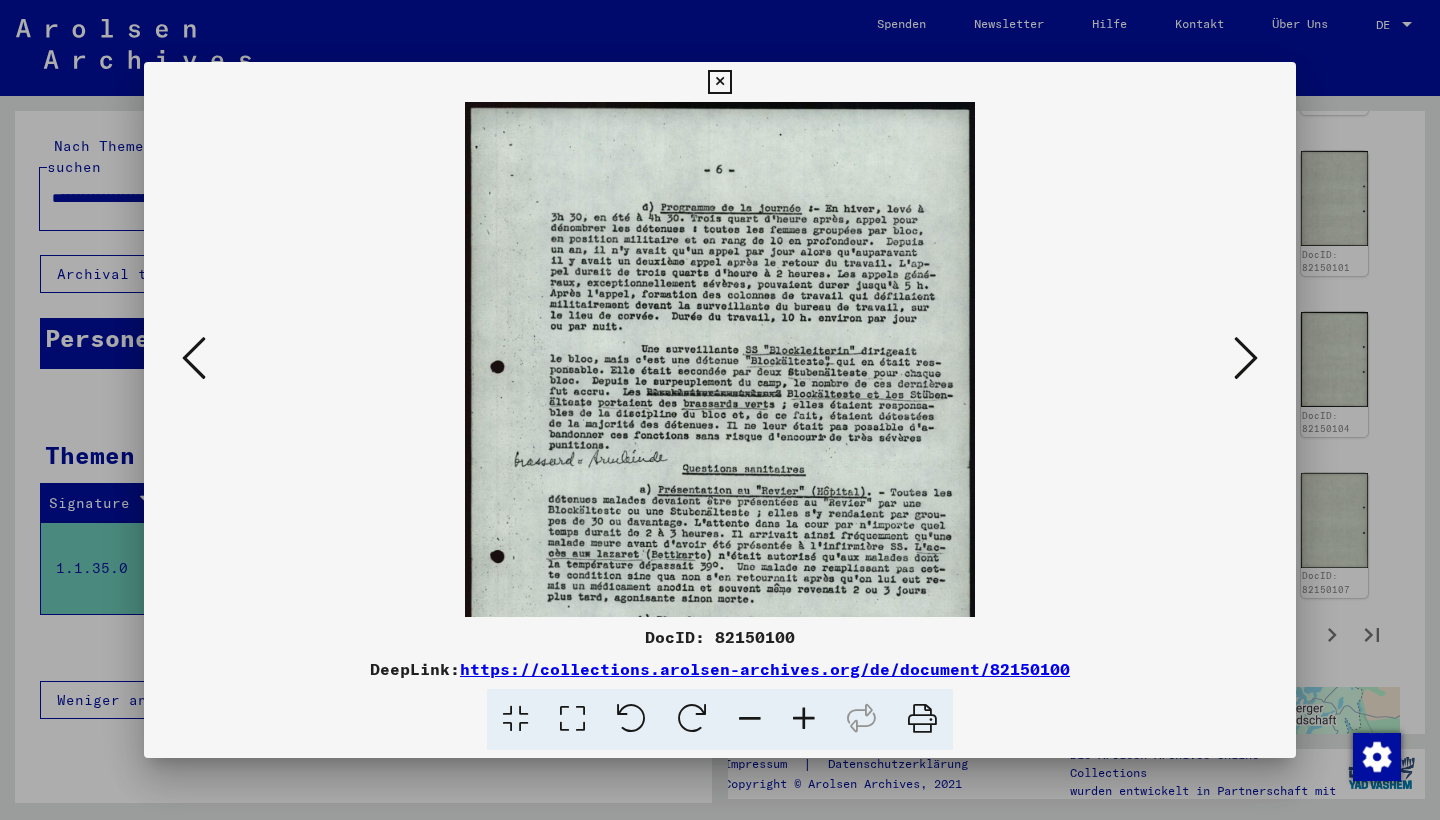 click at bounding box center (804, 719) 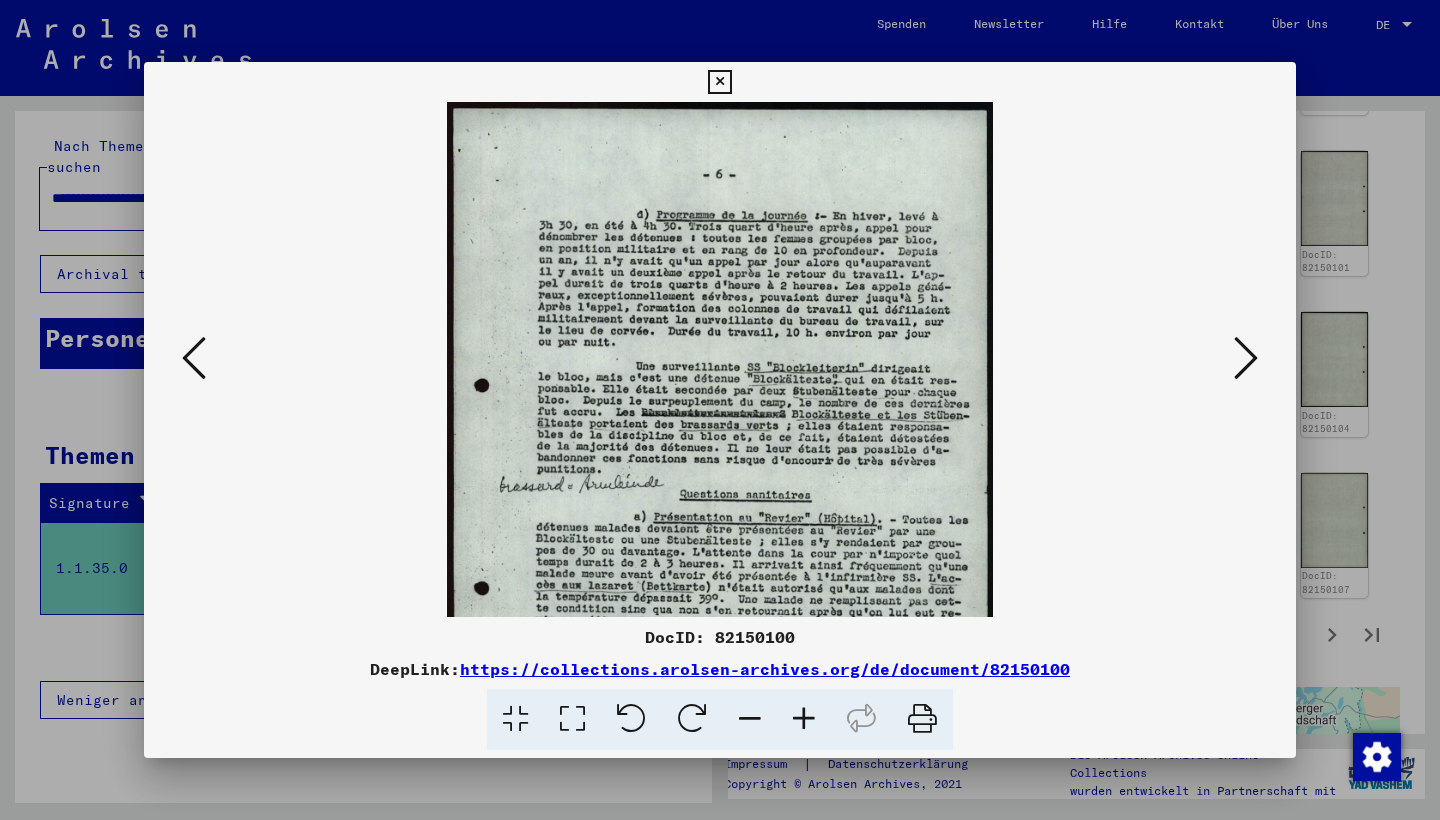 click at bounding box center [804, 719] 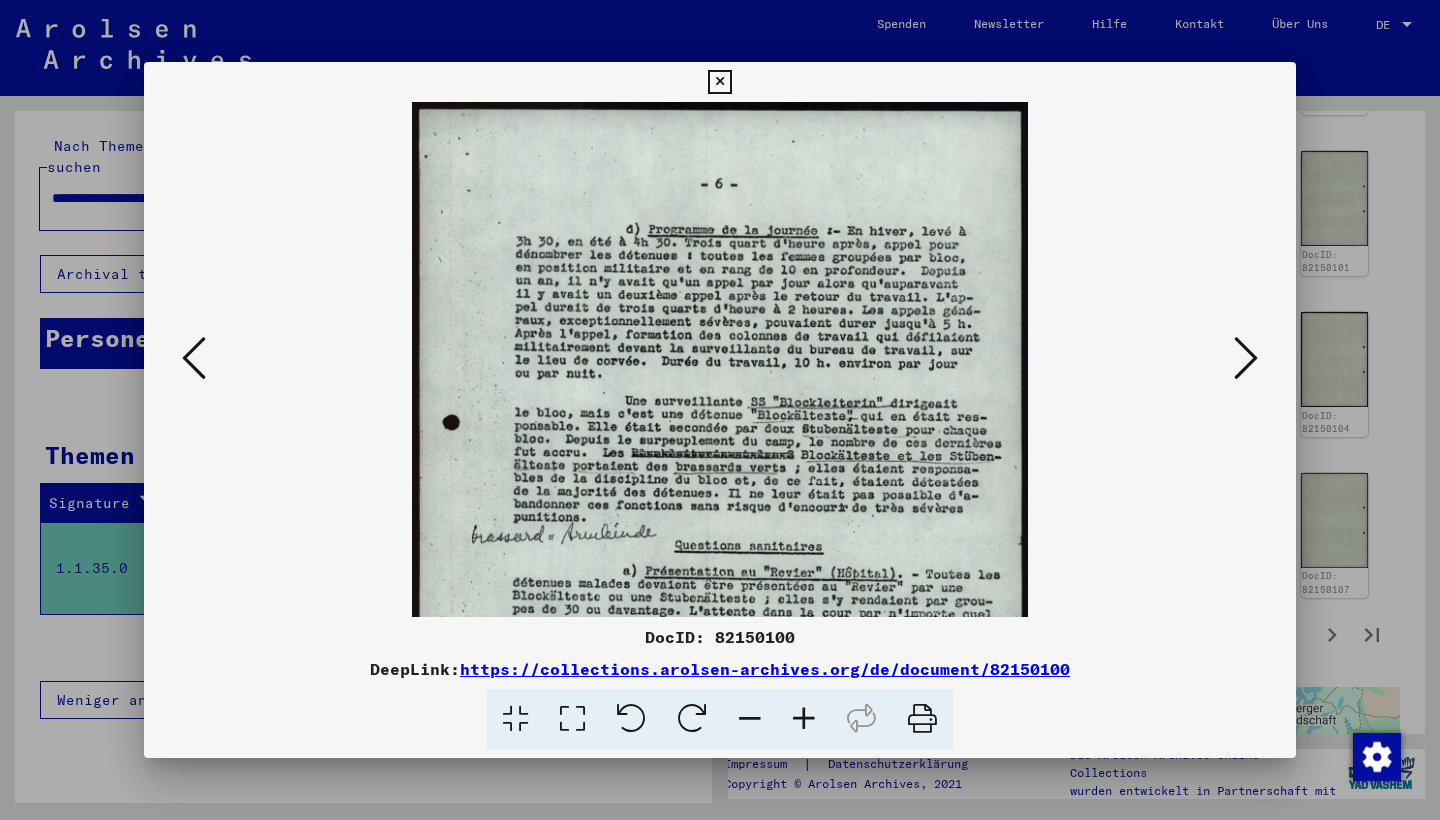 click at bounding box center [804, 719] 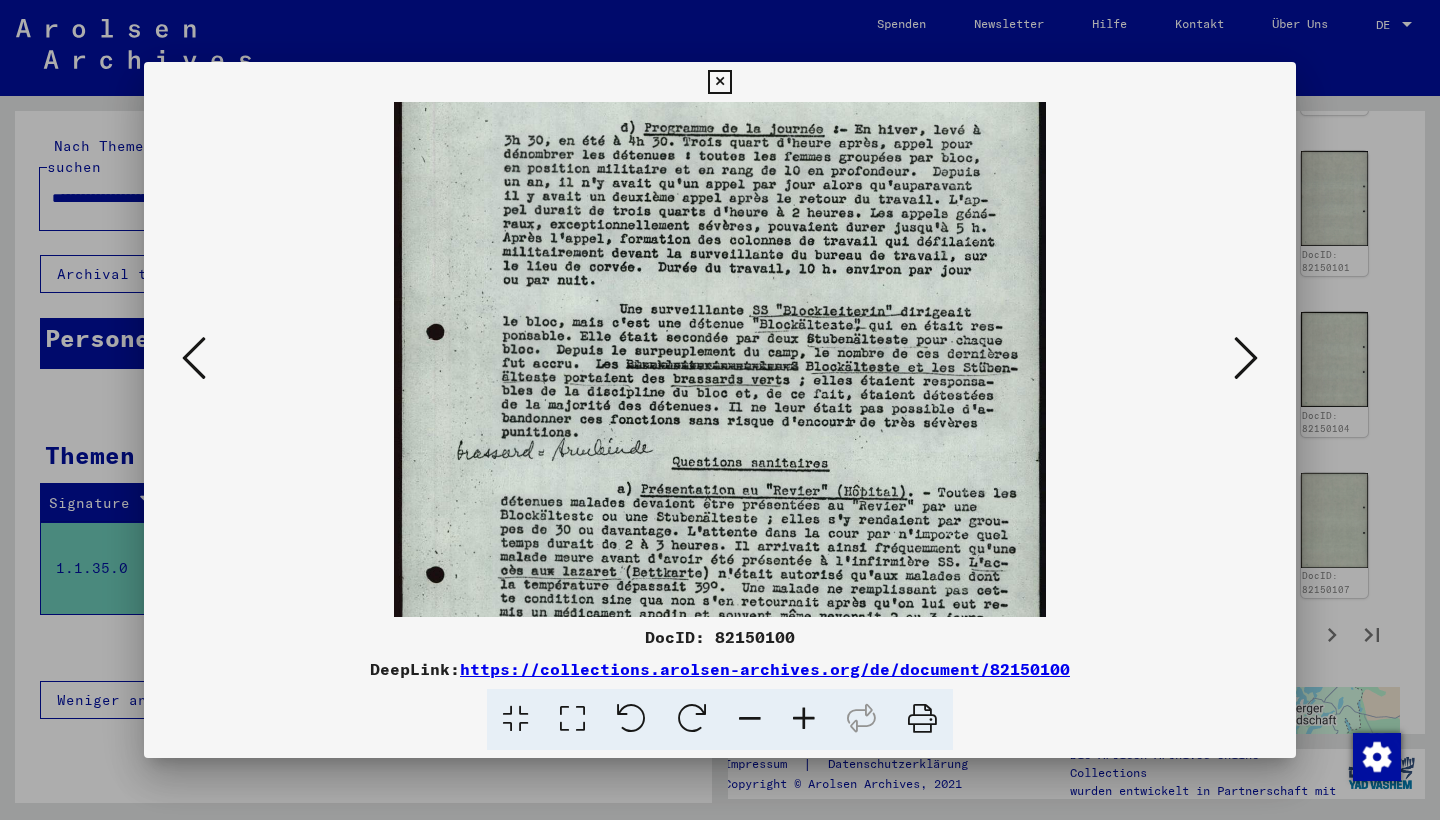 drag, startPoint x: 458, startPoint y: 312, endPoint x: 475, endPoint y: 202, distance: 111.305885 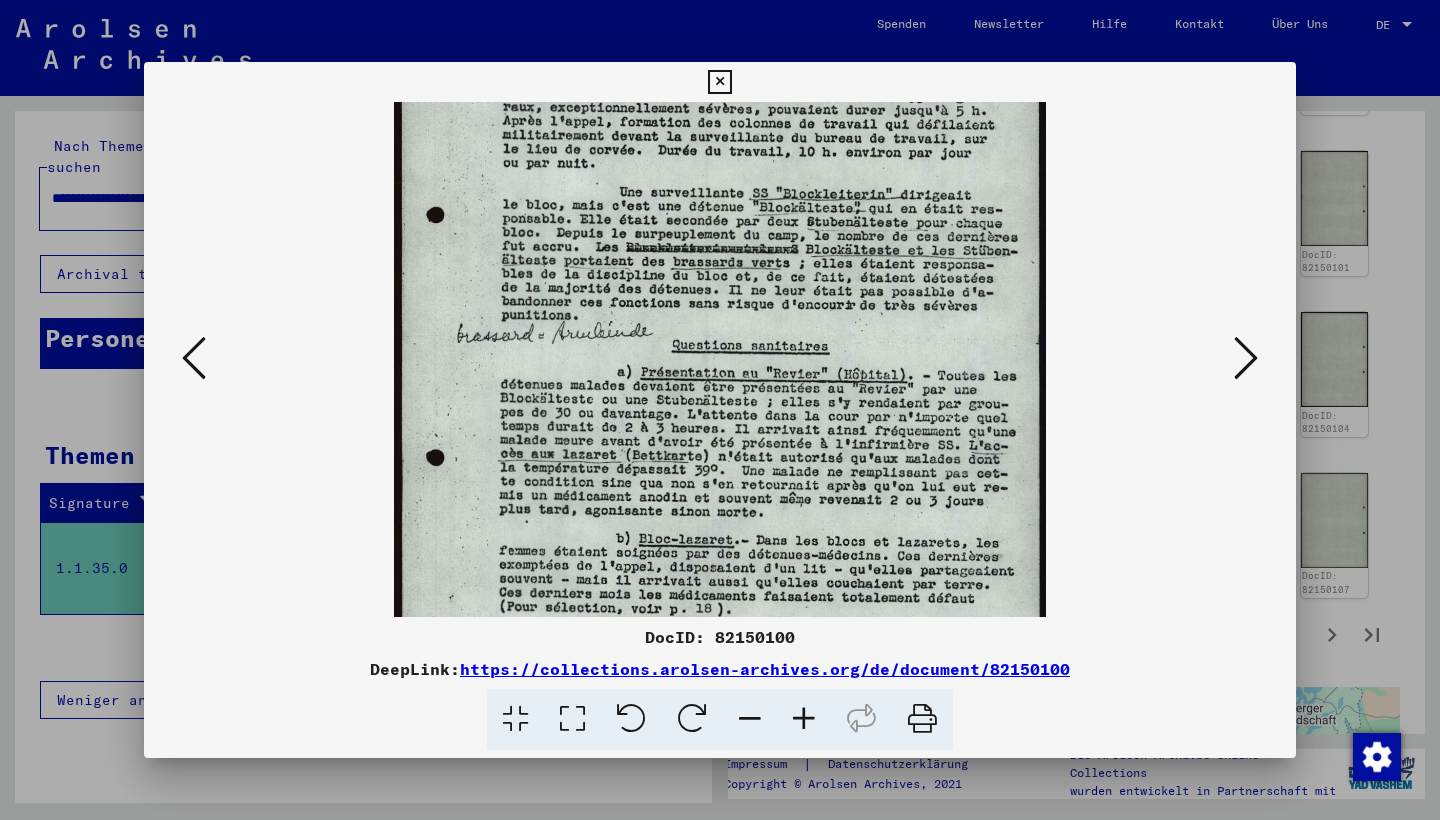scroll, scrollTop: 233, scrollLeft: 0, axis: vertical 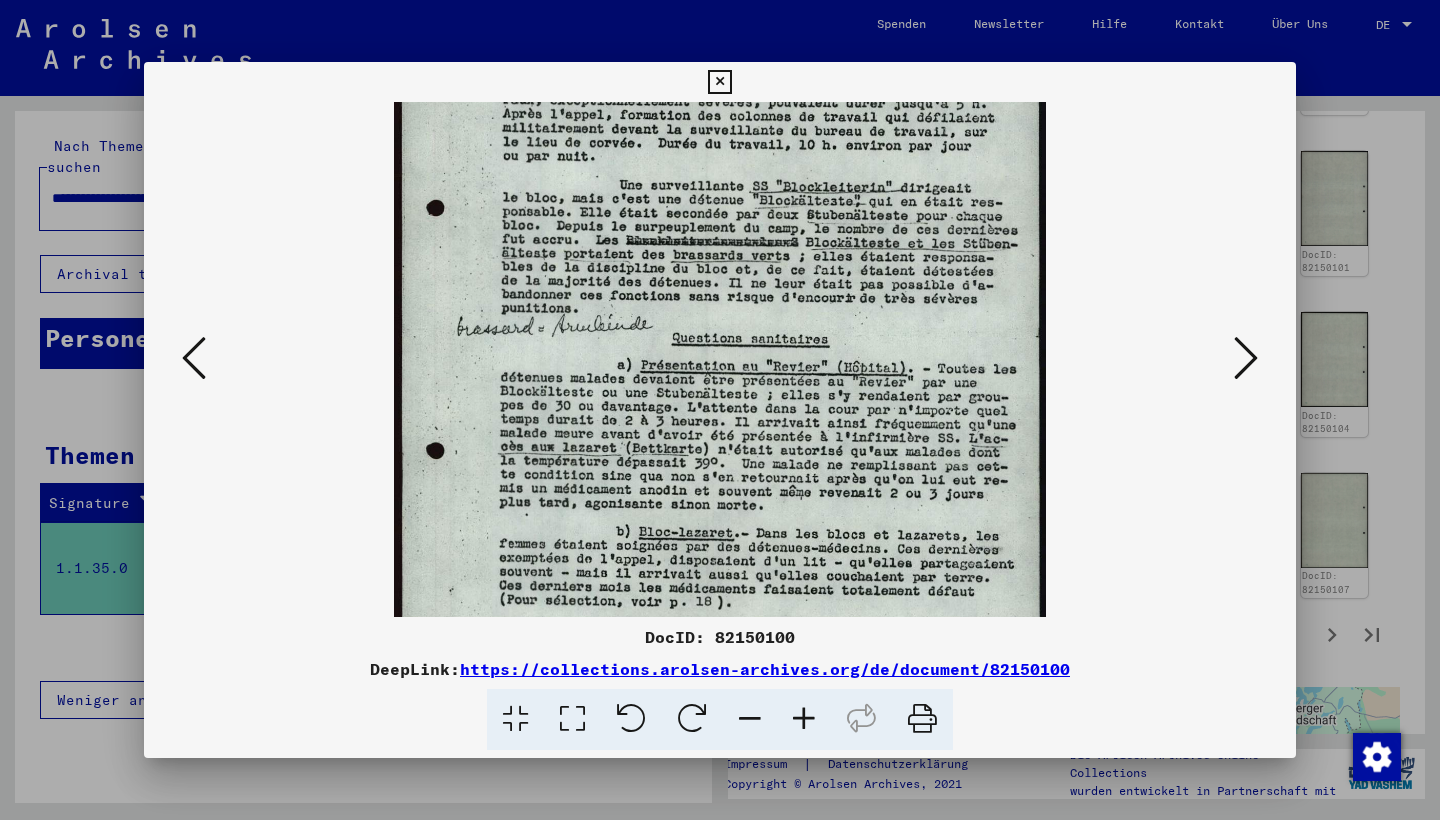 drag, startPoint x: 457, startPoint y: 287, endPoint x: 488, endPoint y: 164, distance: 126.84637 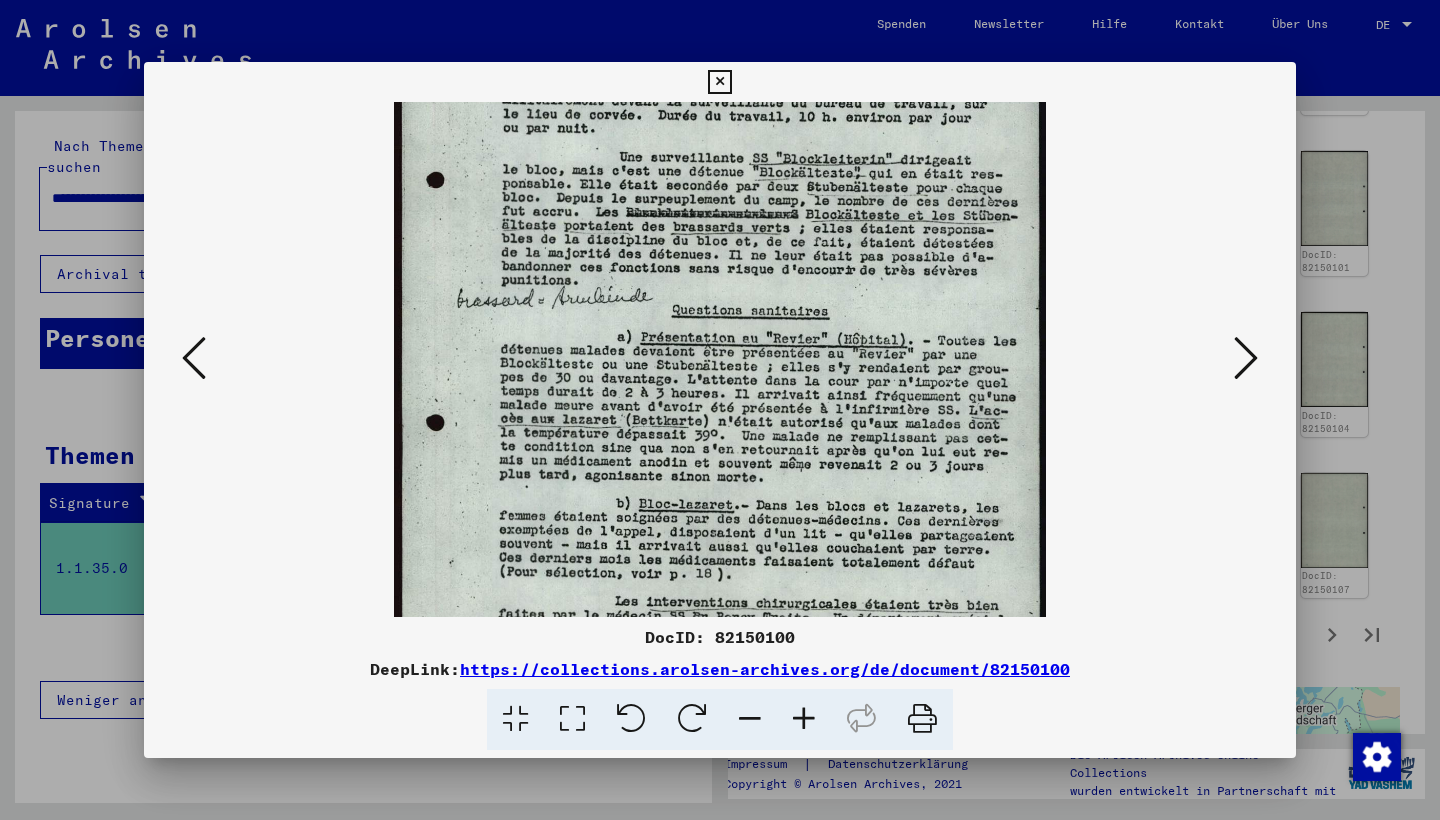 scroll, scrollTop: 262, scrollLeft: 0, axis: vertical 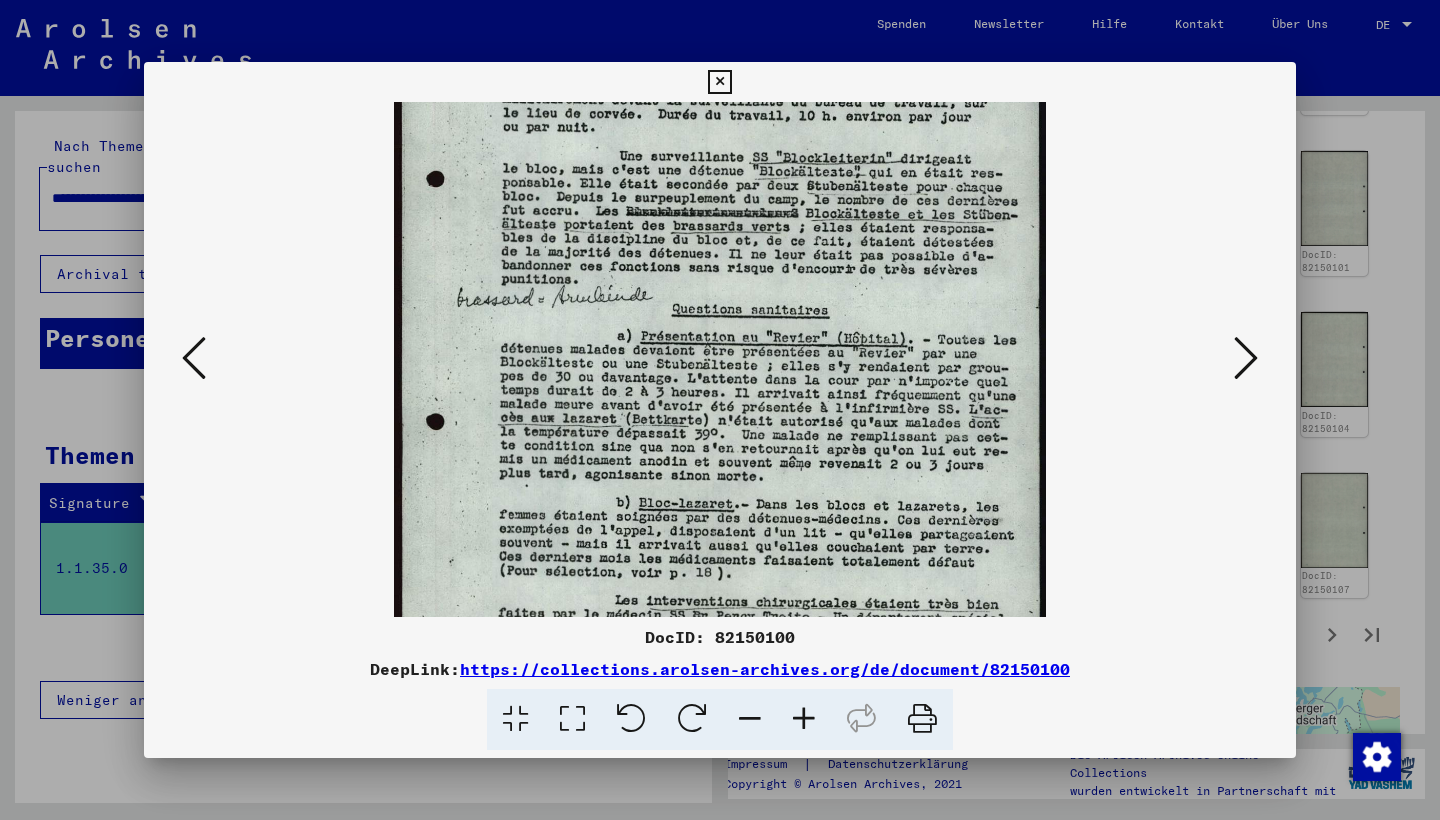 drag, startPoint x: 469, startPoint y: 294, endPoint x: 470, endPoint y: 265, distance: 29.017237 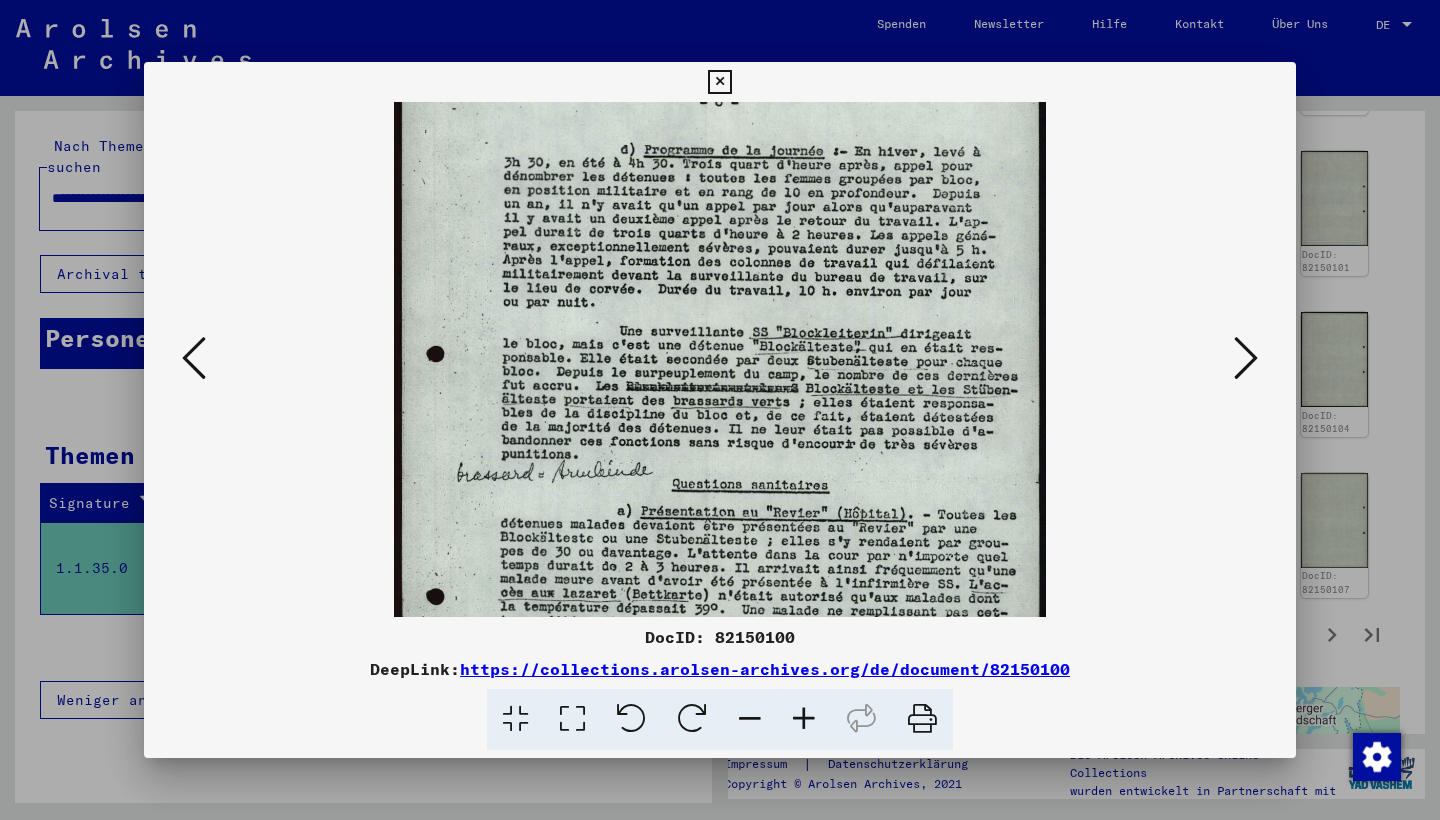 scroll, scrollTop: 84, scrollLeft: 0, axis: vertical 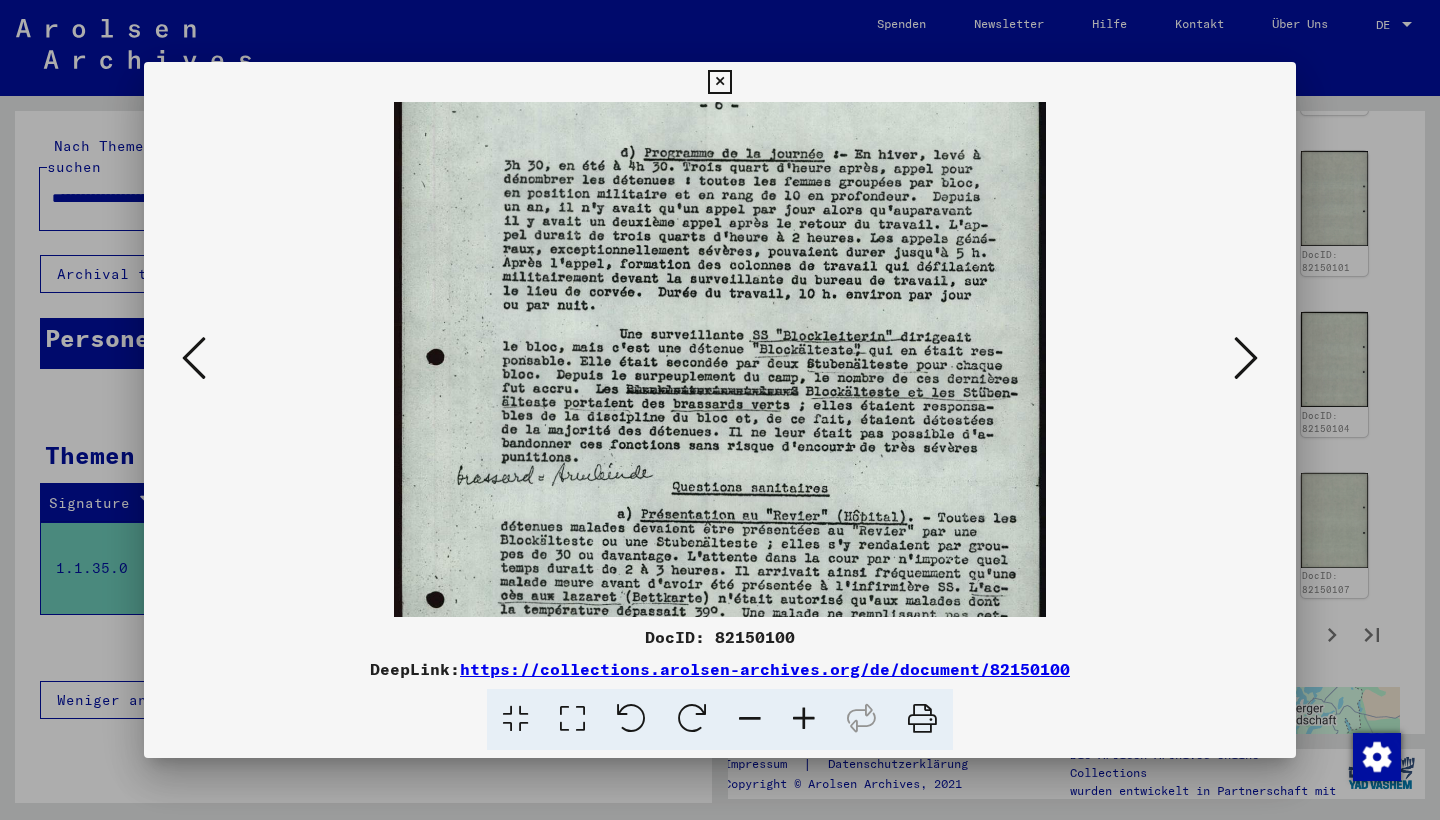 drag, startPoint x: 470, startPoint y: 265, endPoint x: 489, endPoint y: 443, distance: 179.01117 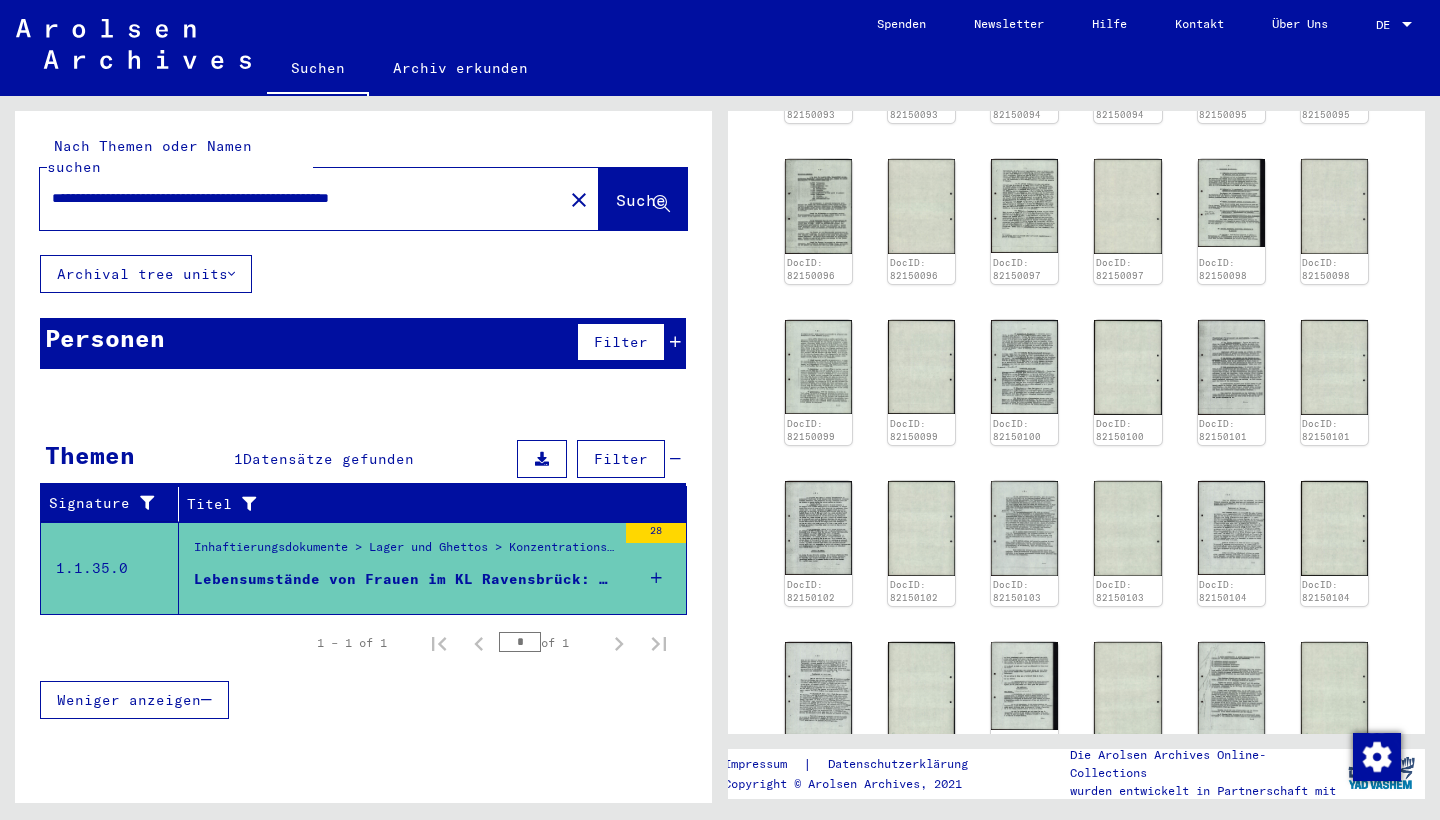 scroll, scrollTop: 933, scrollLeft: 0, axis: vertical 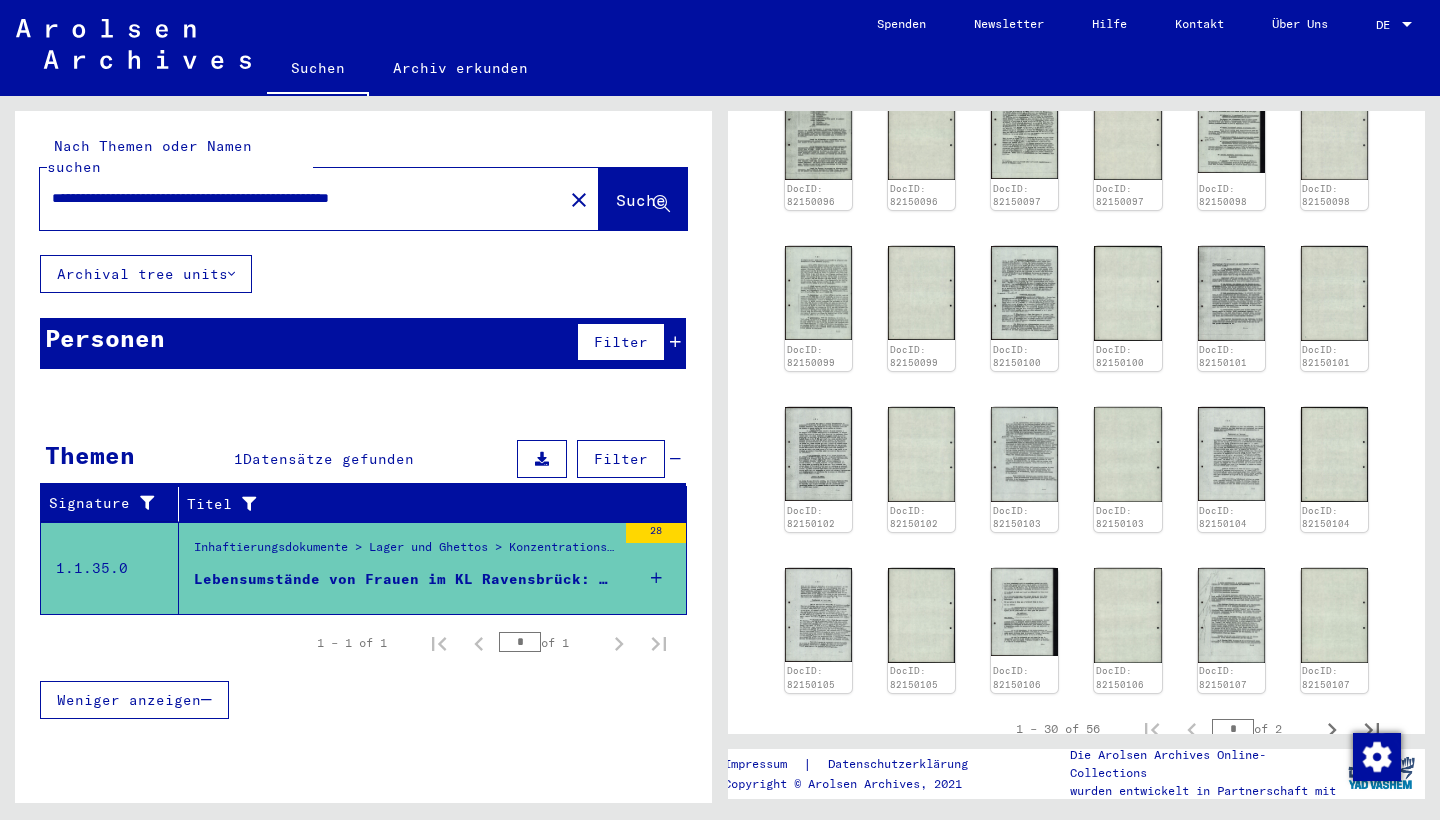 click 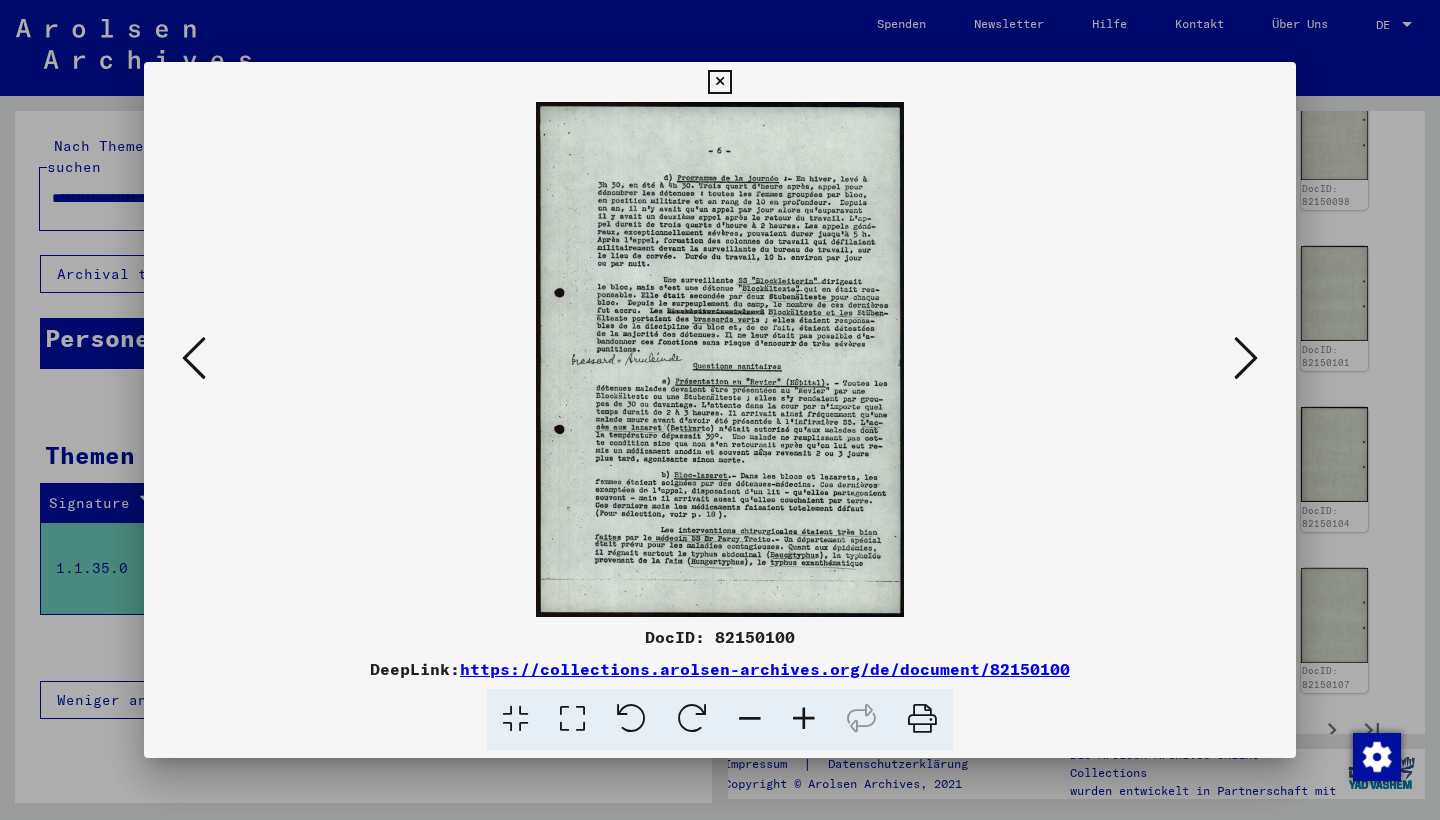 click at bounding box center [804, 719] 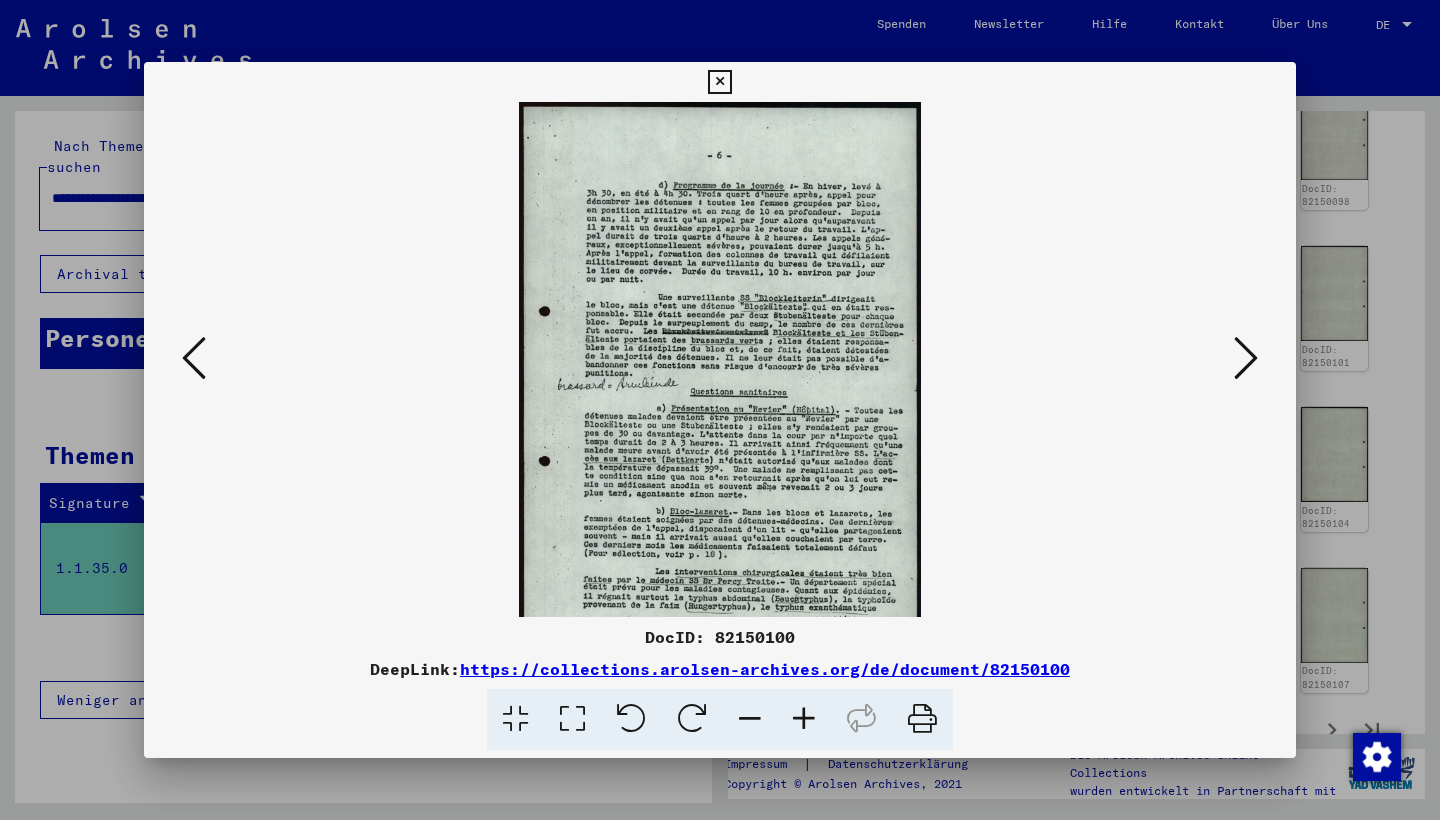 click at bounding box center (804, 719) 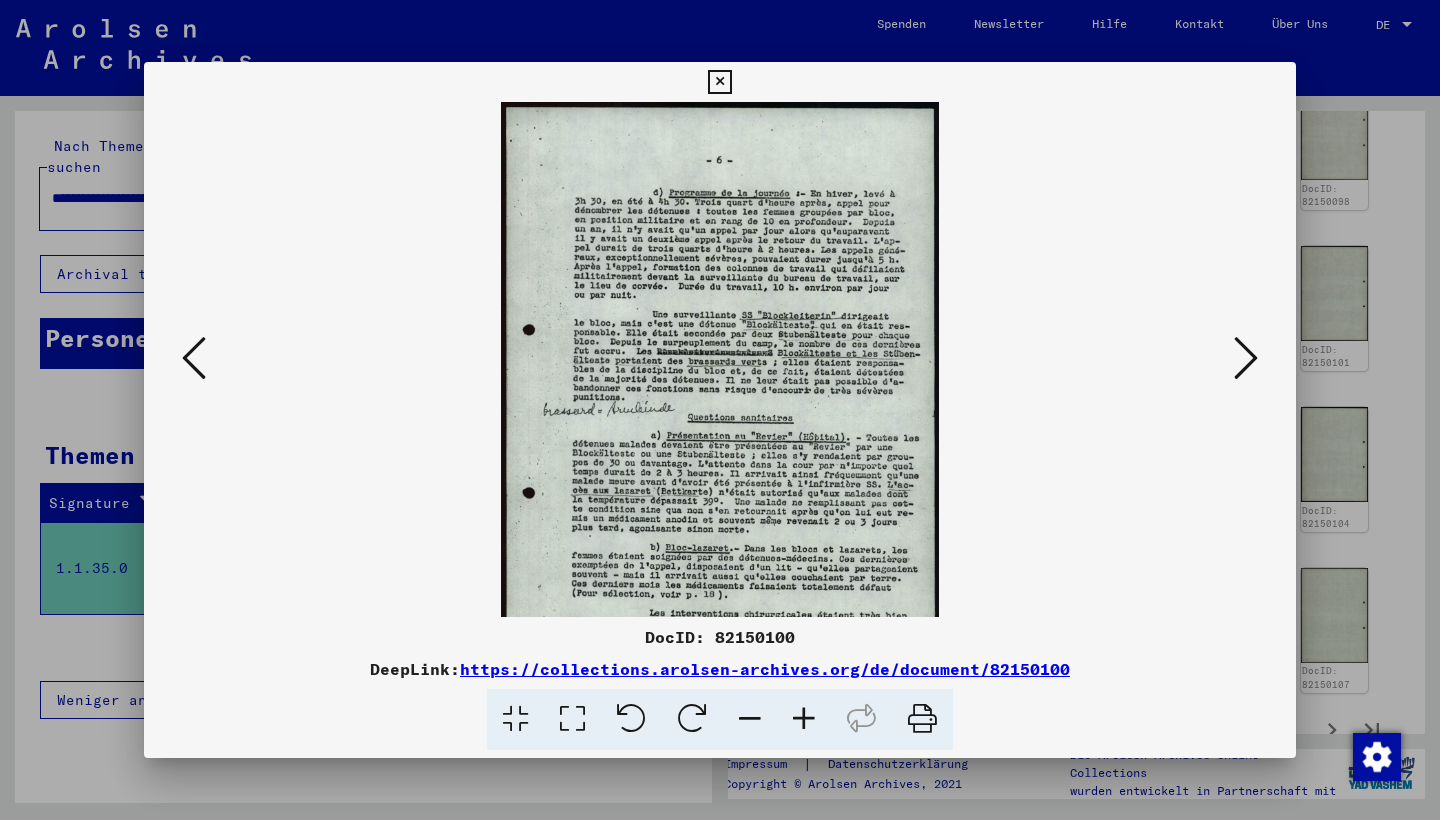 click at bounding box center (804, 719) 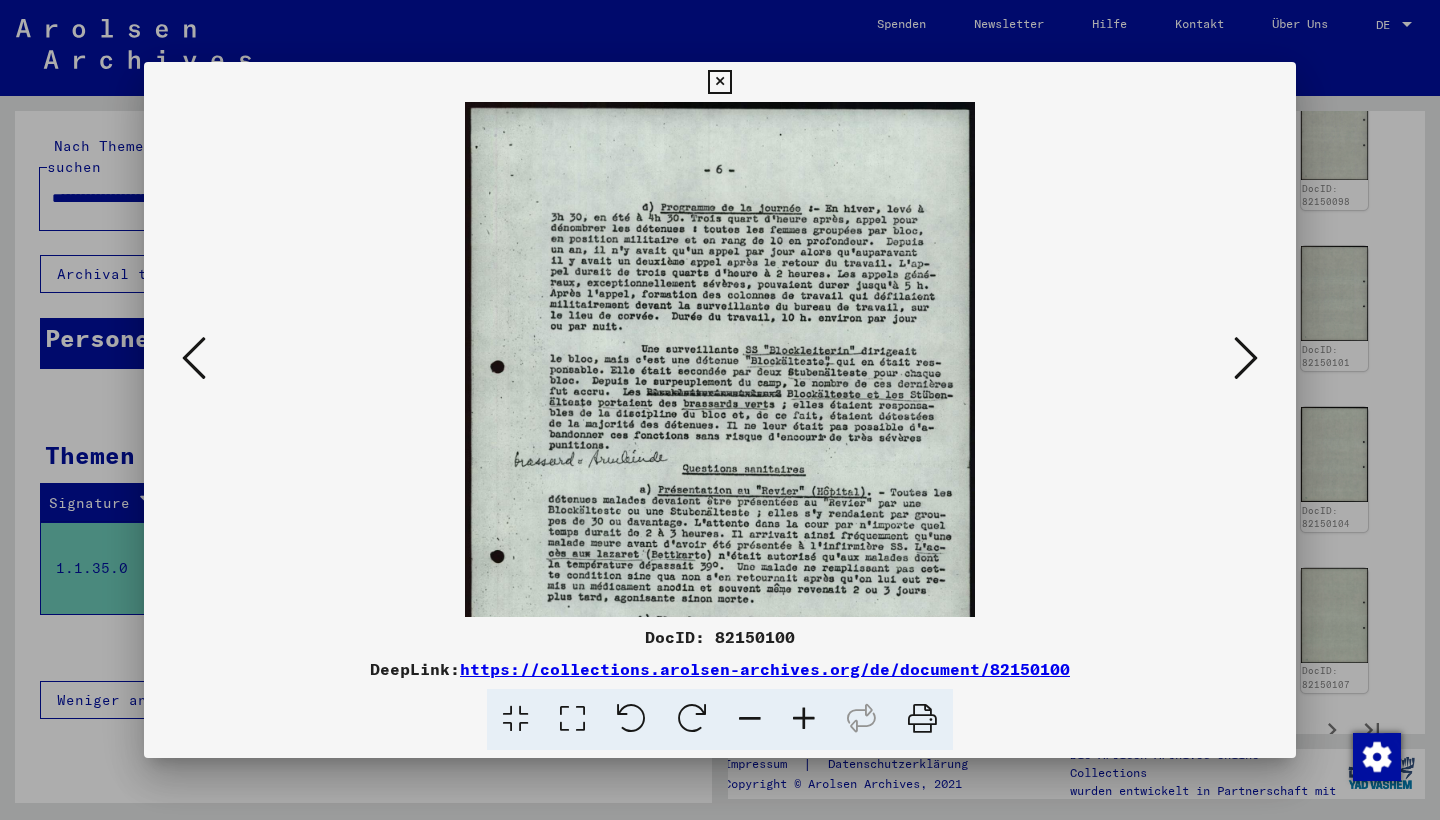 click at bounding box center (804, 719) 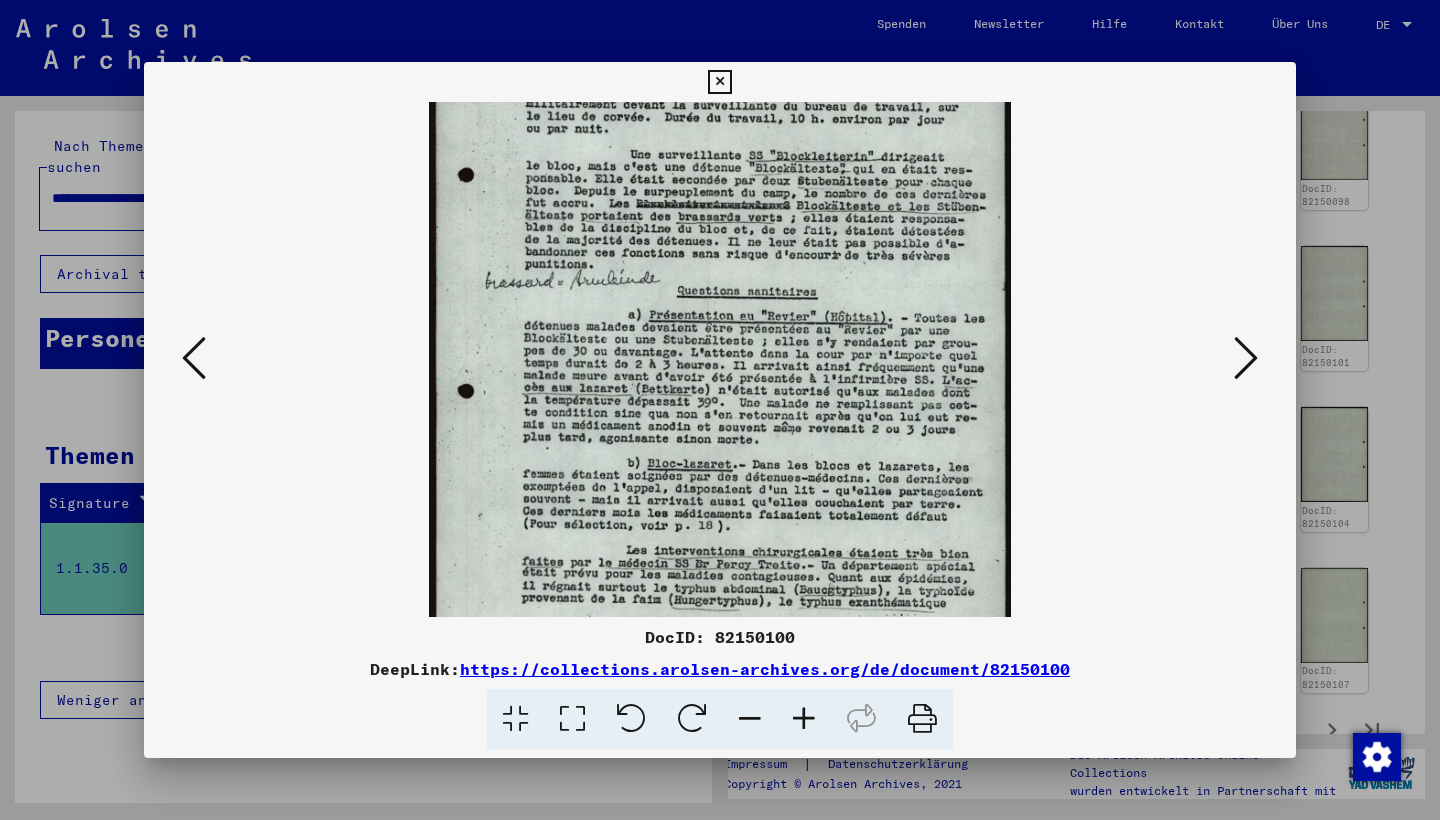drag, startPoint x: 774, startPoint y: 395, endPoint x: 767, endPoint y: 166, distance: 229.10696 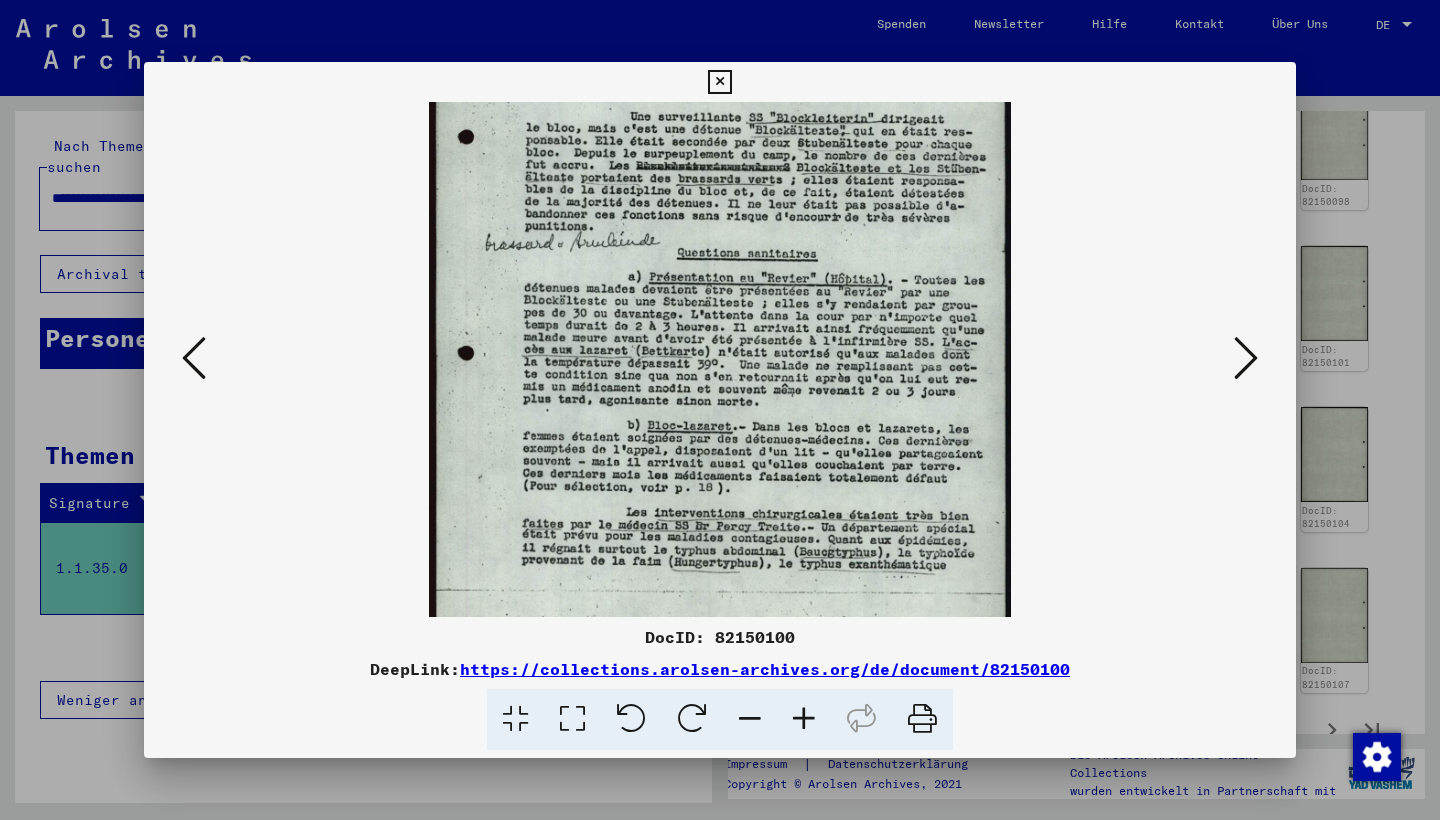 scroll, scrollTop: 268, scrollLeft: 0, axis: vertical 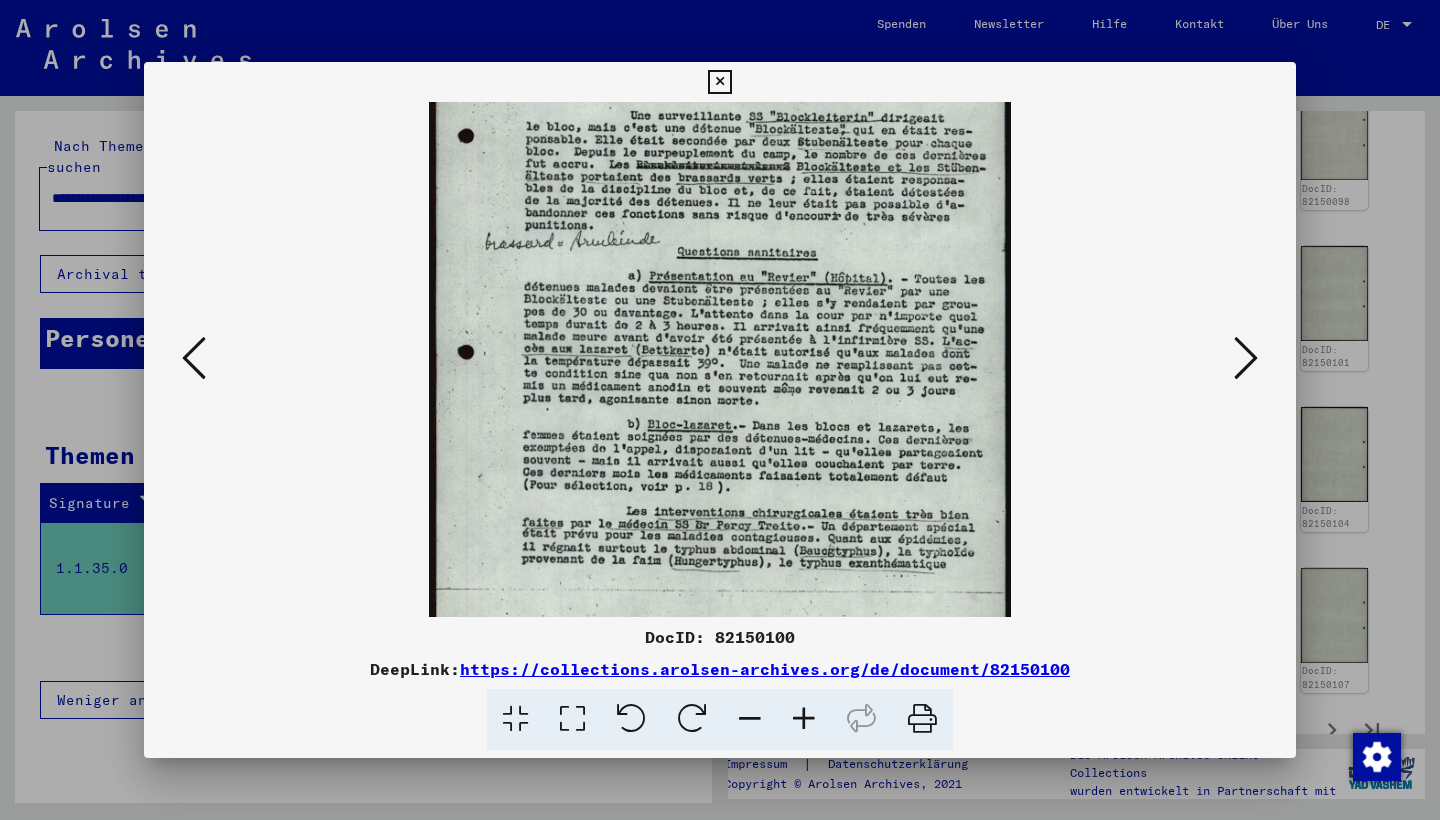 drag, startPoint x: 737, startPoint y: 291, endPoint x: 737, endPoint y: 252, distance: 39 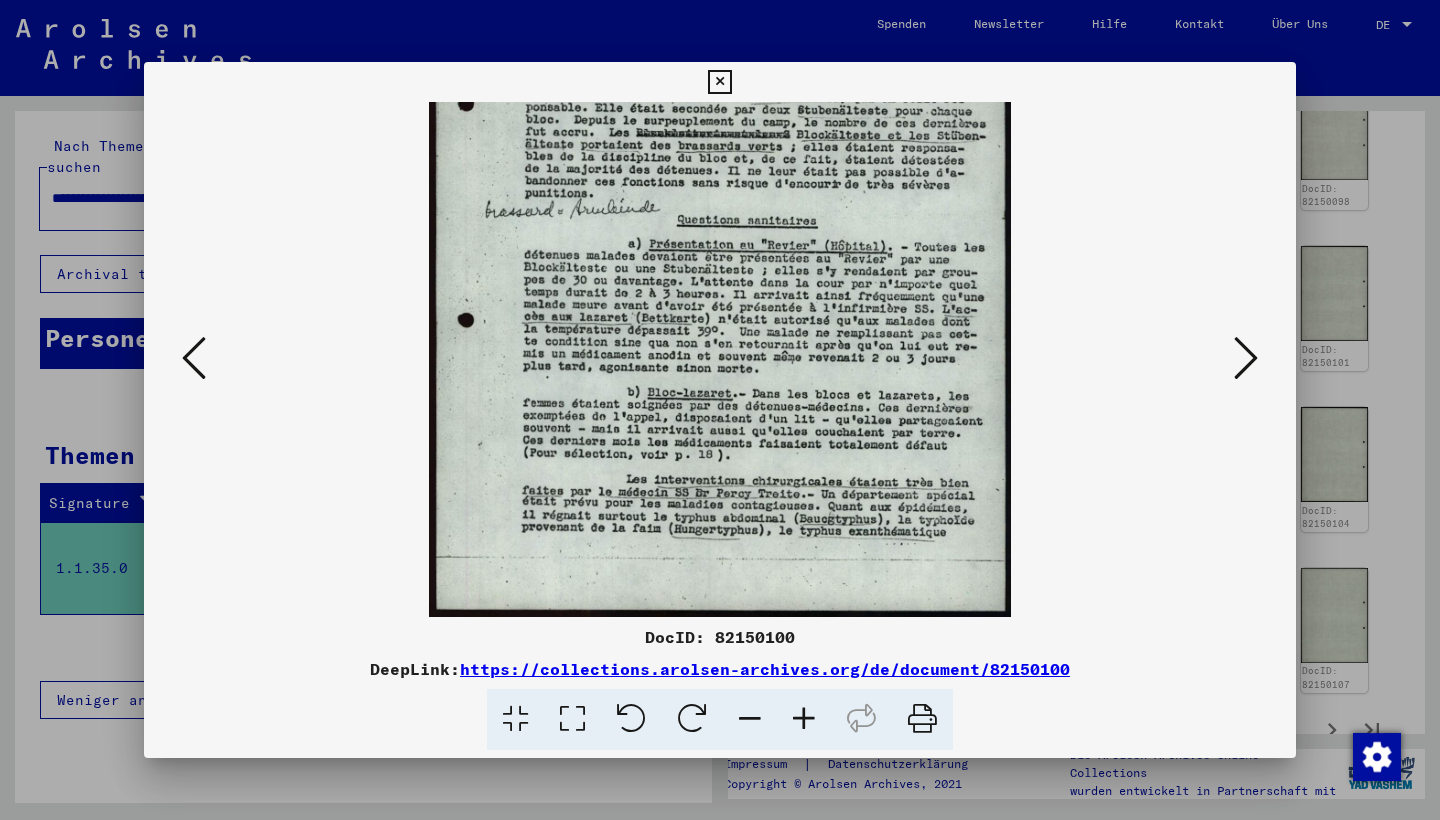 drag, startPoint x: 503, startPoint y: 386, endPoint x: 510, endPoint y: 336, distance: 50.48762 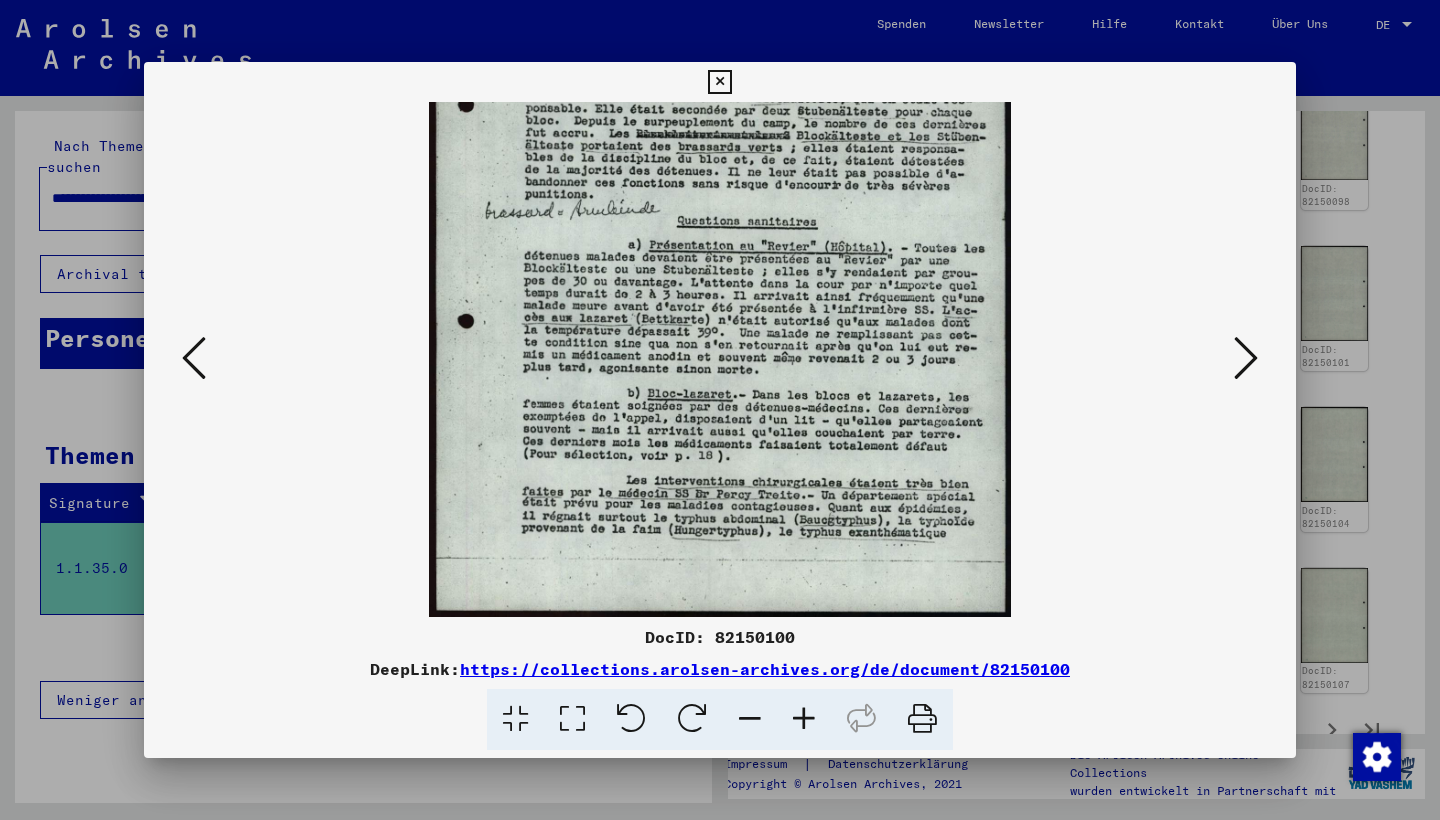 click at bounding box center (1246, 358) 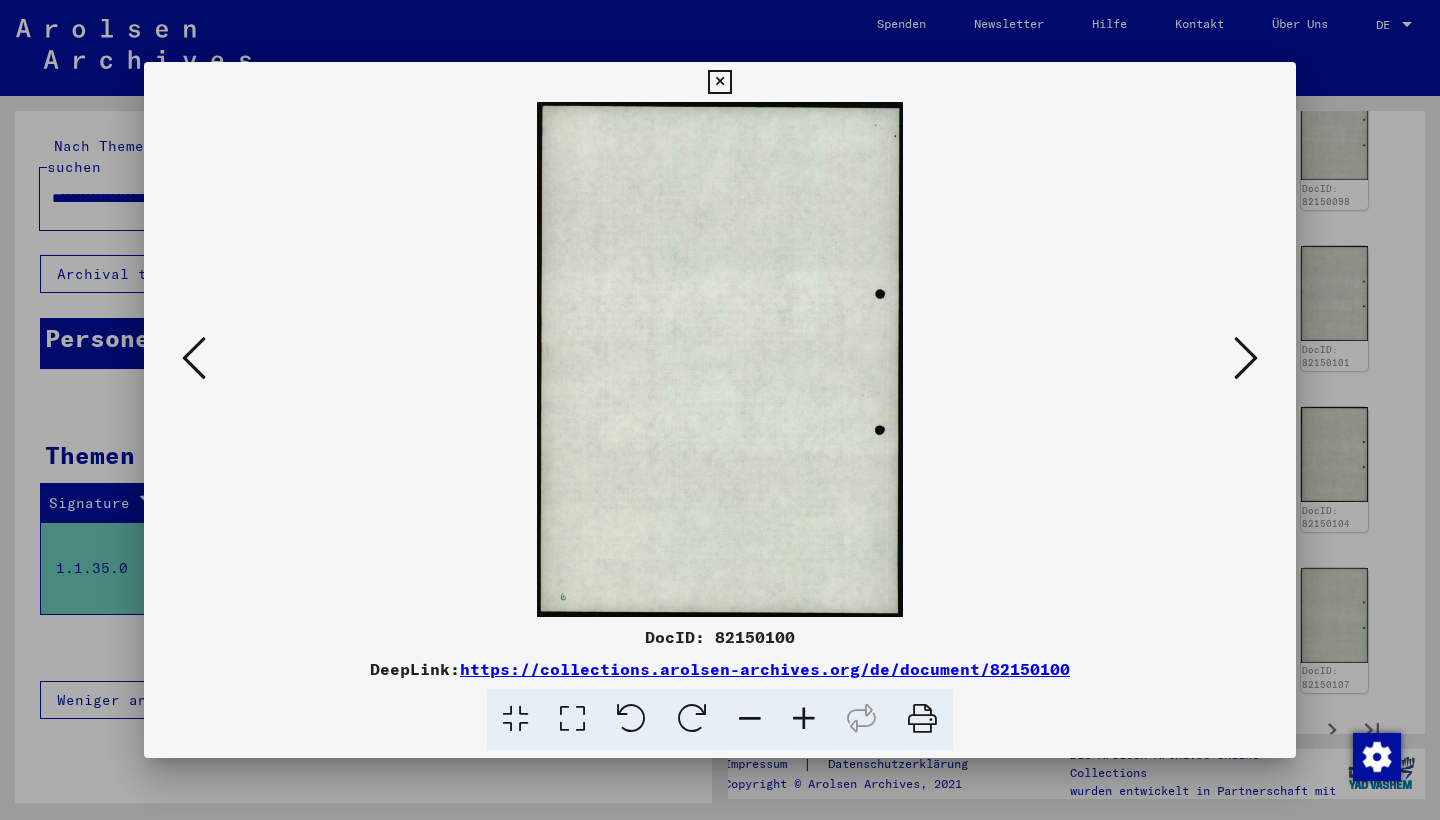 click at bounding box center (1246, 358) 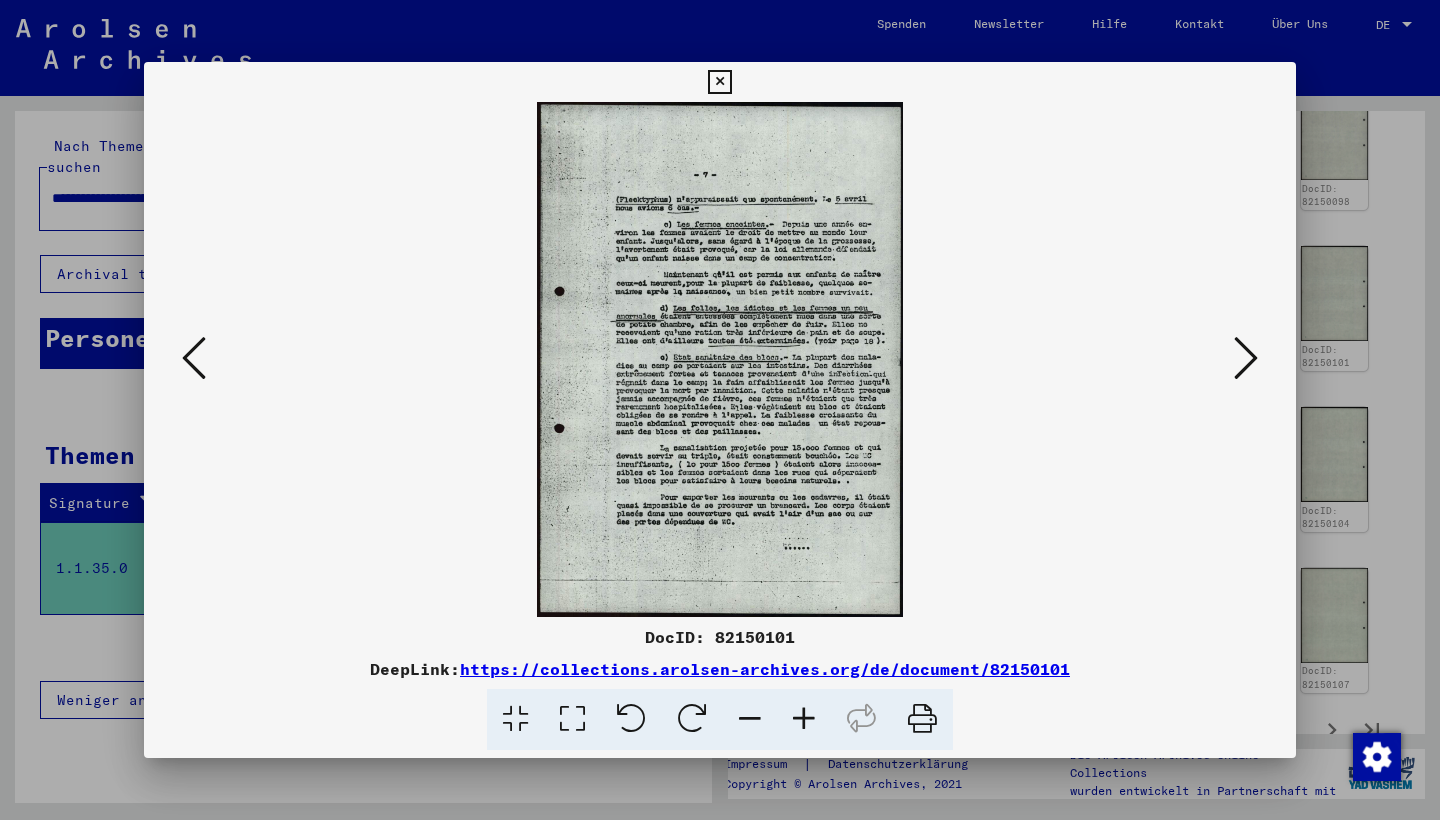 click at bounding box center (804, 719) 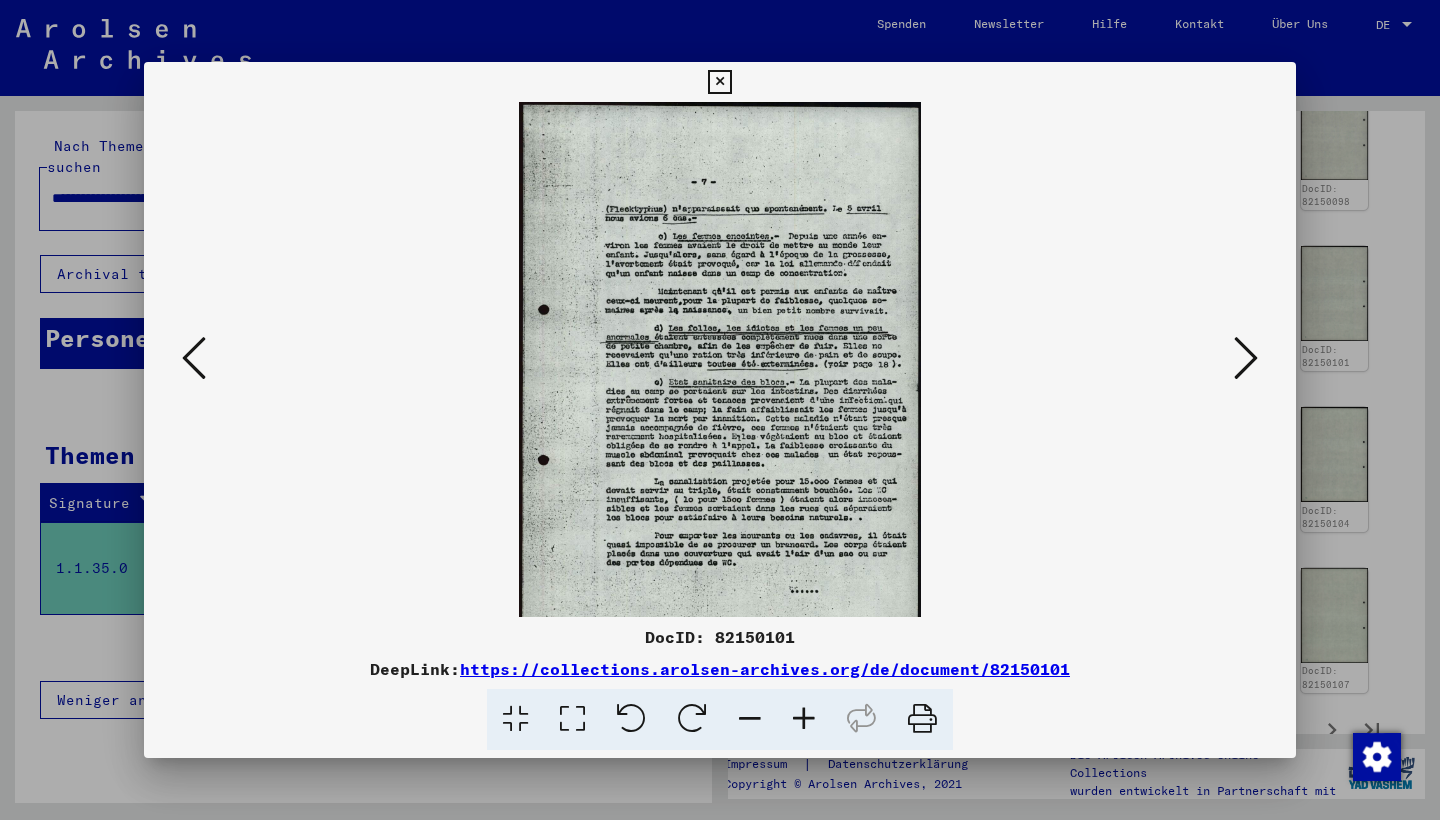 click at bounding box center (804, 719) 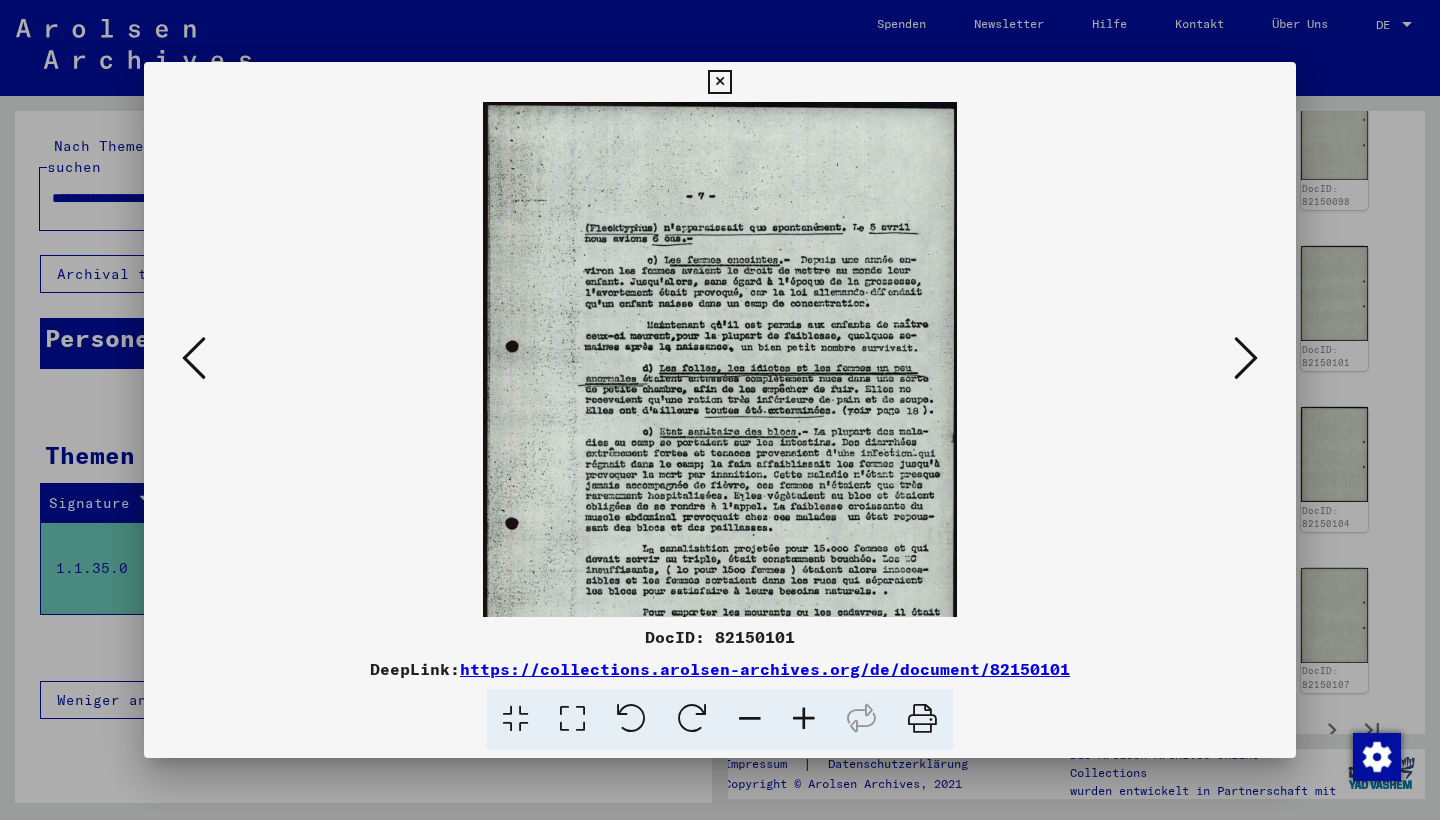 click at bounding box center [804, 719] 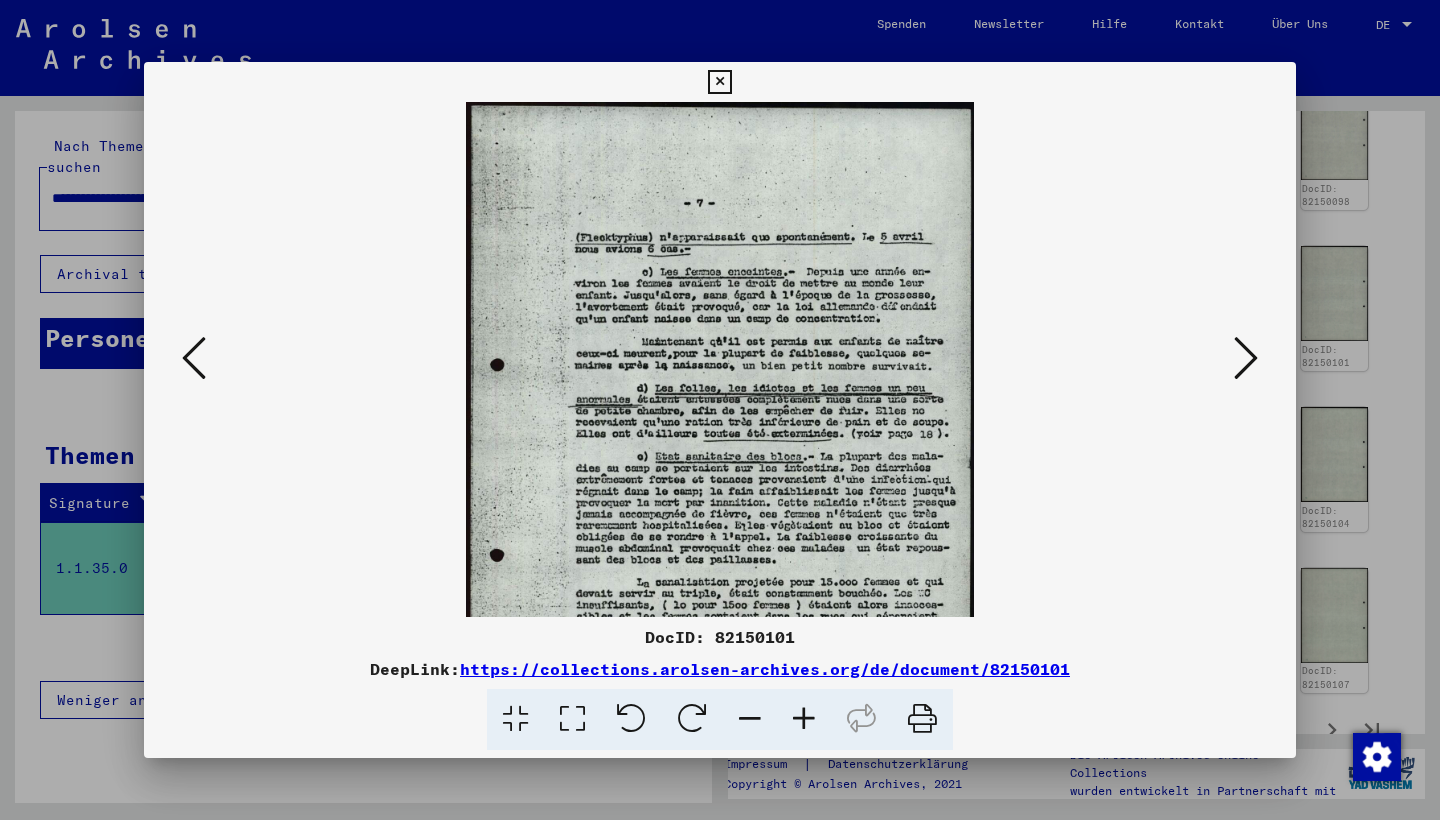 click at bounding box center [804, 719] 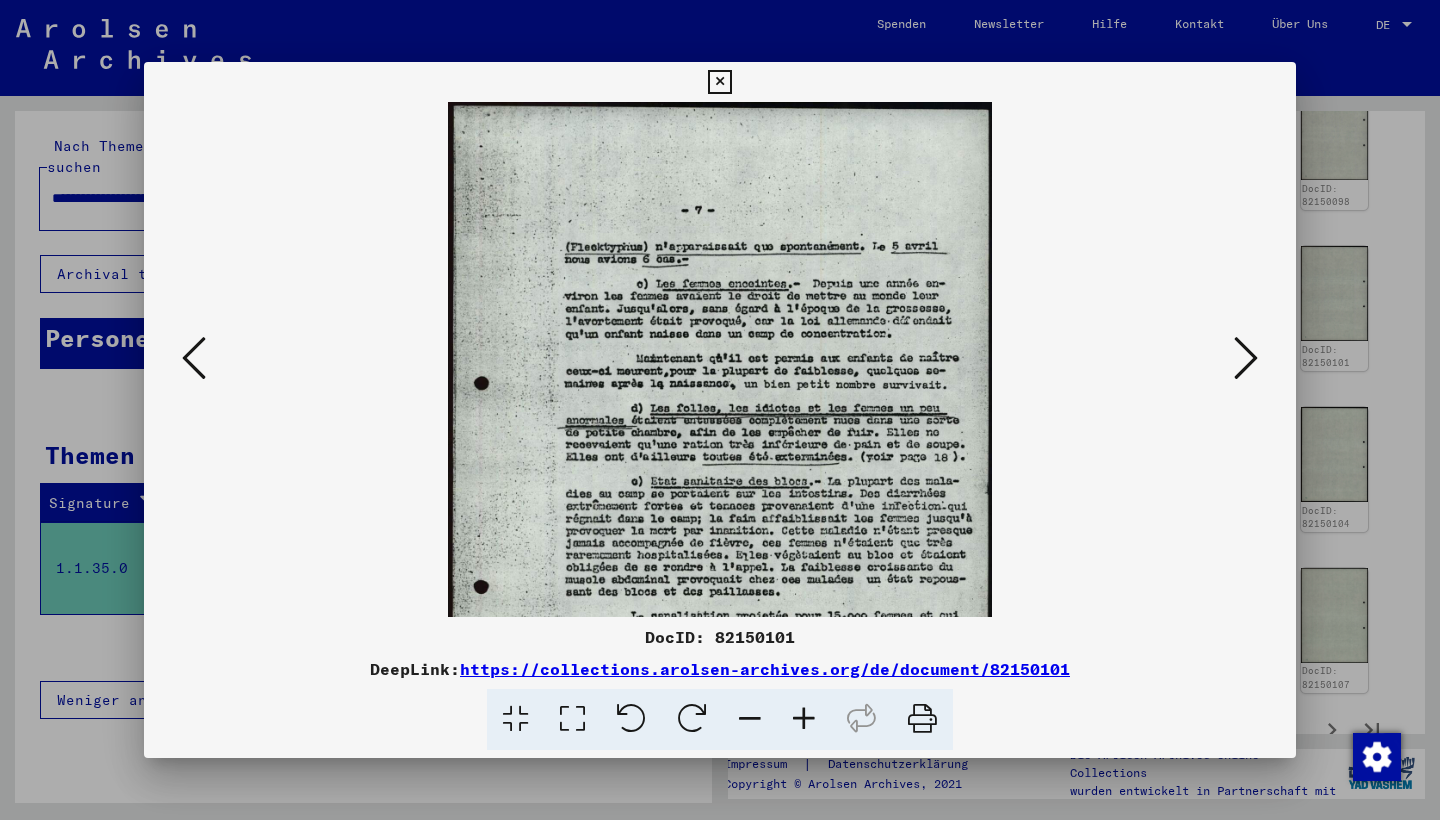 click at bounding box center (804, 719) 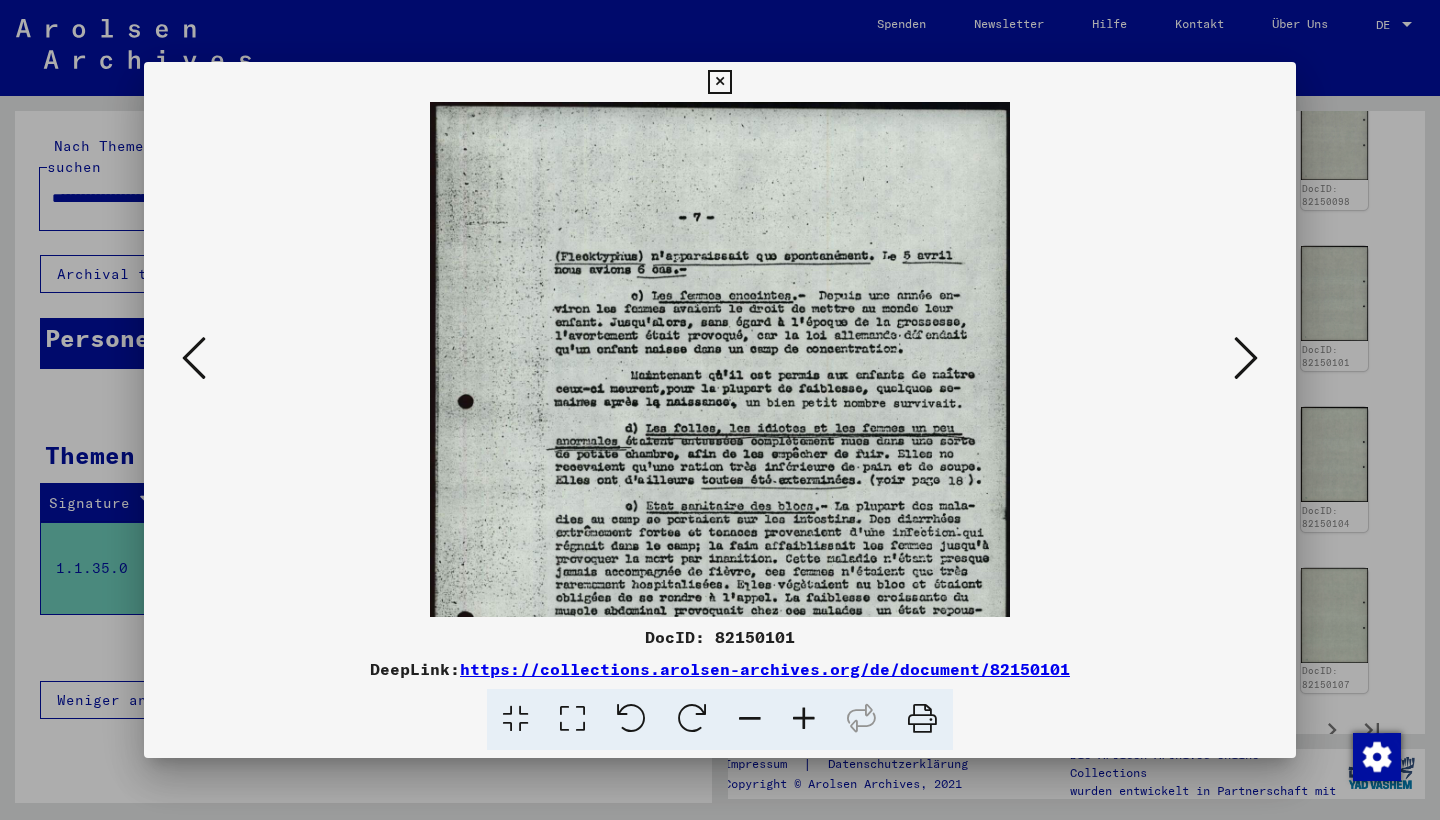 click at bounding box center (804, 719) 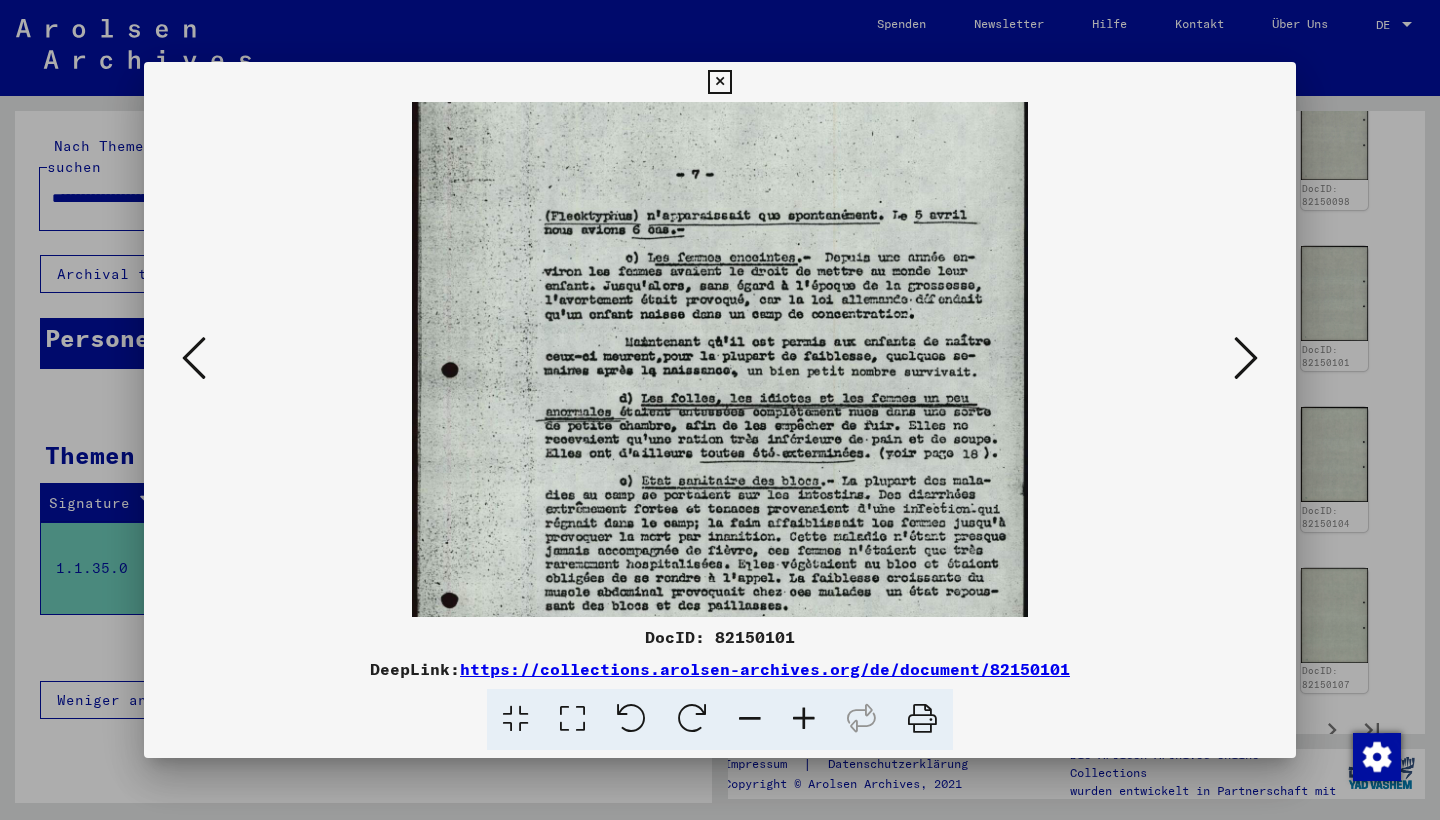 scroll, scrollTop: 66, scrollLeft: 0, axis: vertical 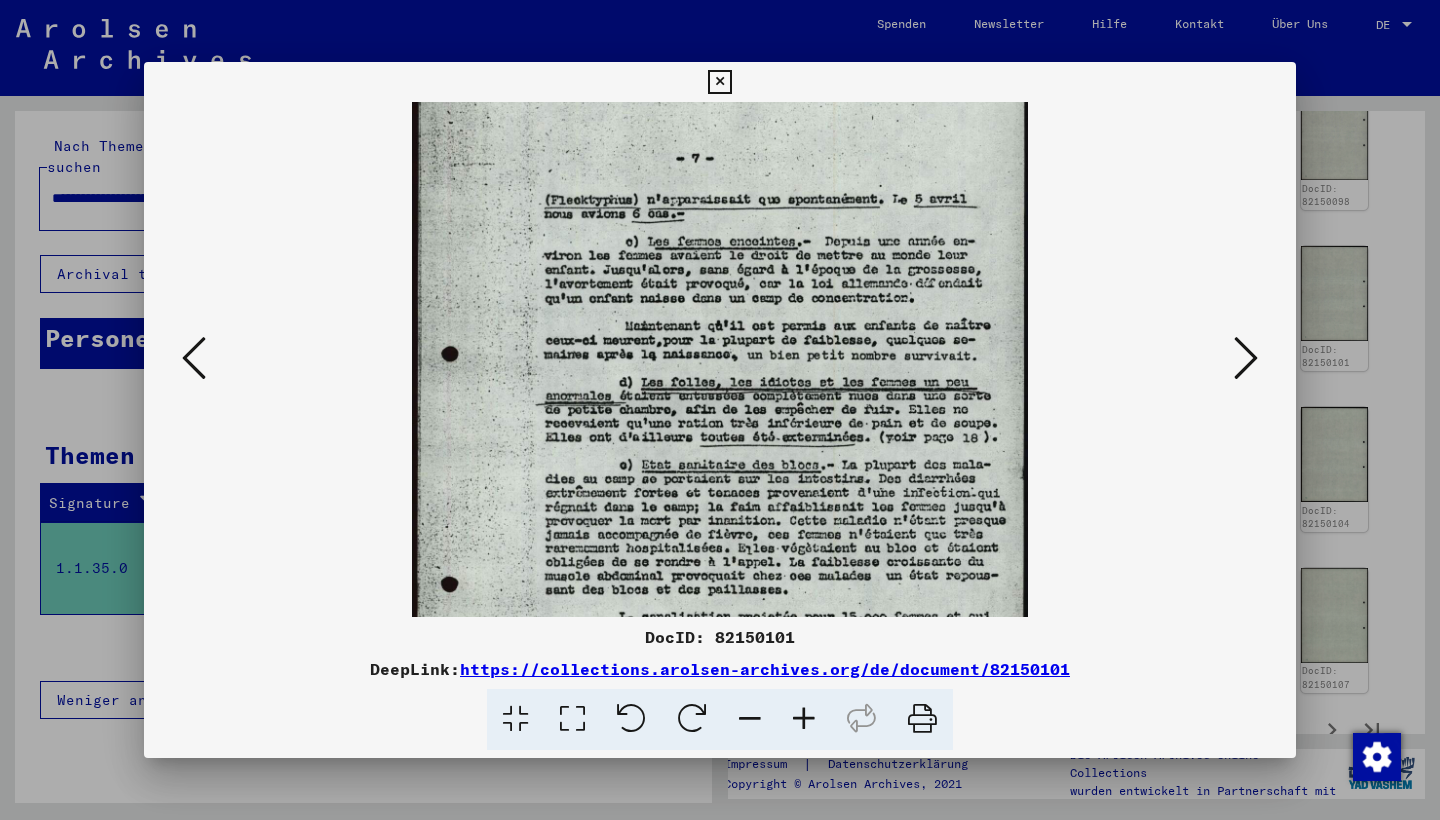 drag, startPoint x: 836, startPoint y: 485, endPoint x: 836, endPoint y: 419, distance: 66 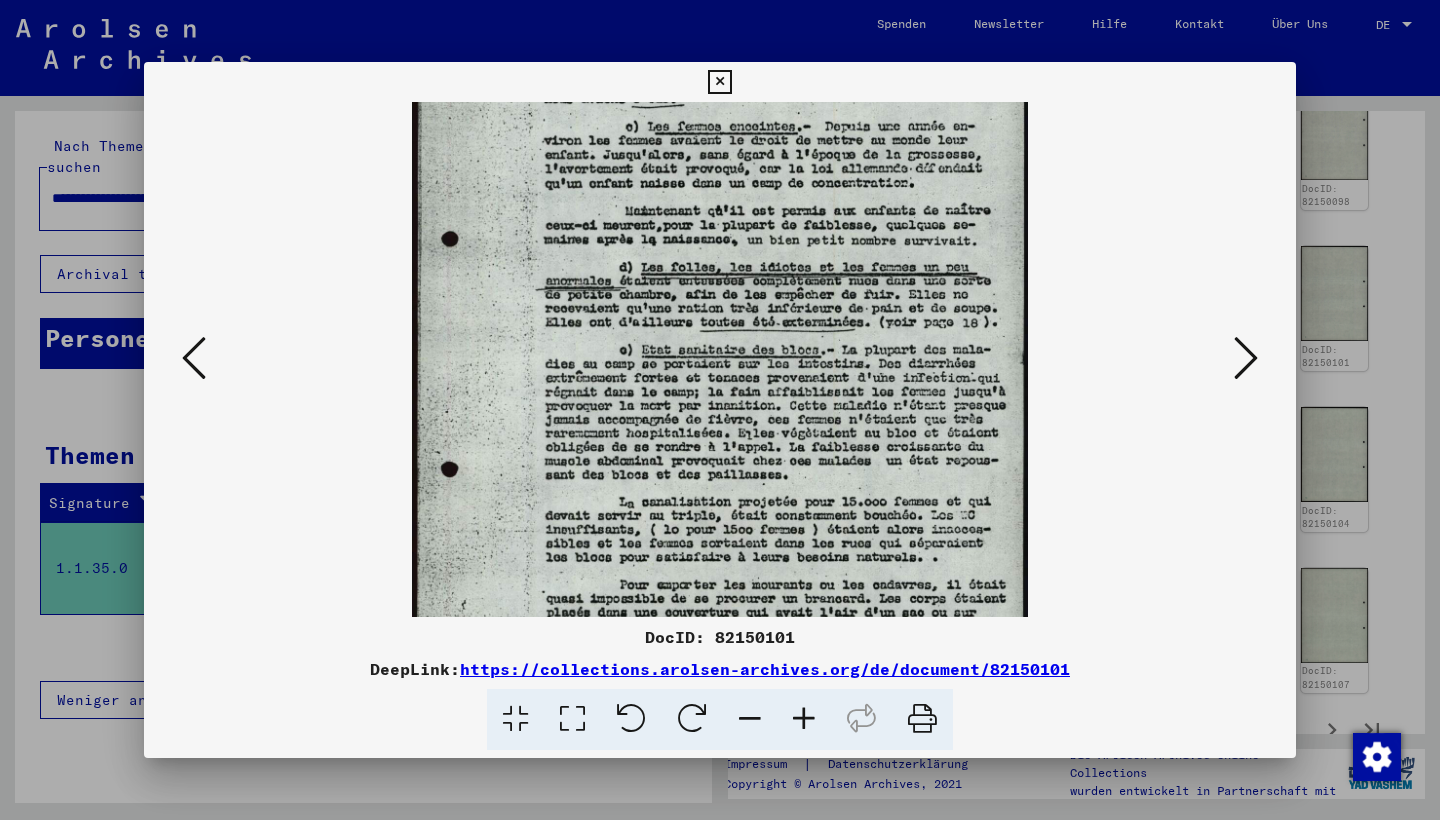 scroll, scrollTop: 188, scrollLeft: 0, axis: vertical 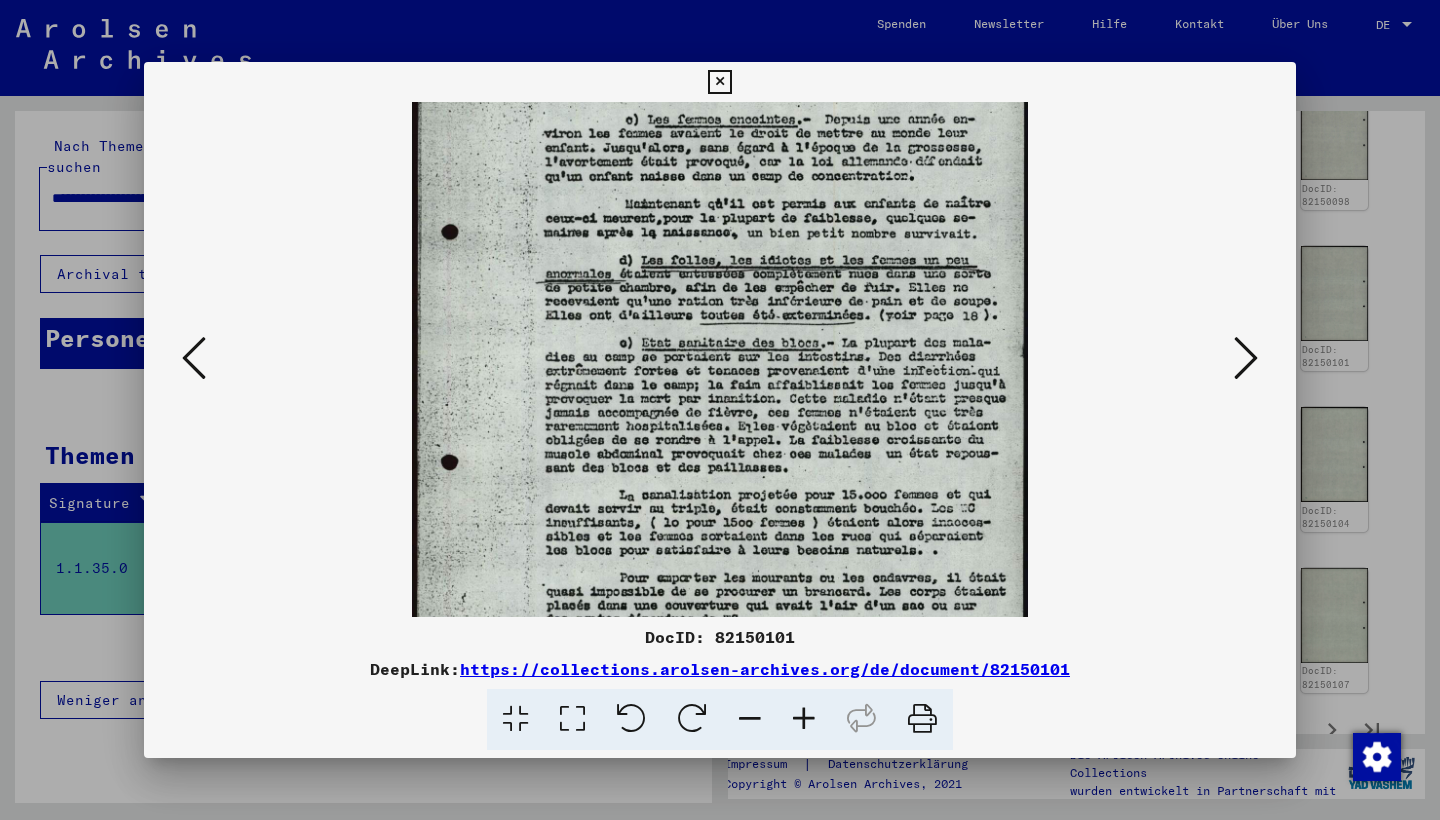 drag, startPoint x: 824, startPoint y: 475, endPoint x: 818, endPoint y: 353, distance: 122.14745 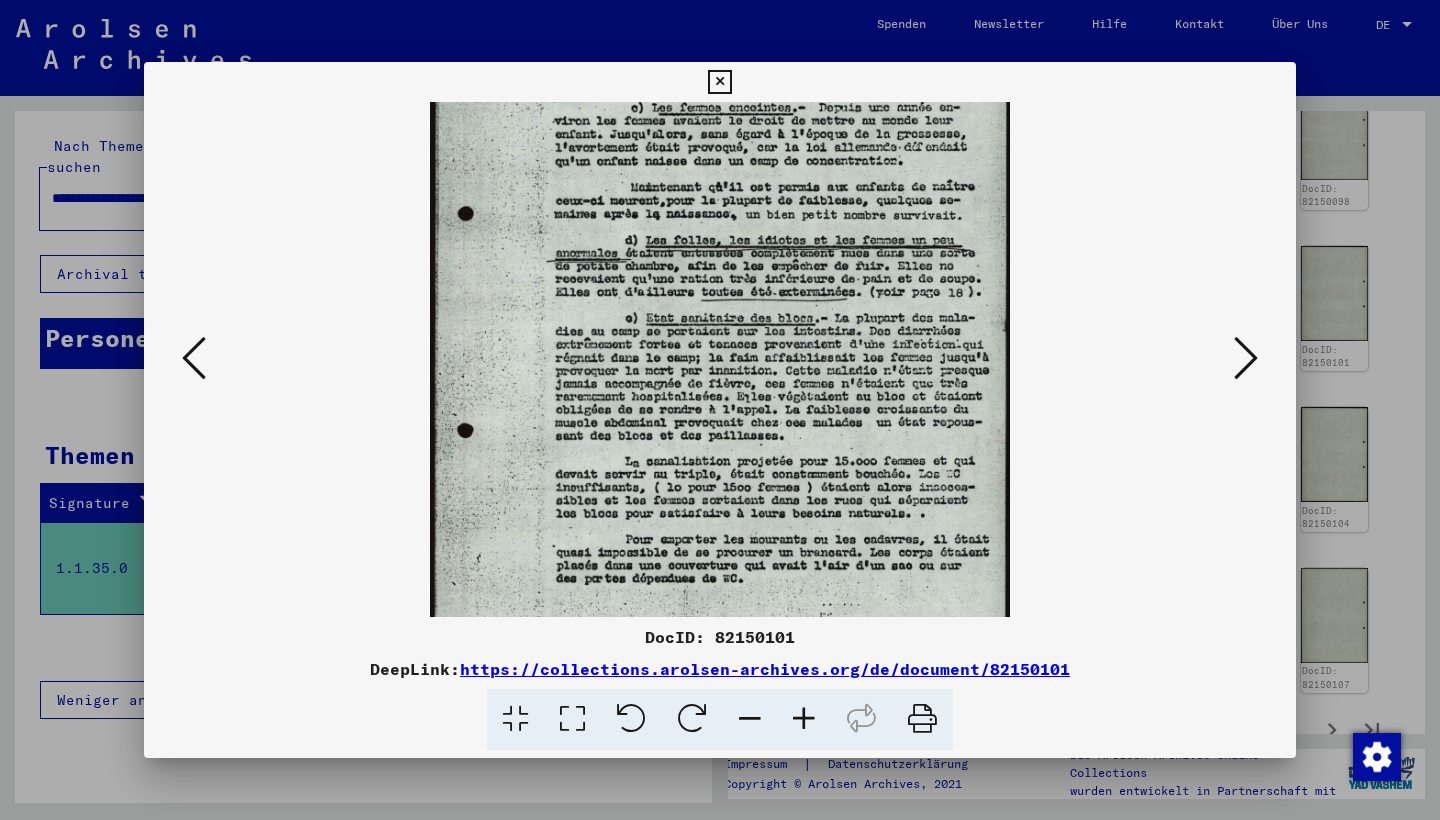 click at bounding box center [750, 719] 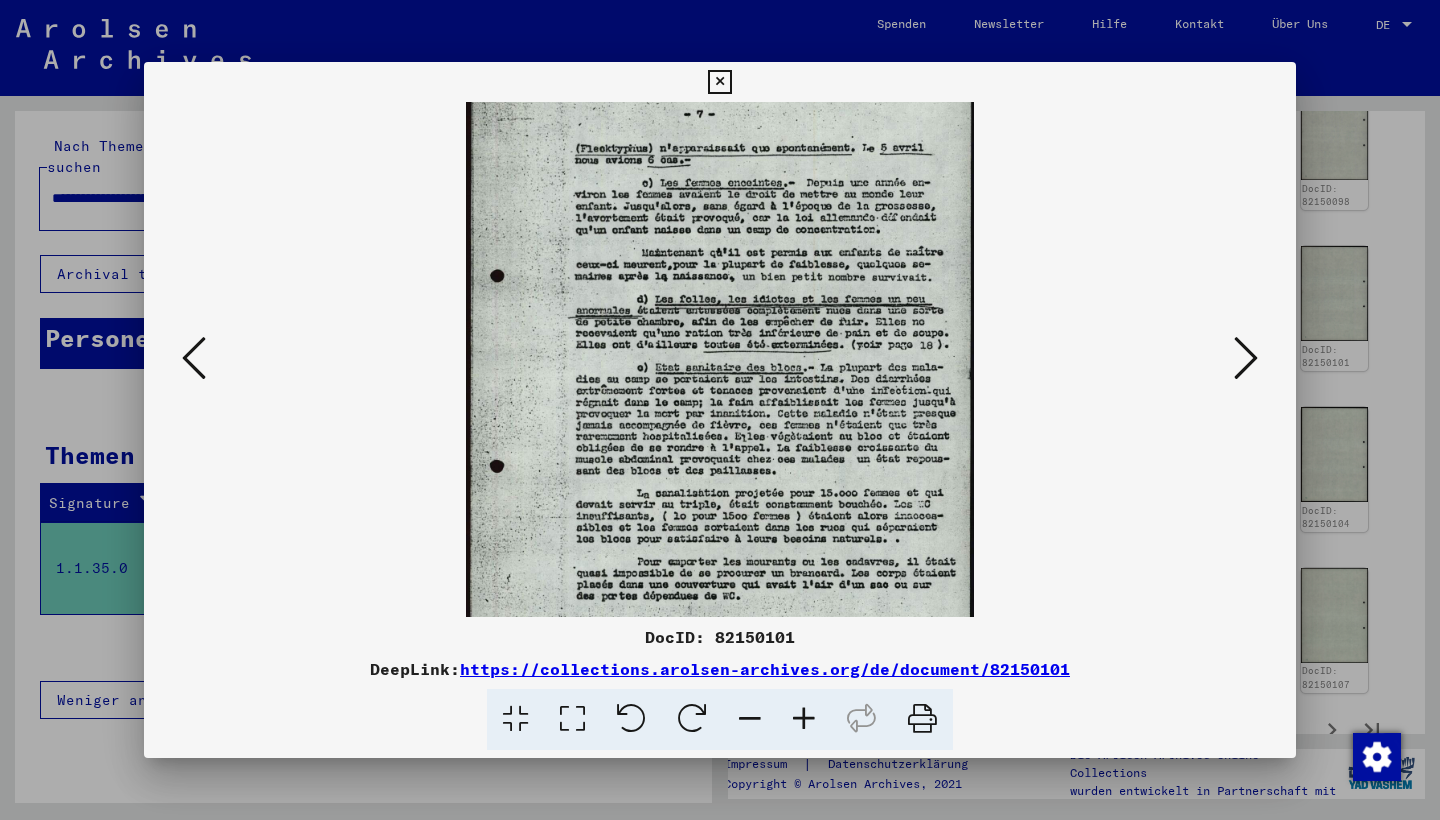 scroll, scrollTop: 85, scrollLeft: 0, axis: vertical 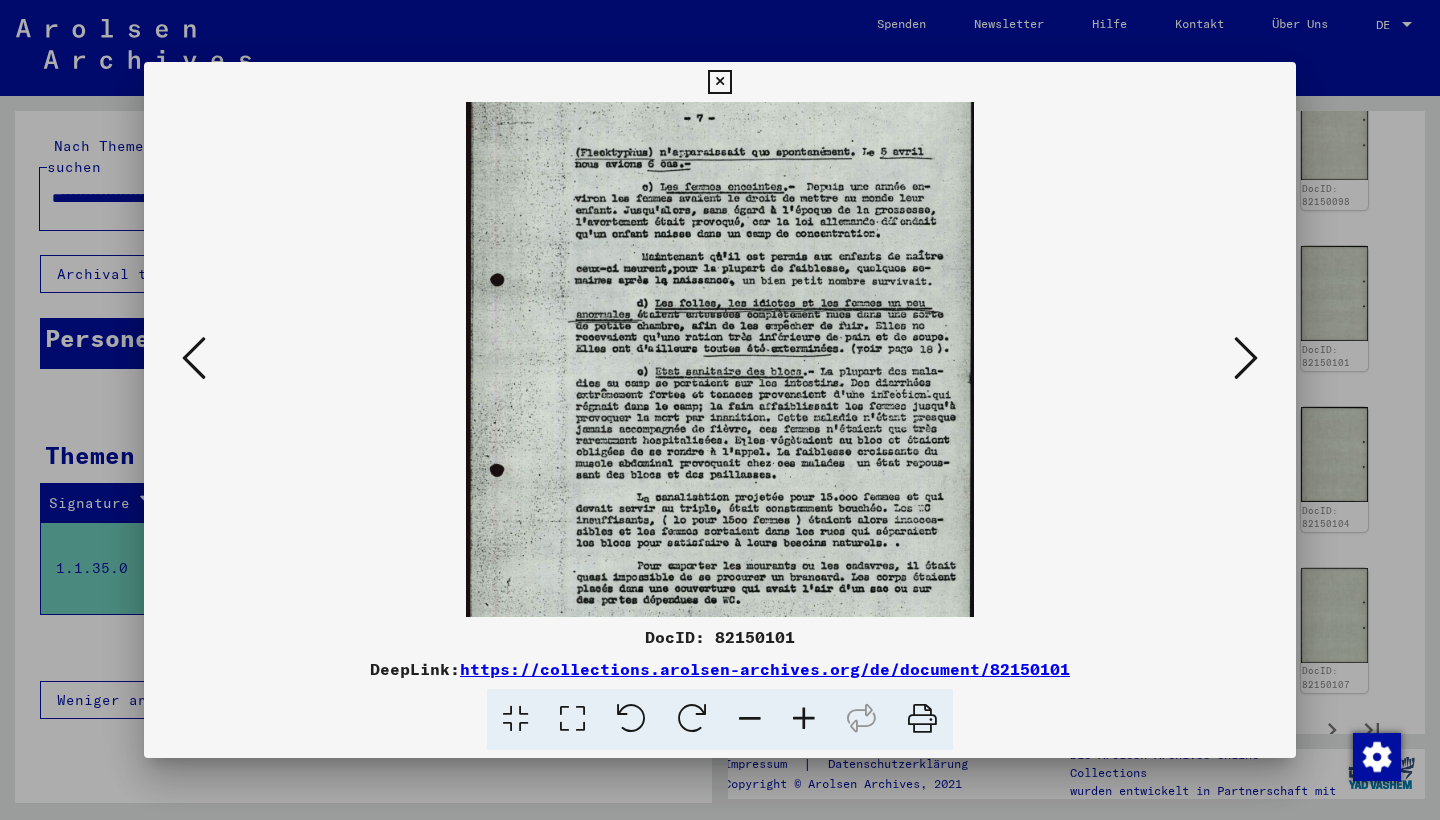 drag, startPoint x: 862, startPoint y: 449, endPoint x: 863, endPoint y: 552, distance: 103.00485 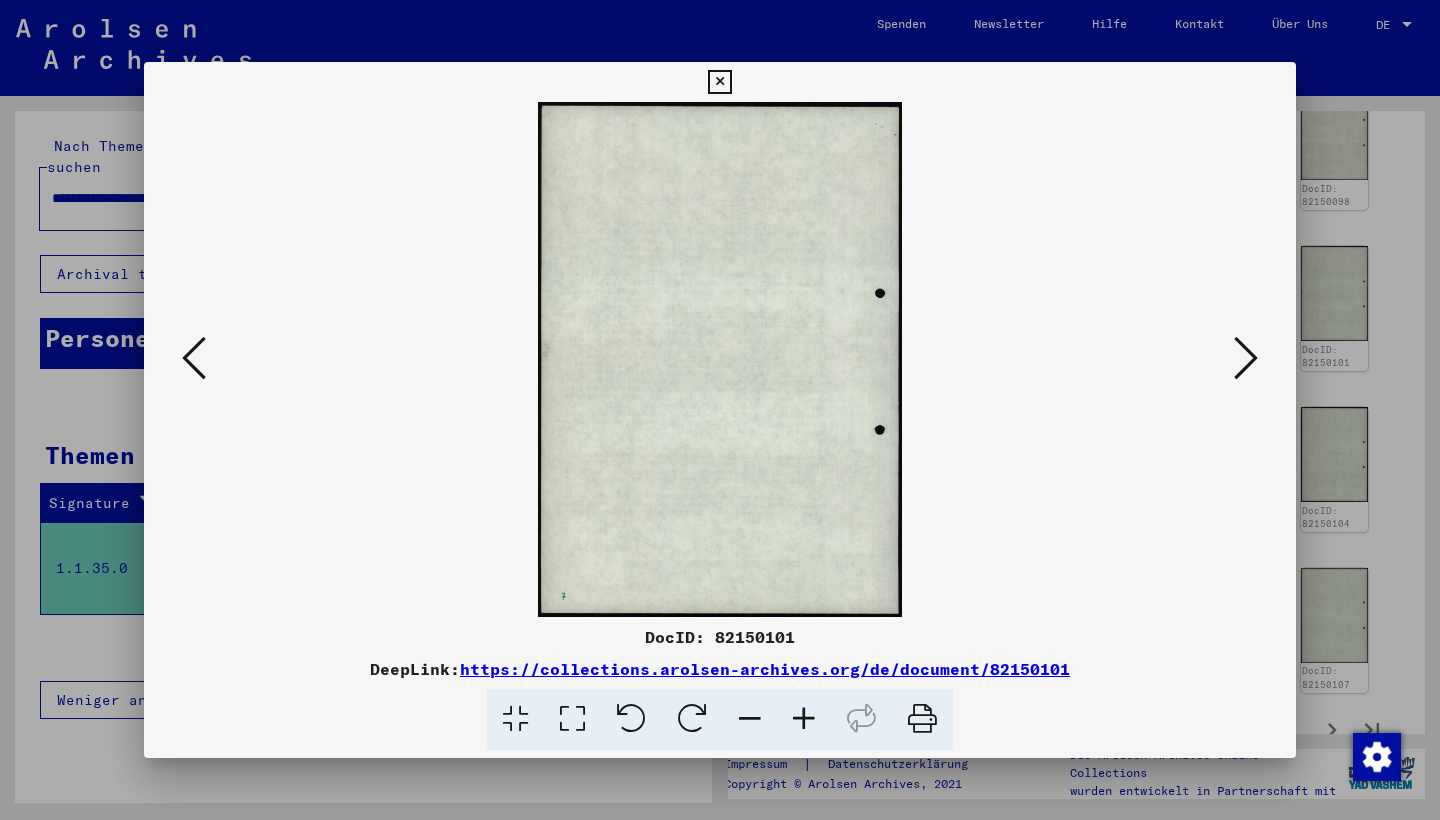 click at bounding box center (1246, 358) 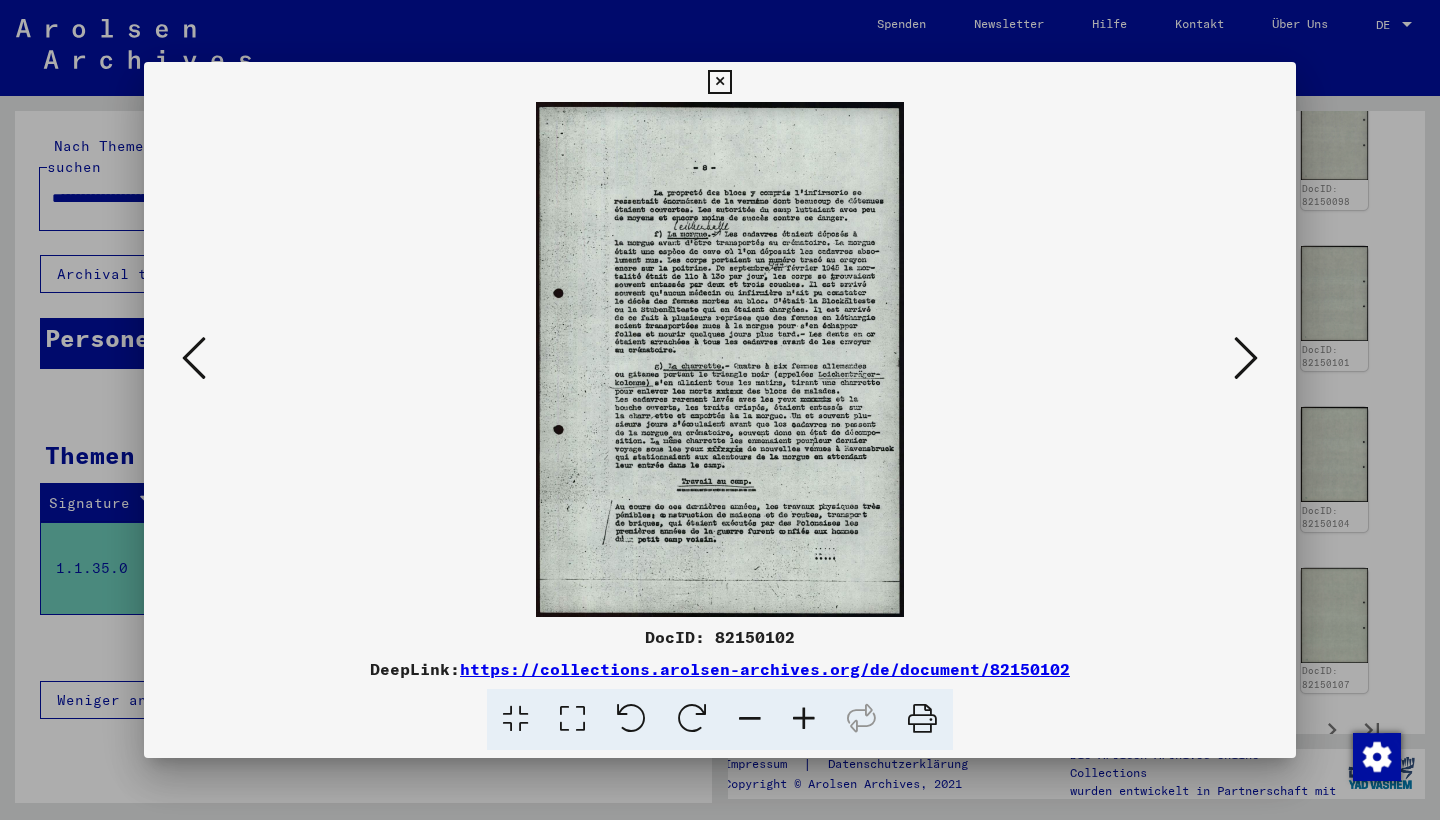 click at bounding box center (804, 719) 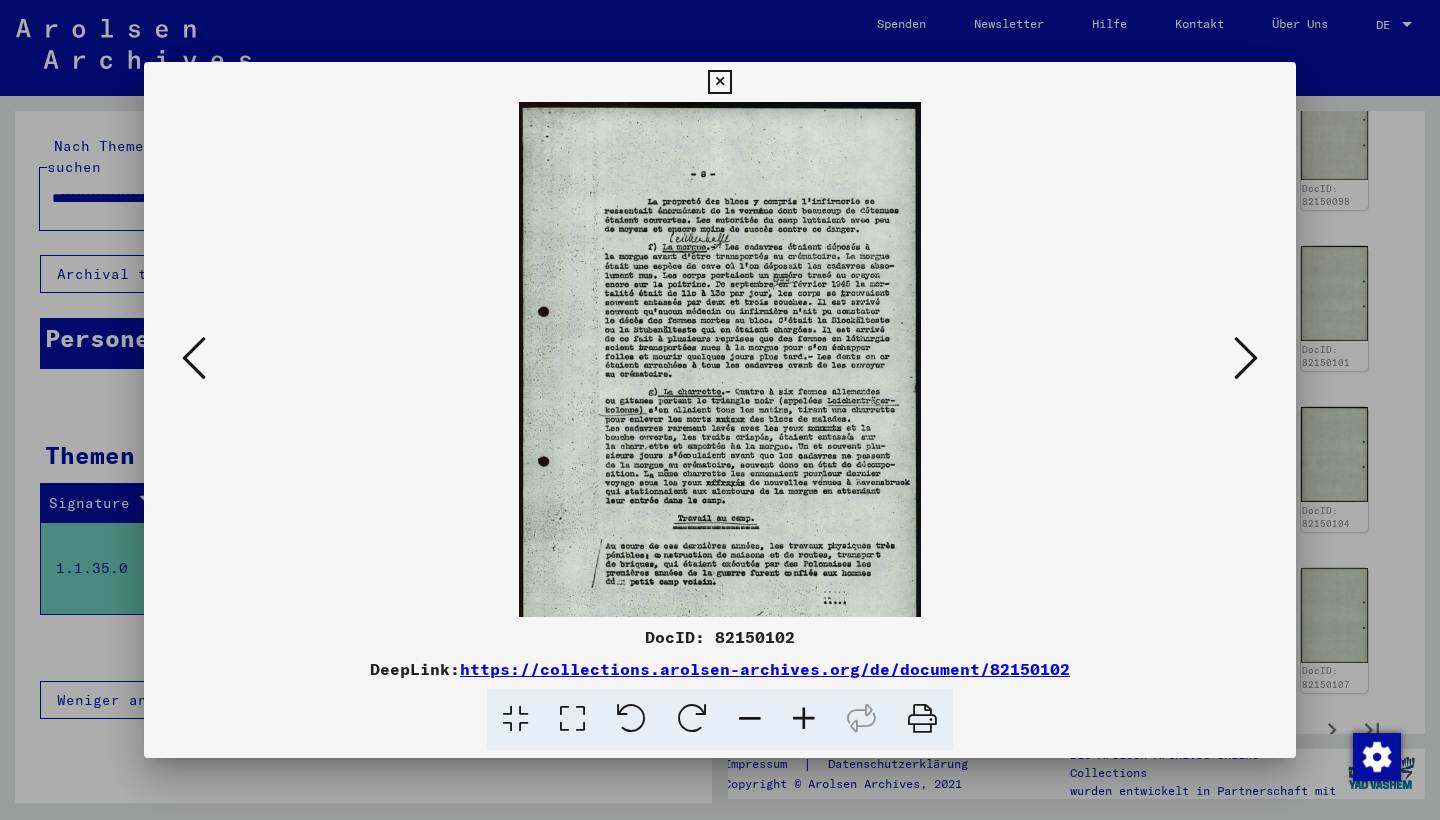 click at bounding box center [804, 719] 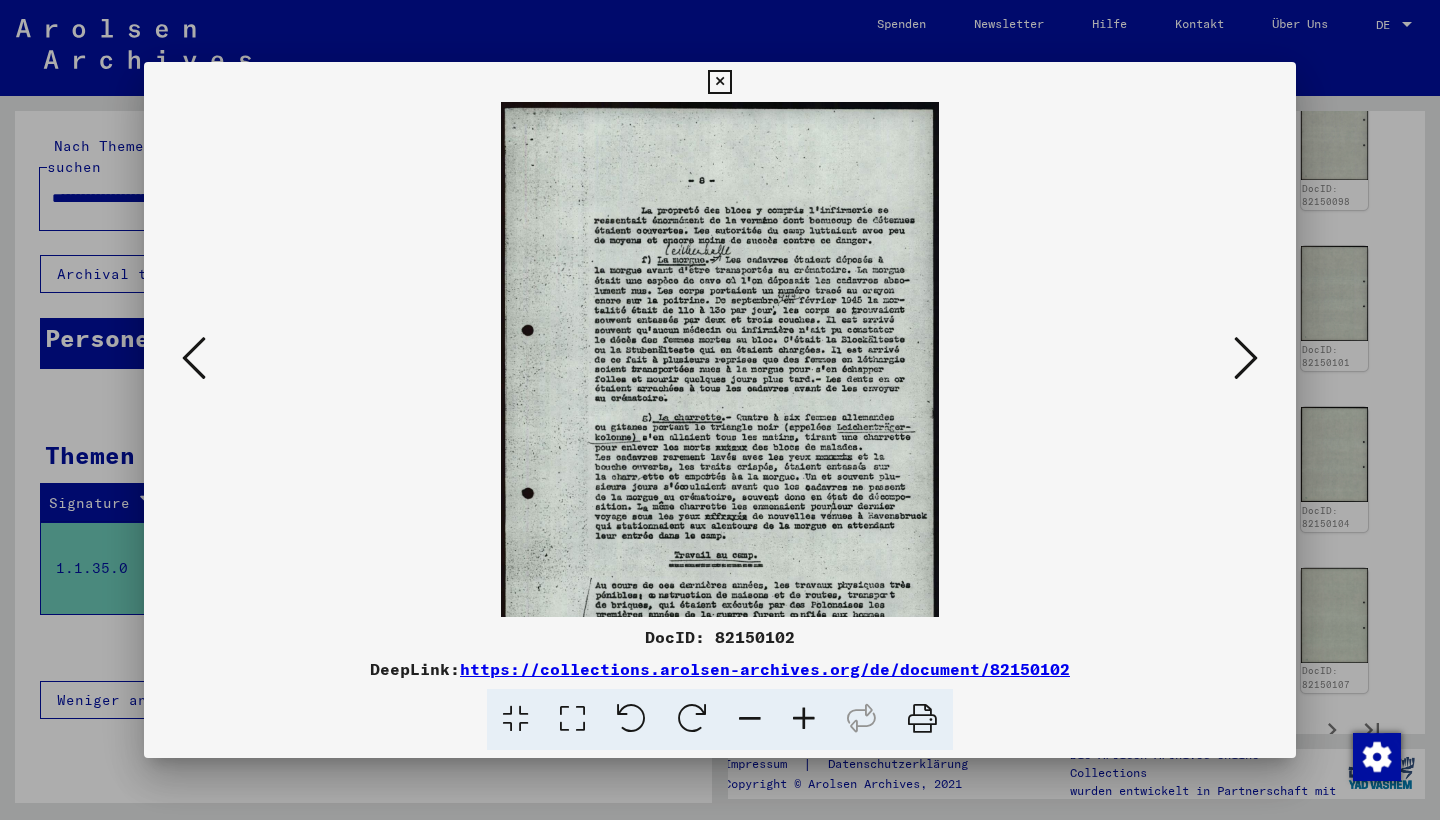 click at bounding box center [804, 719] 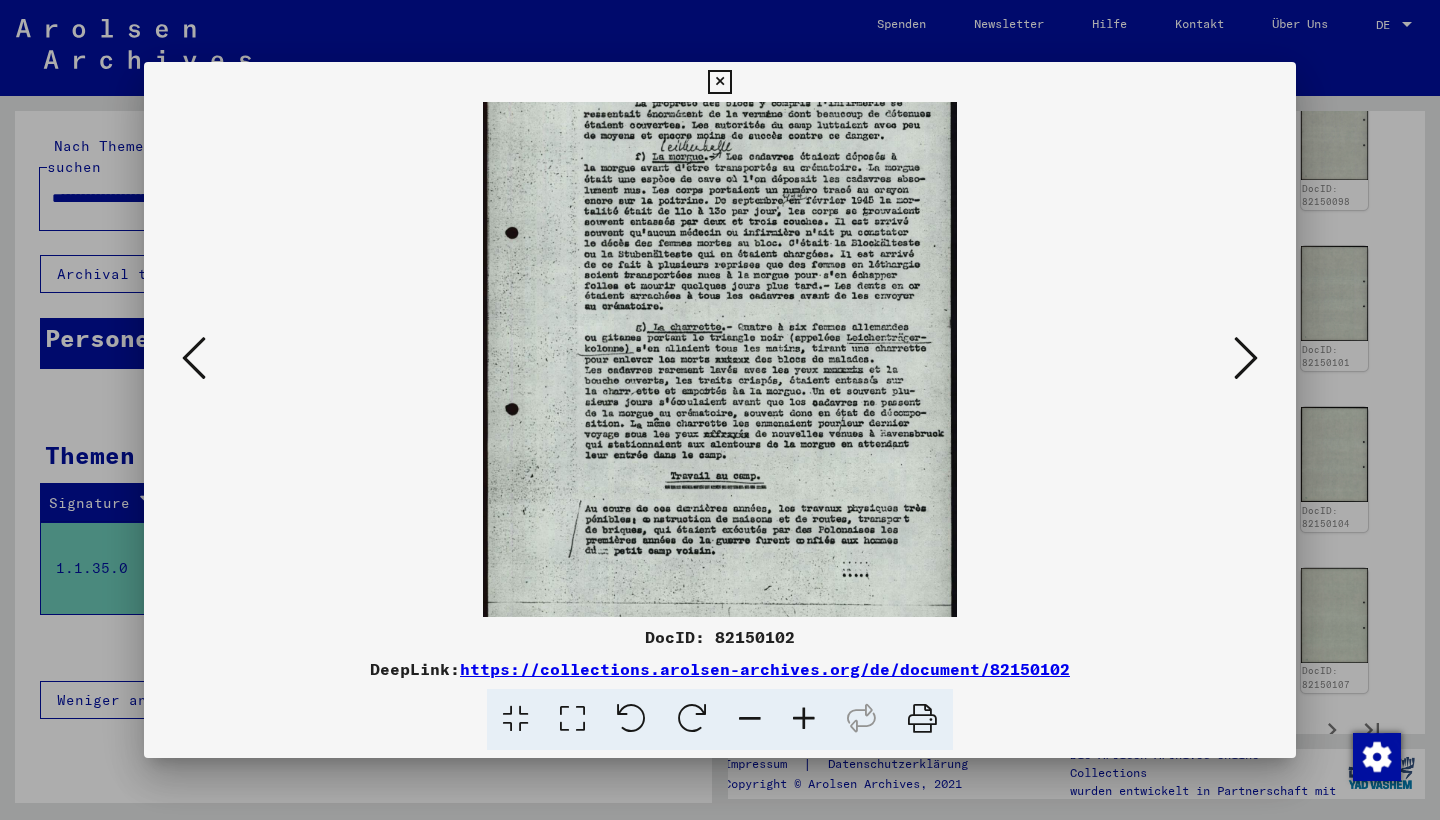 drag, startPoint x: 793, startPoint y: 472, endPoint x: 791, endPoint y: 356, distance: 116.01724 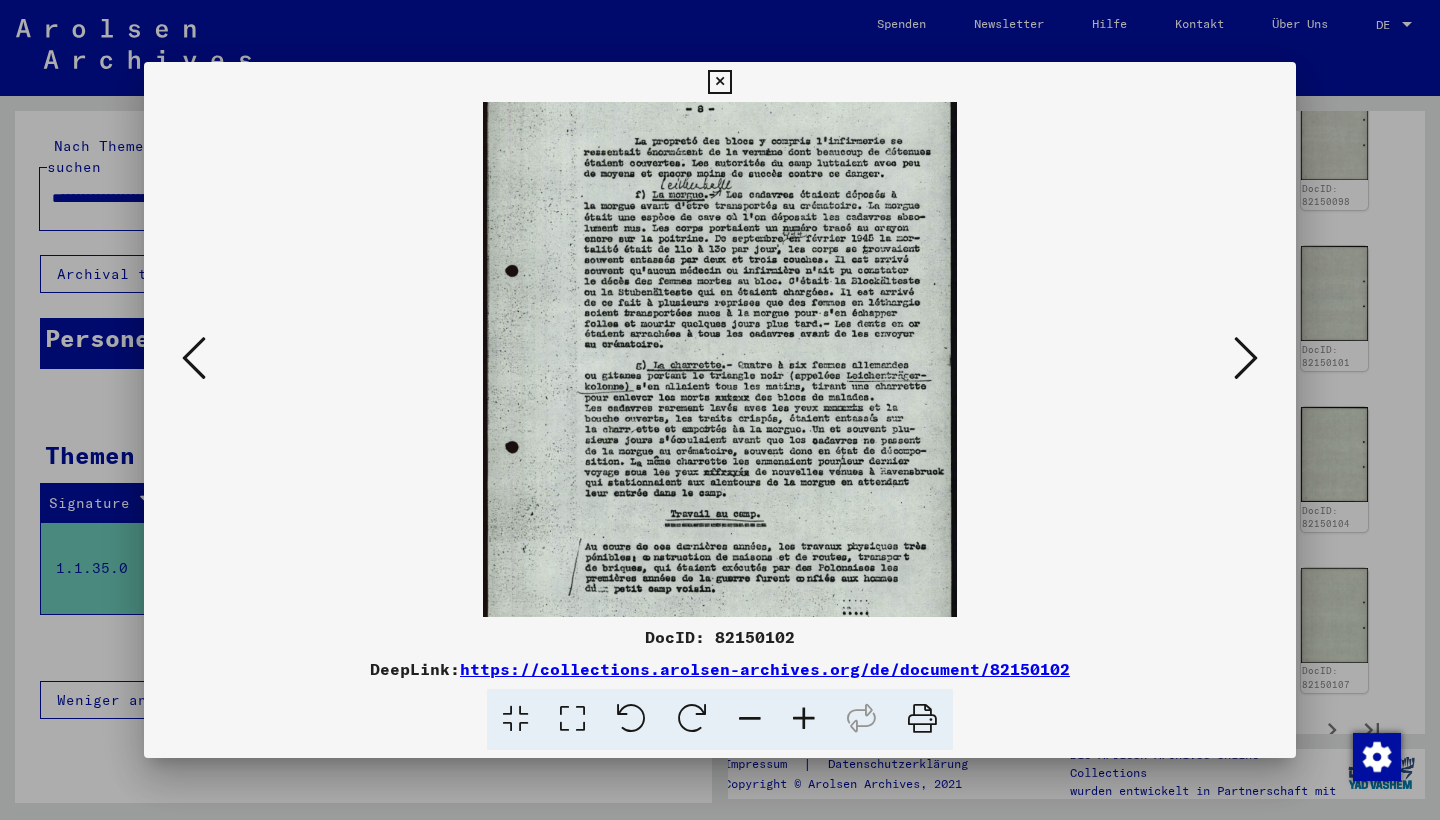 scroll, scrollTop: 79, scrollLeft: 0, axis: vertical 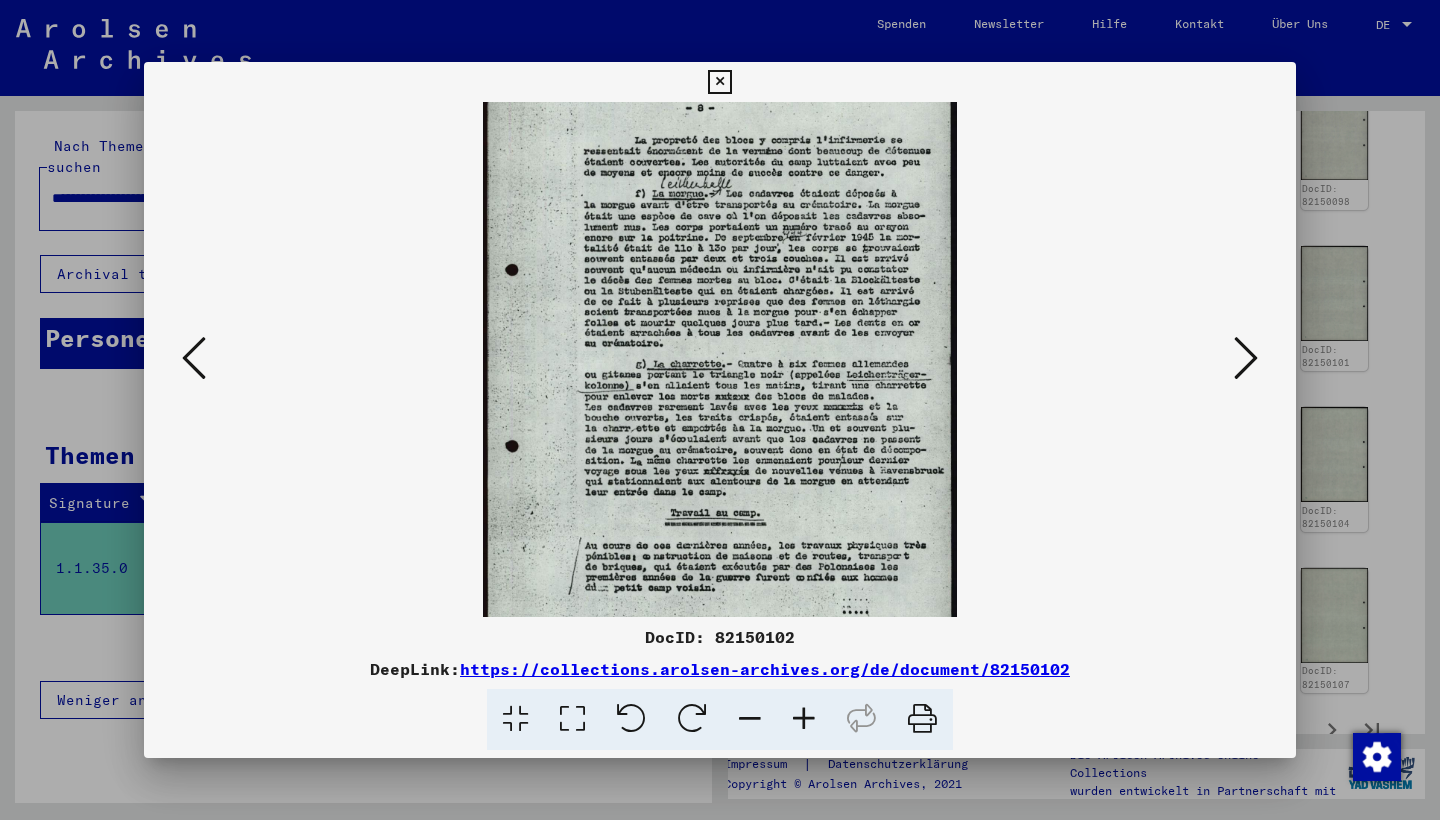 drag, startPoint x: 789, startPoint y: 394, endPoint x: 786, endPoint y: 431, distance: 37.12142 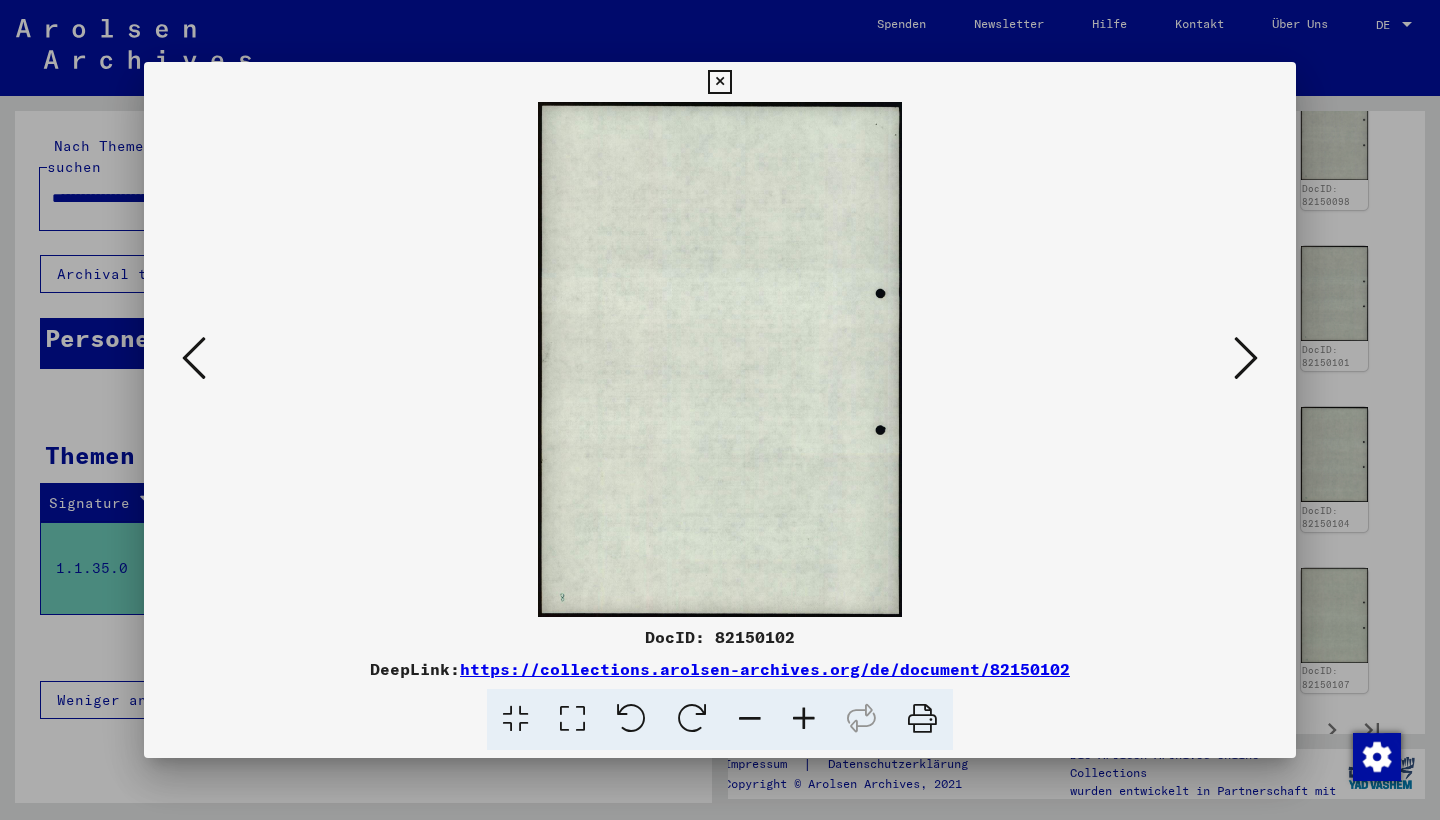 scroll, scrollTop: 0, scrollLeft: 0, axis: both 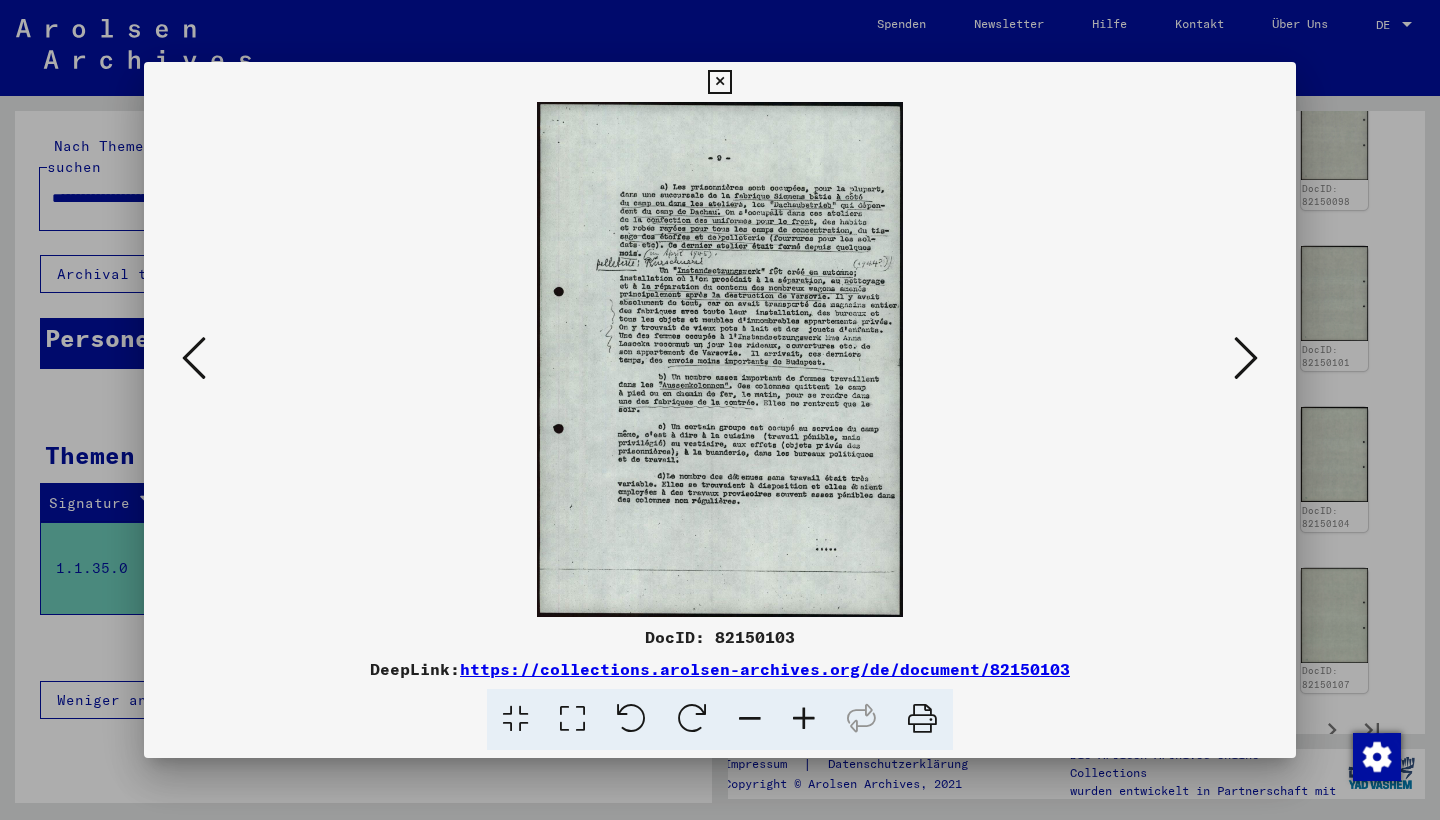 click at bounding box center [804, 719] 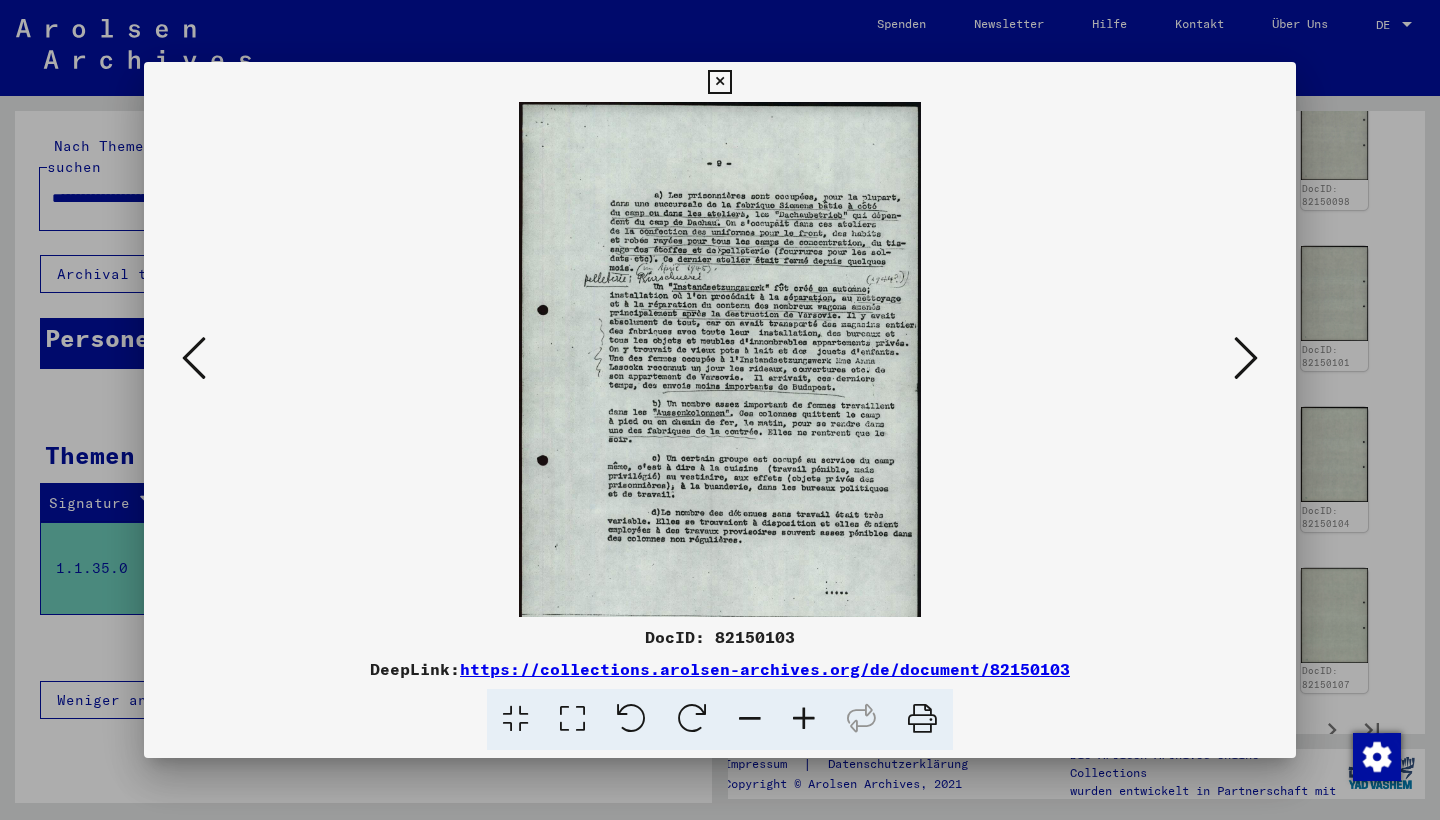 click at bounding box center [804, 719] 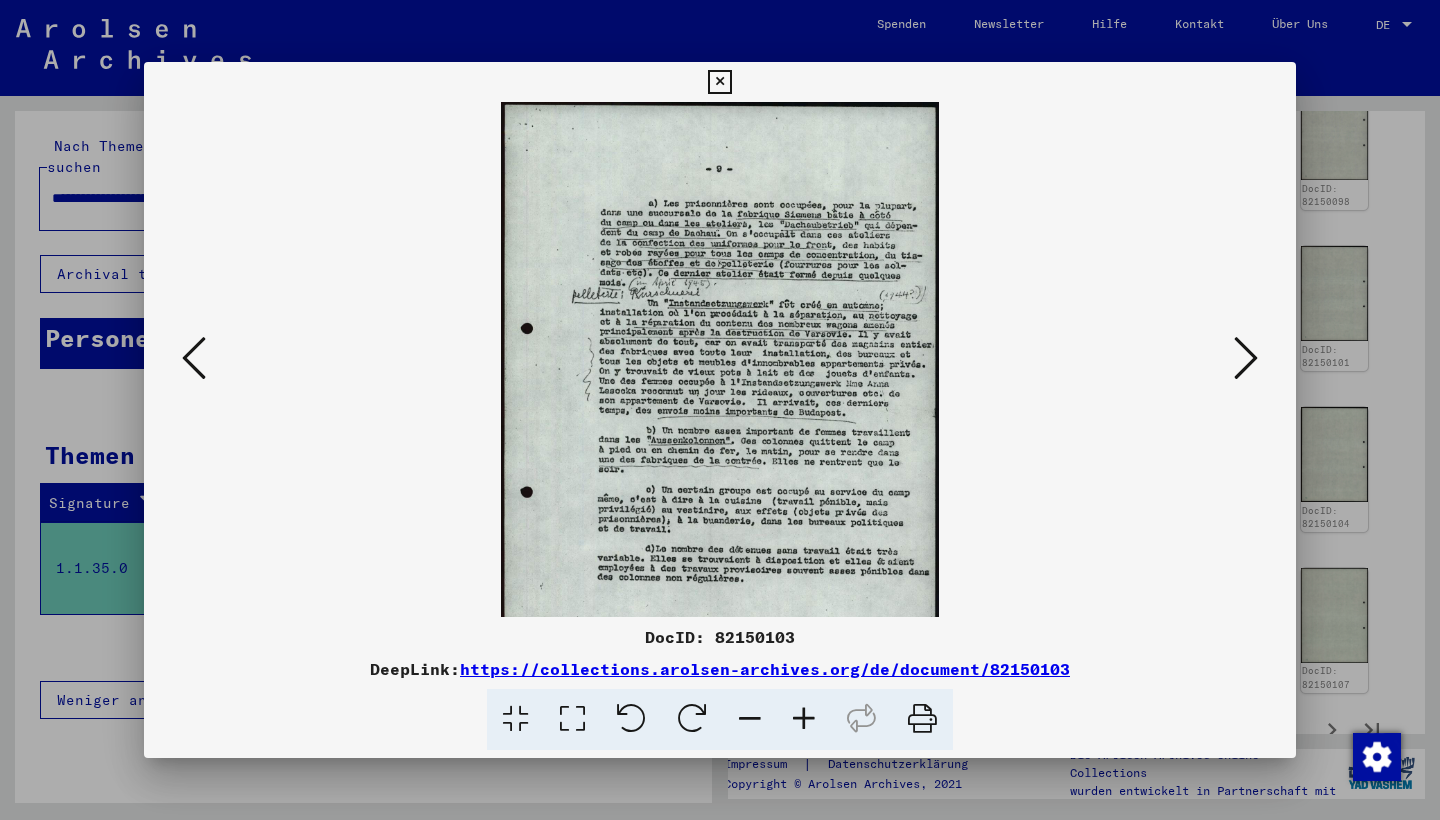 click at bounding box center (804, 719) 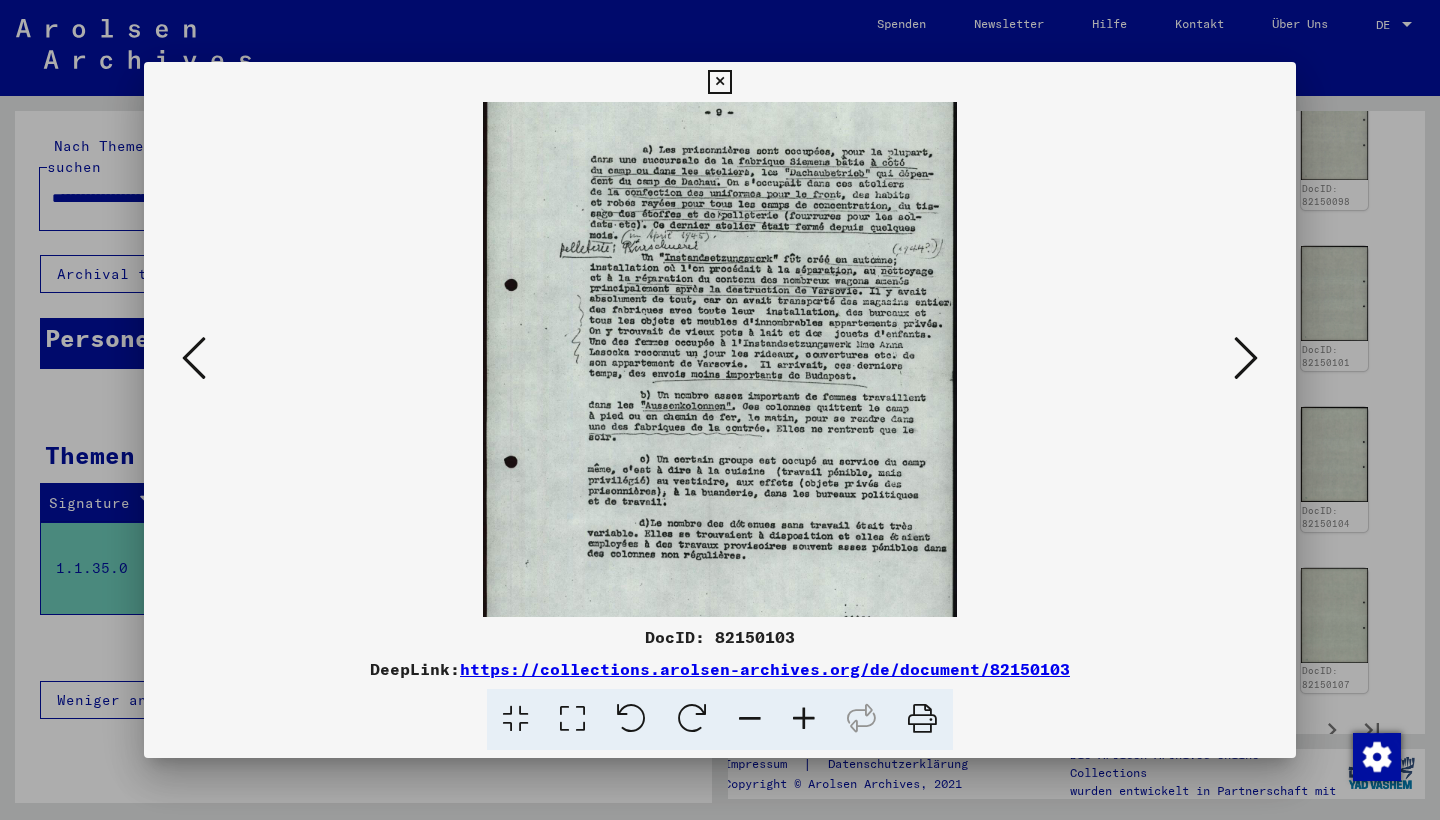 drag, startPoint x: 790, startPoint y: 519, endPoint x: 789, endPoint y: 456, distance: 63.007935 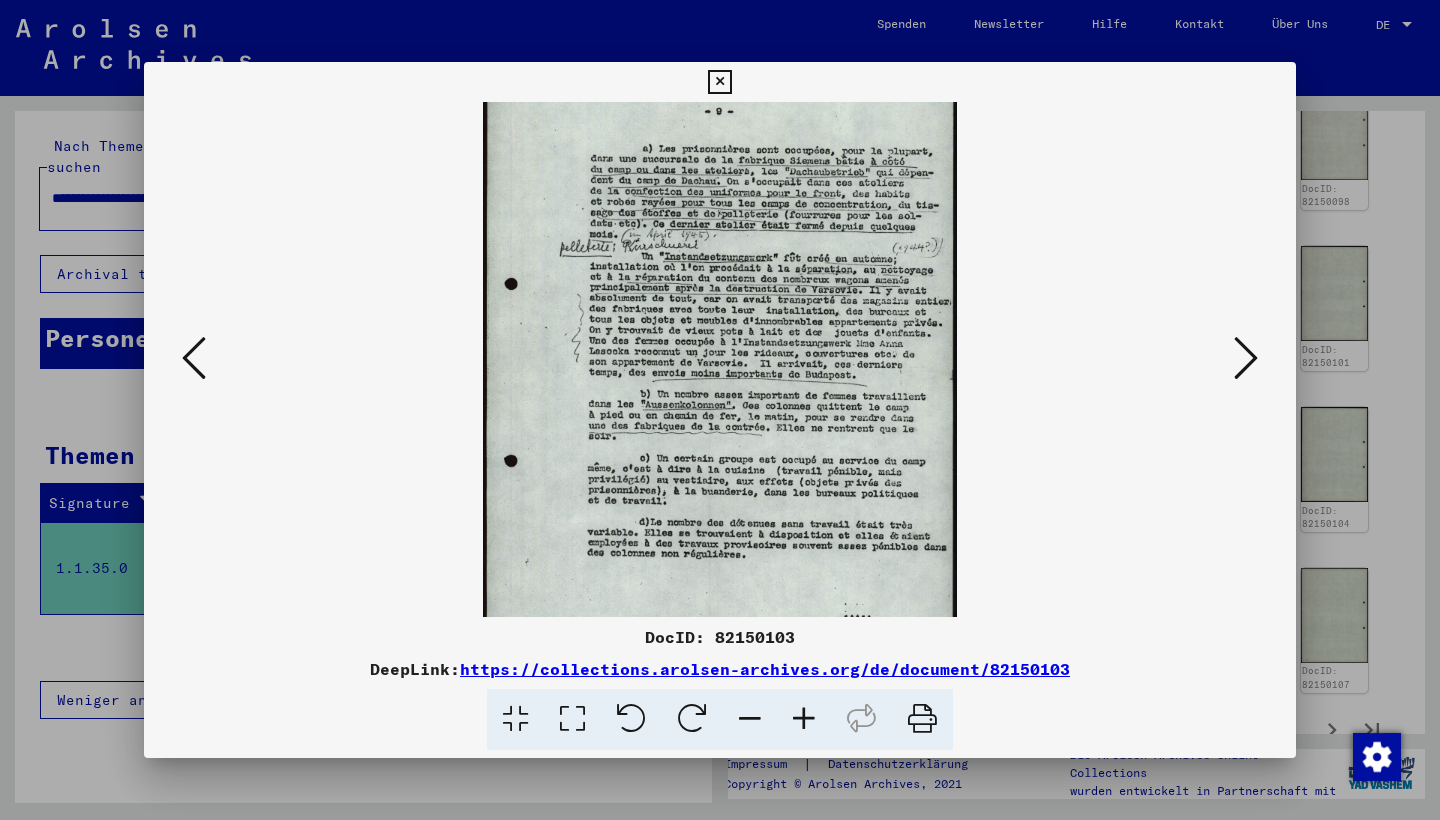 click at bounding box center (804, 719) 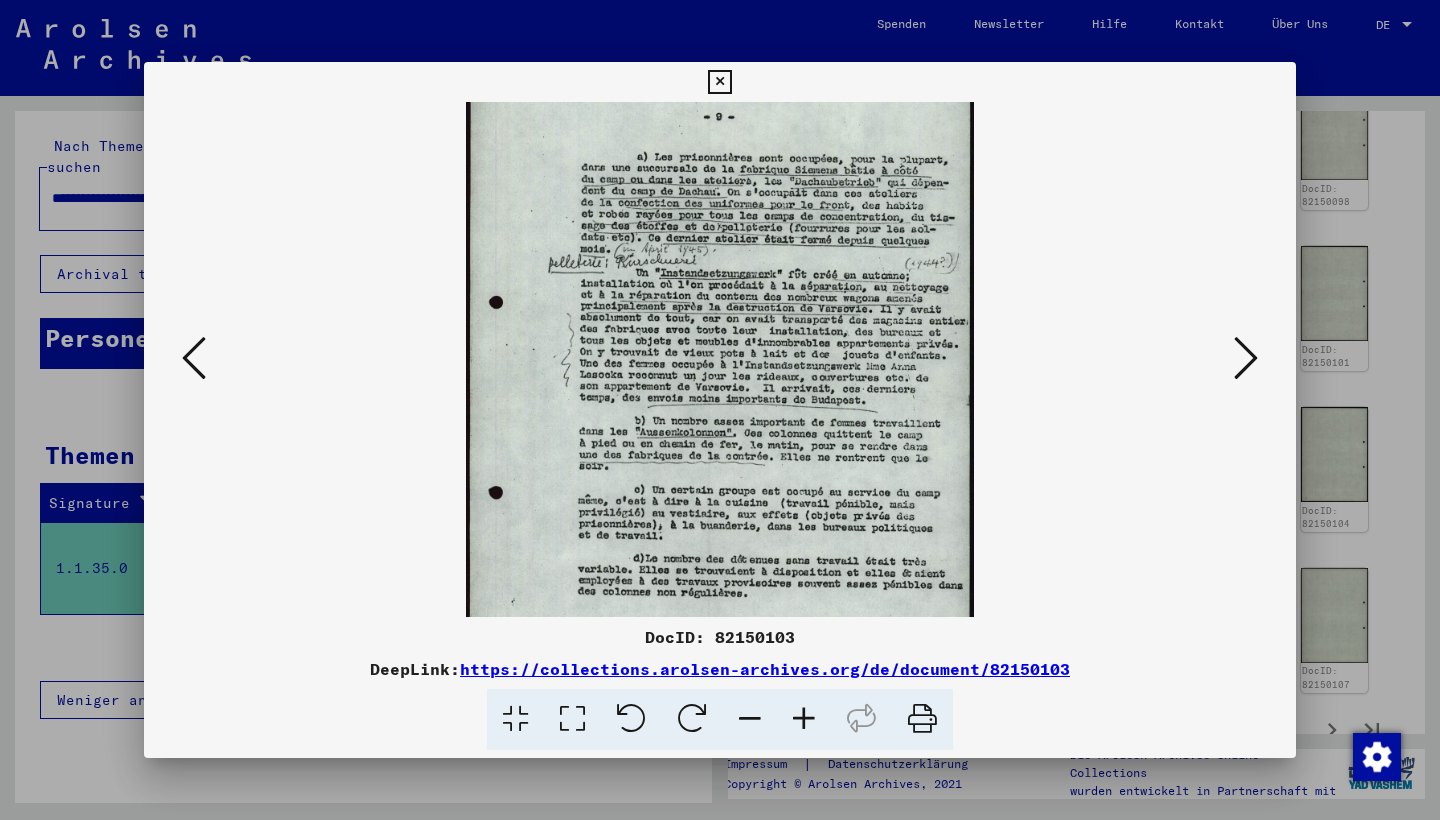 click at bounding box center [719, 82] 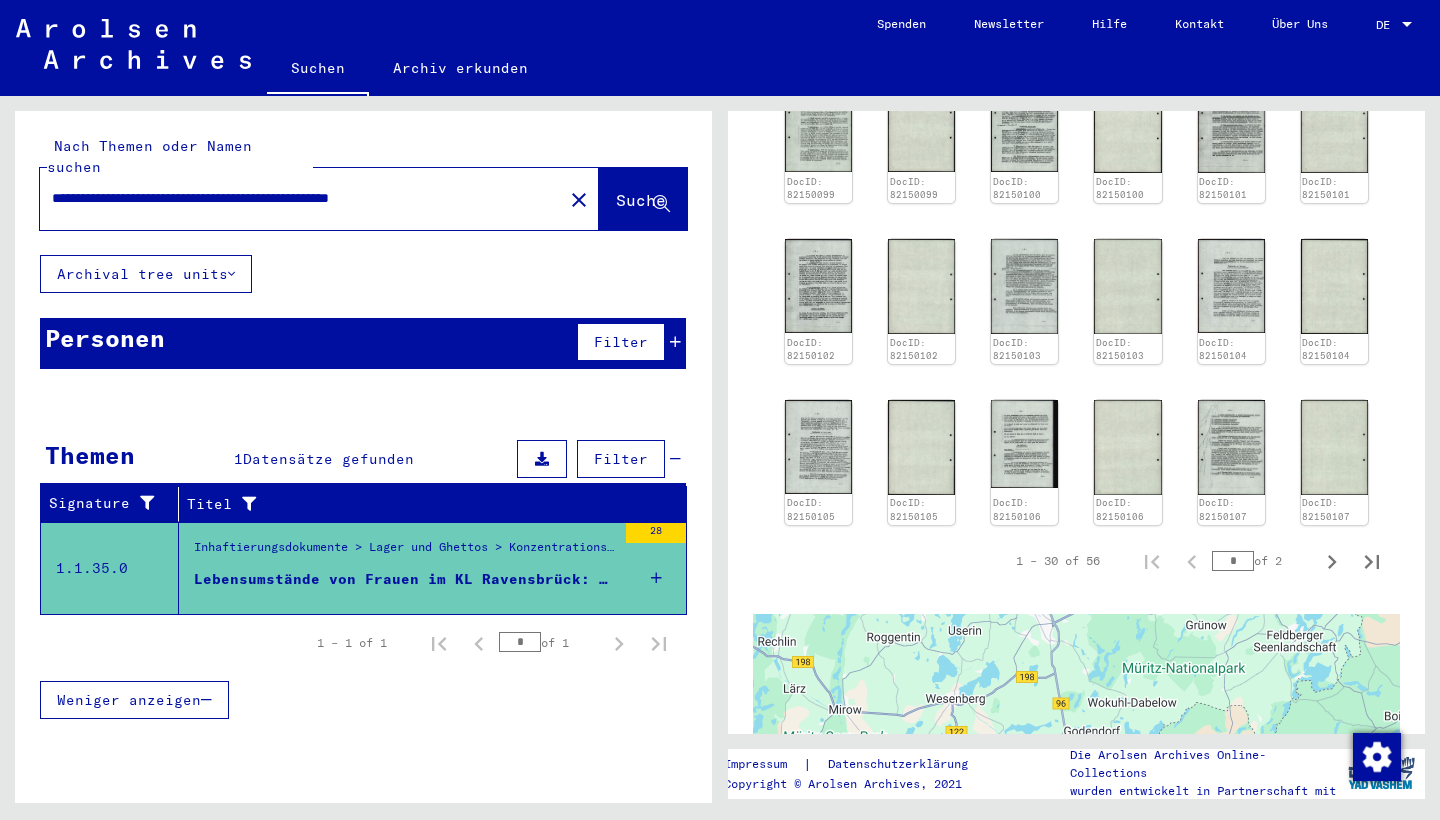 scroll, scrollTop: 1102, scrollLeft: 0, axis: vertical 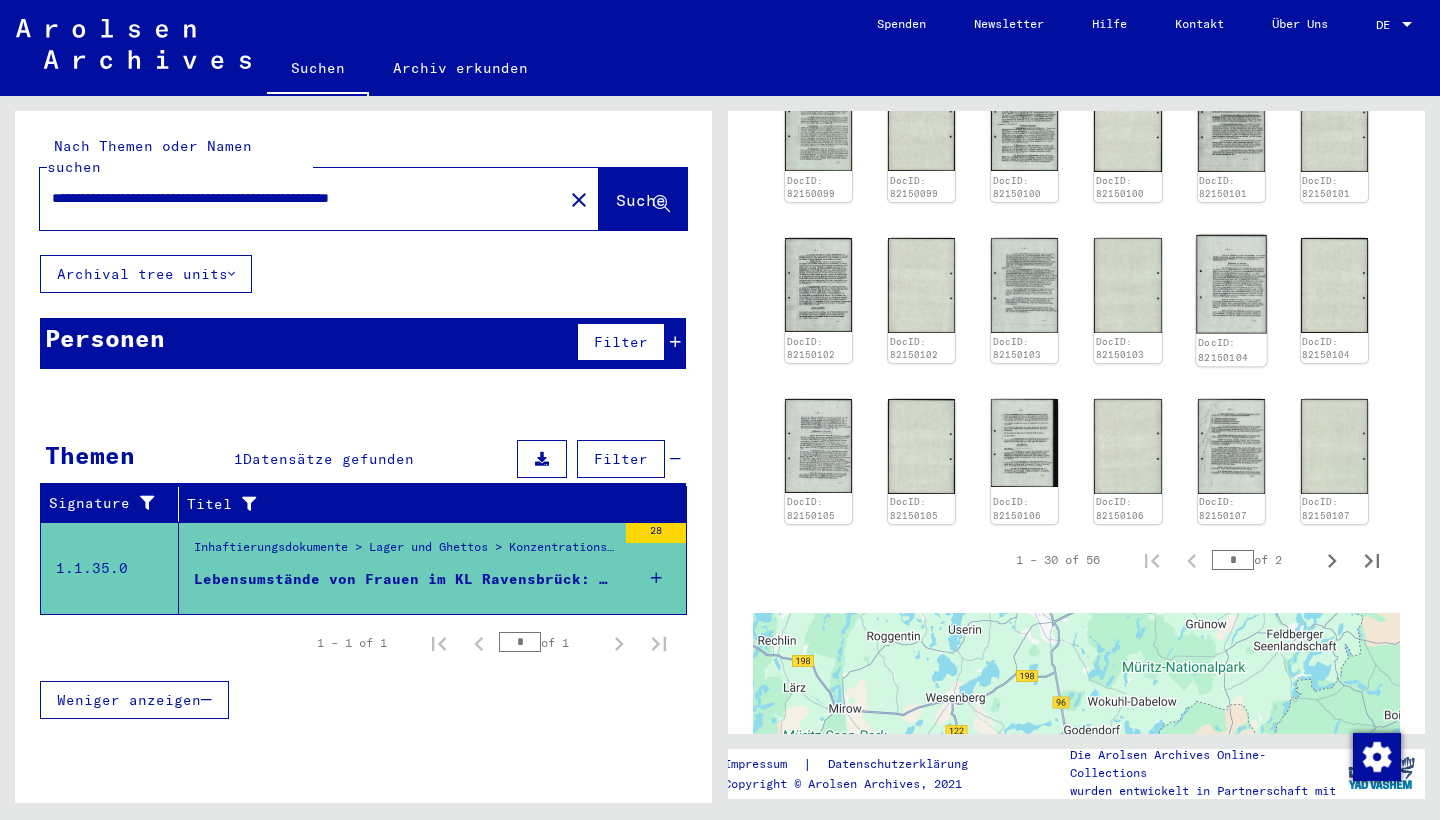 click 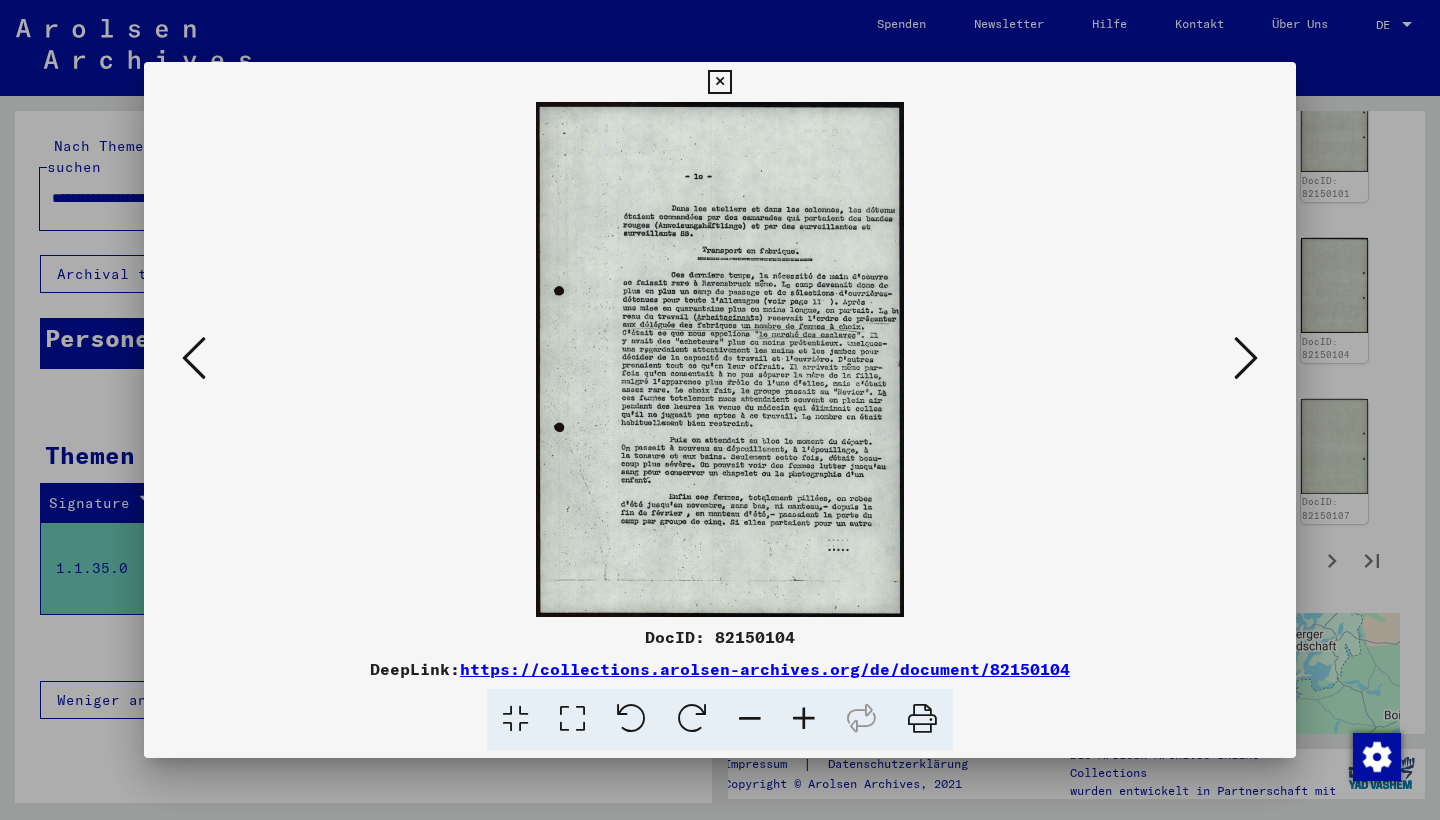 click at bounding box center [804, 719] 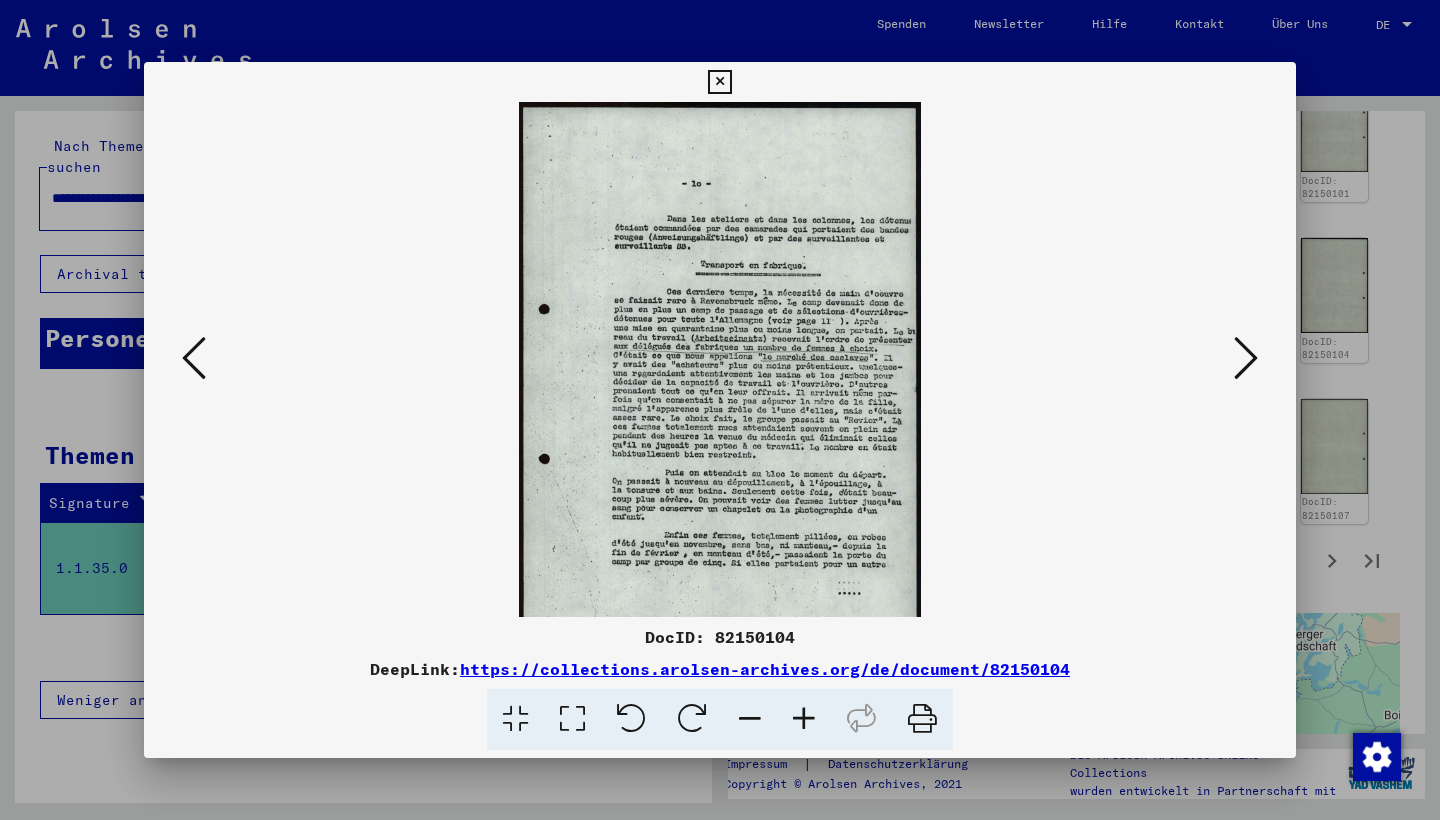 click at bounding box center [804, 719] 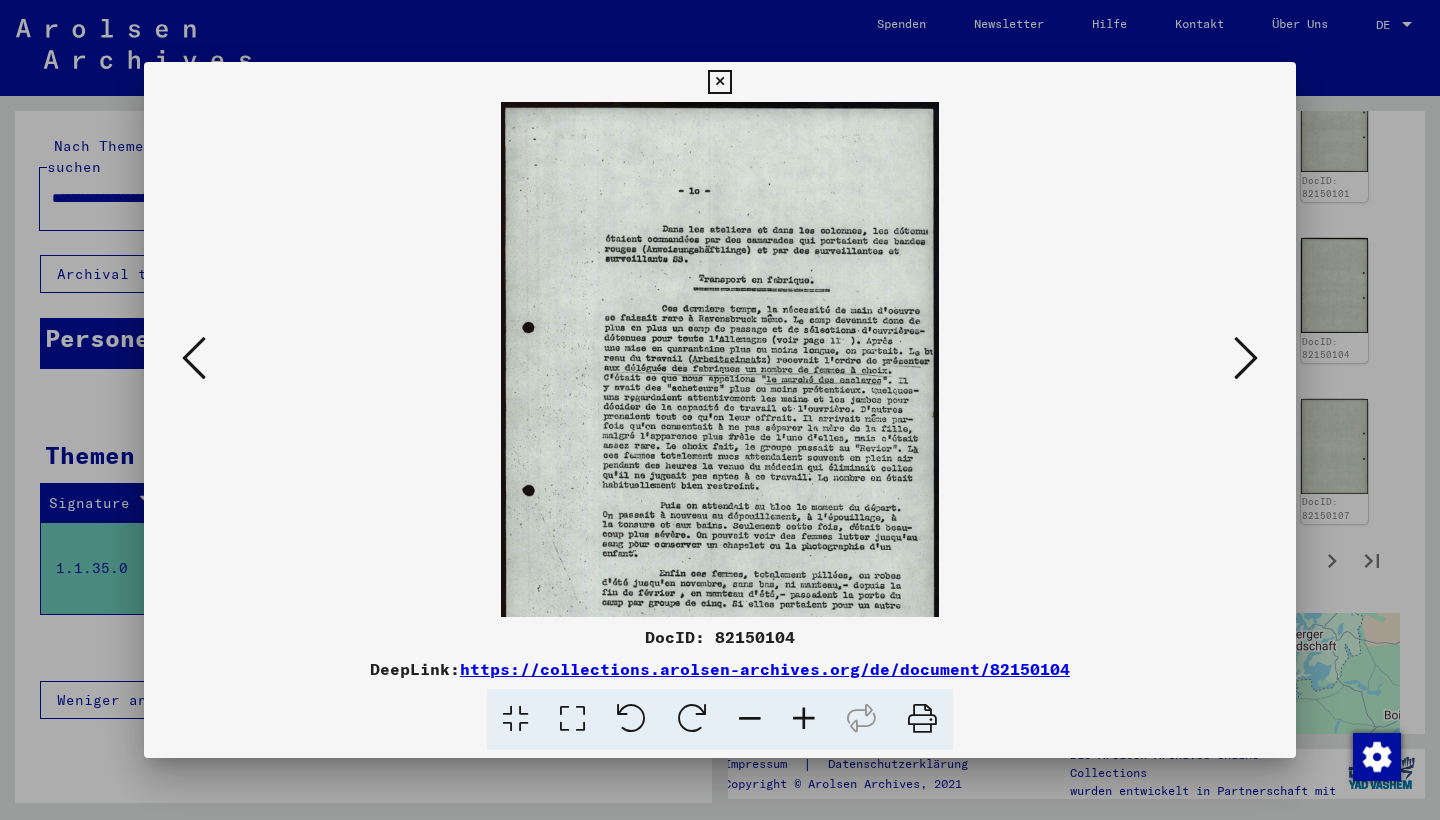 click at bounding box center [804, 719] 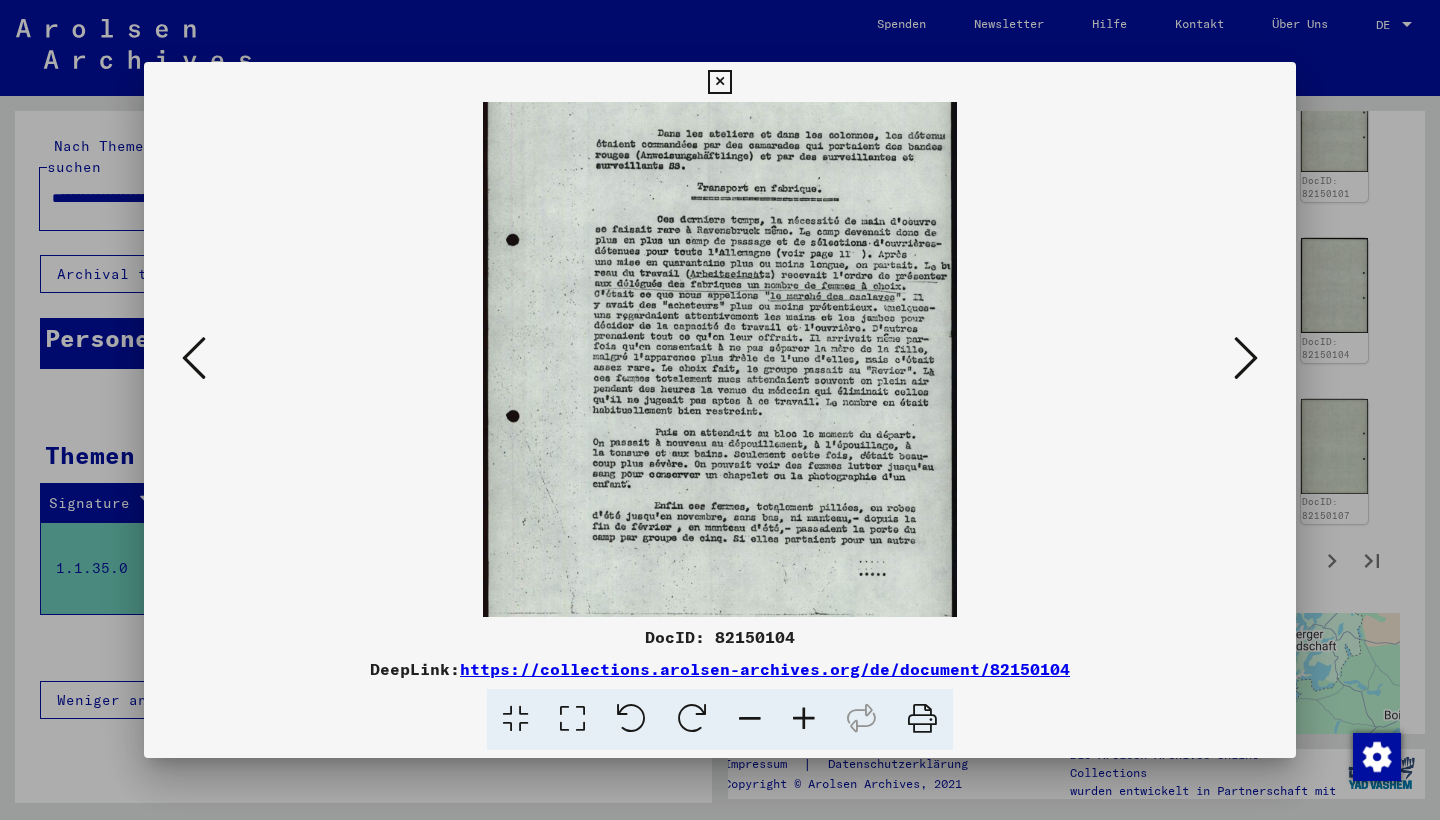 scroll, scrollTop: 108, scrollLeft: 0, axis: vertical 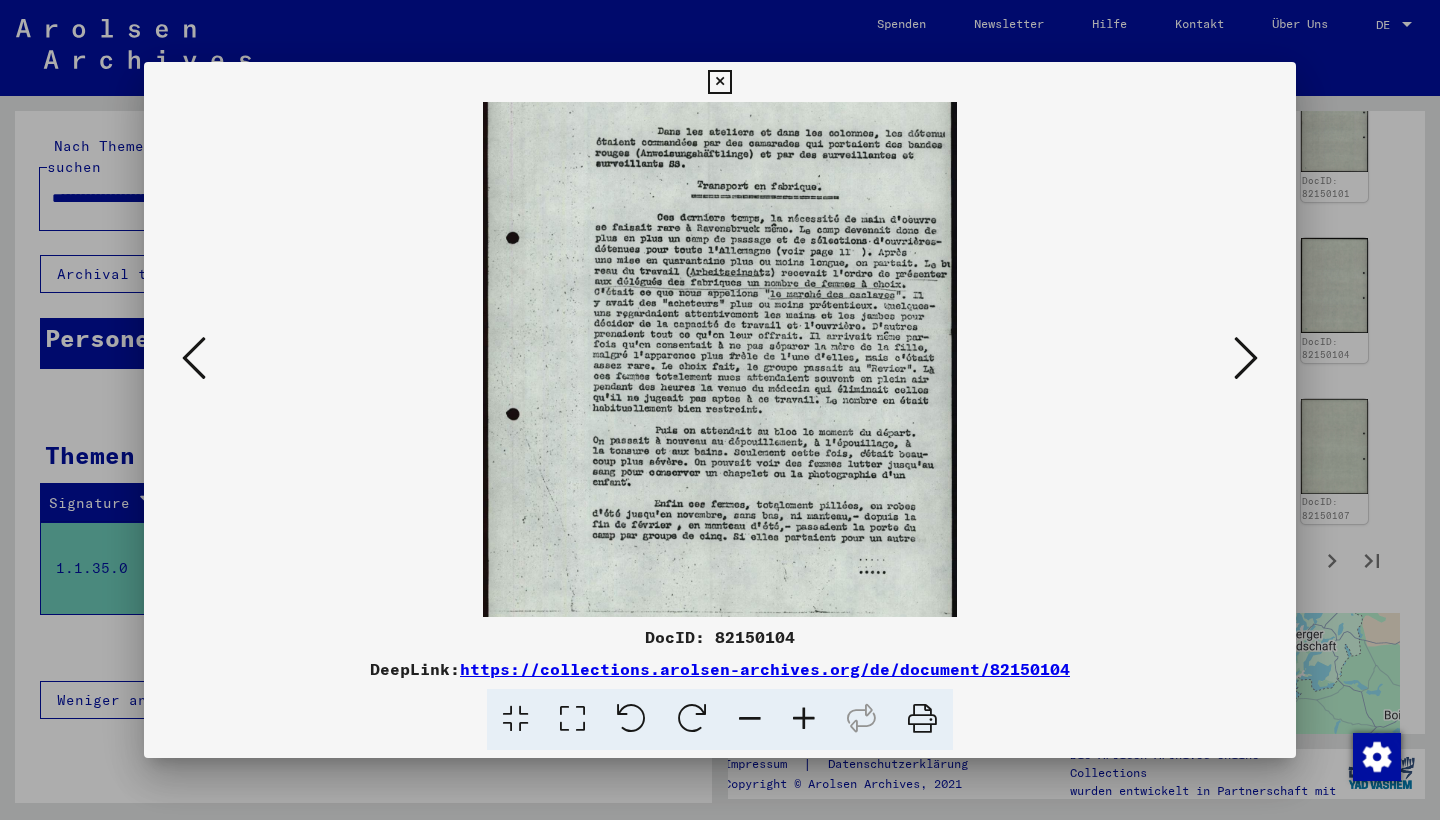 drag, startPoint x: 835, startPoint y: 499, endPoint x: 833, endPoint y: 391, distance: 108.01852 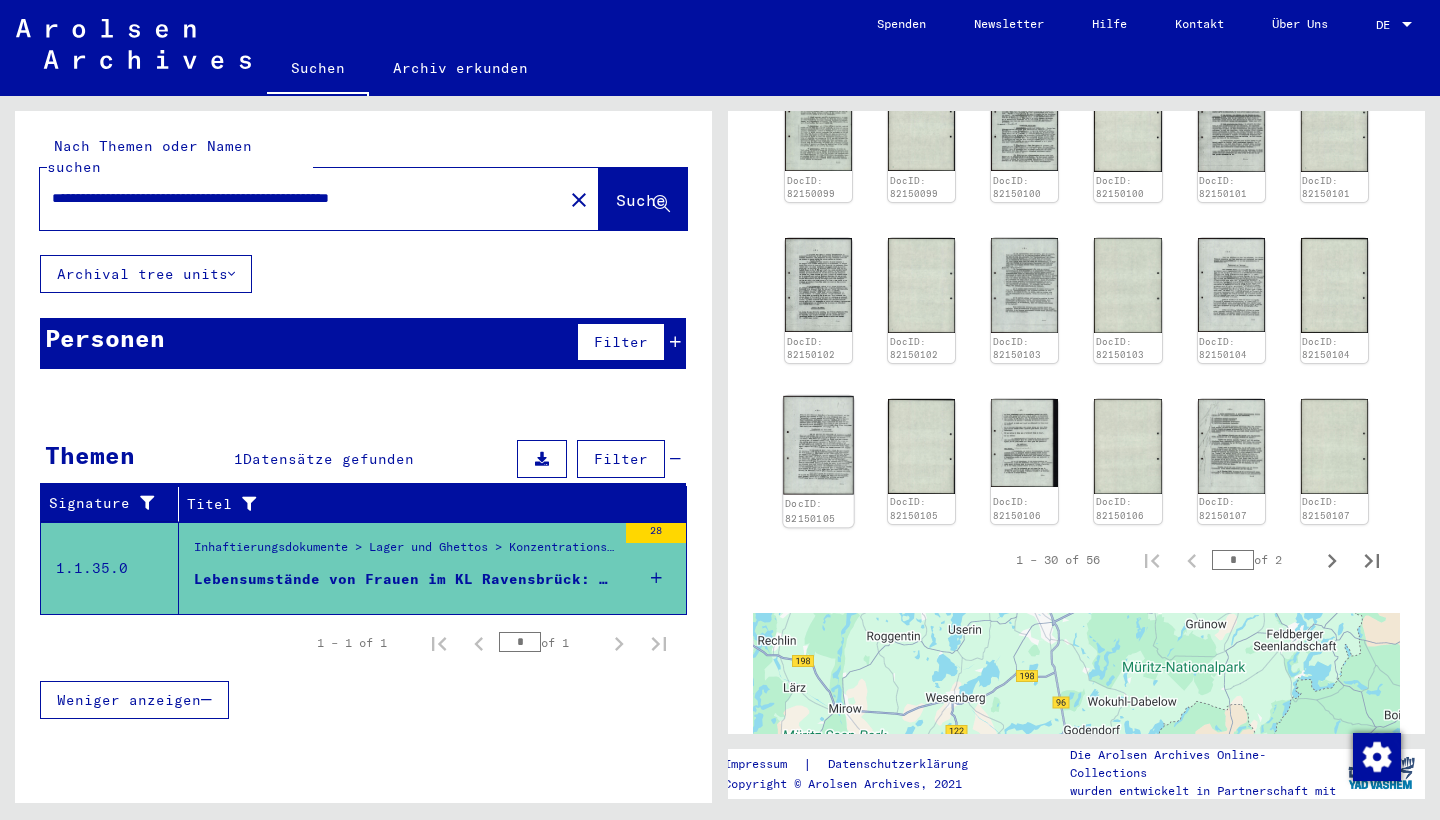 click 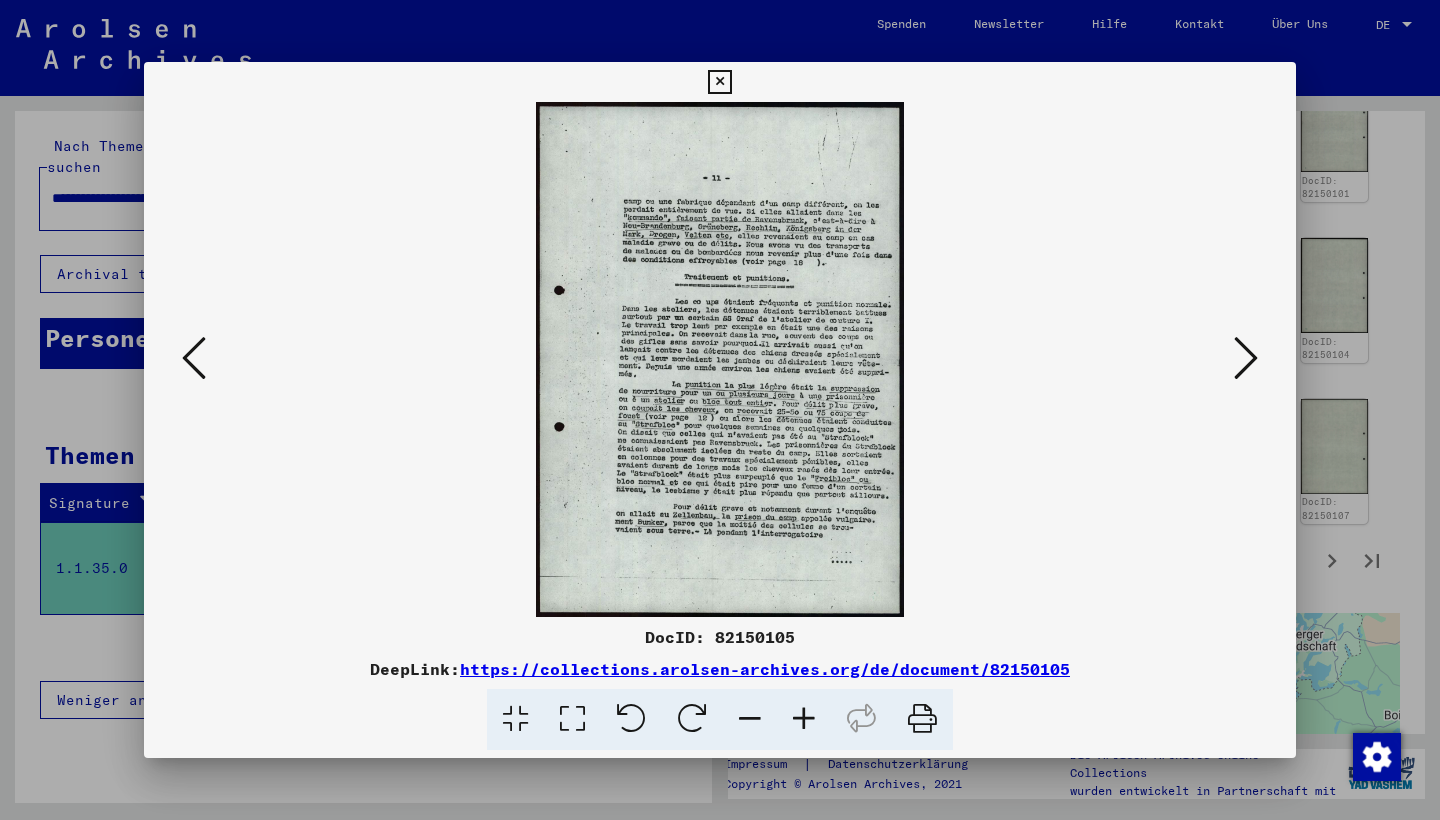 click at bounding box center (804, 719) 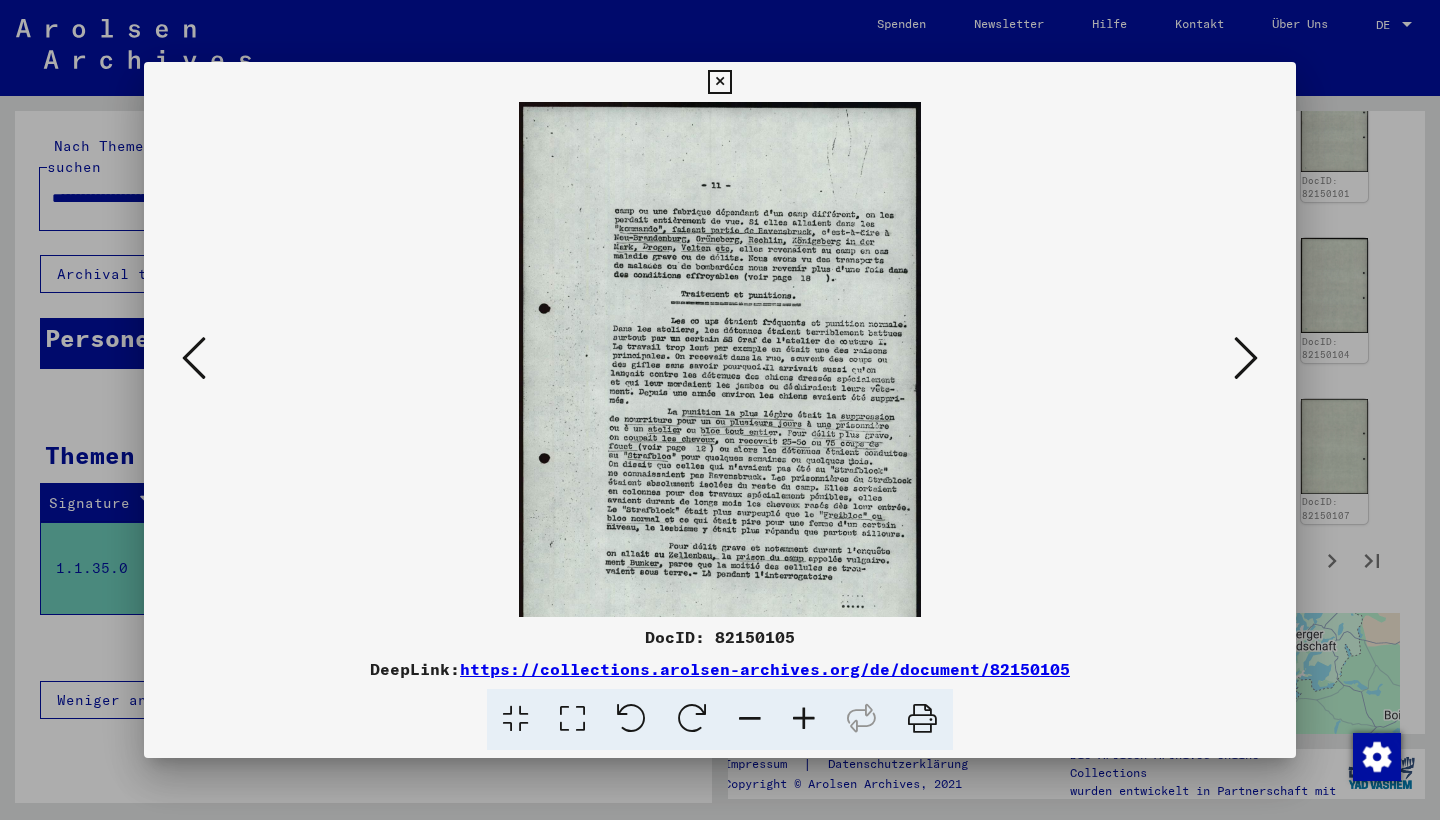 click at bounding box center (804, 719) 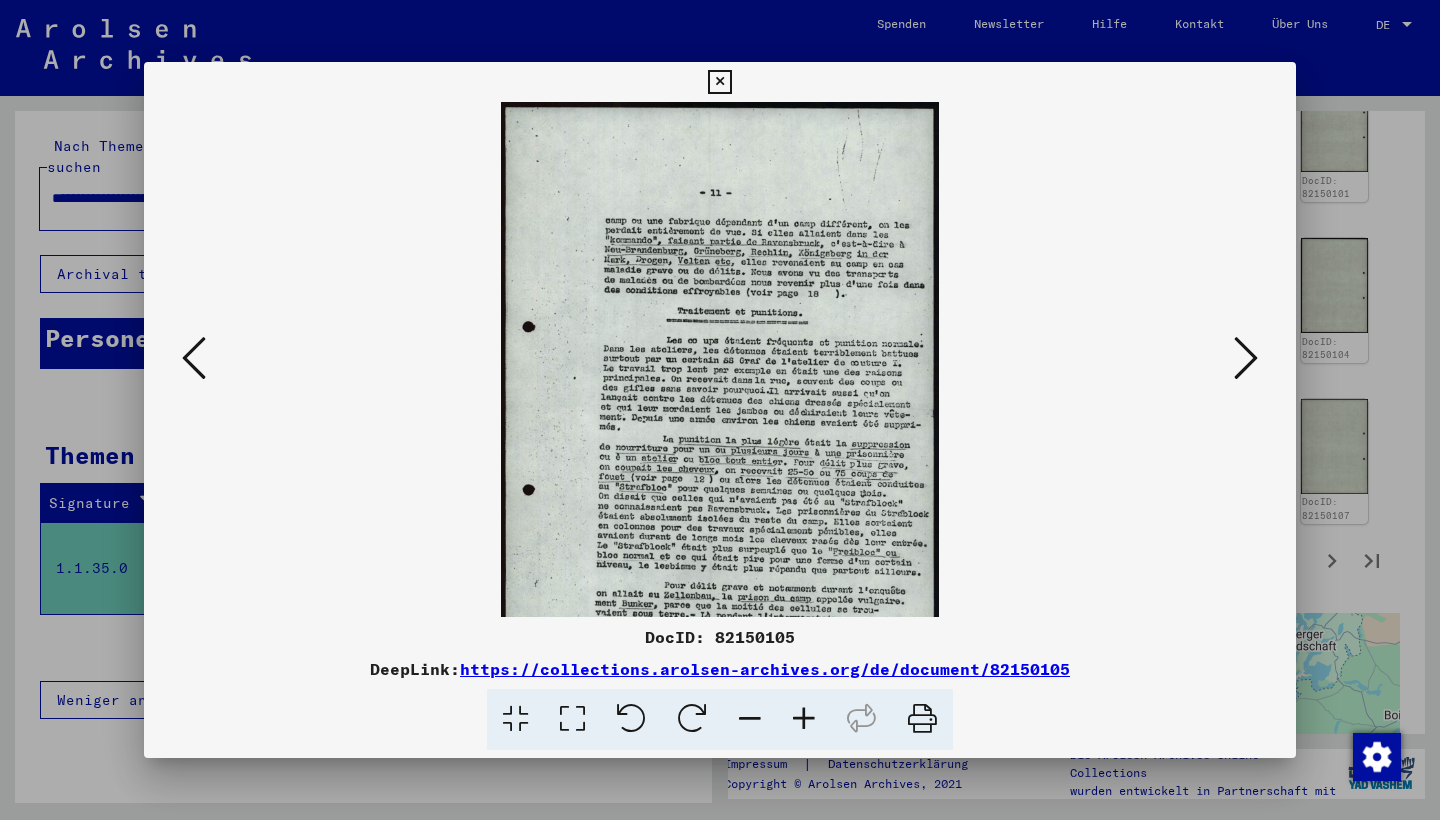 click at bounding box center (804, 719) 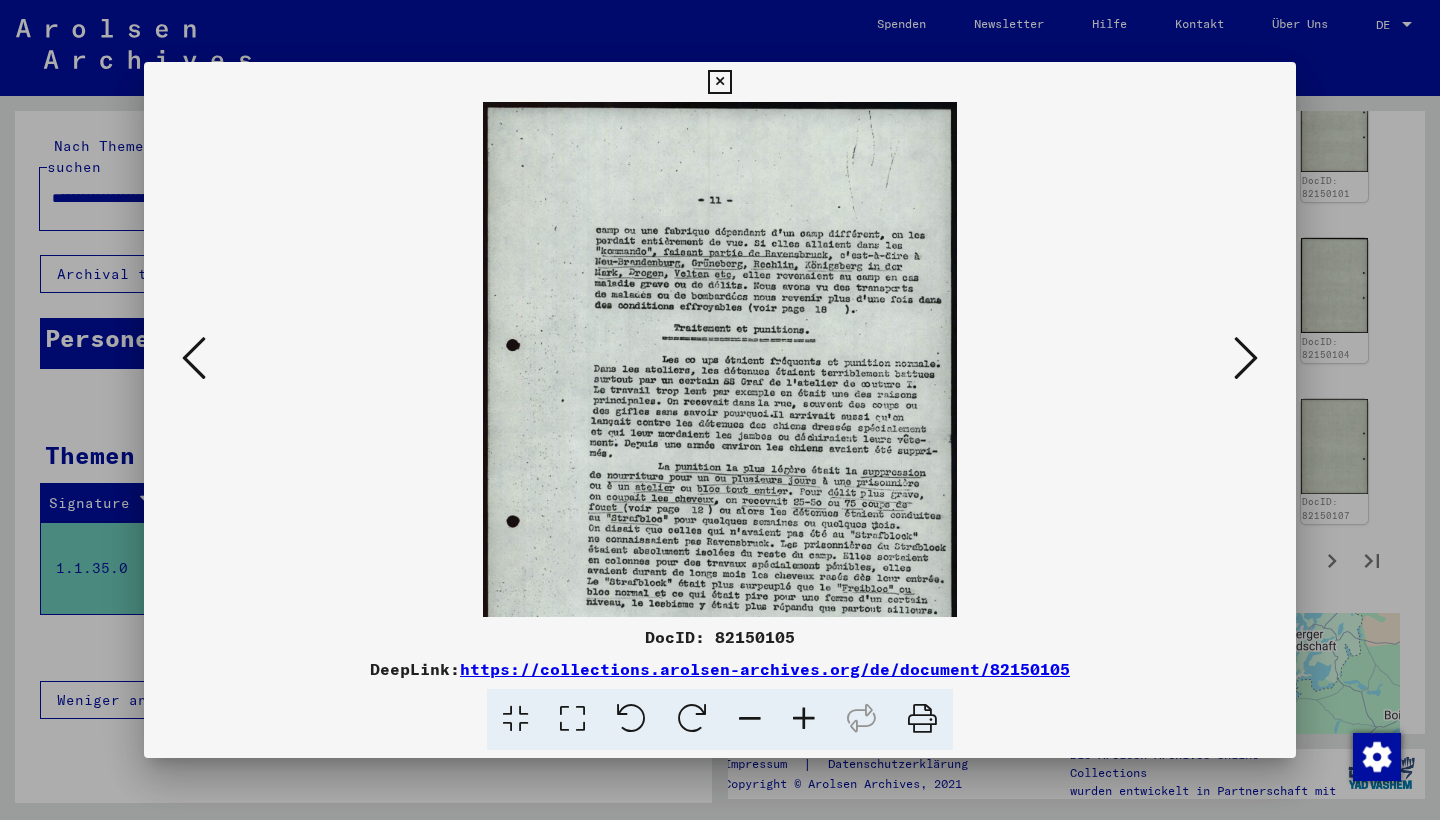 click at bounding box center [804, 719] 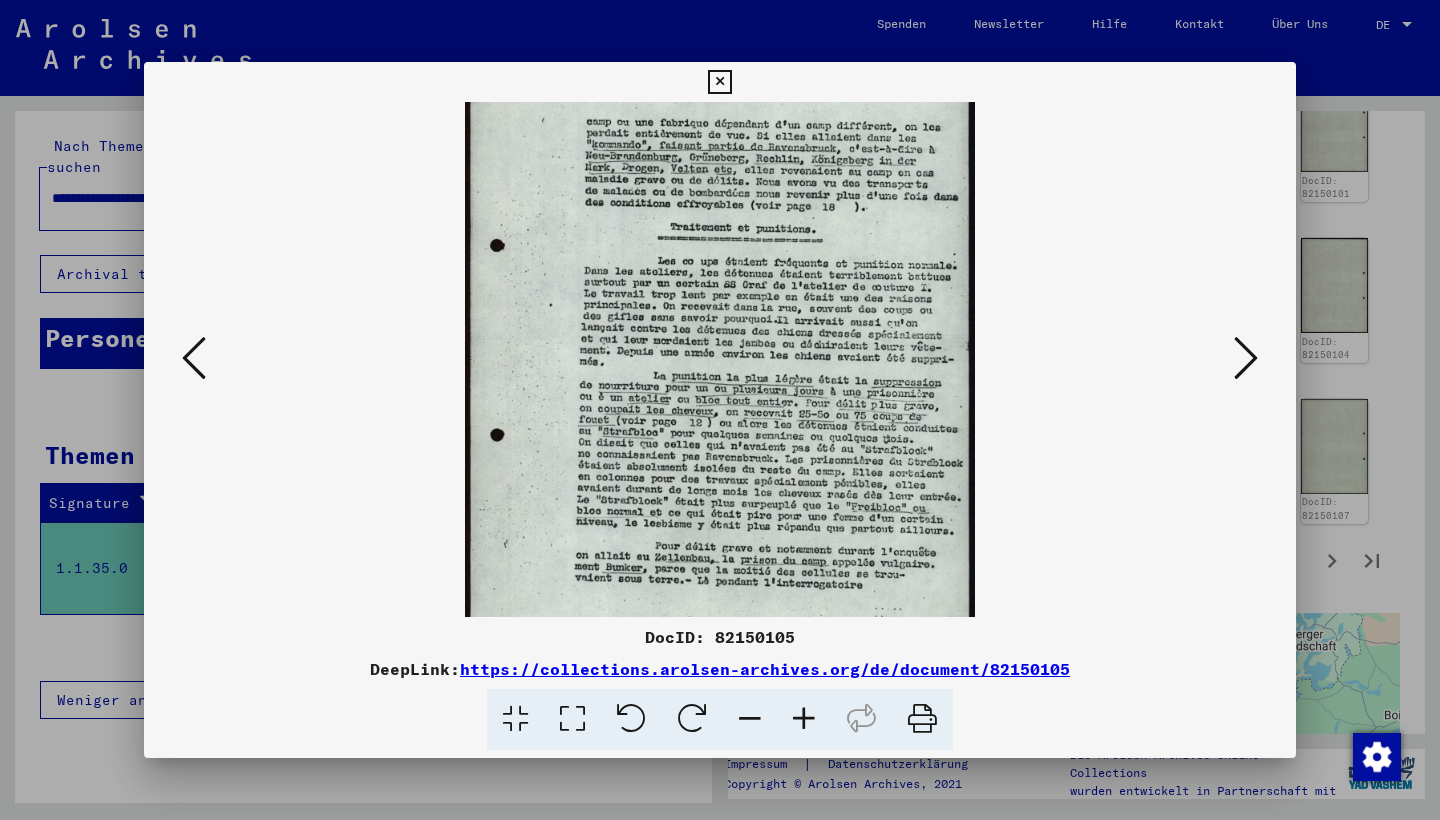 scroll, scrollTop: 116, scrollLeft: 0, axis: vertical 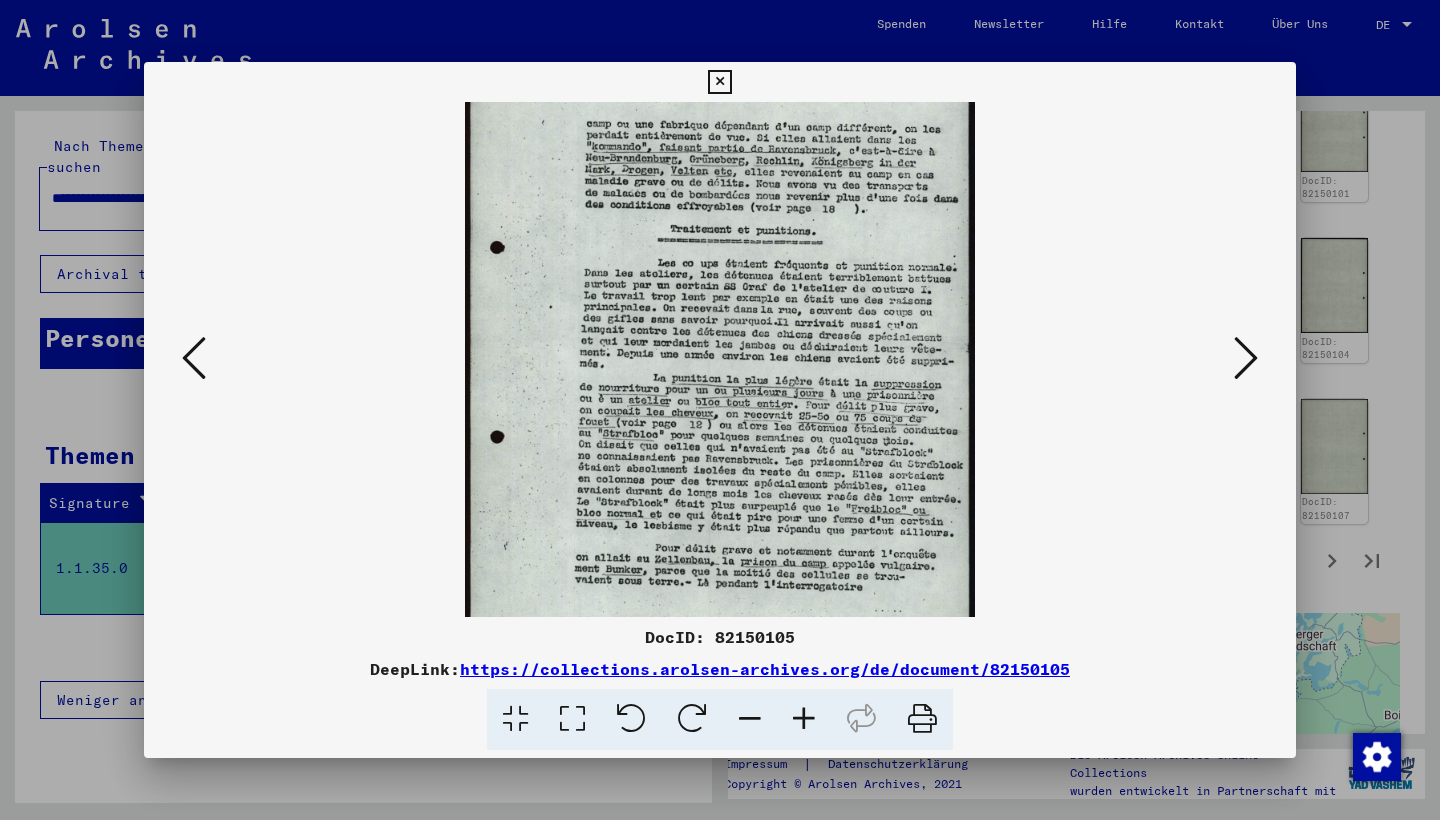 drag, startPoint x: 829, startPoint y: 488, endPoint x: 829, endPoint y: 372, distance: 116 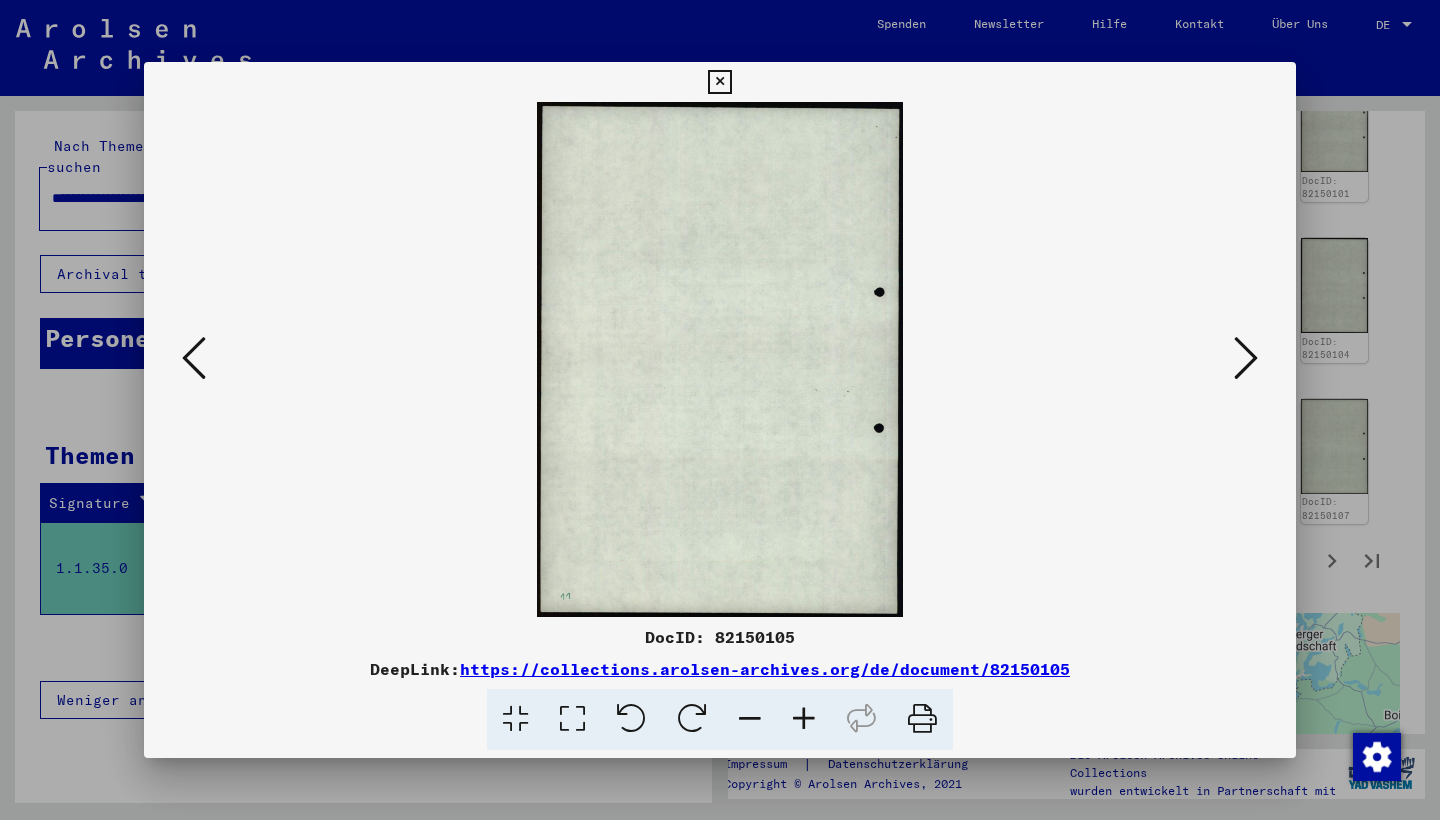 click at bounding box center (1246, 358) 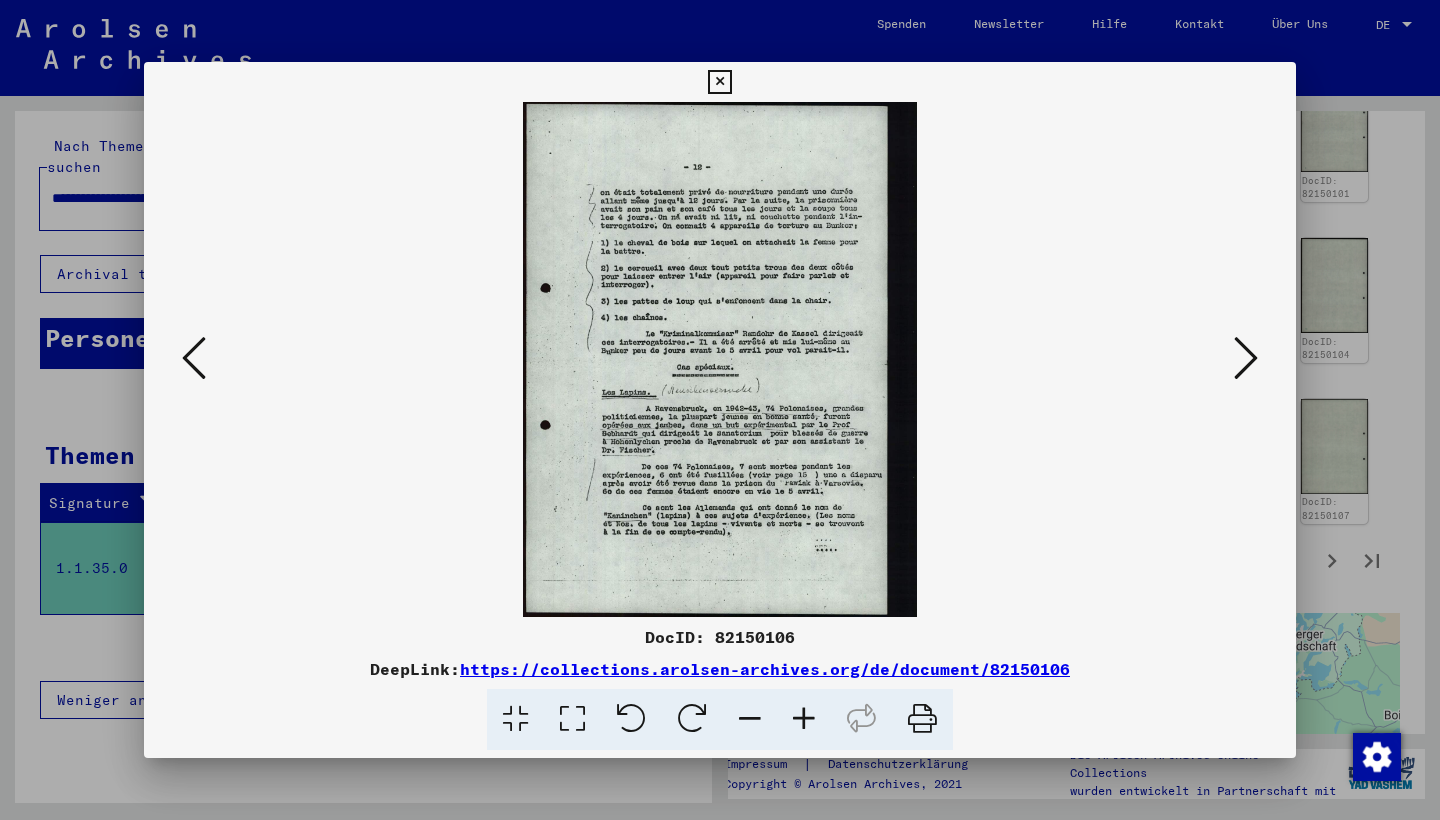 click at bounding box center [804, 719] 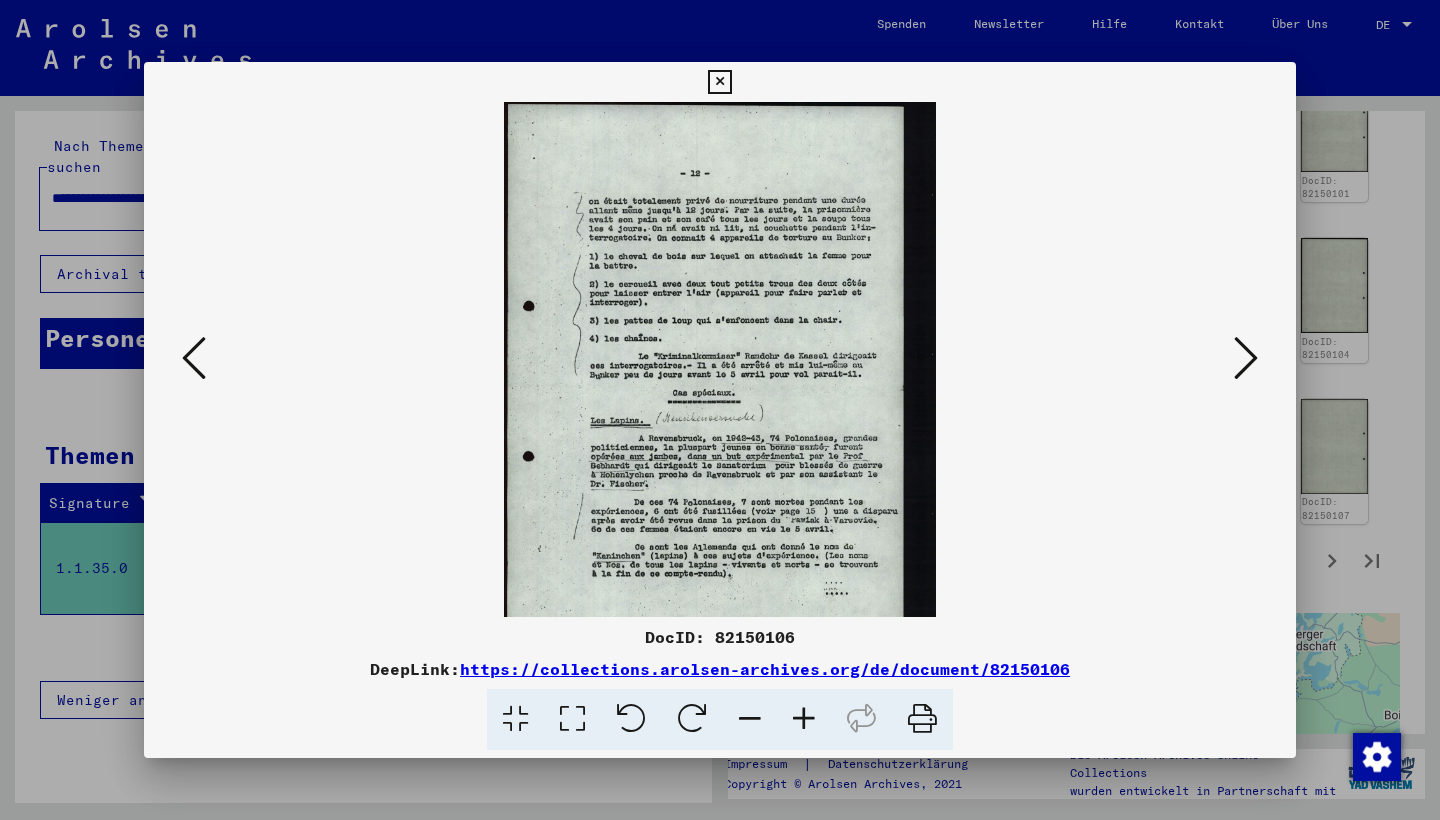 click at bounding box center [804, 719] 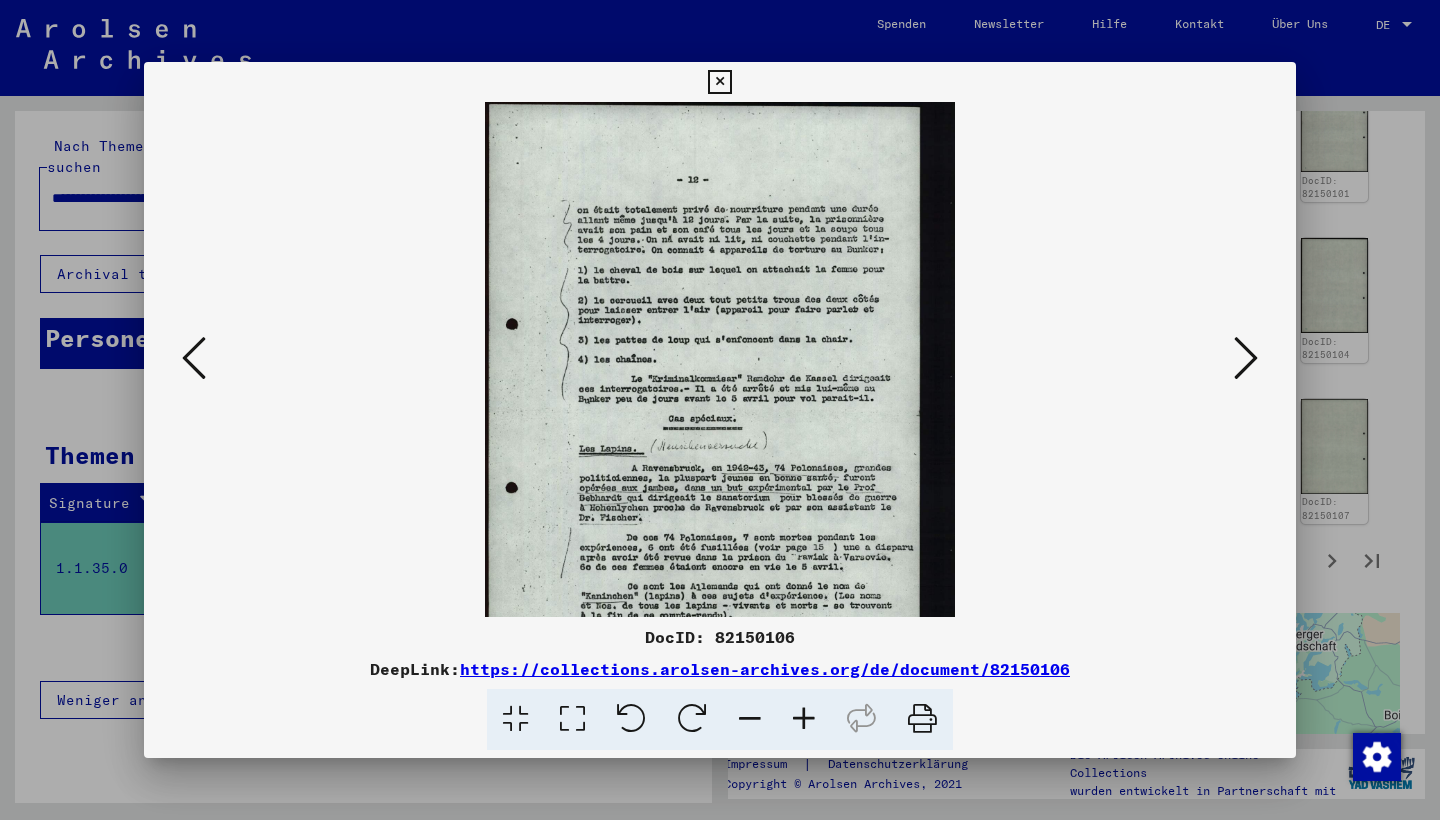 click at bounding box center [804, 719] 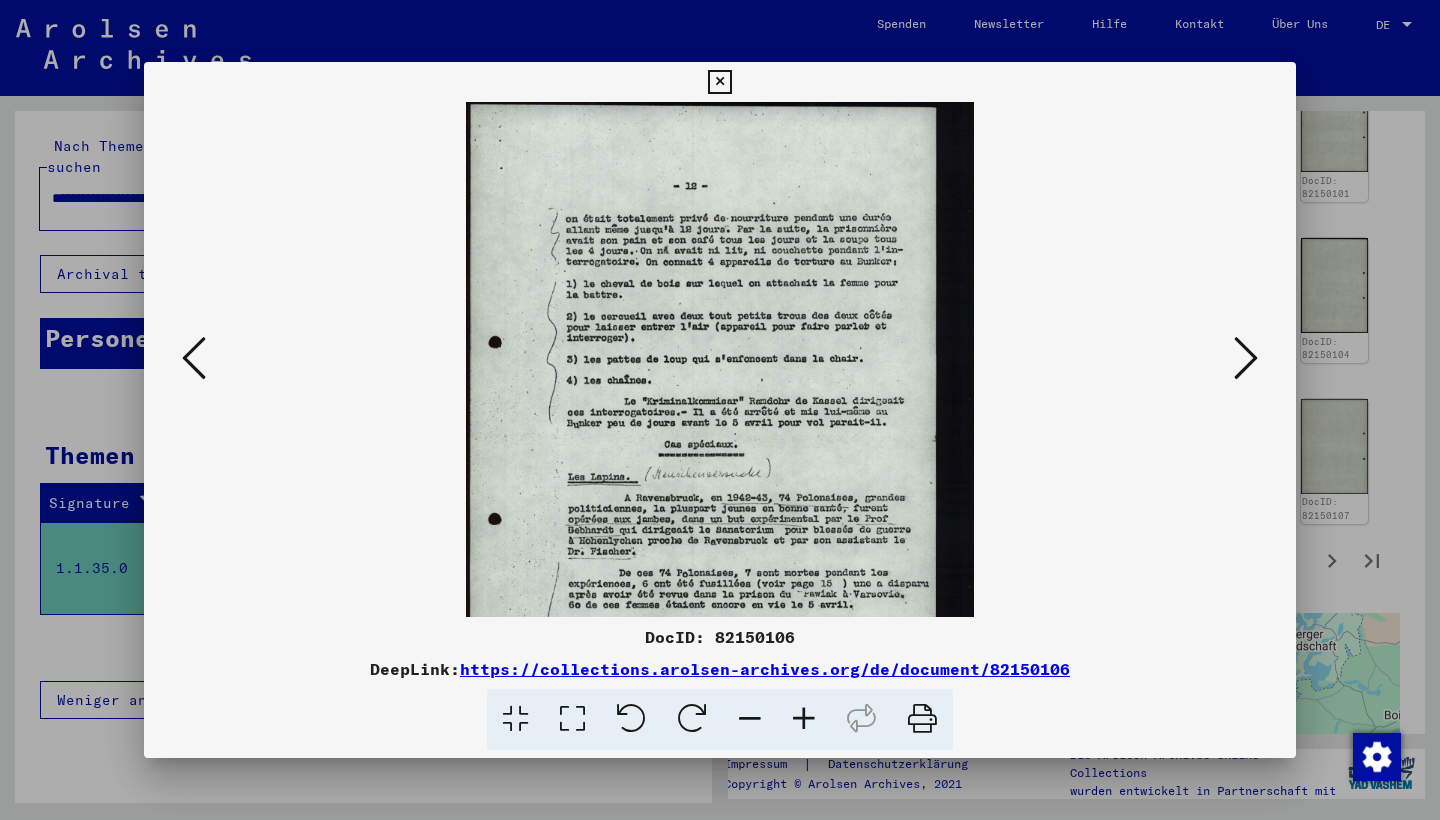 click at bounding box center [804, 719] 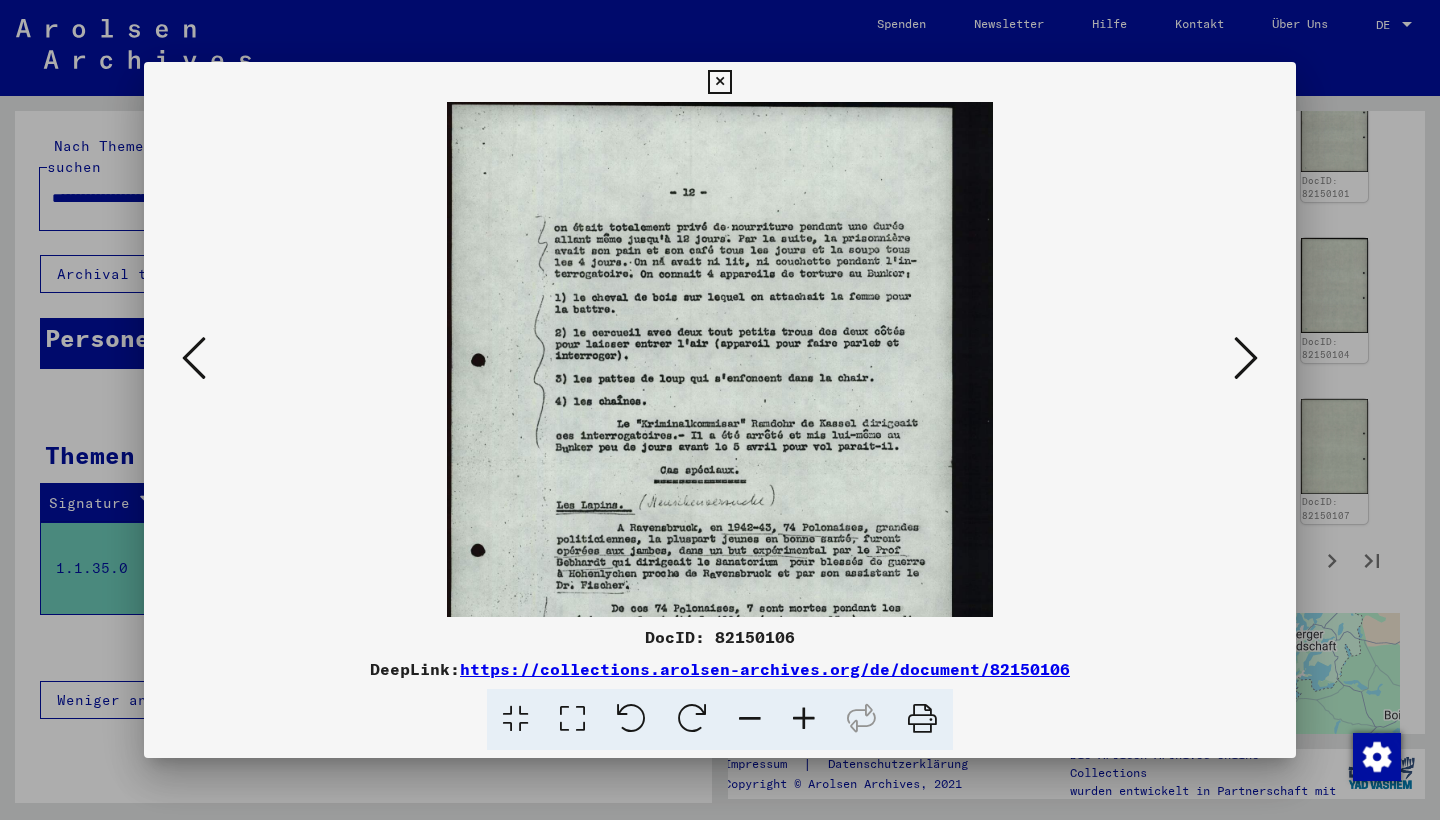 click at bounding box center (804, 719) 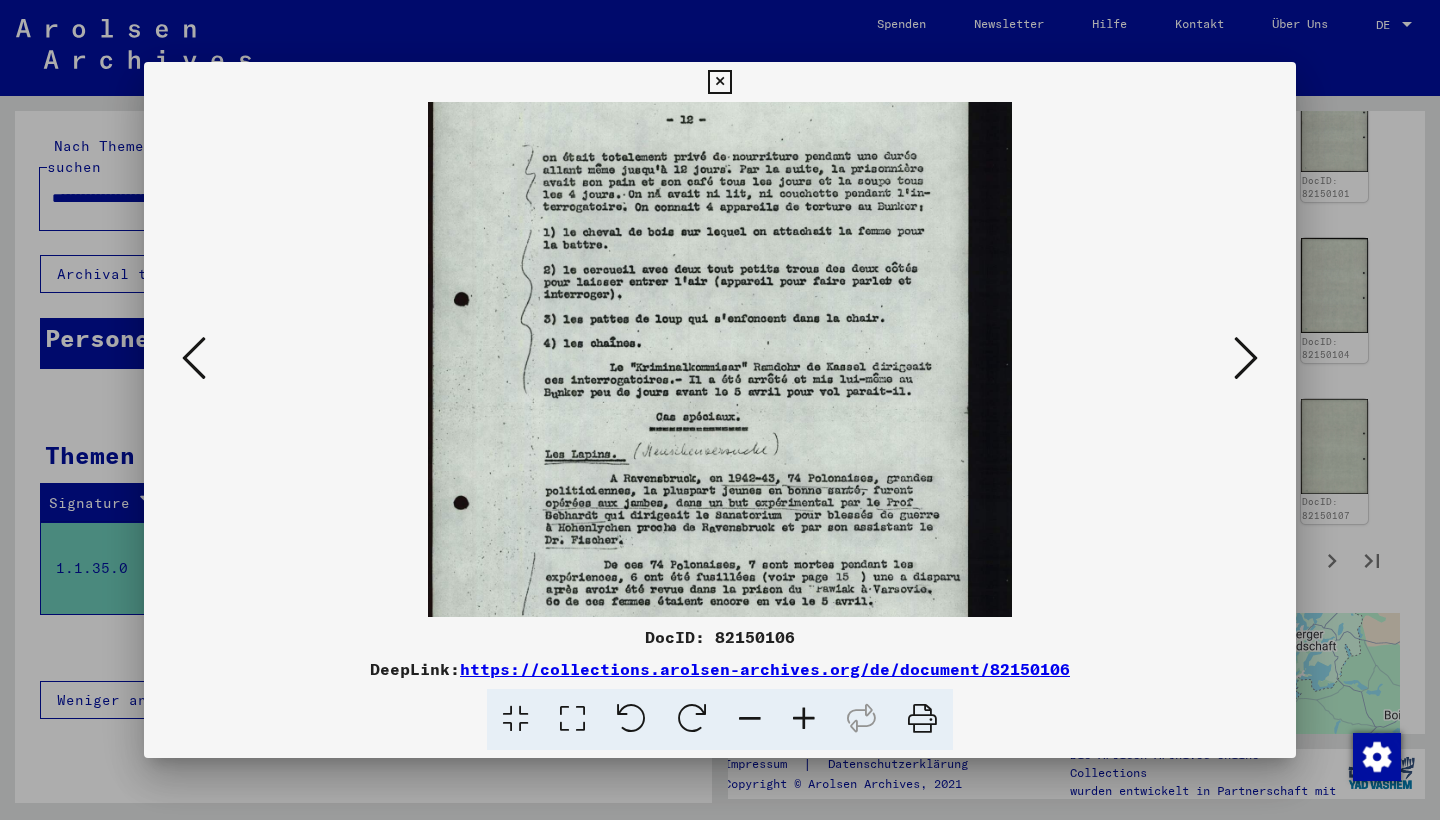 scroll, scrollTop: 93, scrollLeft: 0, axis: vertical 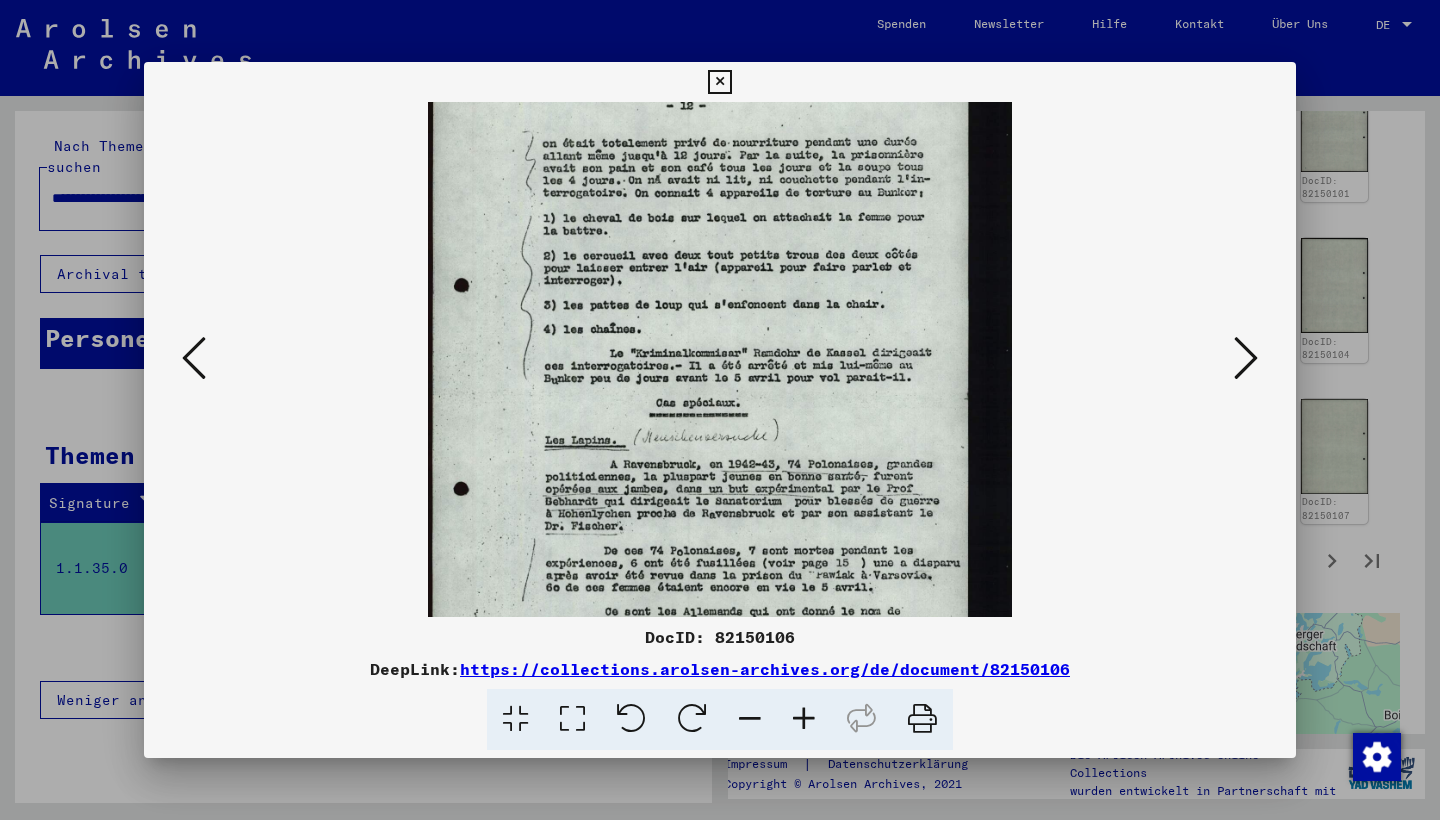 drag, startPoint x: 832, startPoint y: 501, endPoint x: 832, endPoint y: 408, distance: 93 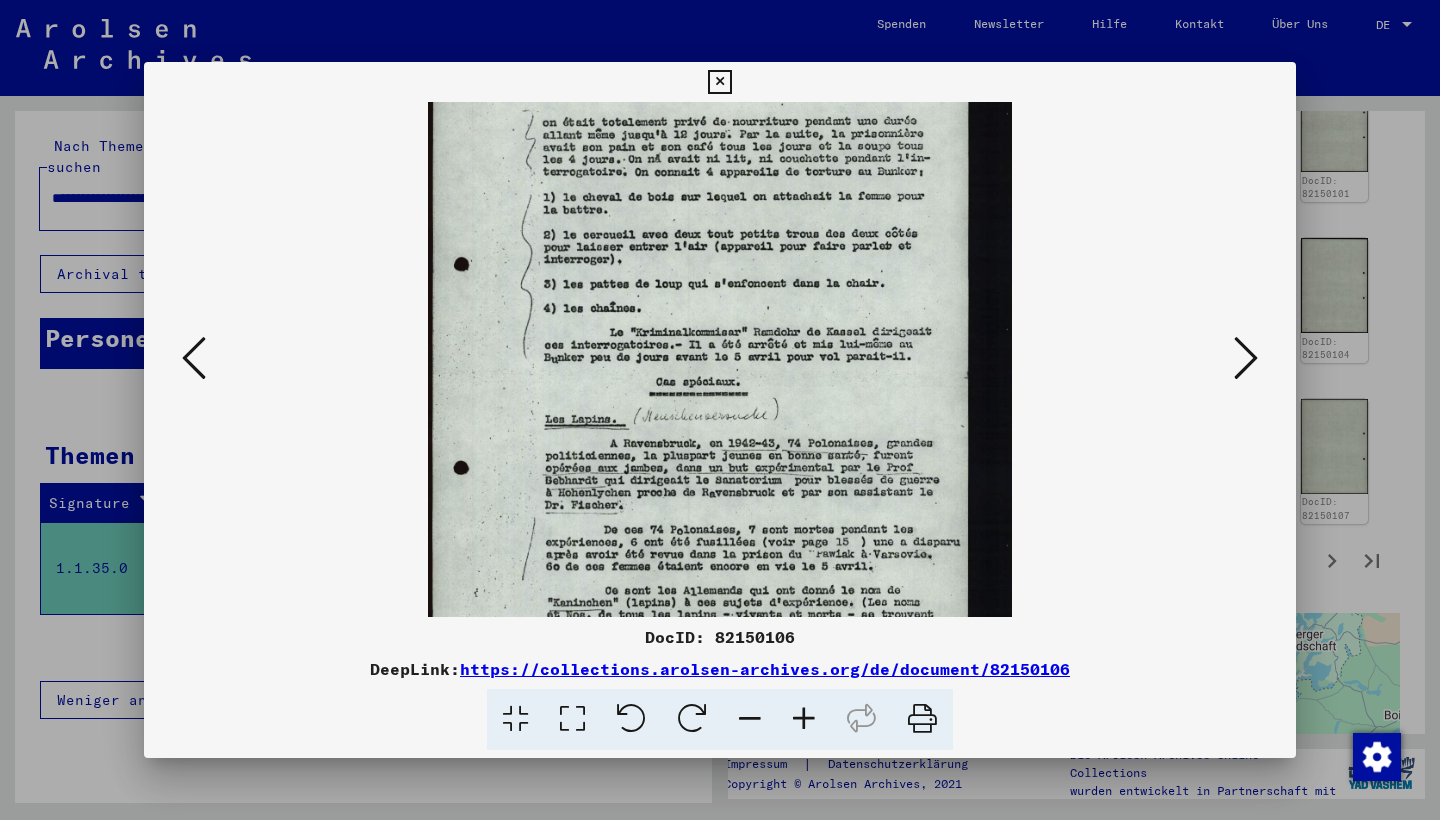 scroll, scrollTop: 123, scrollLeft: 0, axis: vertical 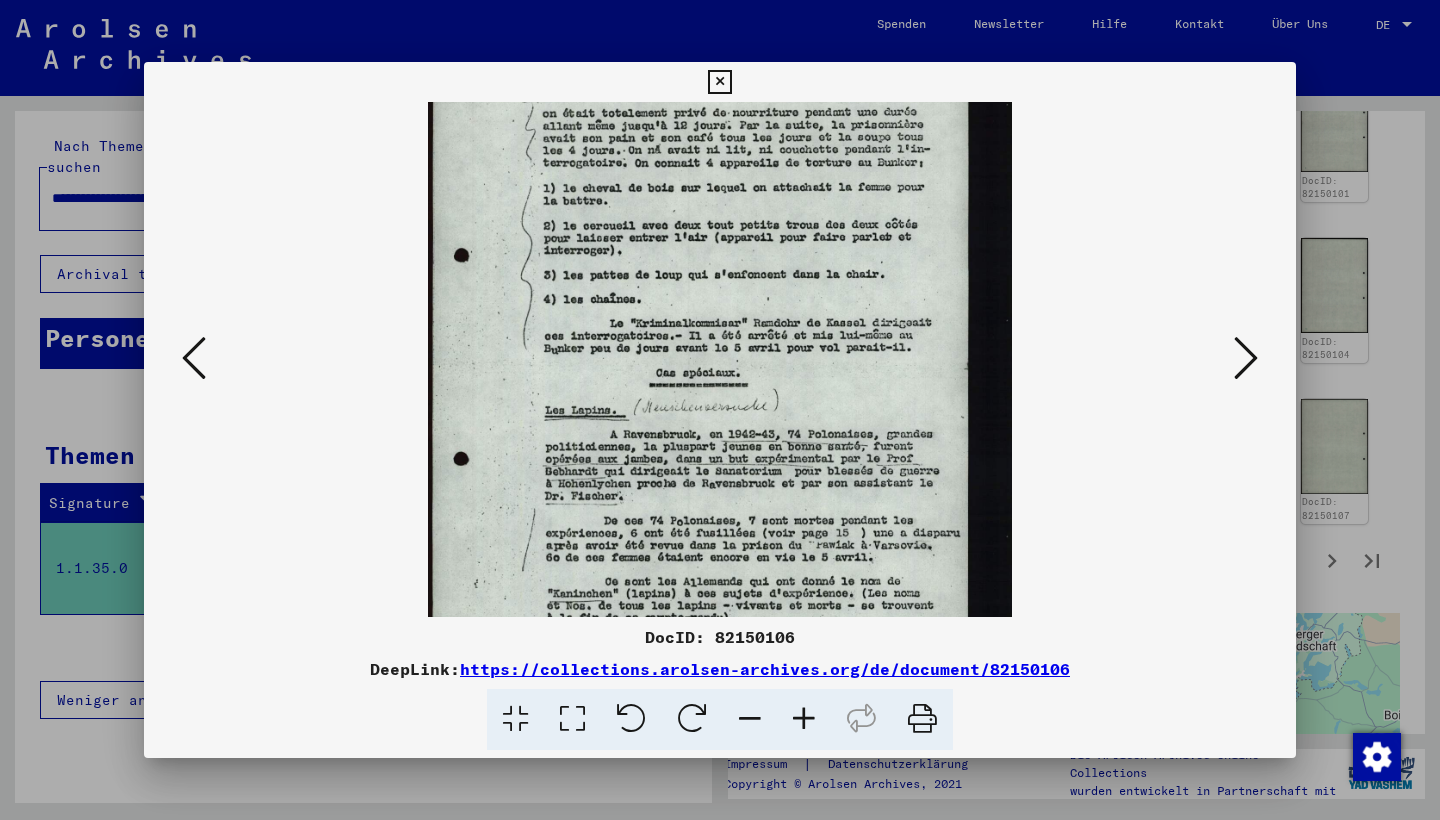 drag, startPoint x: 919, startPoint y: 411, endPoint x: 919, endPoint y: 381, distance: 30 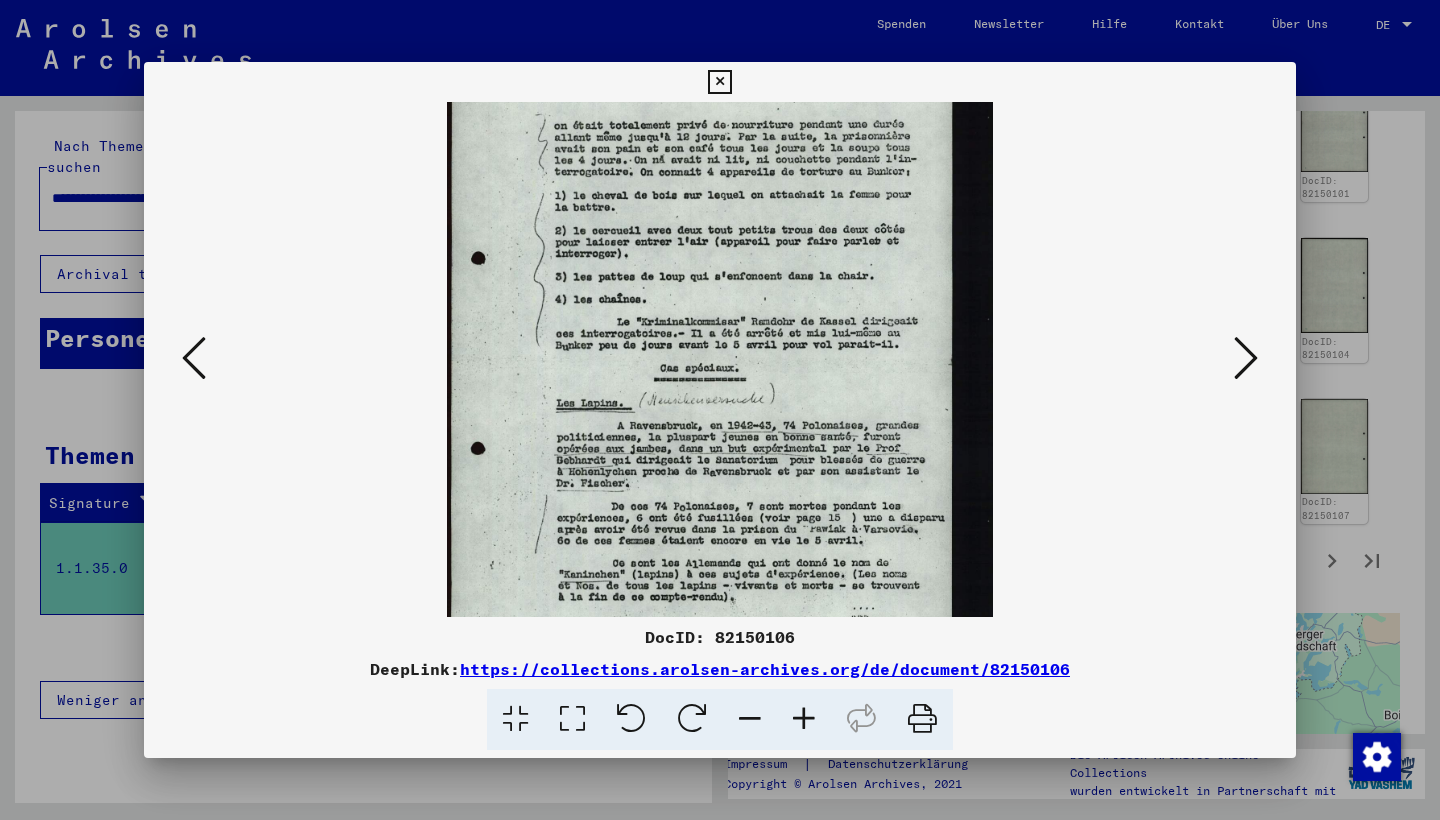 scroll, scrollTop: 103, scrollLeft: 0, axis: vertical 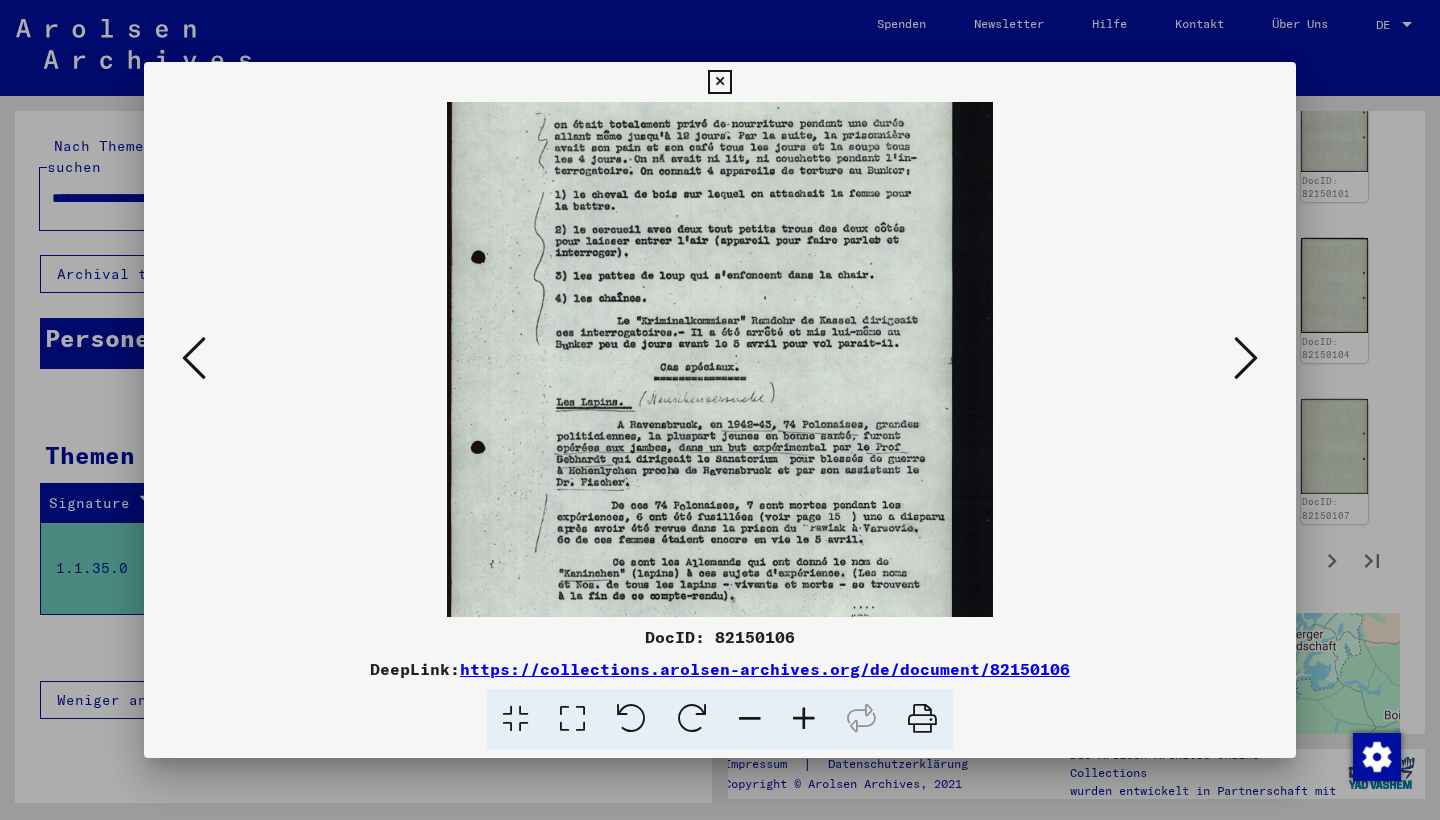 drag, startPoint x: 836, startPoint y: 402, endPoint x: 825, endPoint y: 422, distance: 22.825424 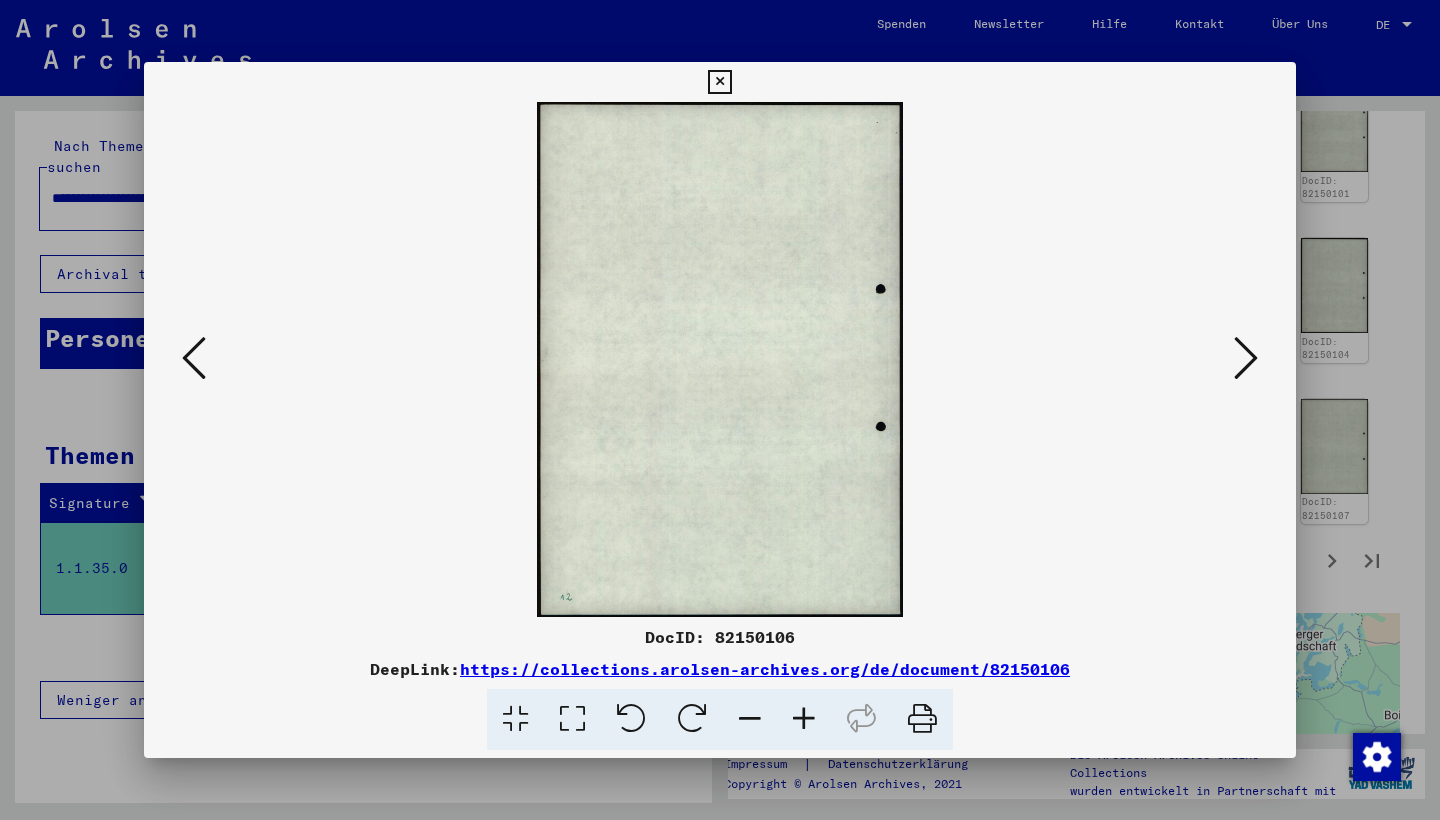 click at bounding box center [1246, 358] 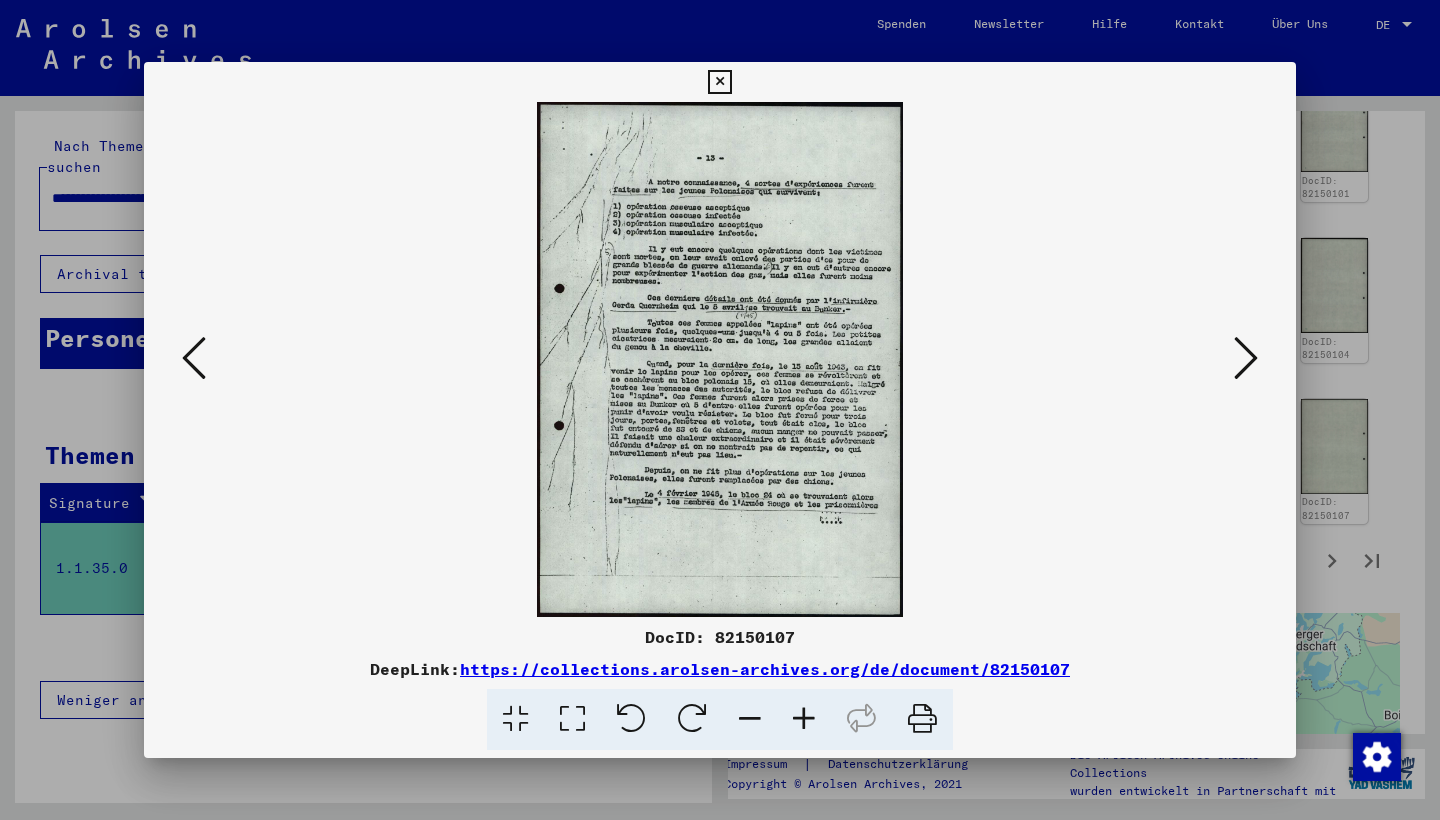 click at bounding box center (720, 410) 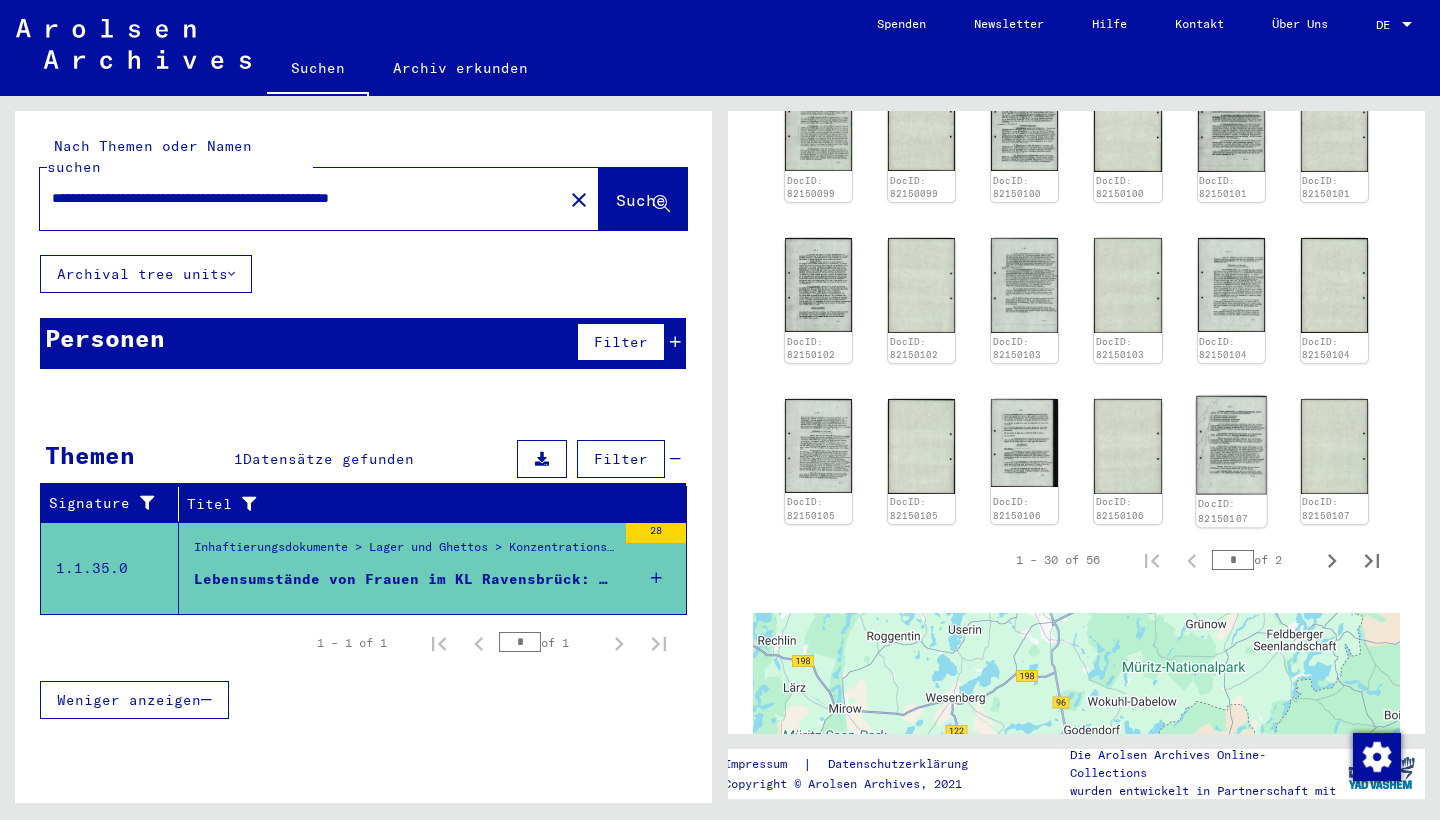 click 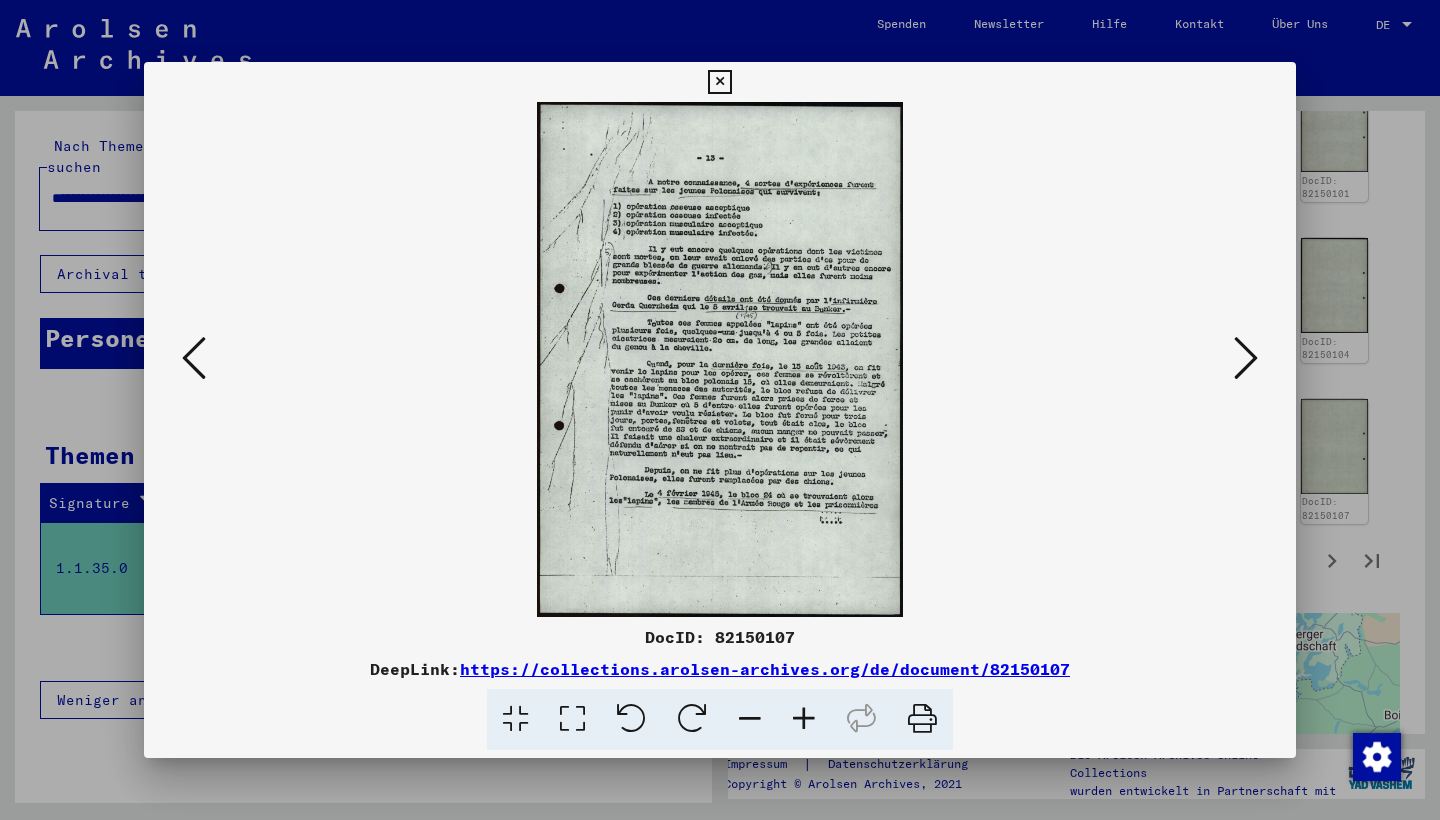click at bounding box center [804, 719] 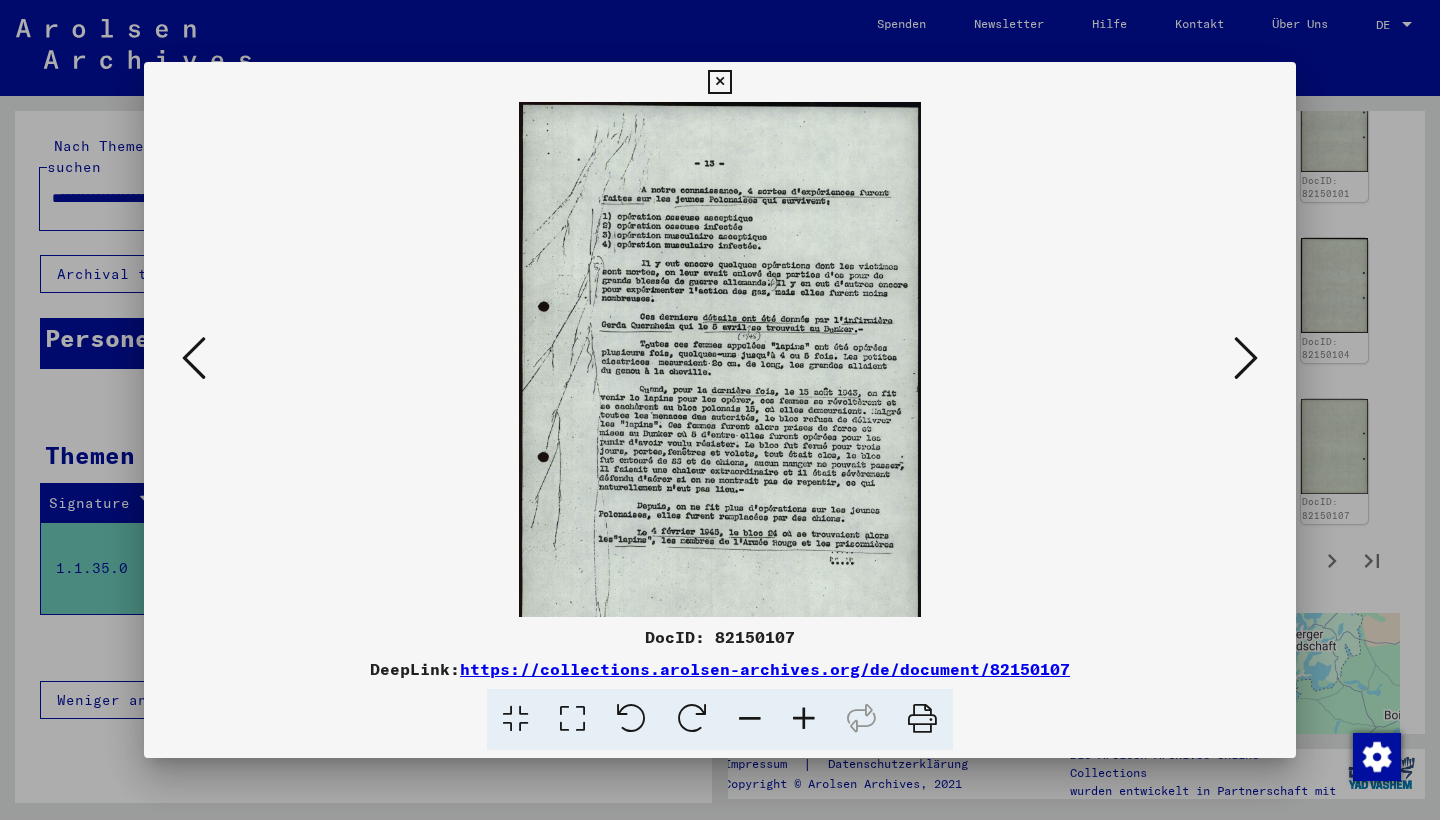 click at bounding box center (804, 719) 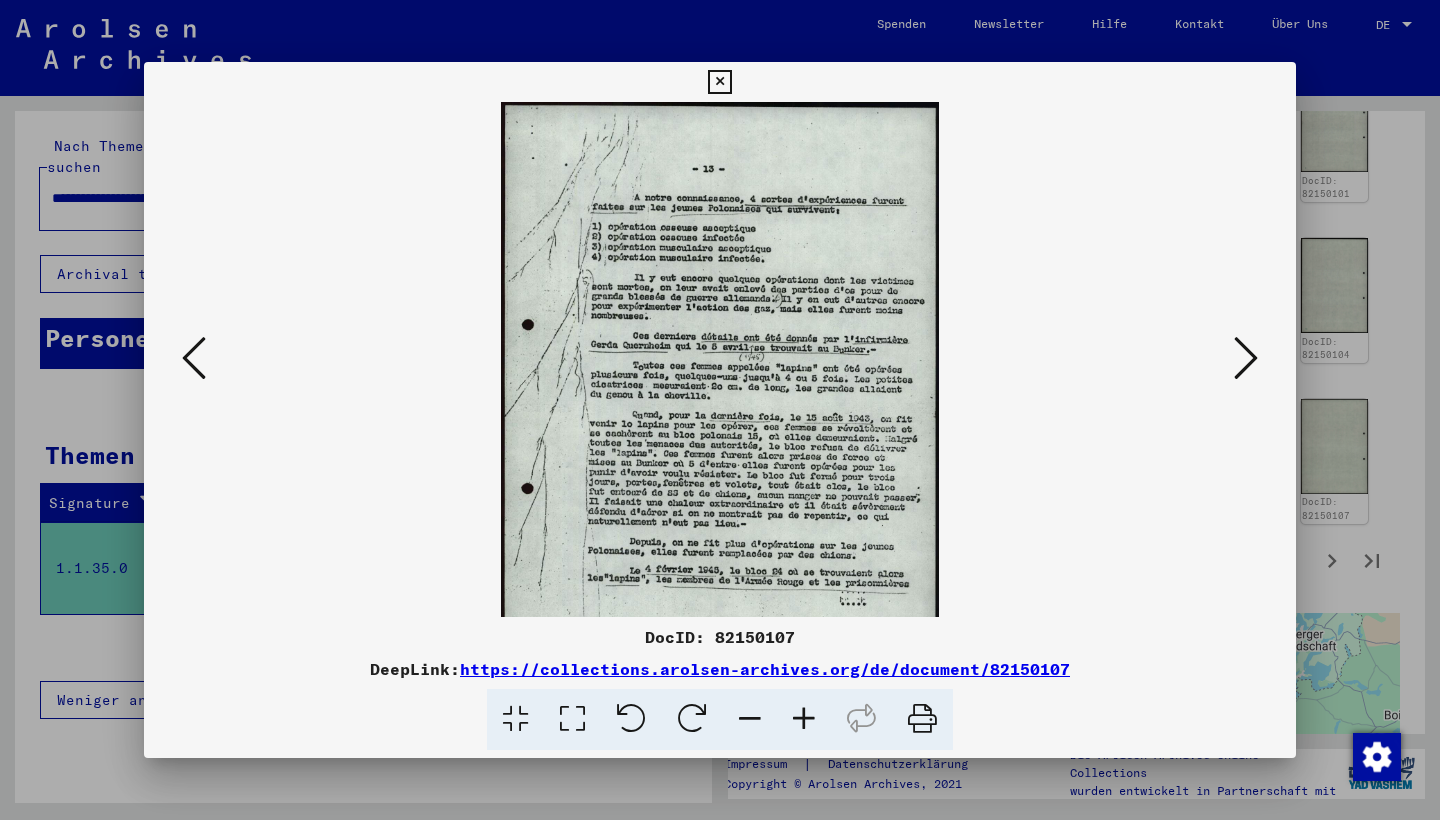click at bounding box center [804, 719] 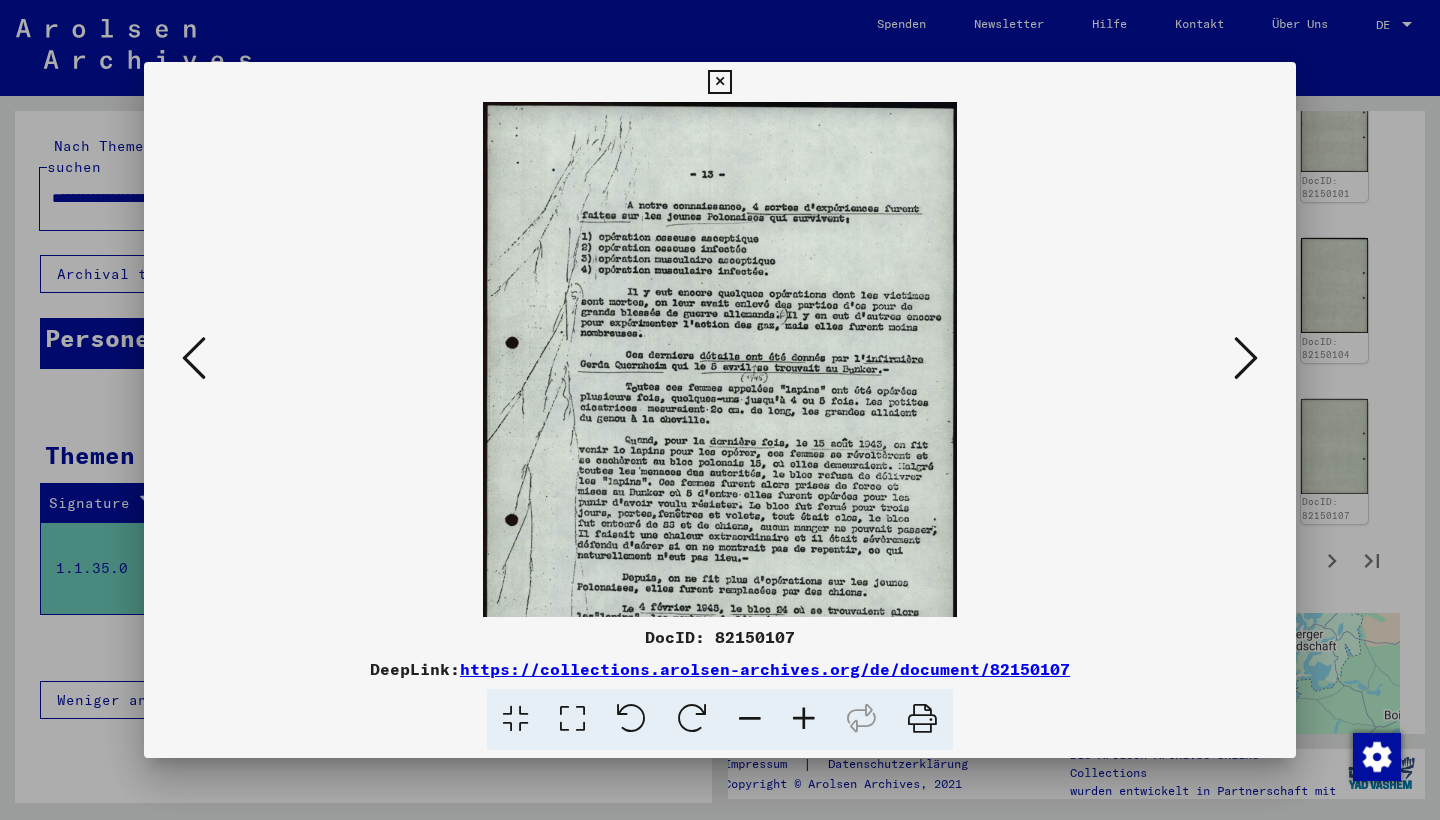 click at bounding box center [804, 719] 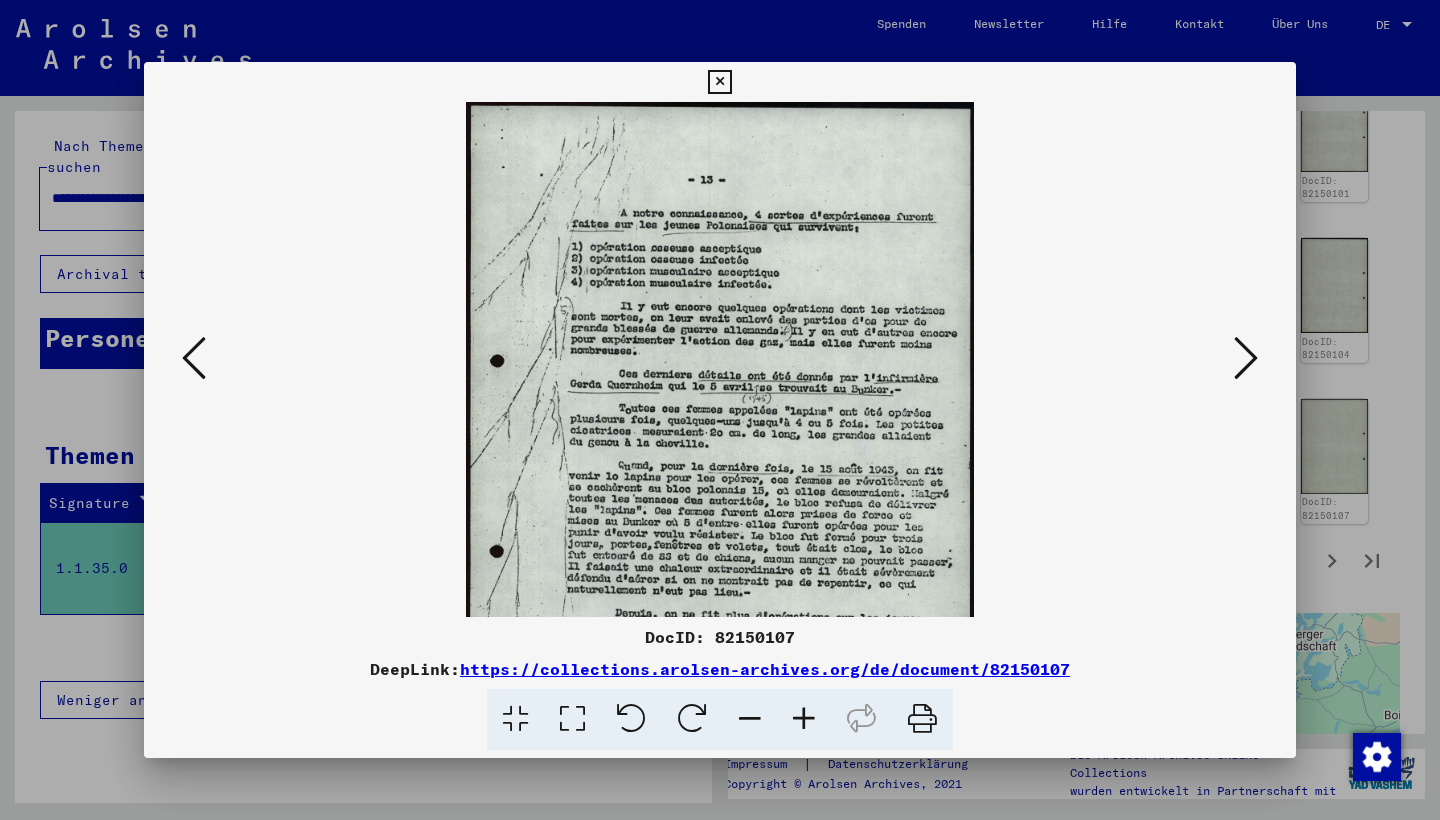 click at bounding box center [804, 719] 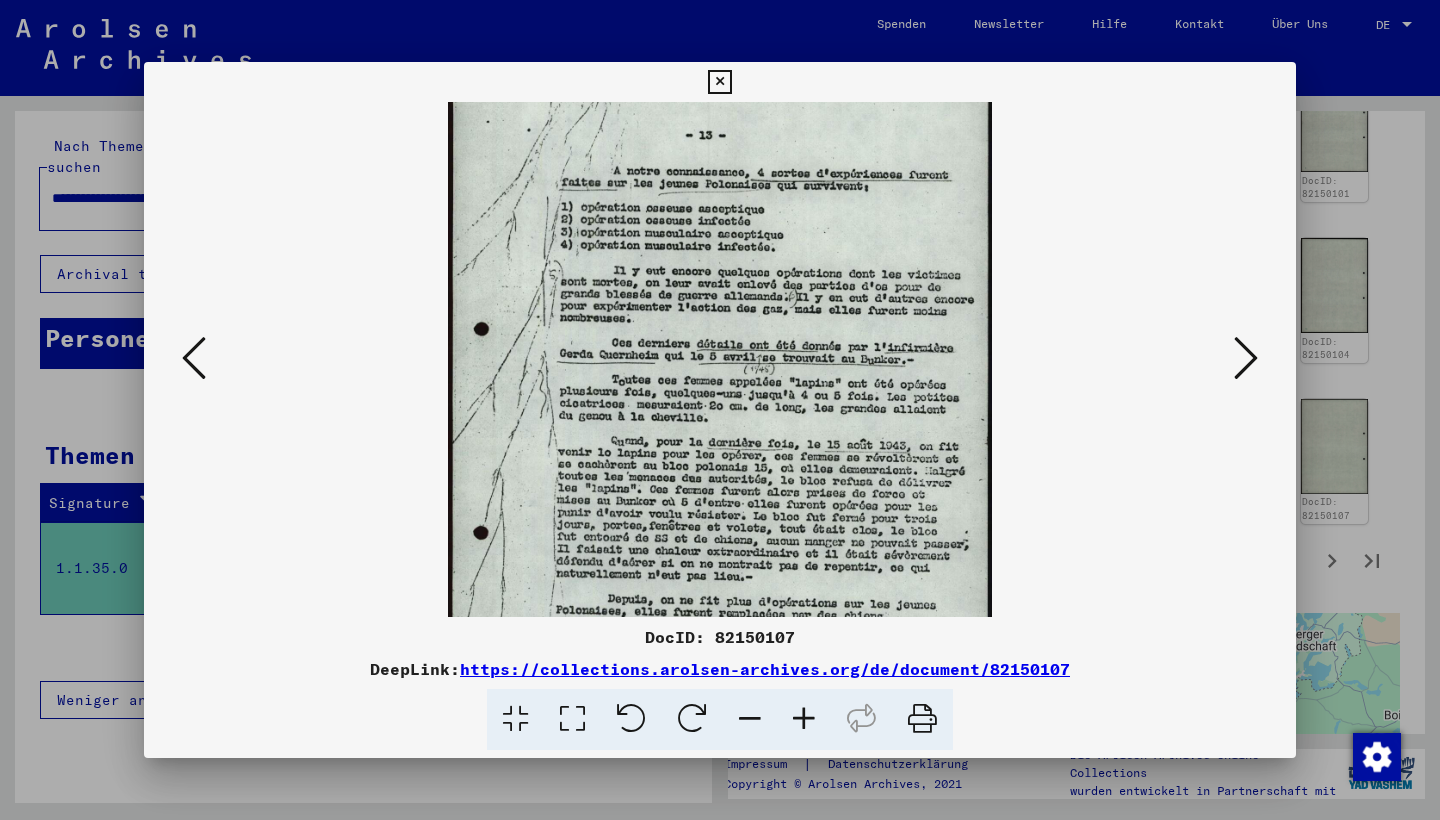 scroll, scrollTop: 54, scrollLeft: 0, axis: vertical 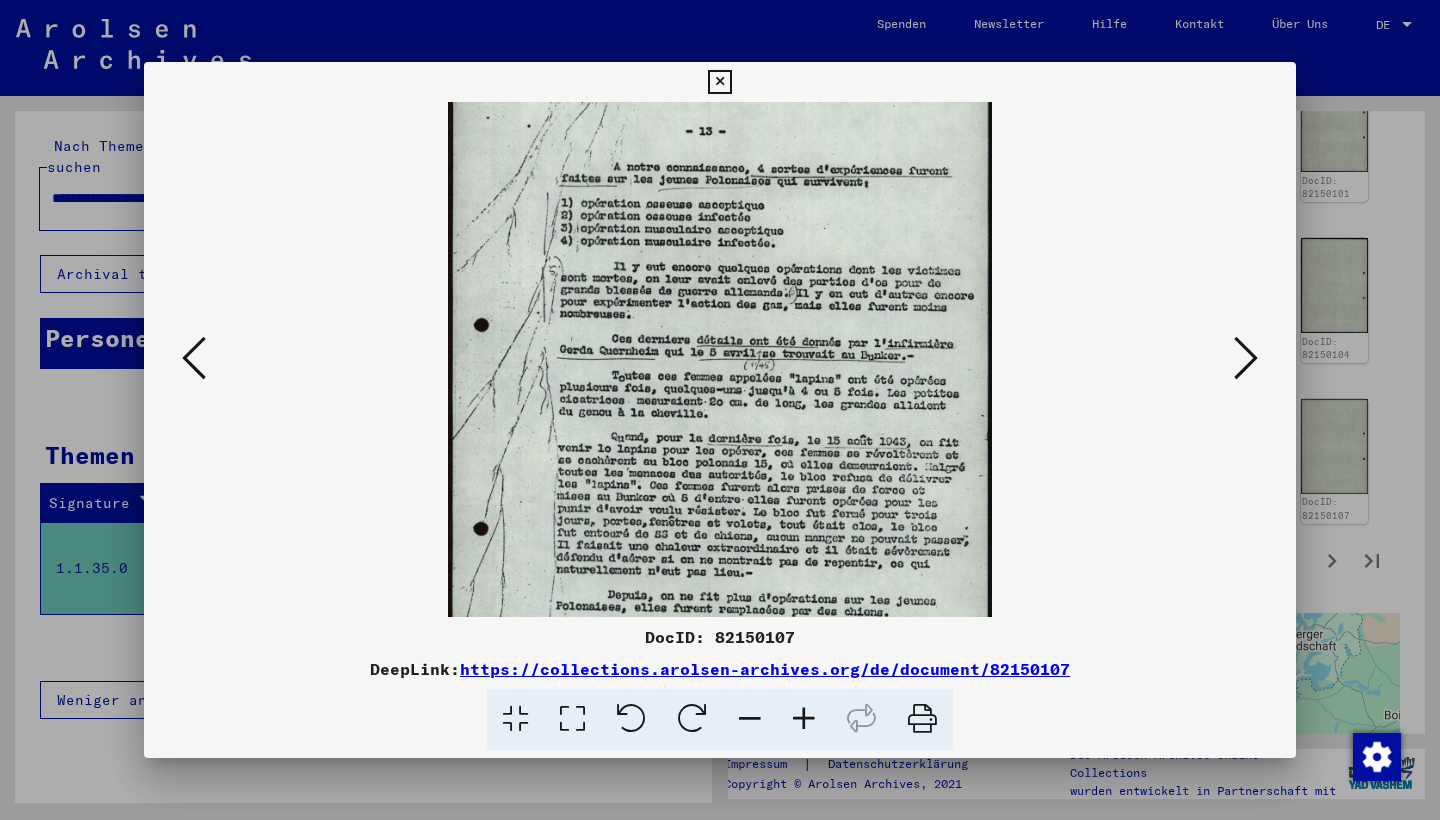 drag, startPoint x: 903, startPoint y: 400, endPoint x: 903, endPoint y: 346, distance: 54 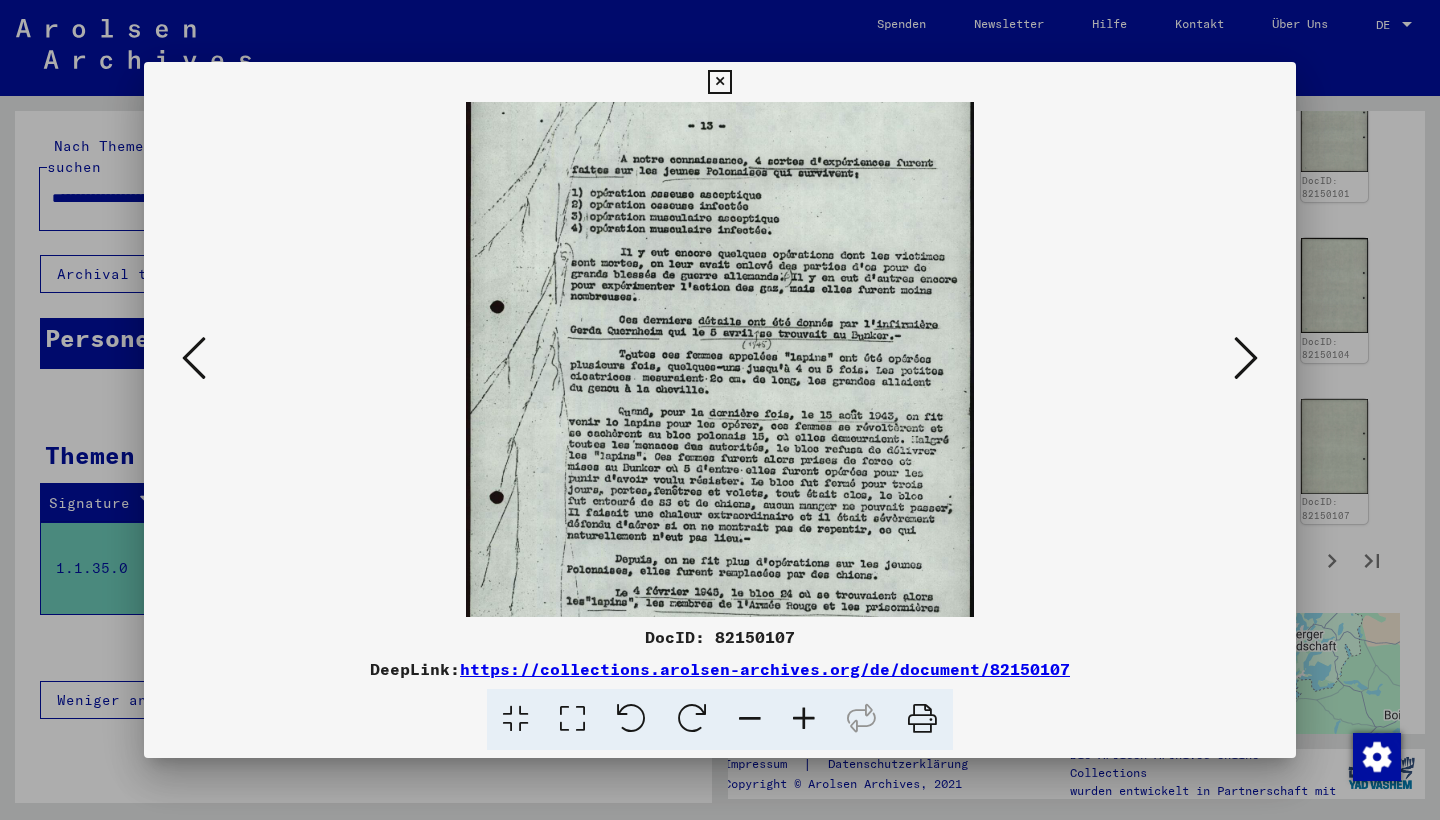 click at bounding box center (750, 719) 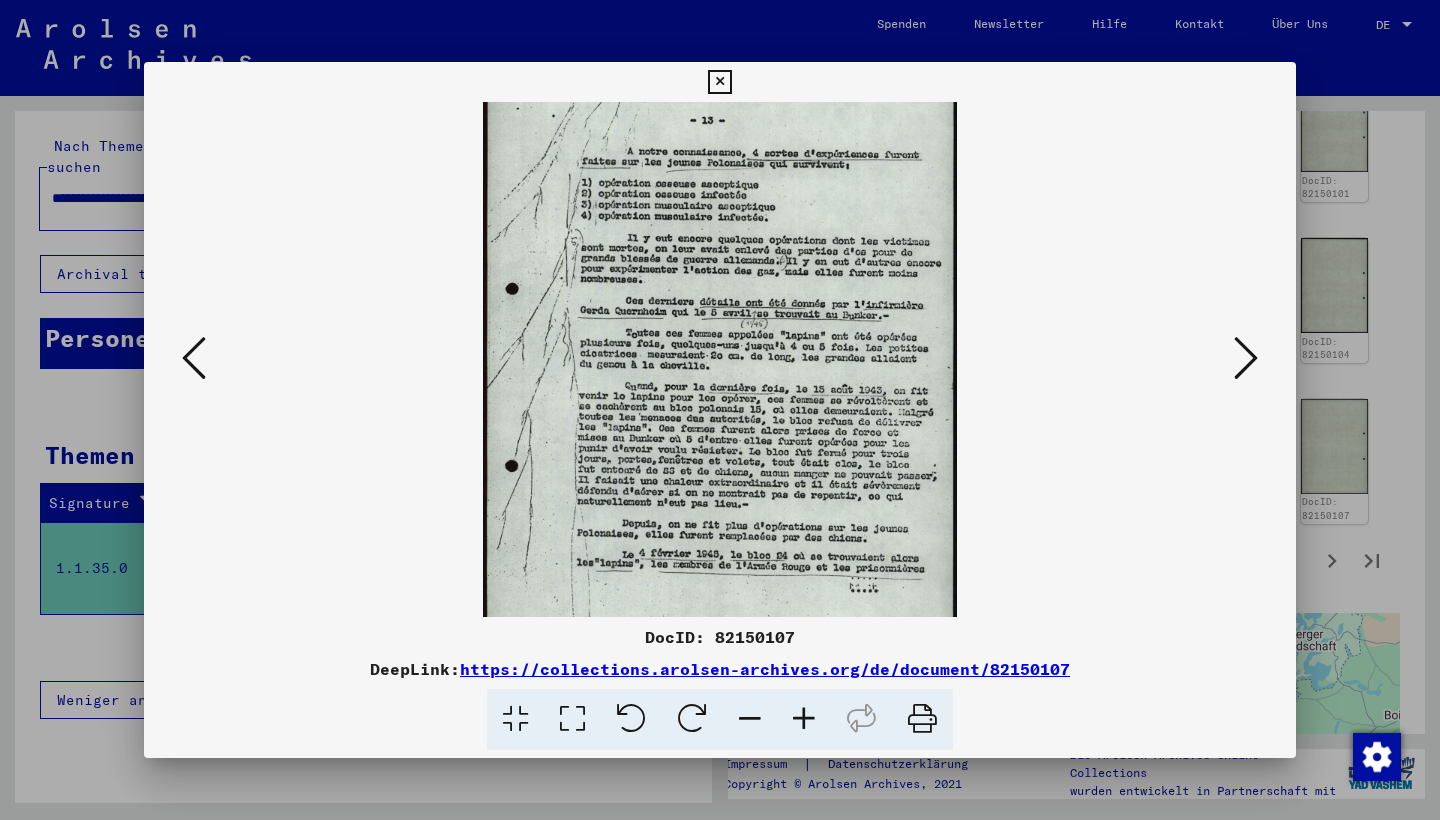 click at bounding box center (719, 82) 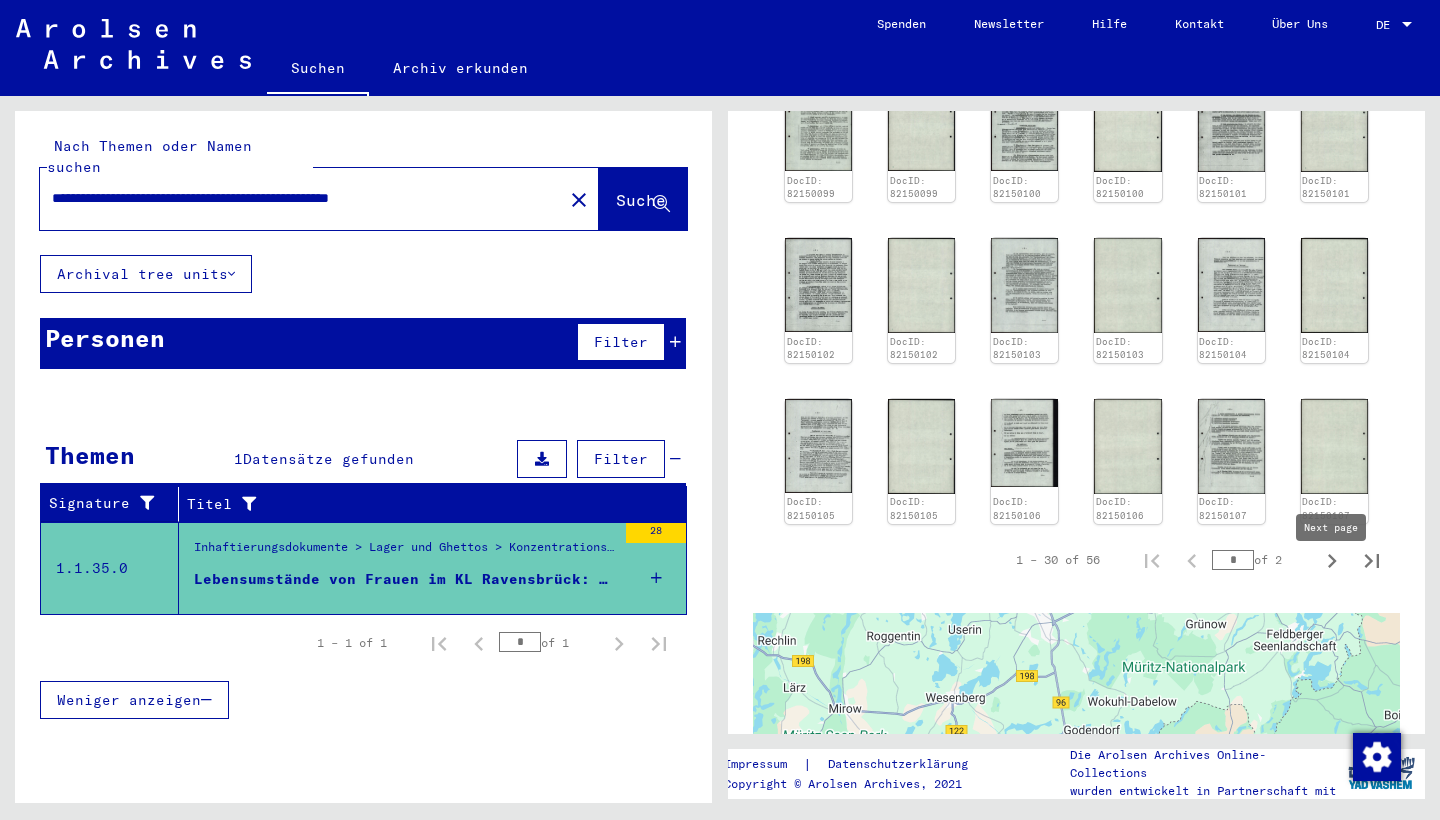 click 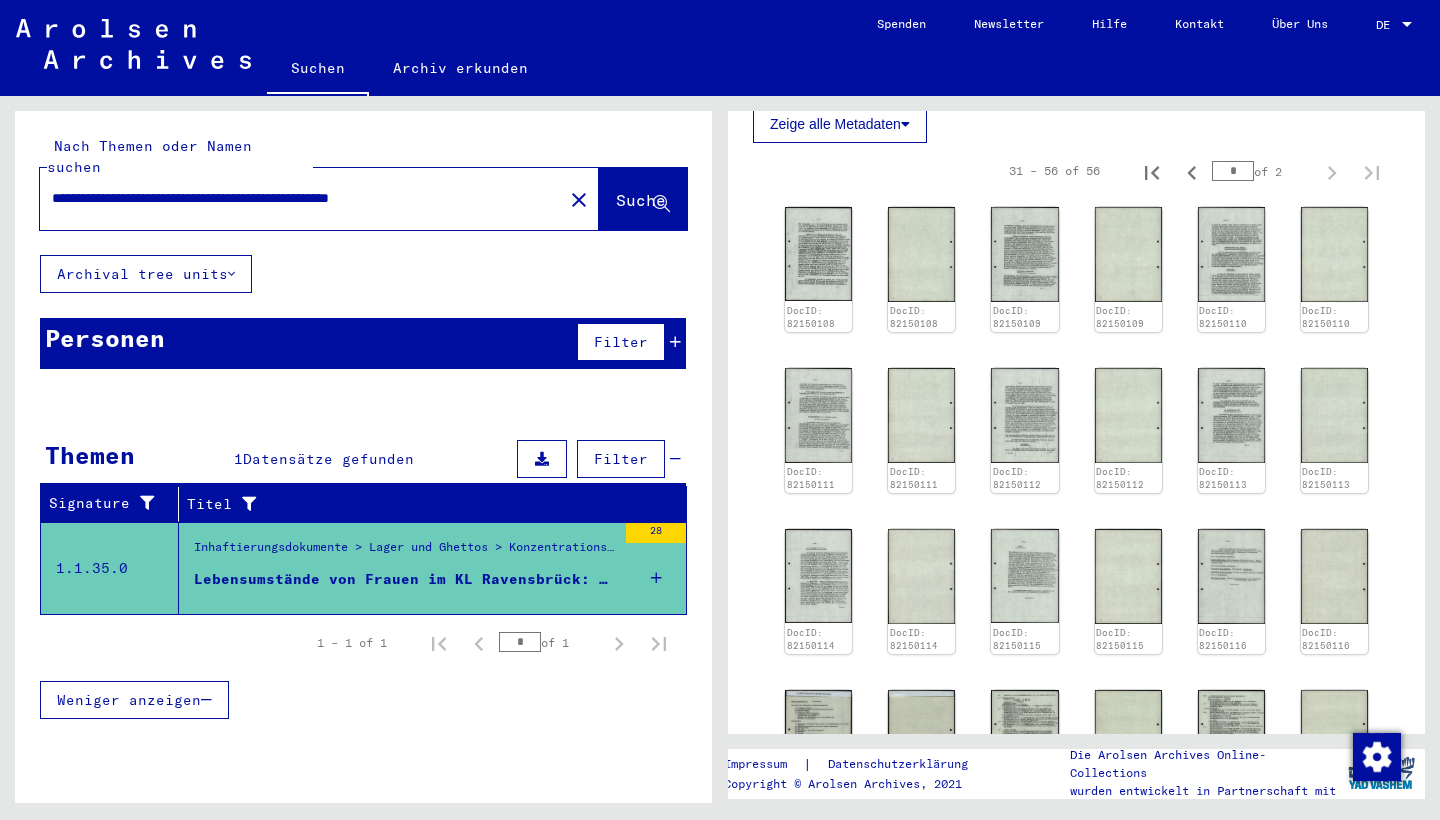 scroll, scrollTop: 640, scrollLeft: 0, axis: vertical 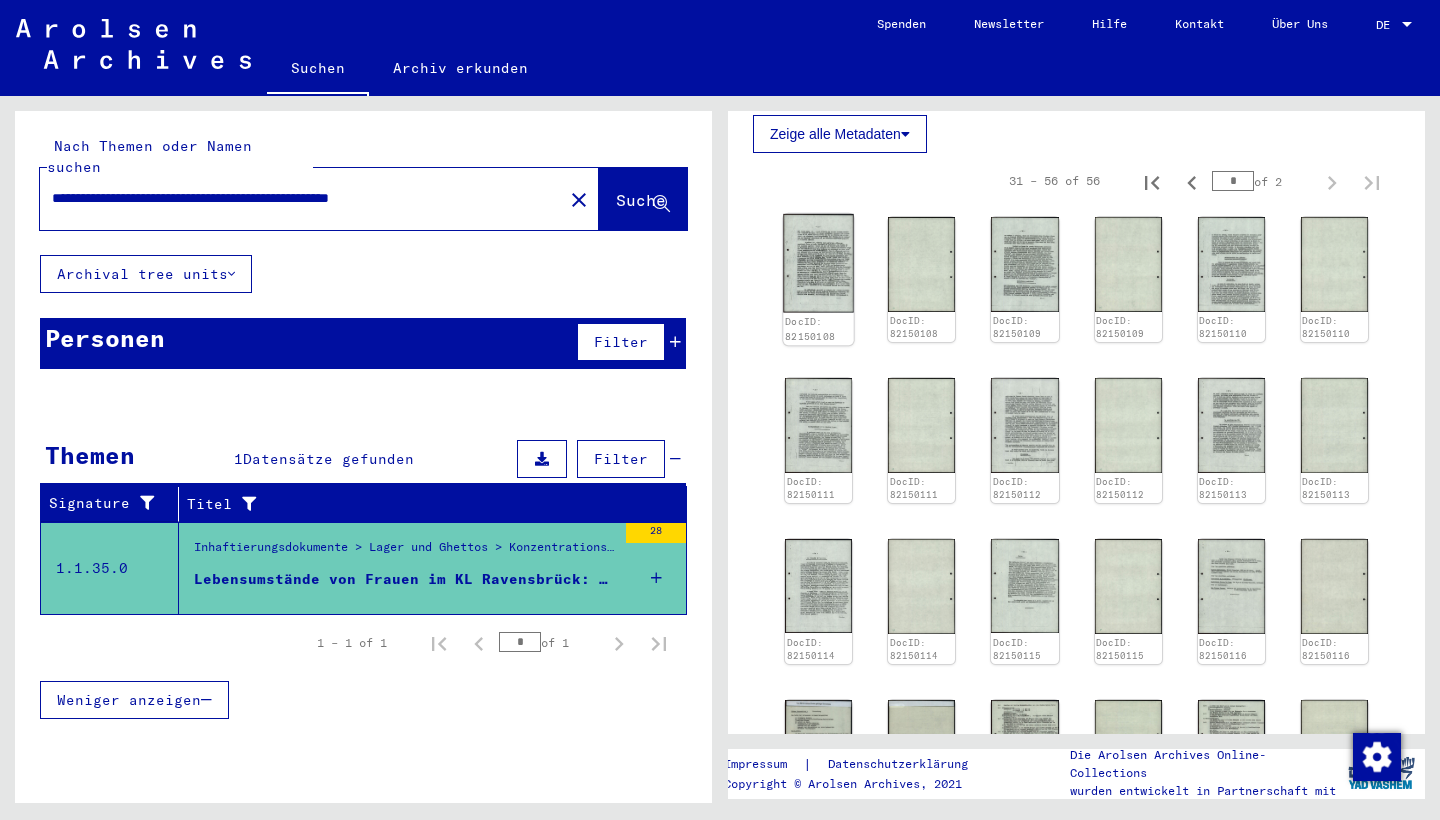click 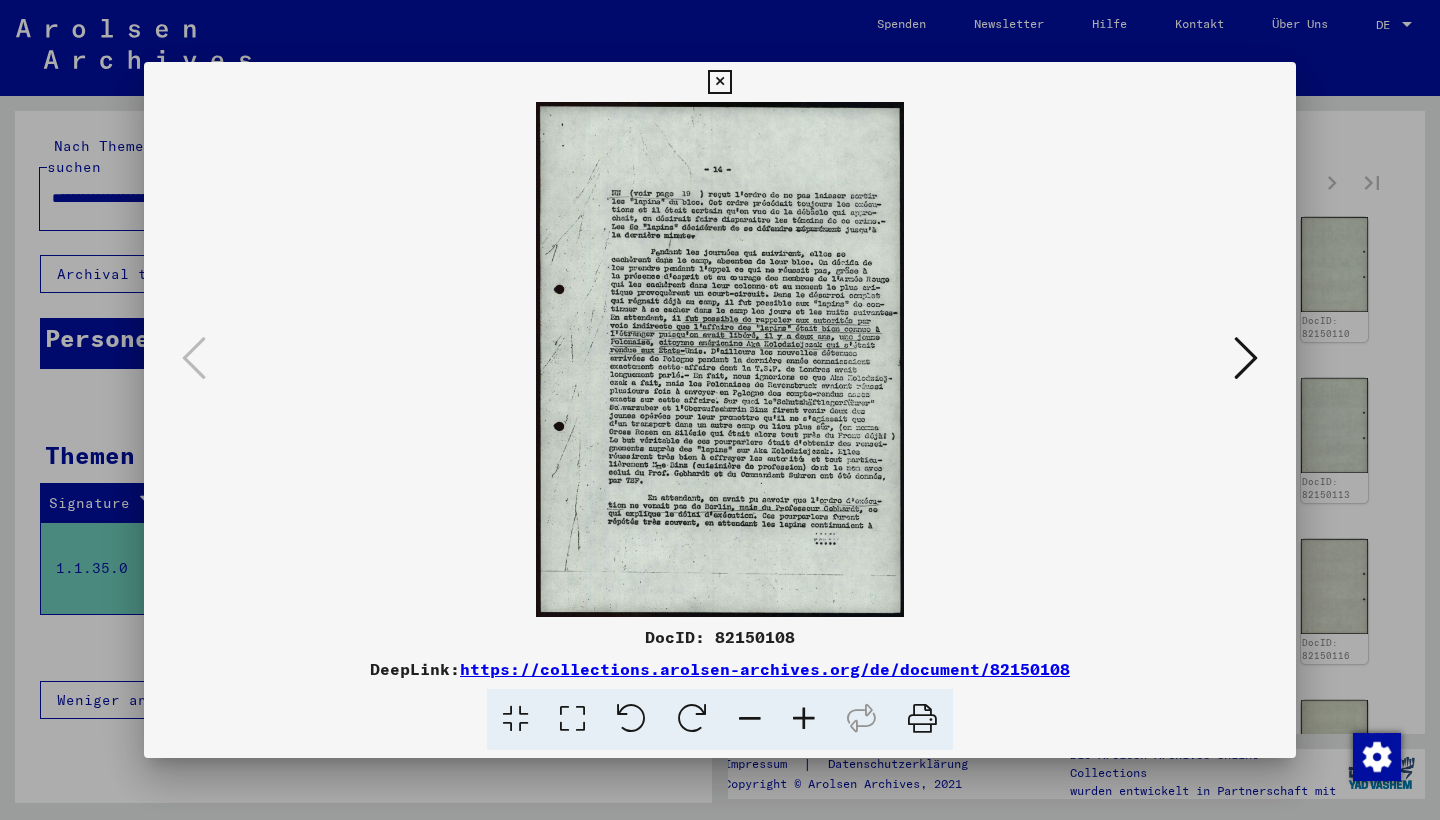 click at bounding box center (719, 82) 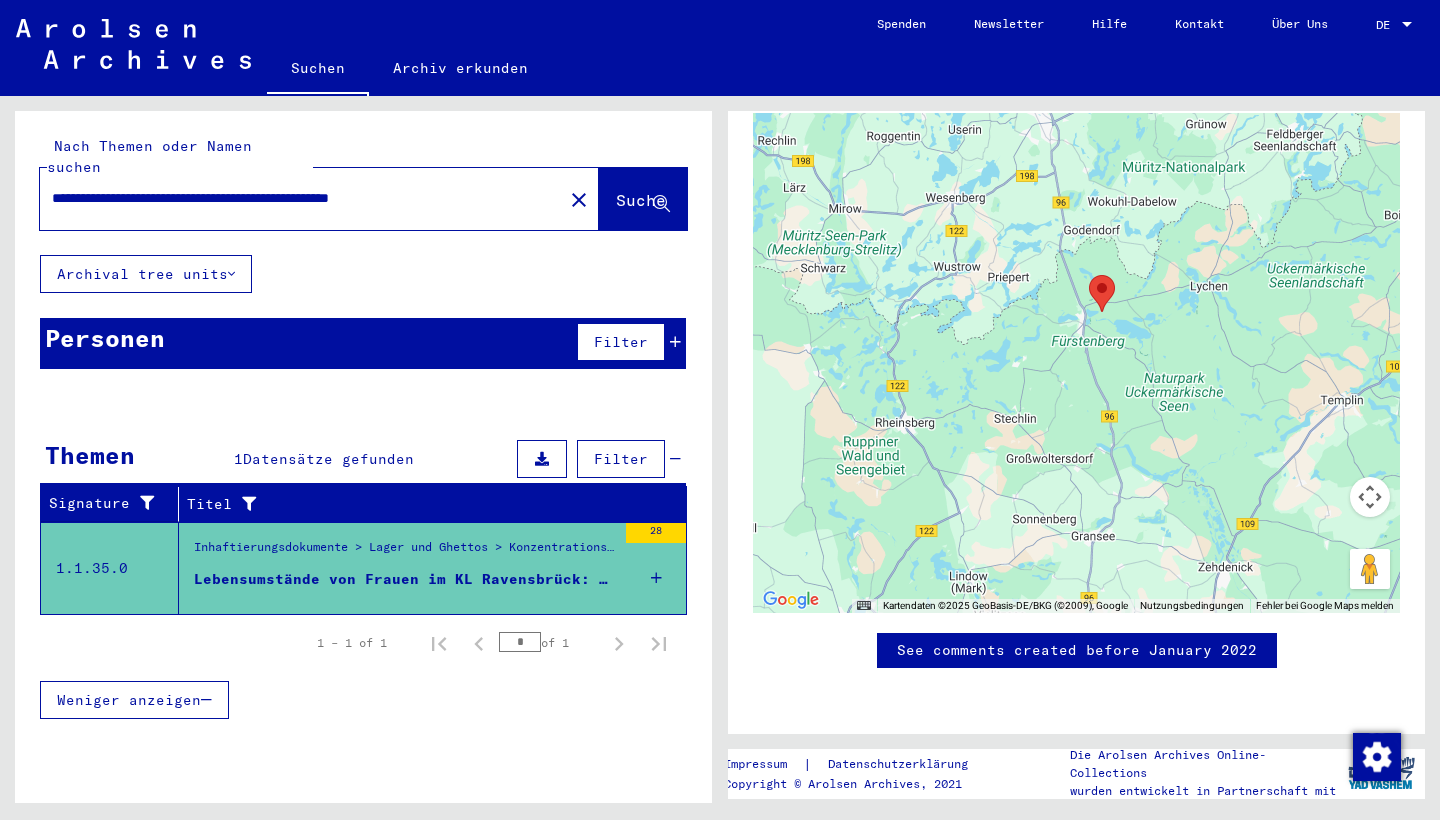 scroll, scrollTop: 1672, scrollLeft: 0, axis: vertical 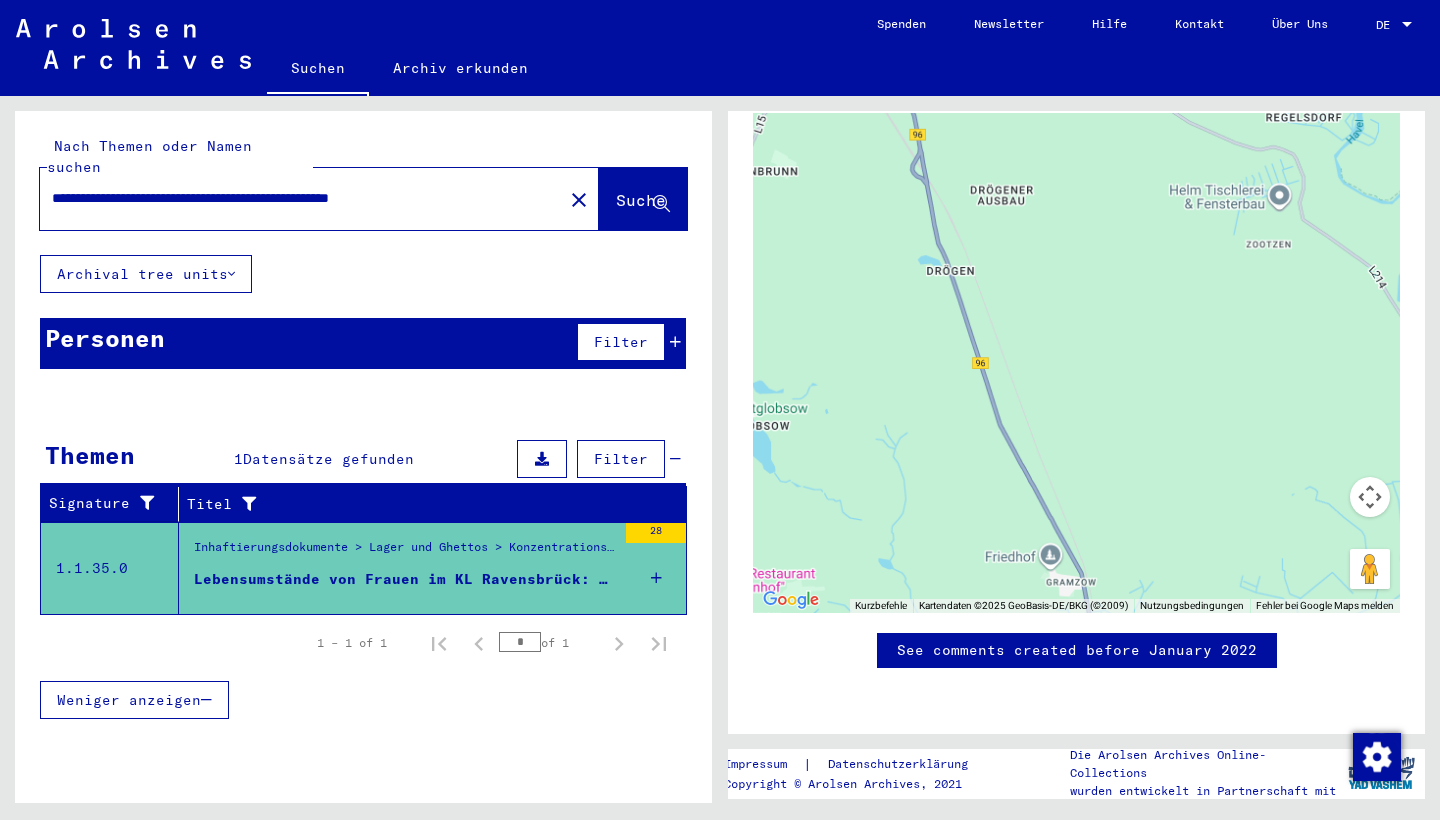 drag, startPoint x: 1250, startPoint y: 228, endPoint x: 1301, endPoint y: 518, distance: 294.45035 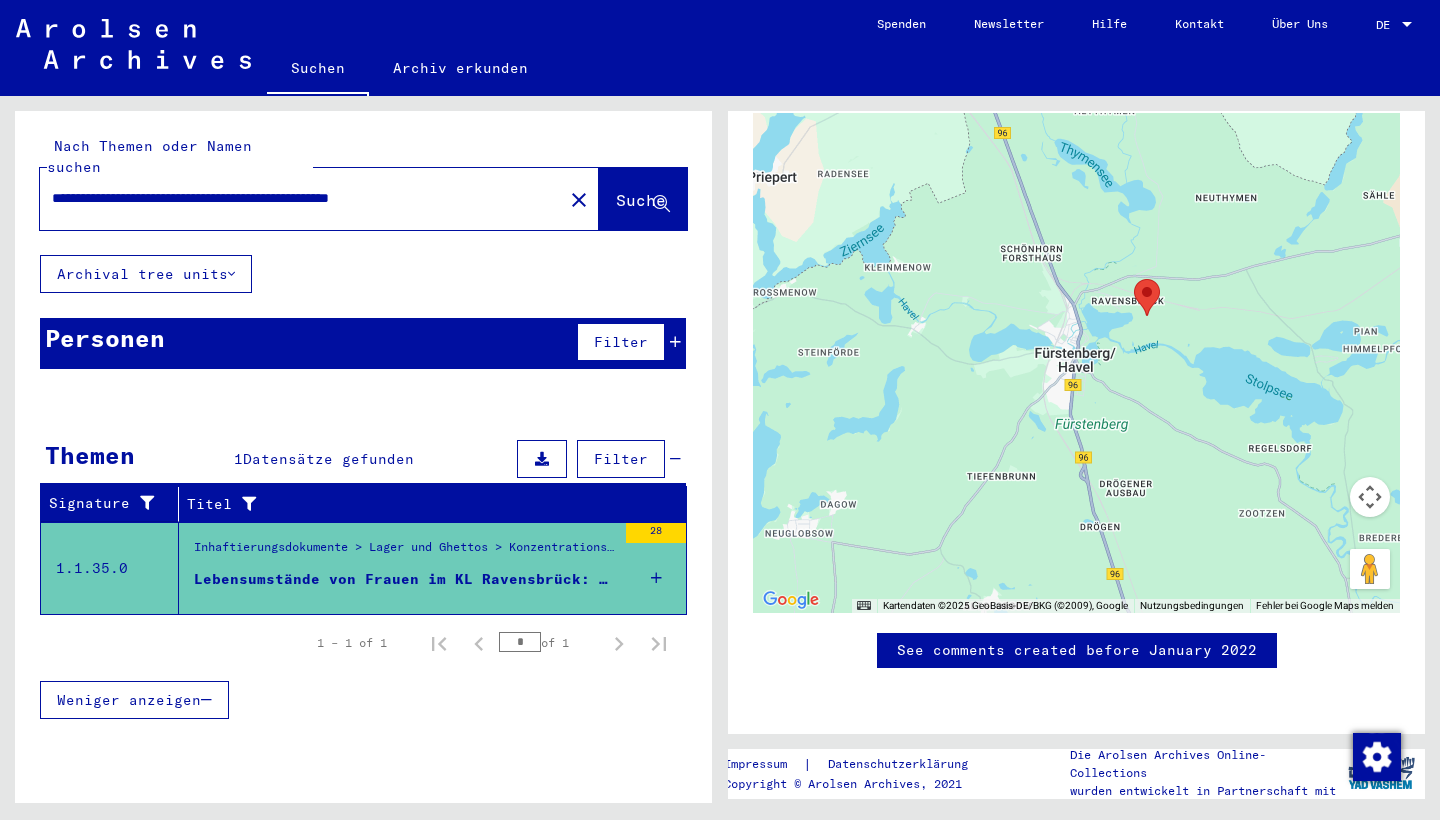 drag, startPoint x: 1186, startPoint y: 315, endPoint x: 1188, endPoint y: 420, distance: 105.01904 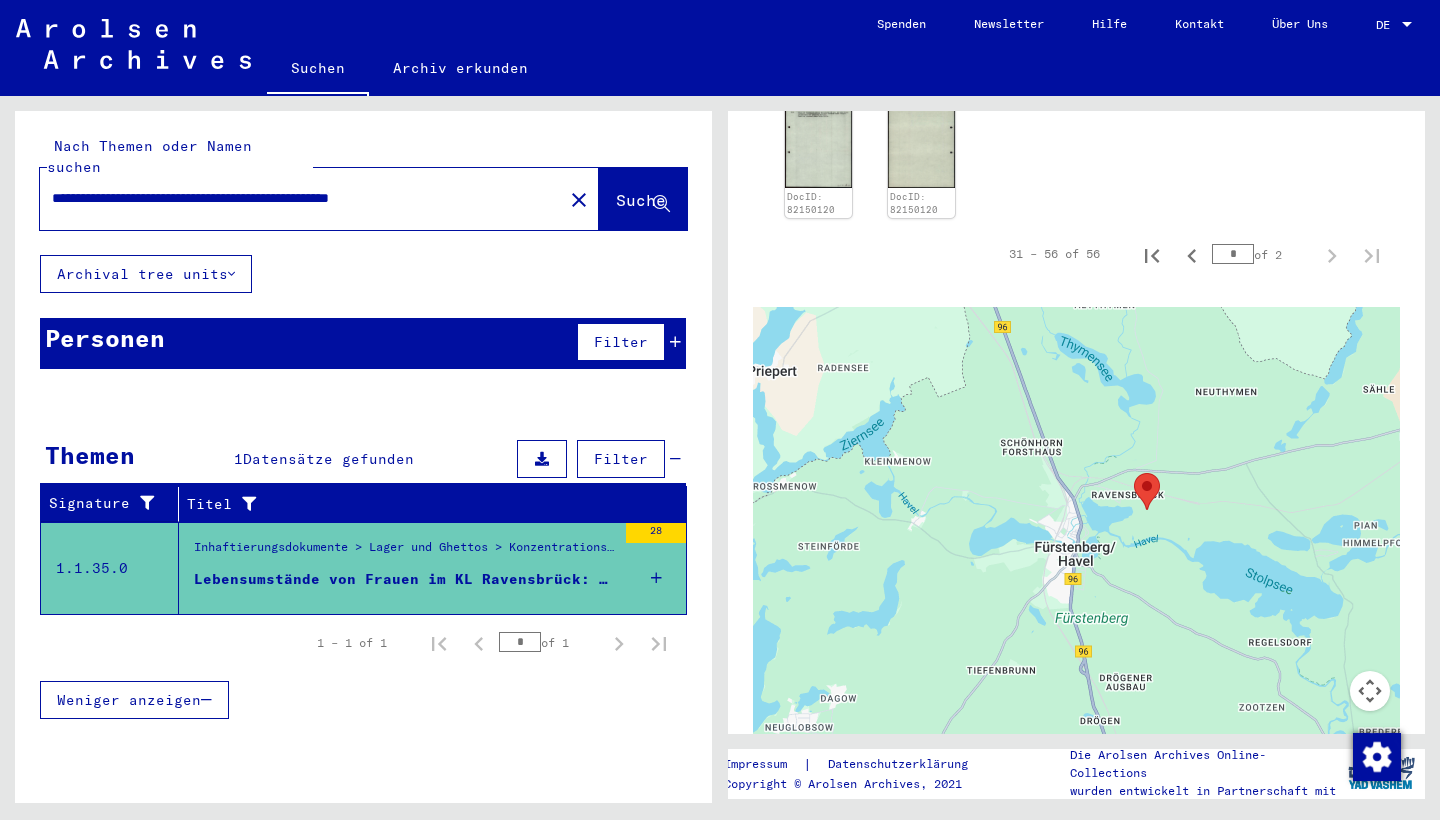 scroll, scrollTop: 1403, scrollLeft: 0, axis: vertical 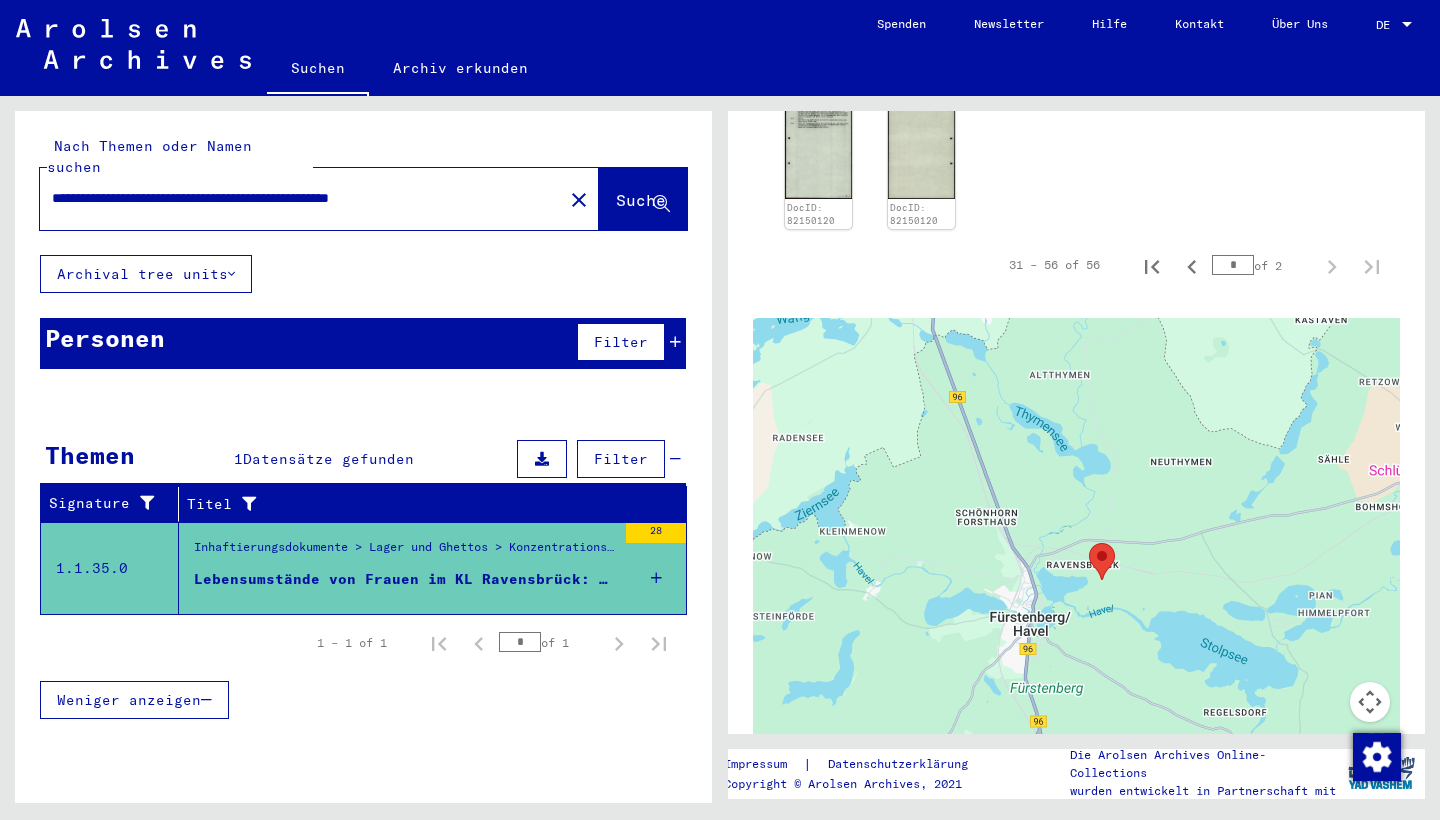 drag, startPoint x: 1193, startPoint y: 565, endPoint x: 1147, endPoint y: 629, distance: 78.81624 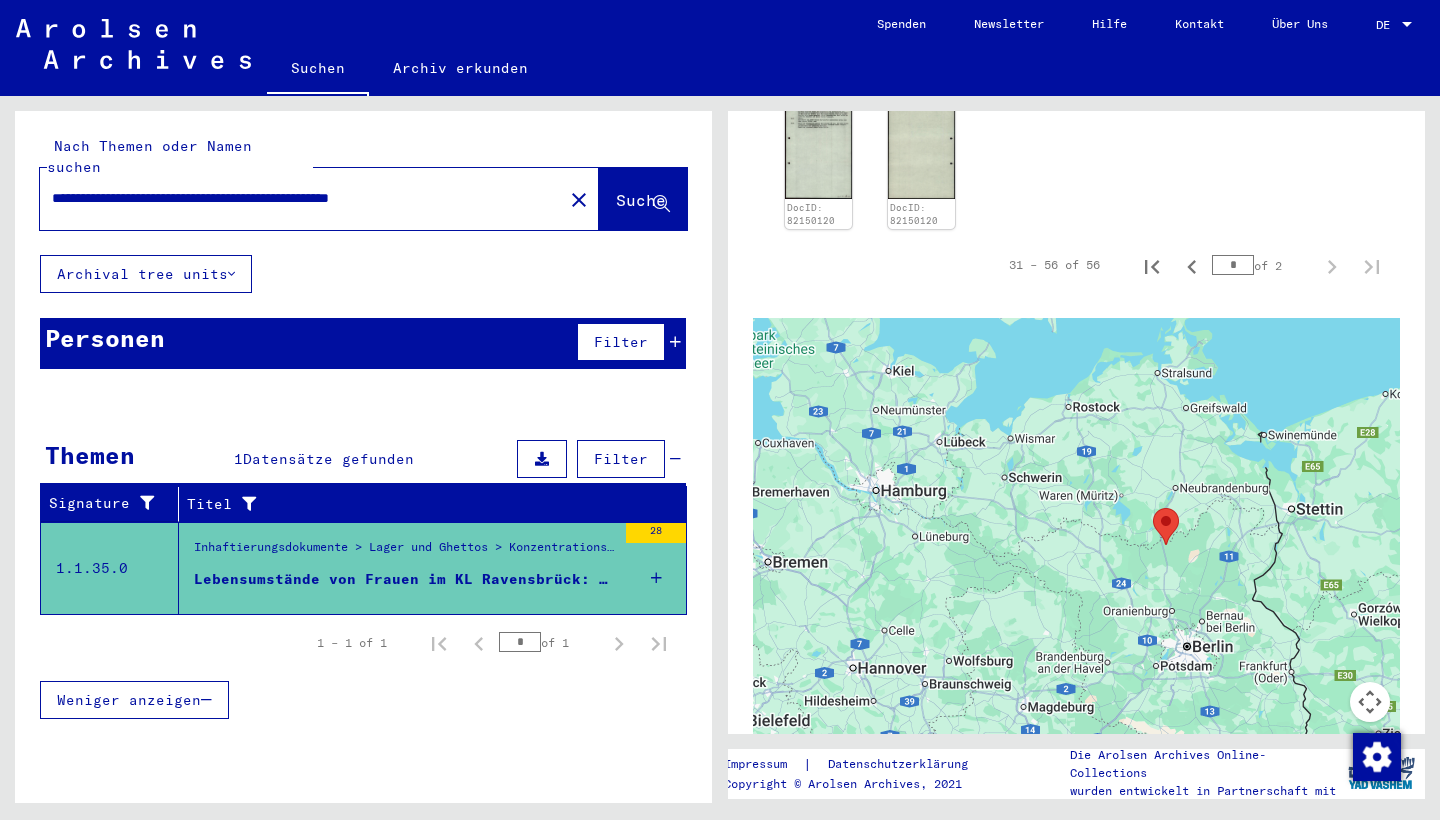 drag, startPoint x: 1144, startPoint y: 642, endPoint x: 1144, endPoint y: 574, distance: 68 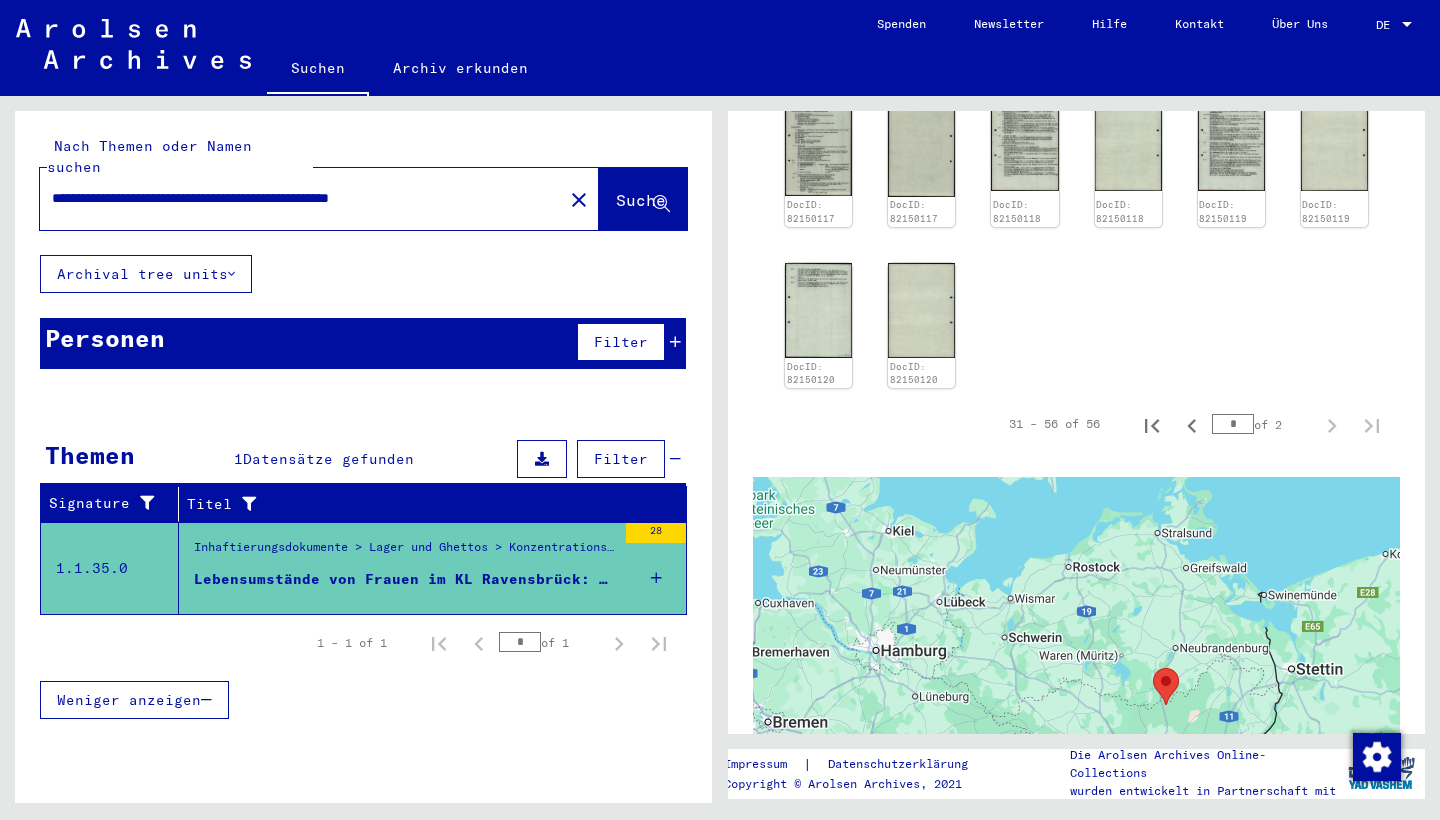 scroll, scrollTop: 1209, scrollLeft: 0, axis: vertical 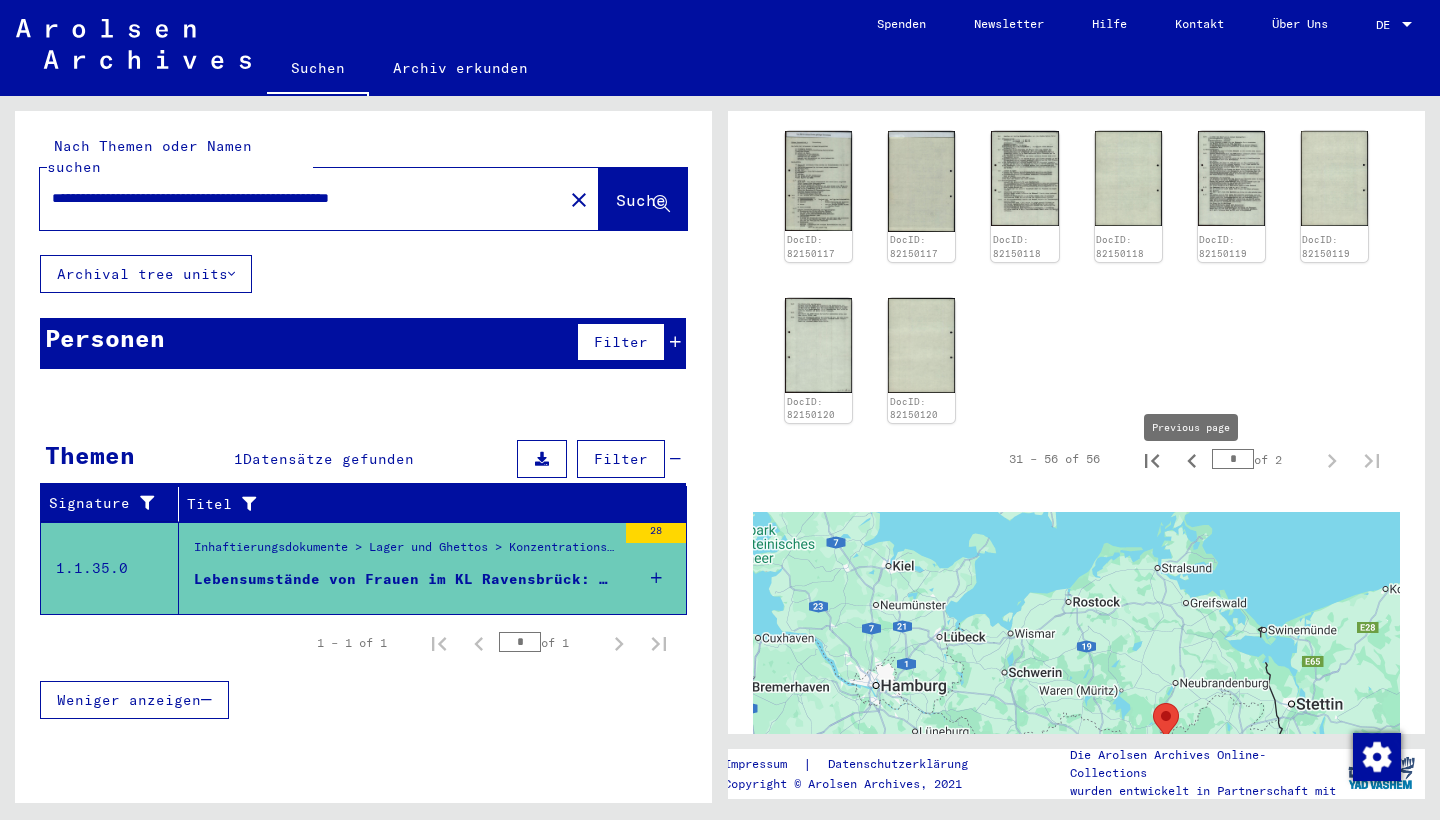 click 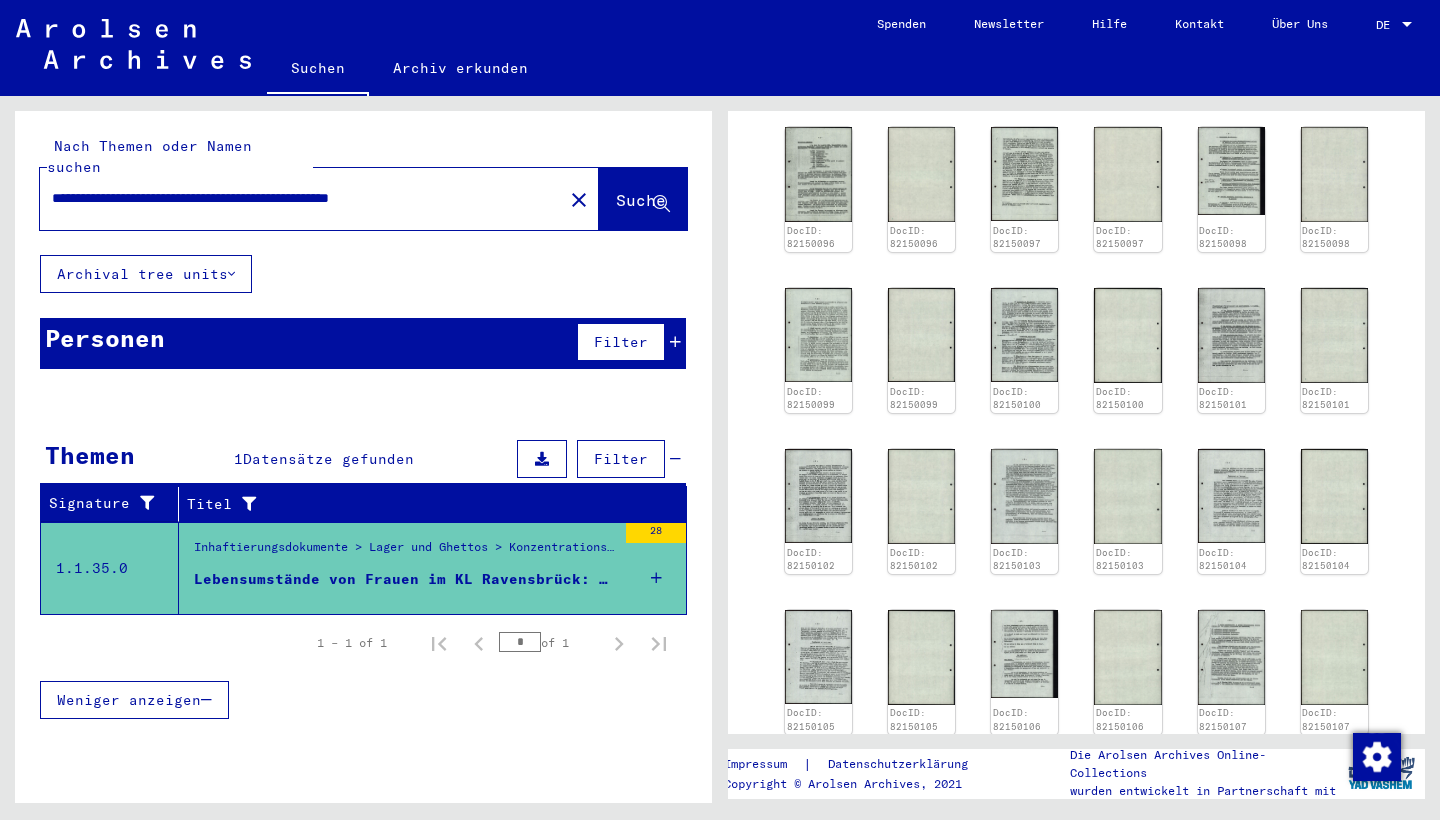 scroll, scrollTop: 892, scrollLeft: 0, axis: vertical 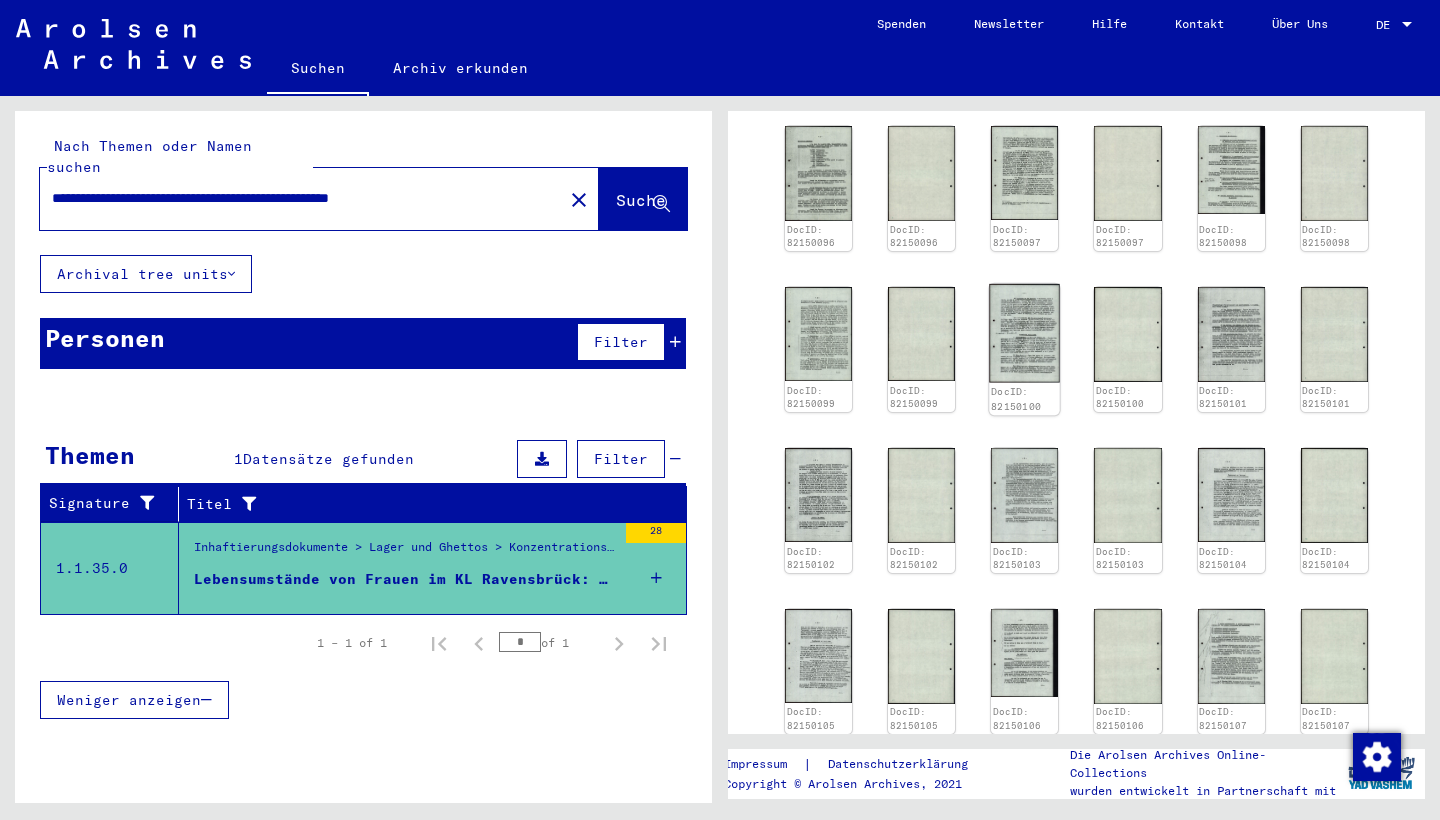 click 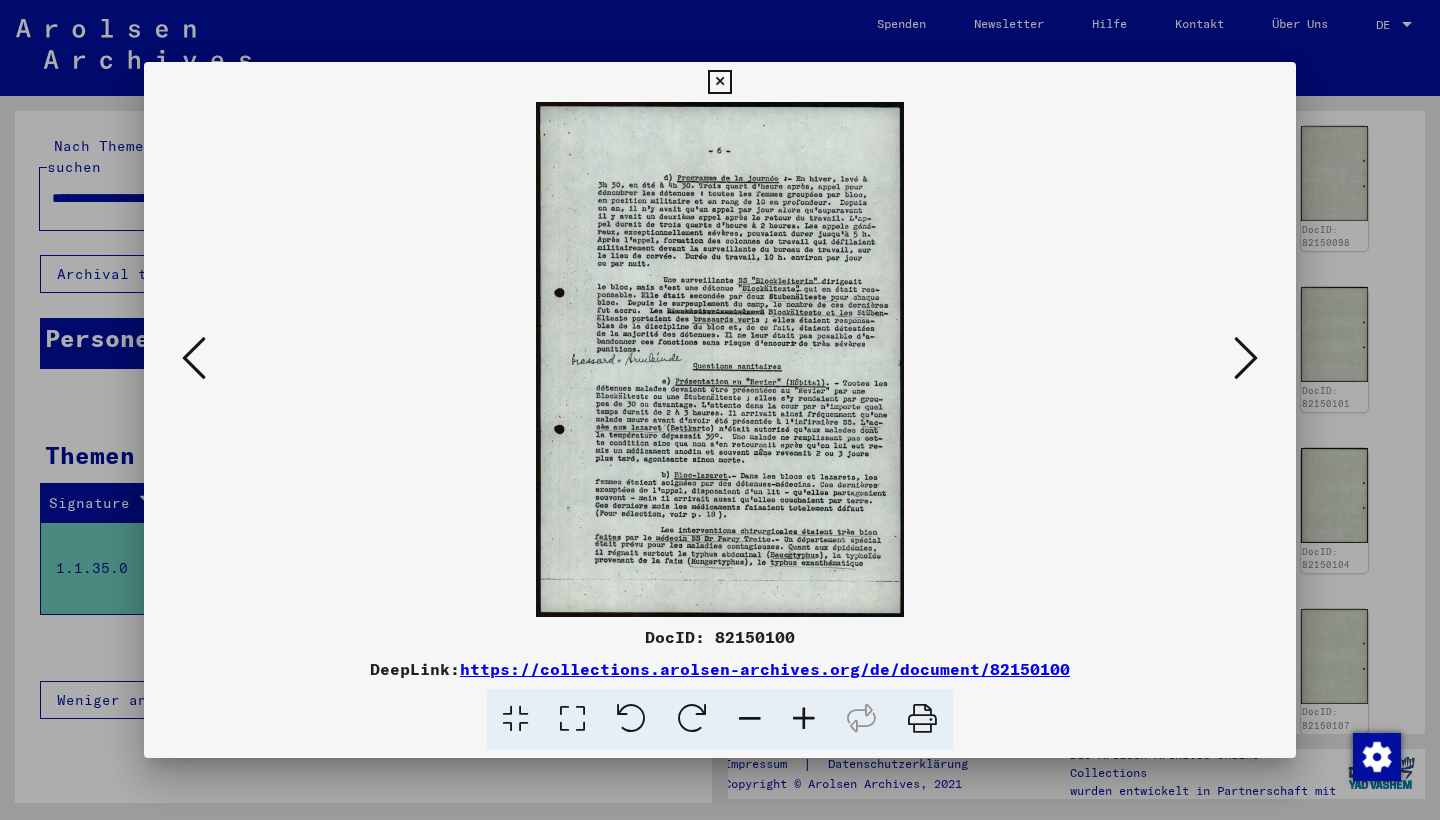 click at bounding box center (1246, 358) 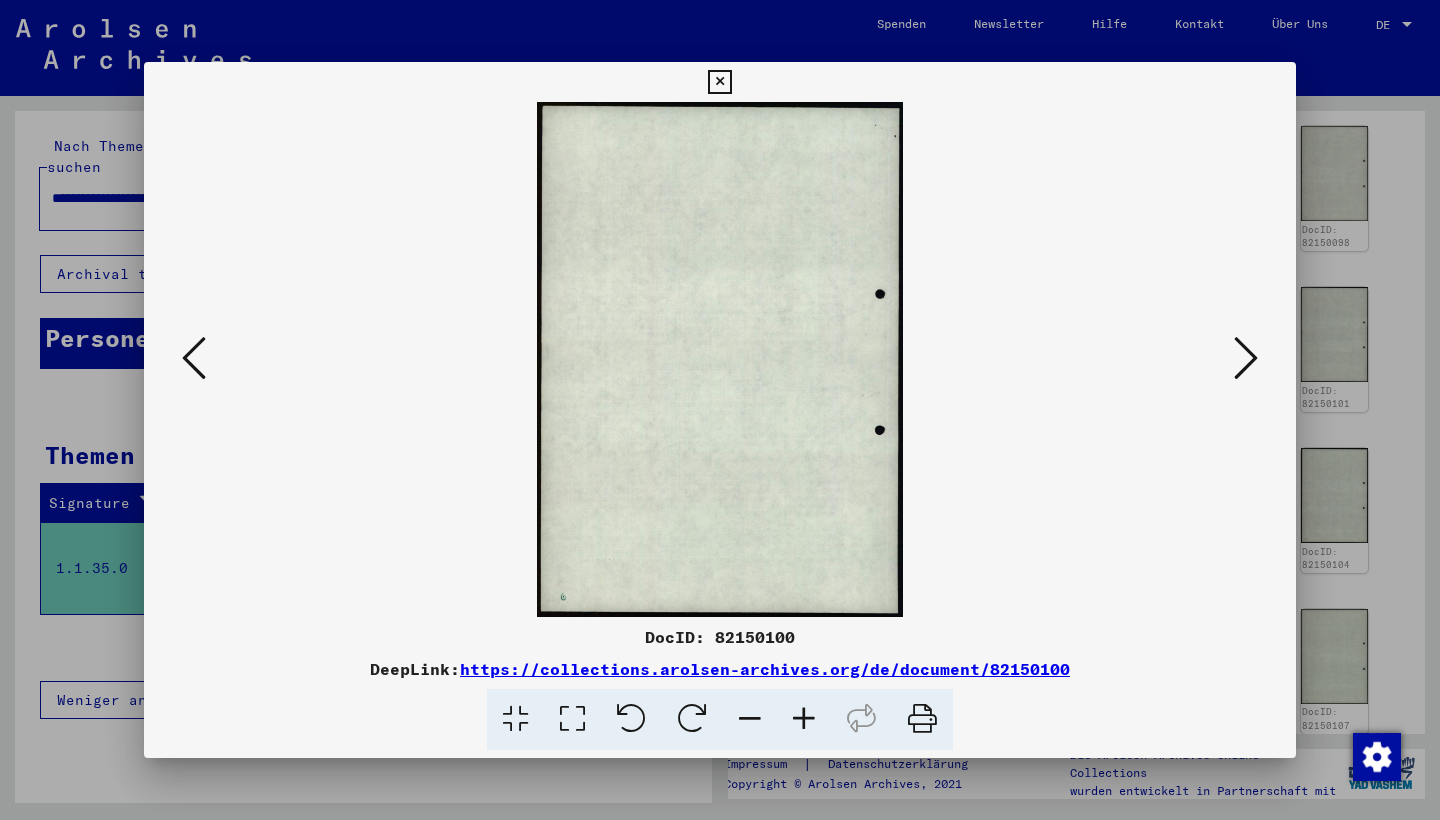 click at bounding box center (1246, 358) 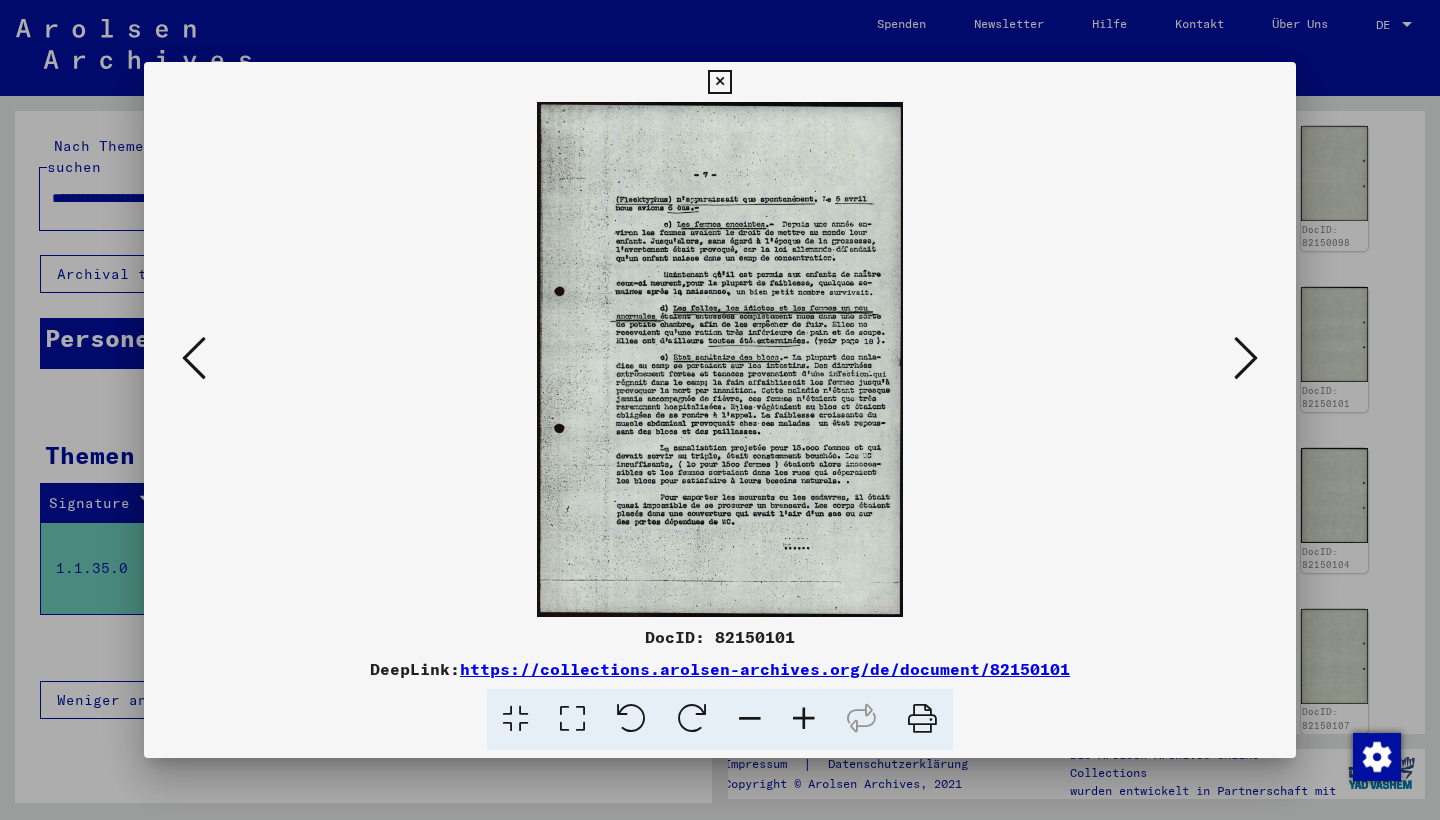 click at bounding box center (804, 719) 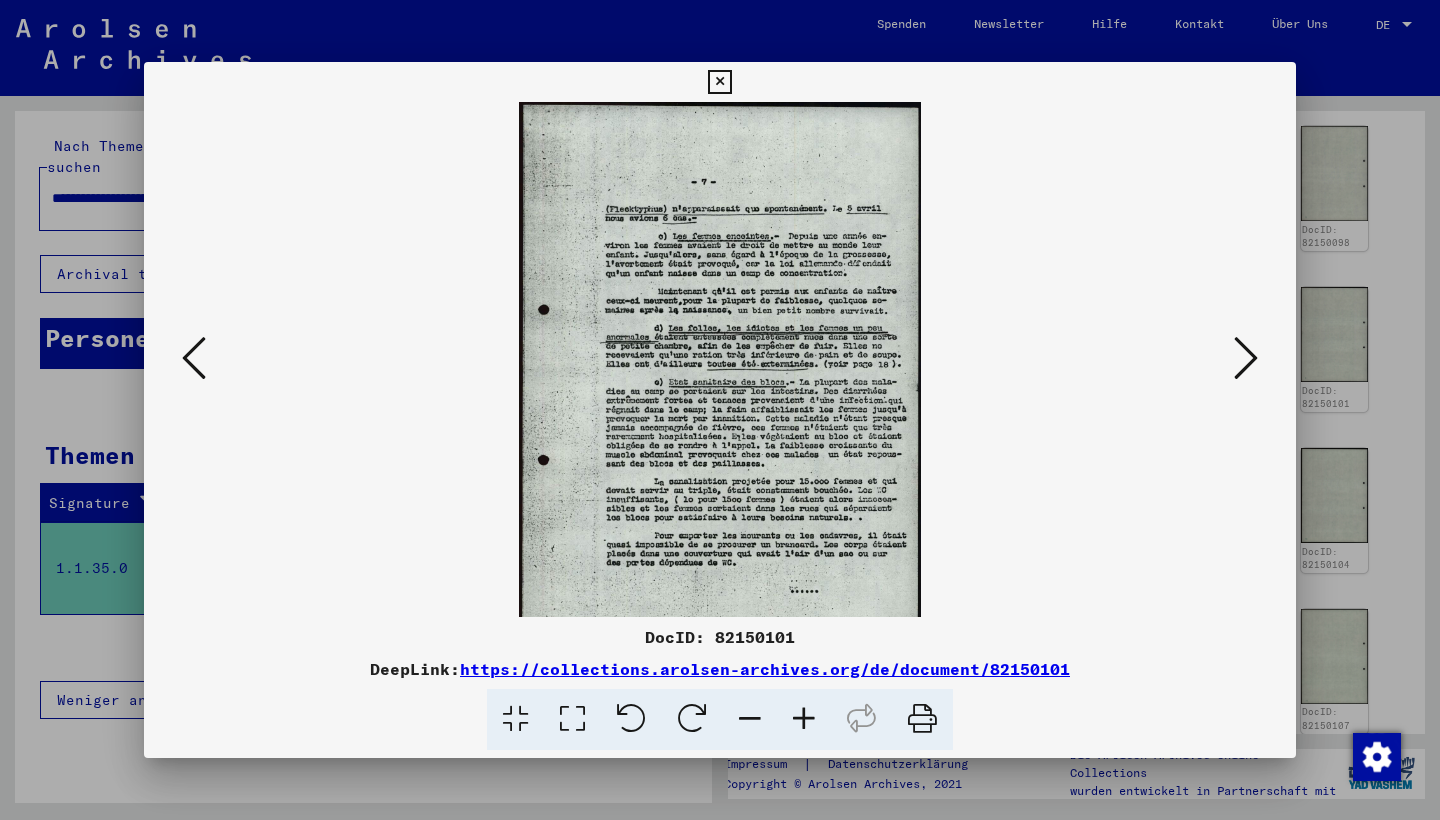 click at bounding box center (804, 719) 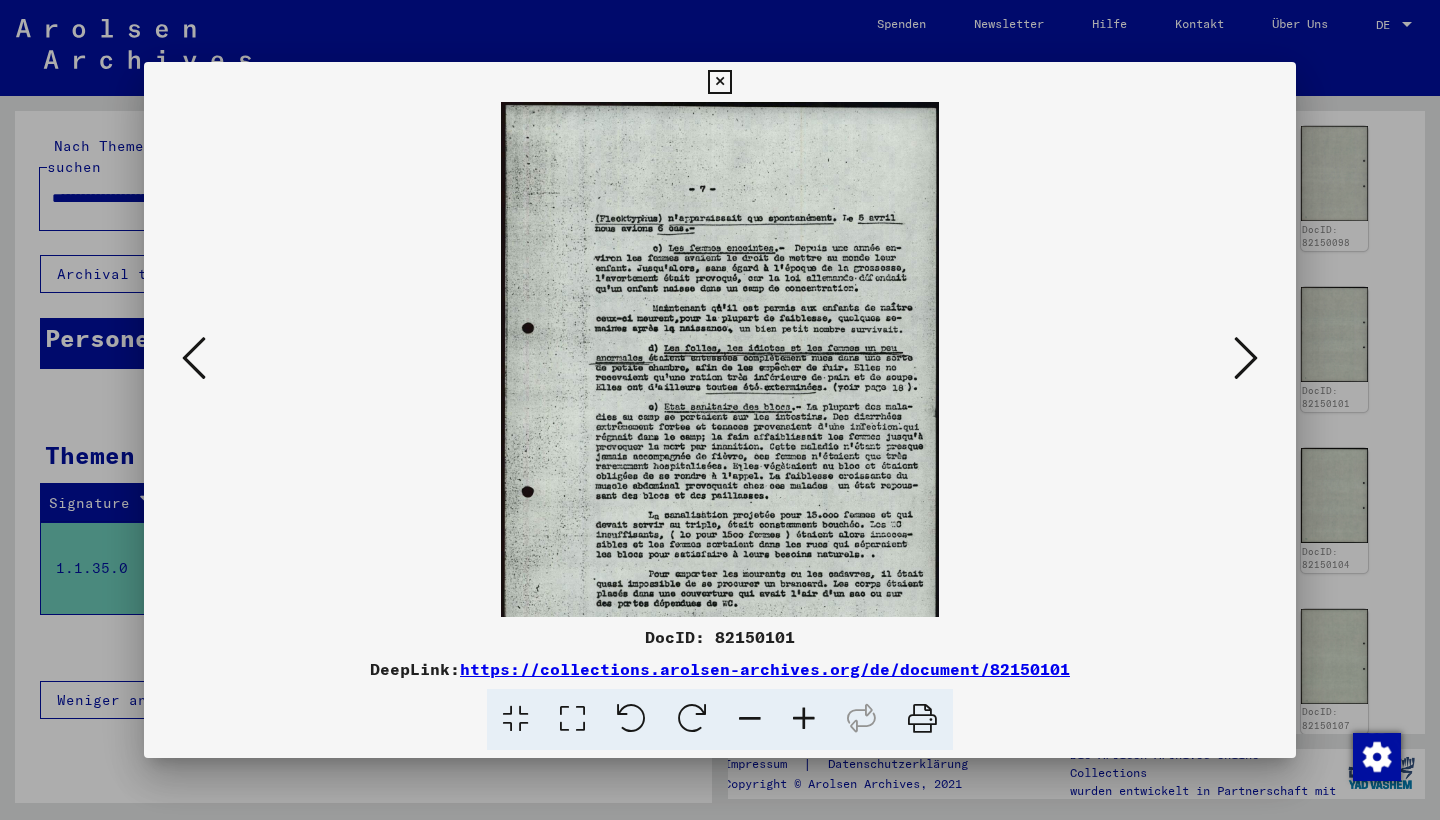 click at bounding box center [804, 719] 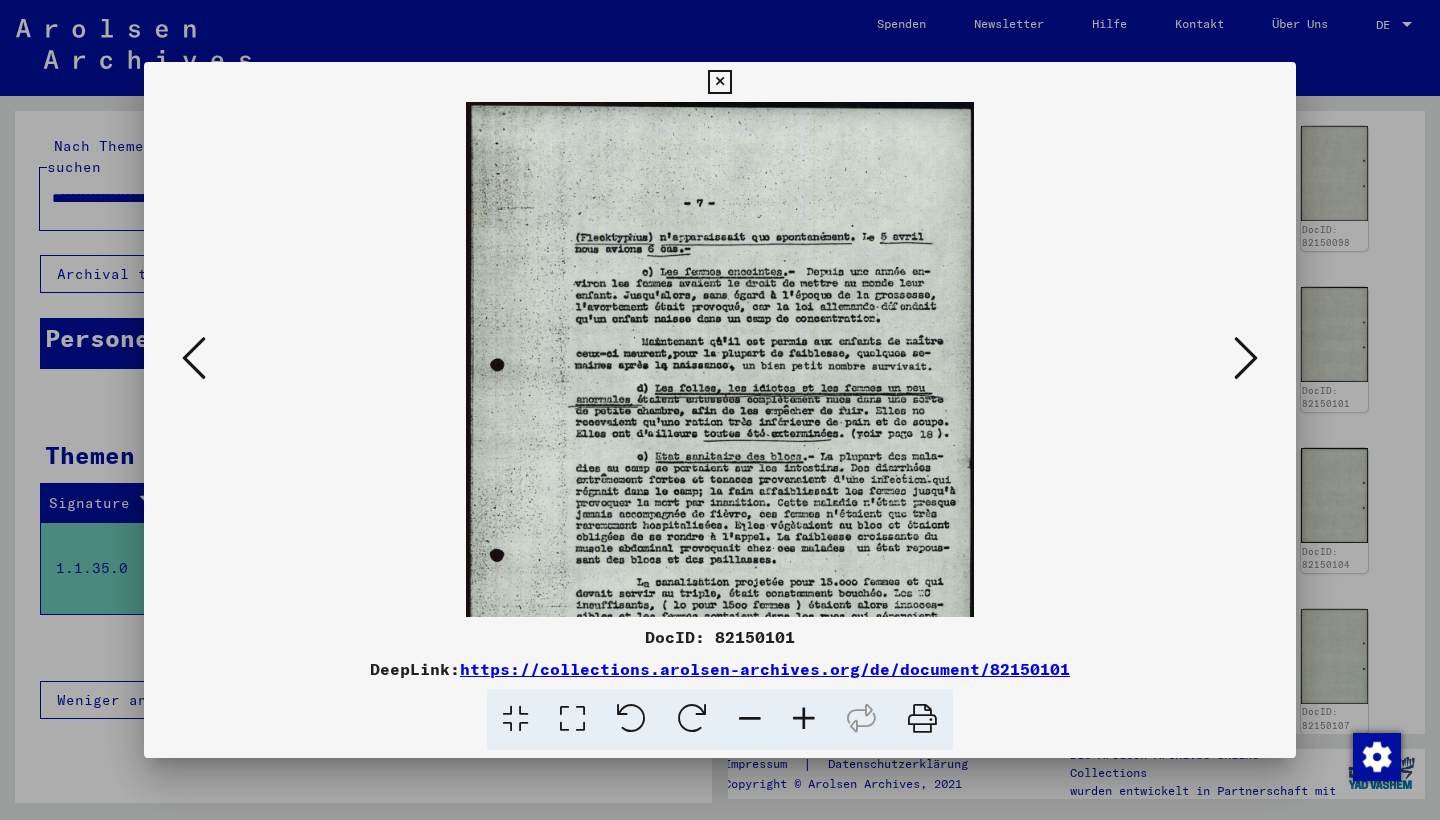 click at bounding box center [804, 719] 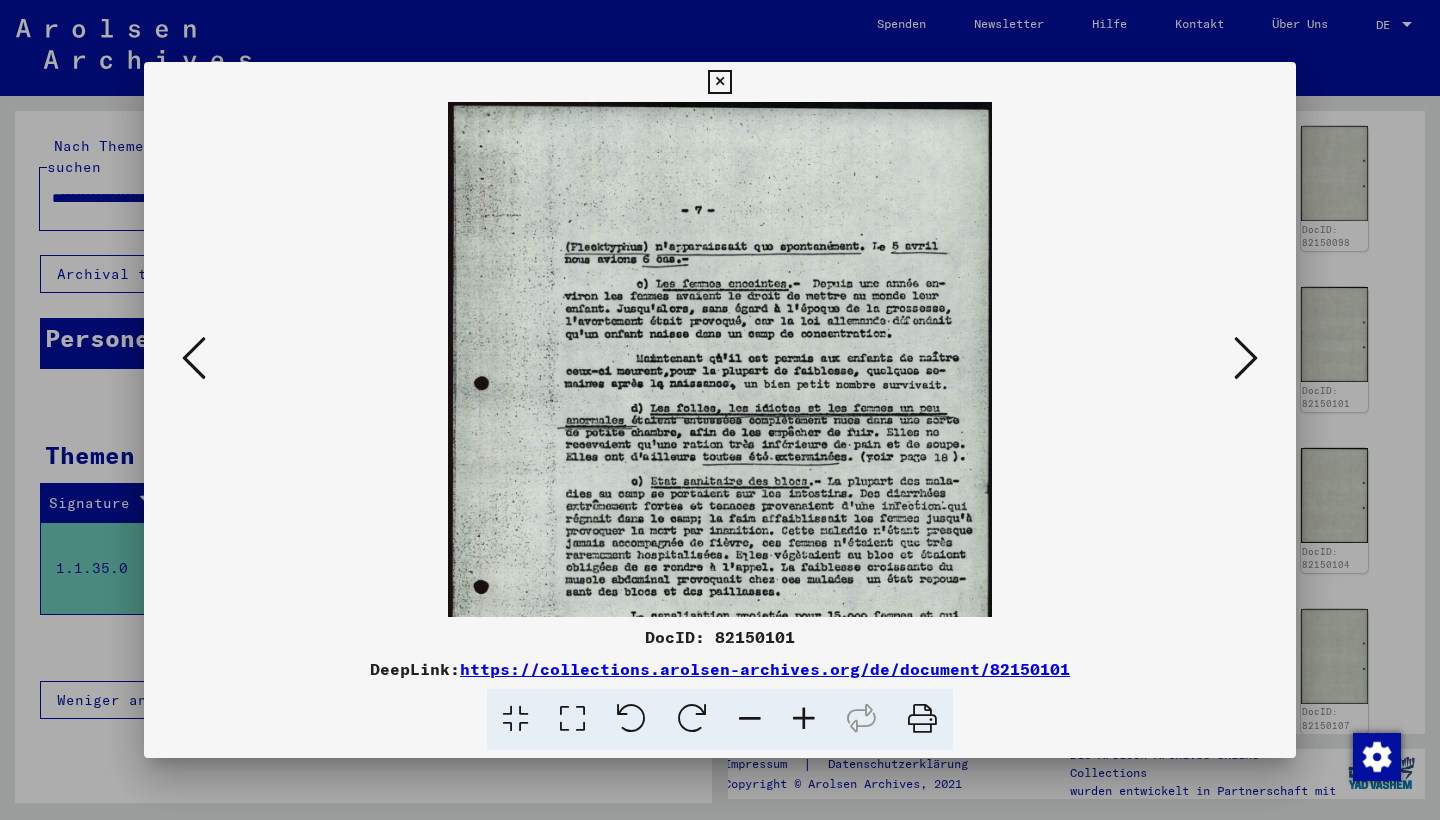 click at bounding box center (804, 719) 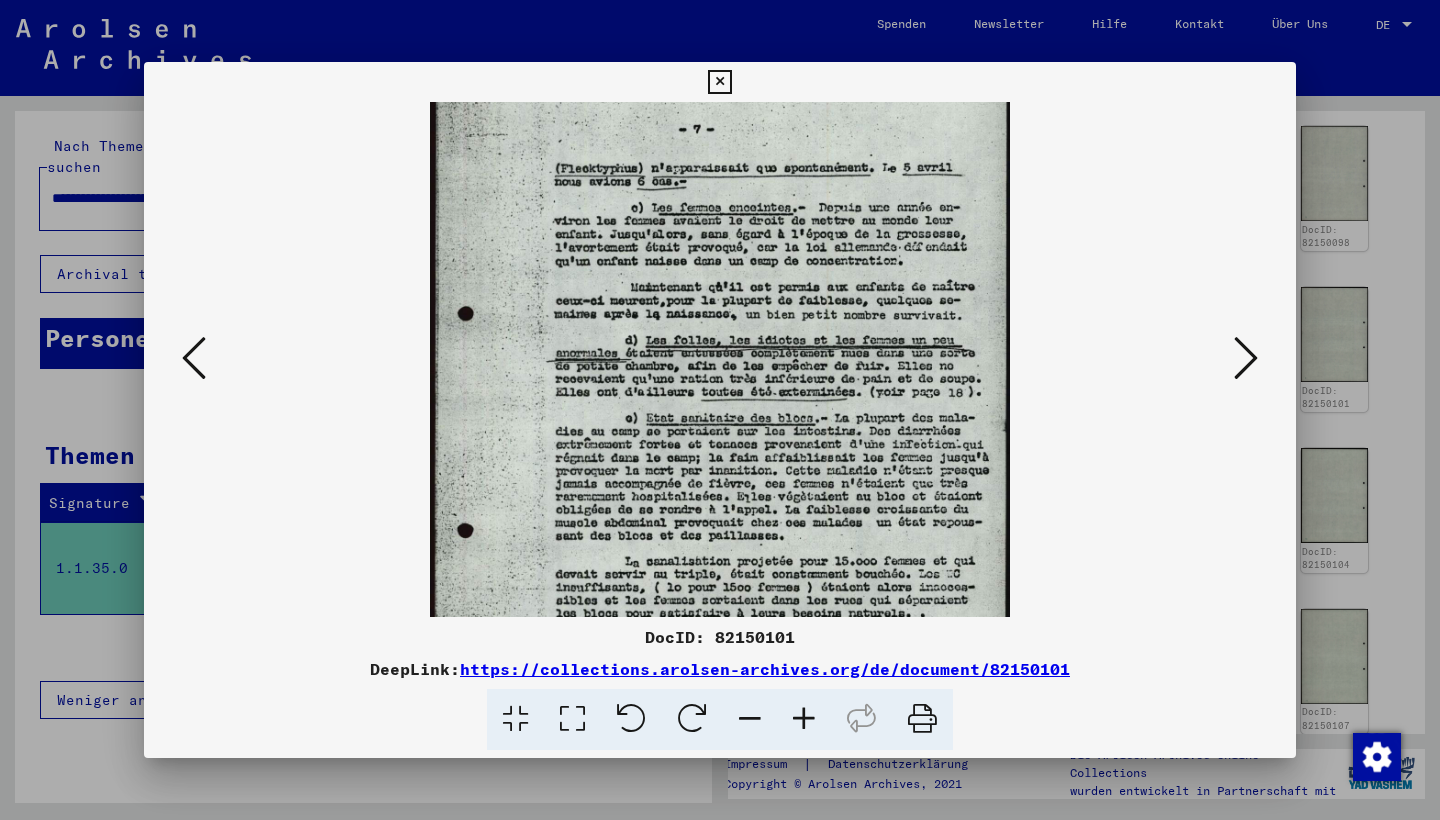 scroll, scrollTop: 107, scrollLeft: 0, axis: vertical 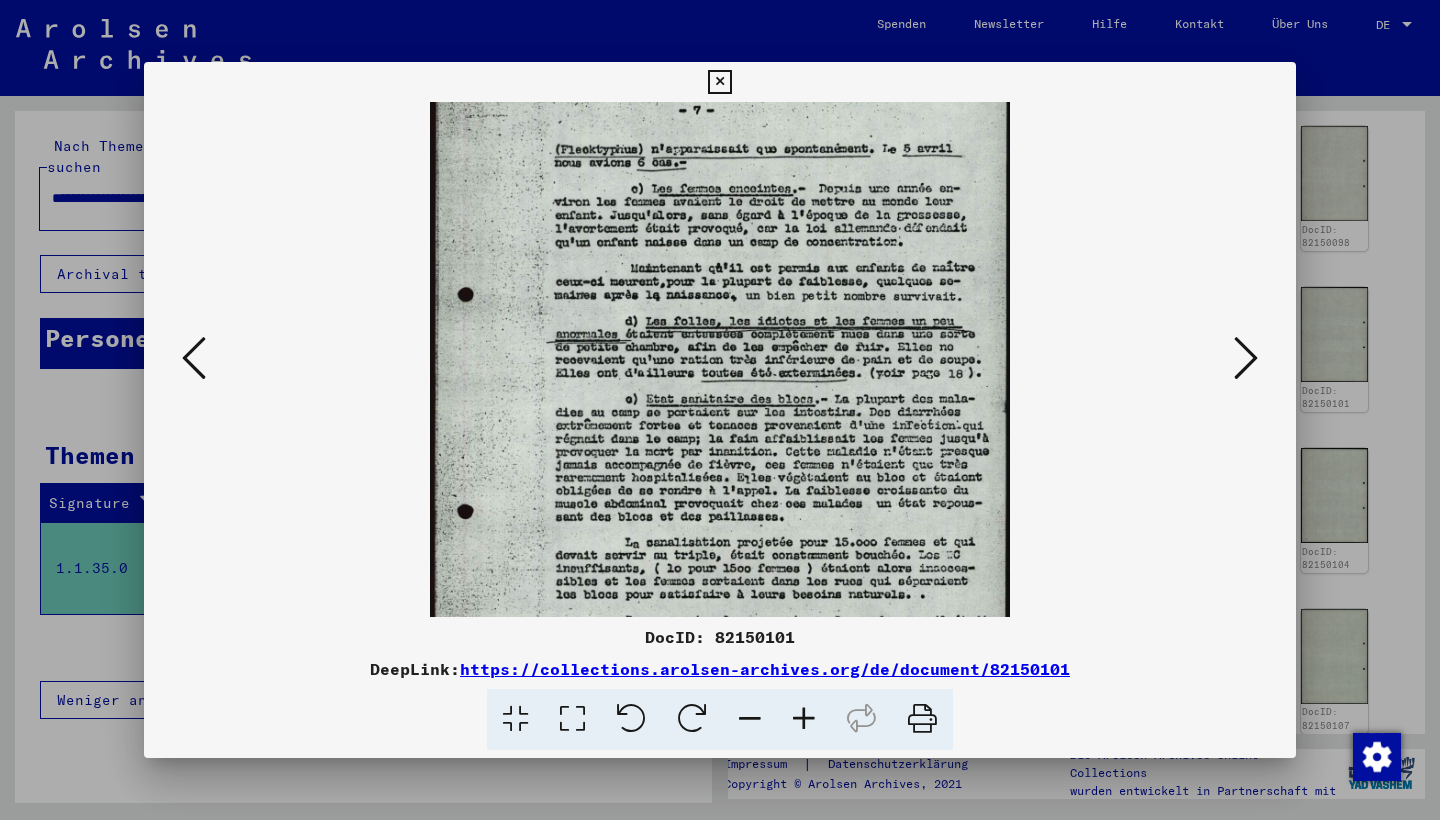 drag, startPoint x: 838, startPoint y: 494, endPoint x: 844, endPoint y: 387, distance: 107.16809 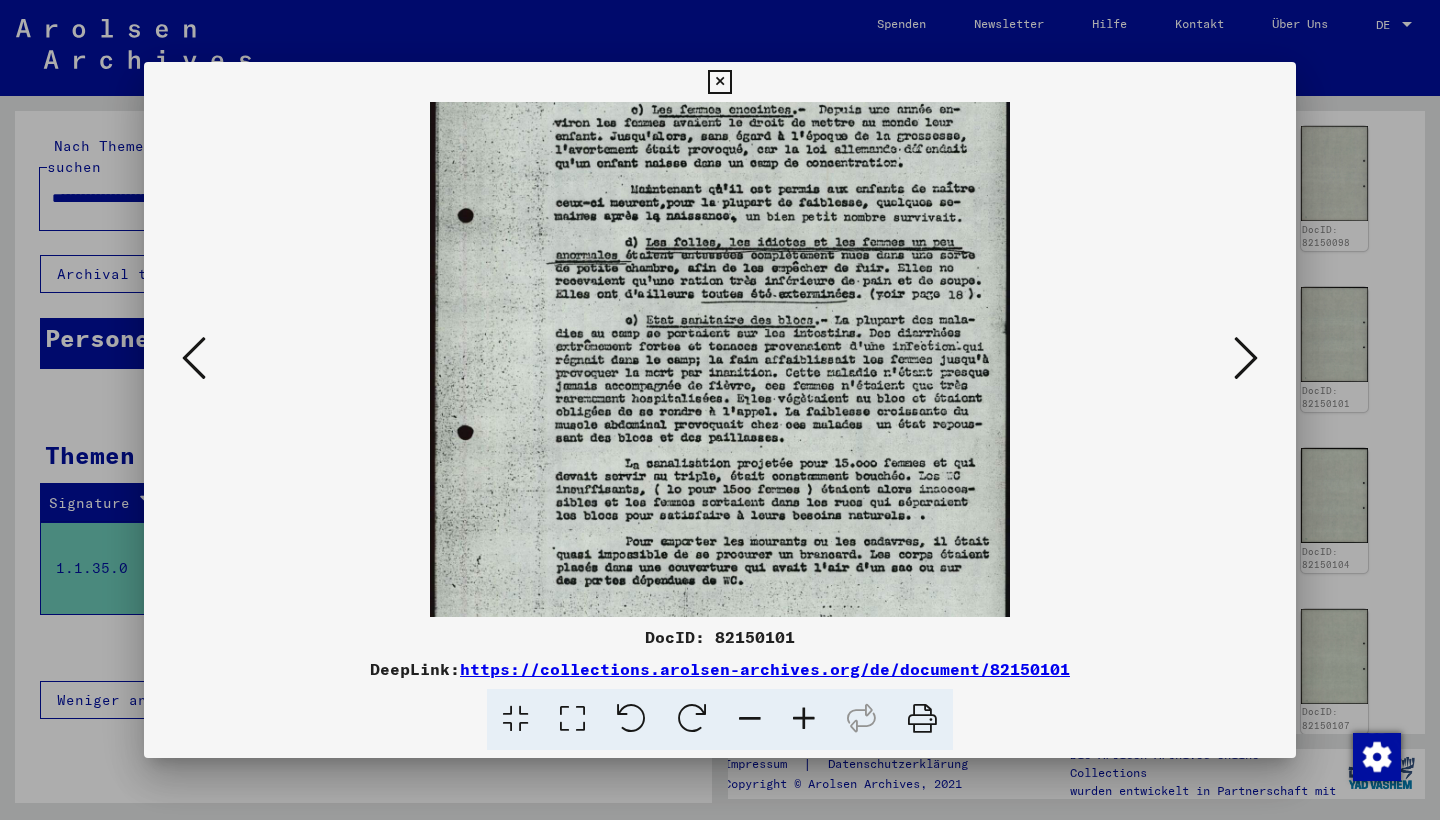 scroll, scrollTop: 195, scrollLeft: 0, axis: vertical 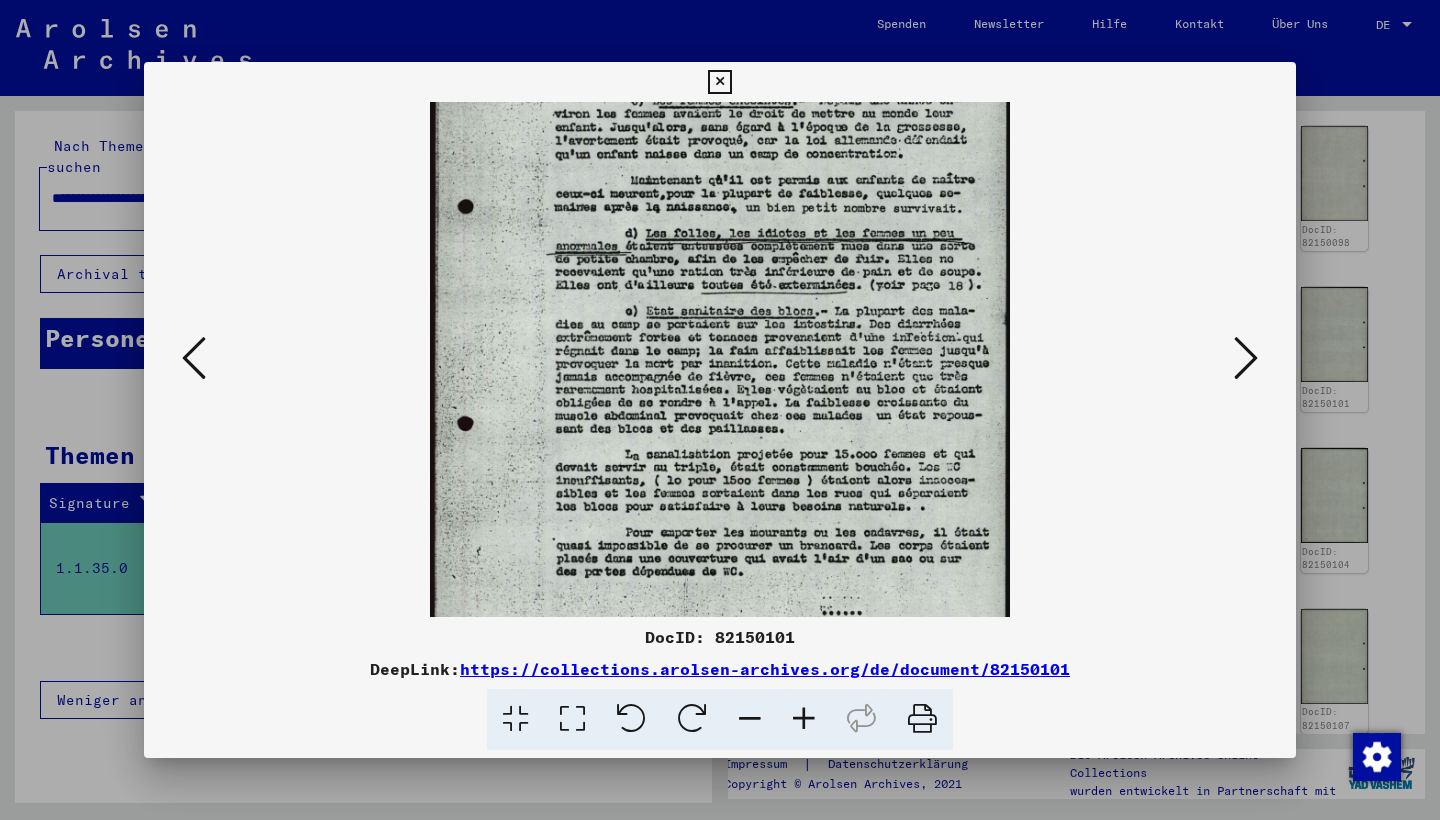 drag, startPoint x: 988, startPoint y: 231, endPoint x: 995, endPoint y: 143, distance: 88.27797 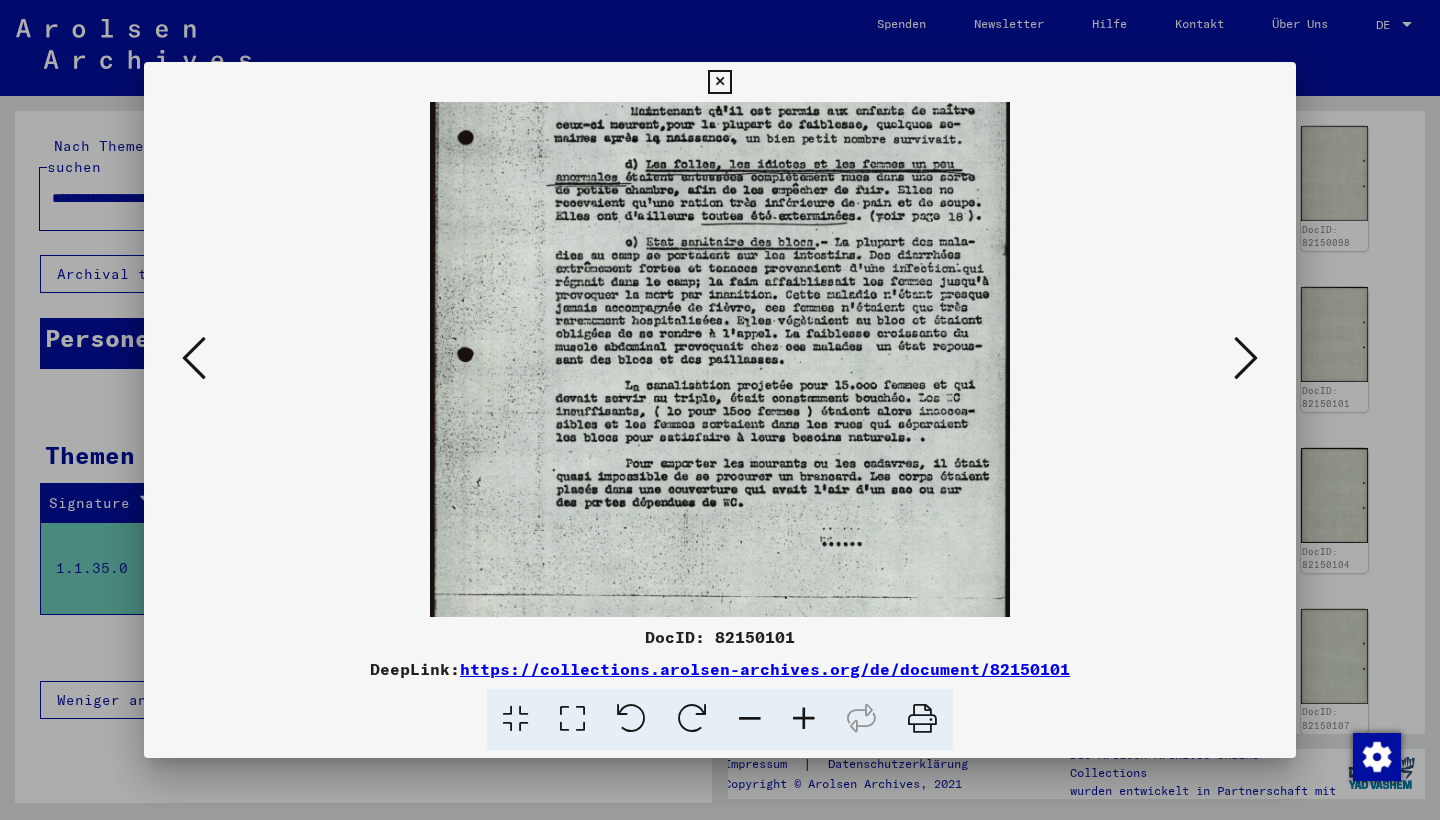 scroll, scrollTop: 271, scrollLeft: 0, axis: vertical 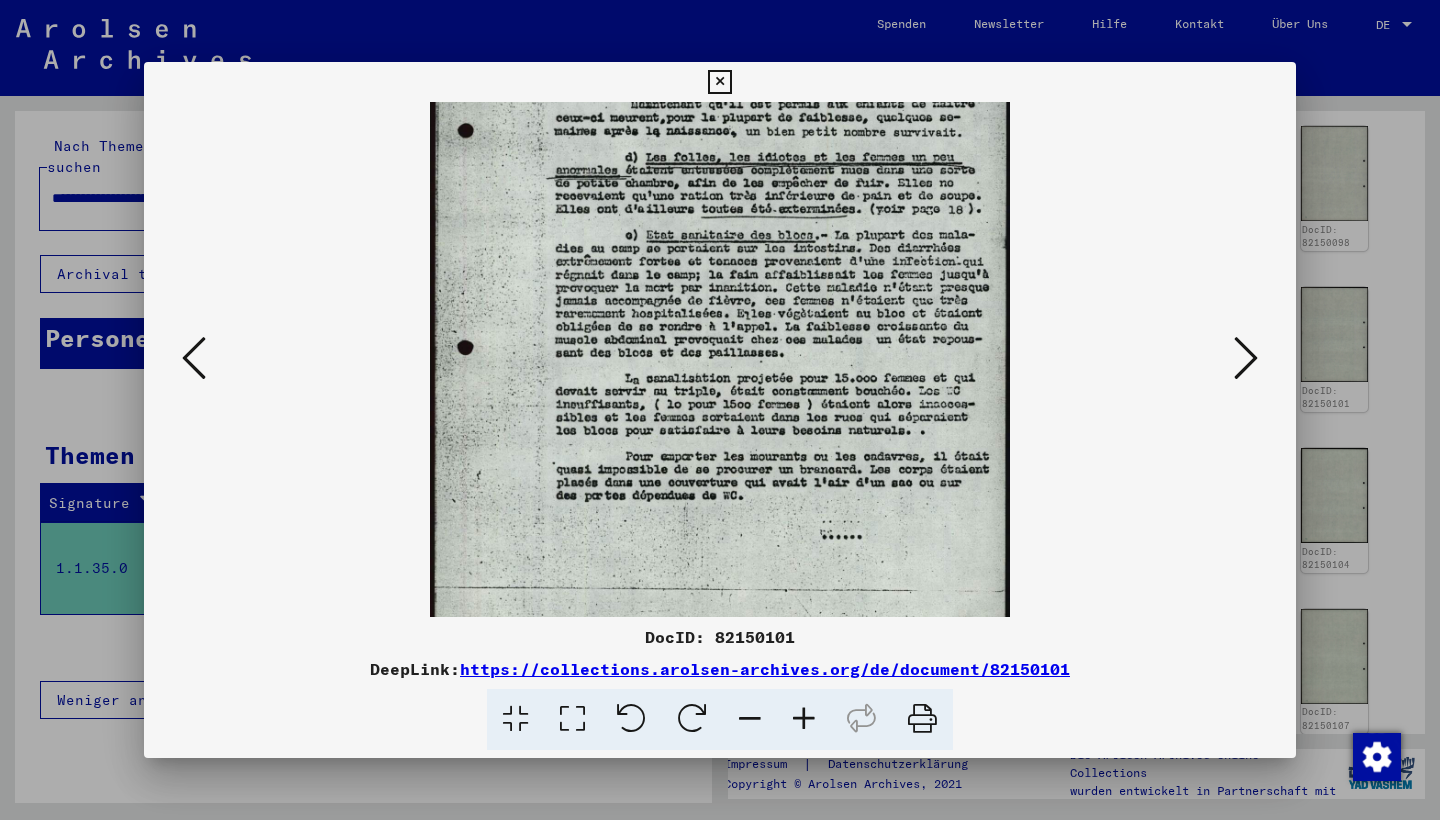 drag, startPoint x: 952, startPoint y: 510, endPoint x: 960, endPoint y: 434, distance: 76.41989 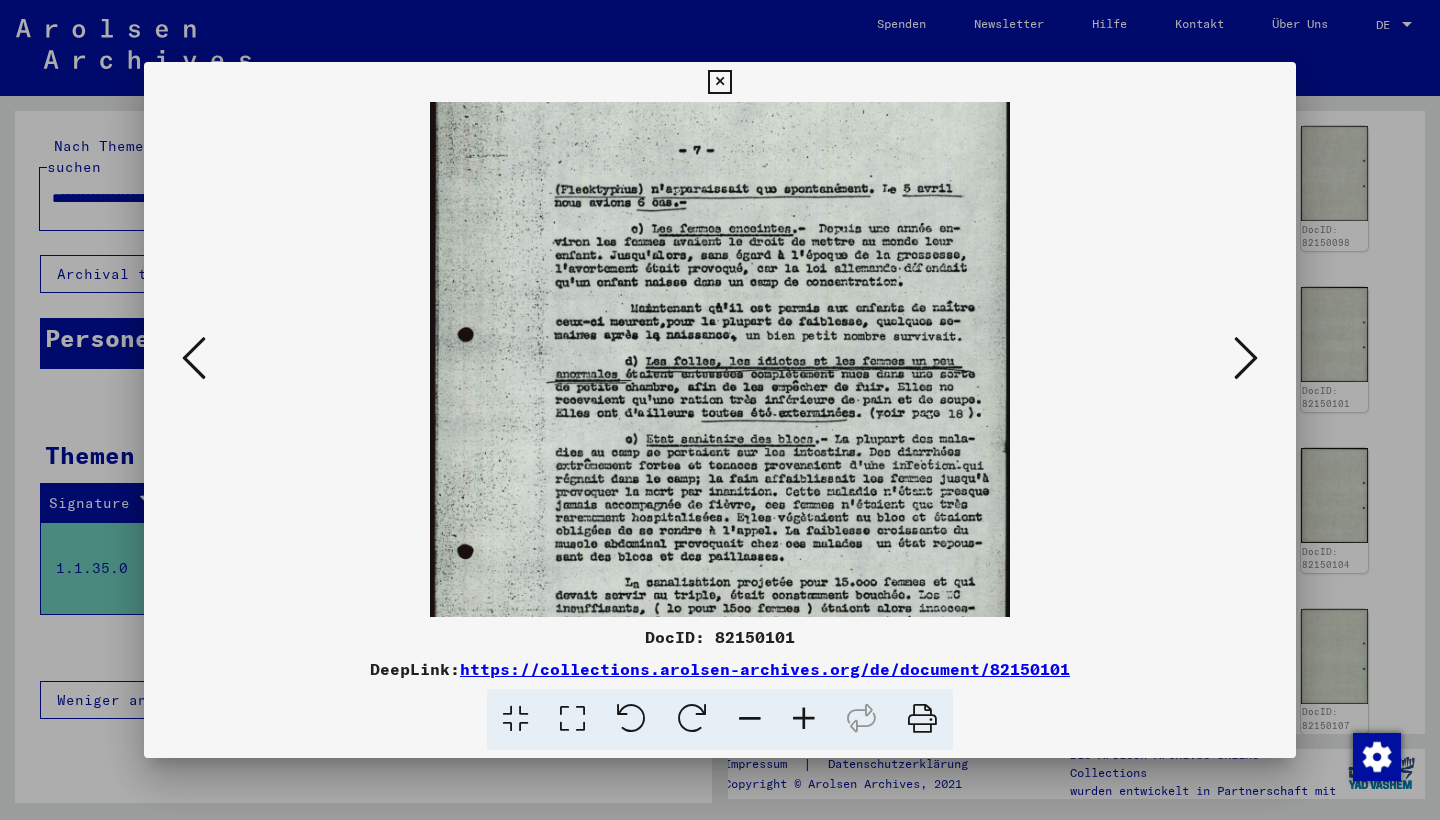 scroll, scrollTop: 63, scrollLeft: 0, axis: vertical 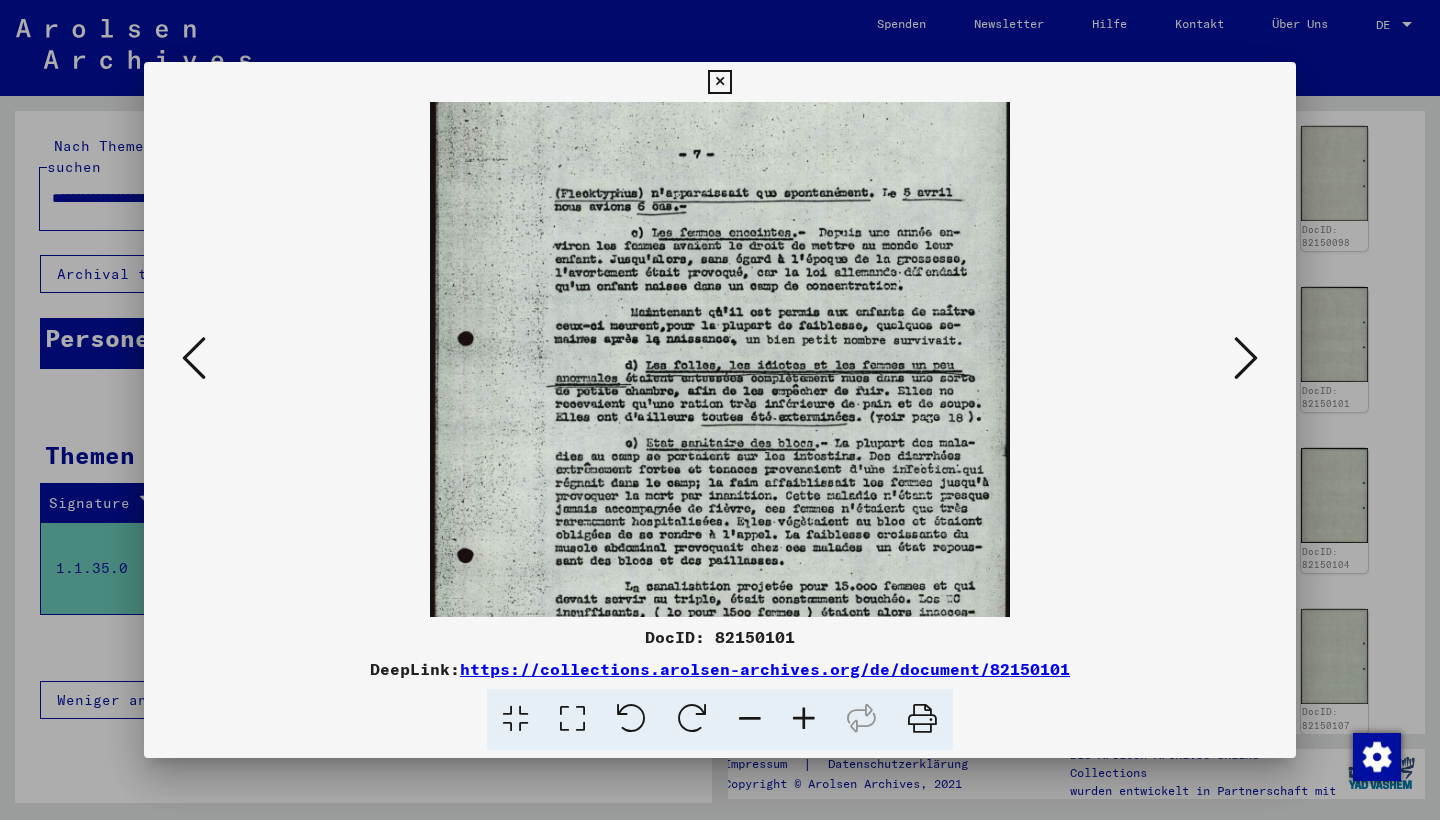 drag, startPoint x: 833, startPoint y: 413, endPoint x: 833, endPoint y: 621, distance: 208 